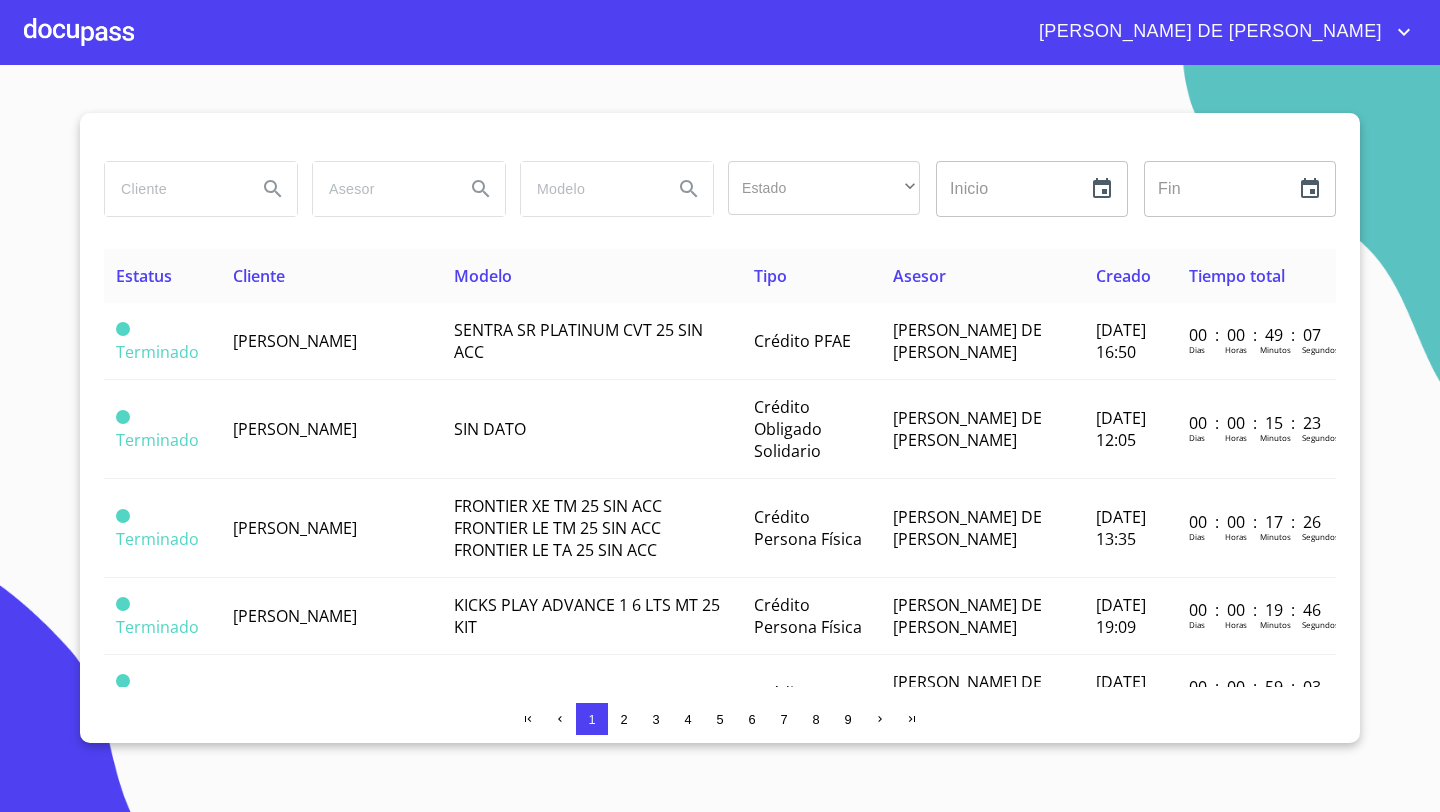 scroll, scrollTop: 0, scrollLeft: 0, axis: both 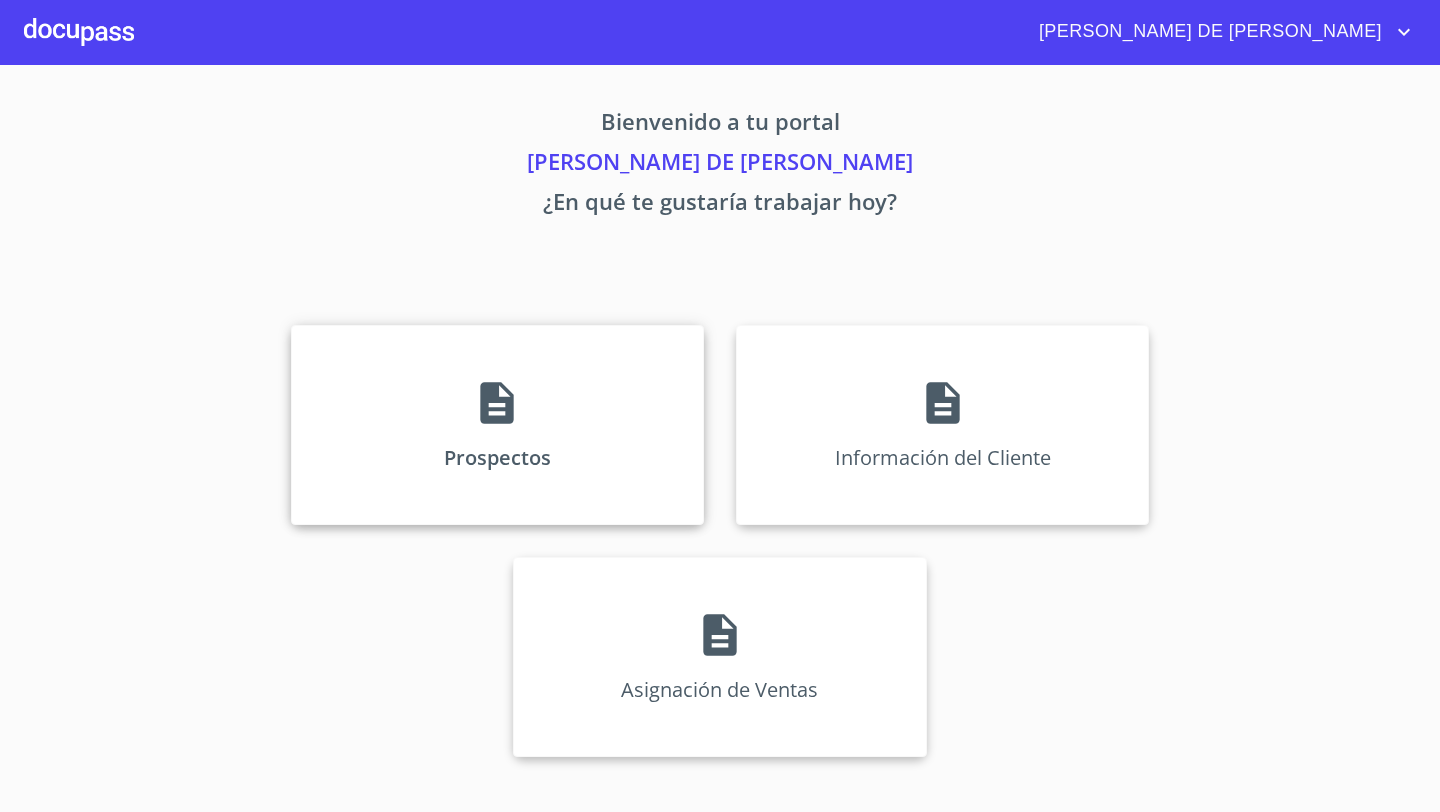click on "Prospectos" at bounding box center (497, 425) 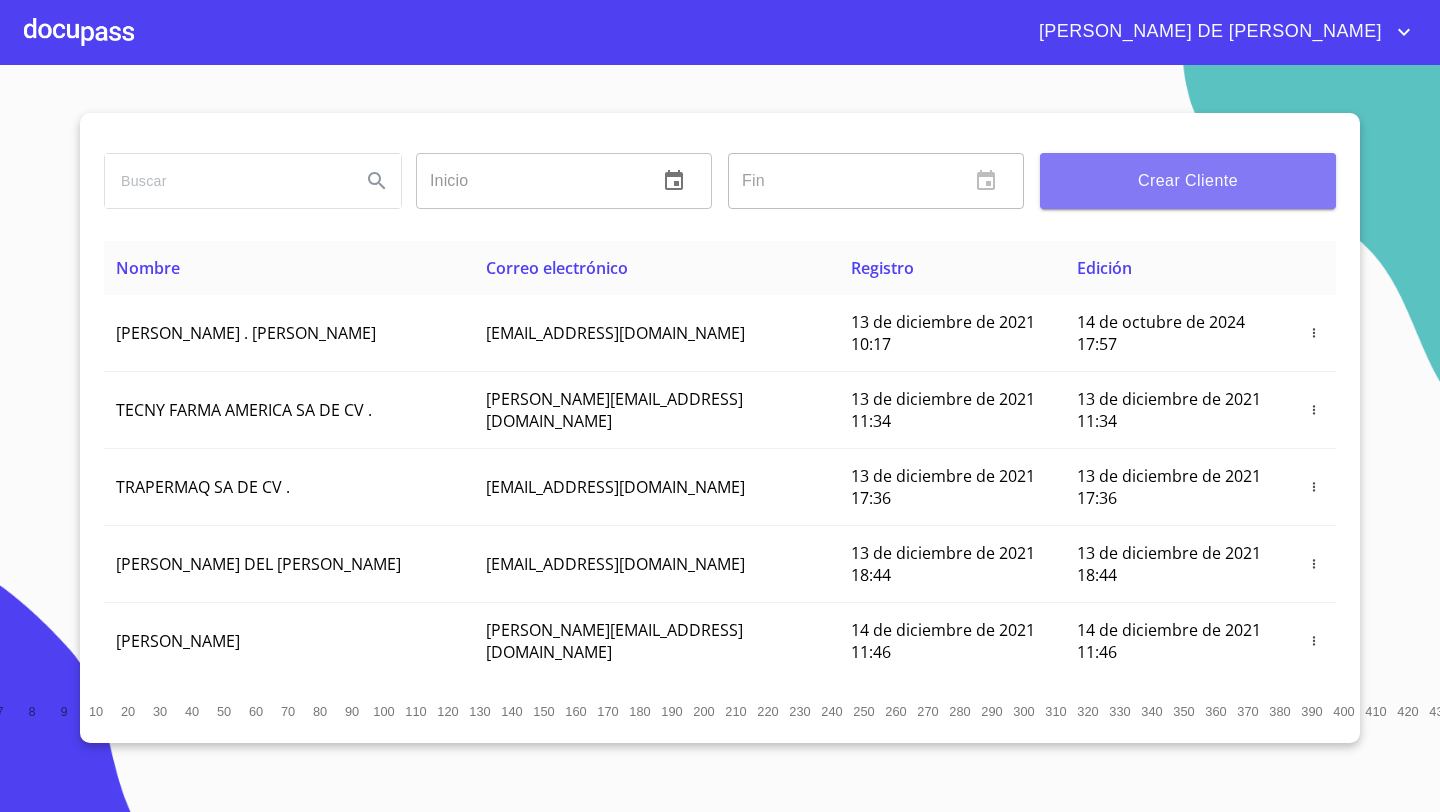 click on "Crear Cliente" at bounding box center [1188, 181] 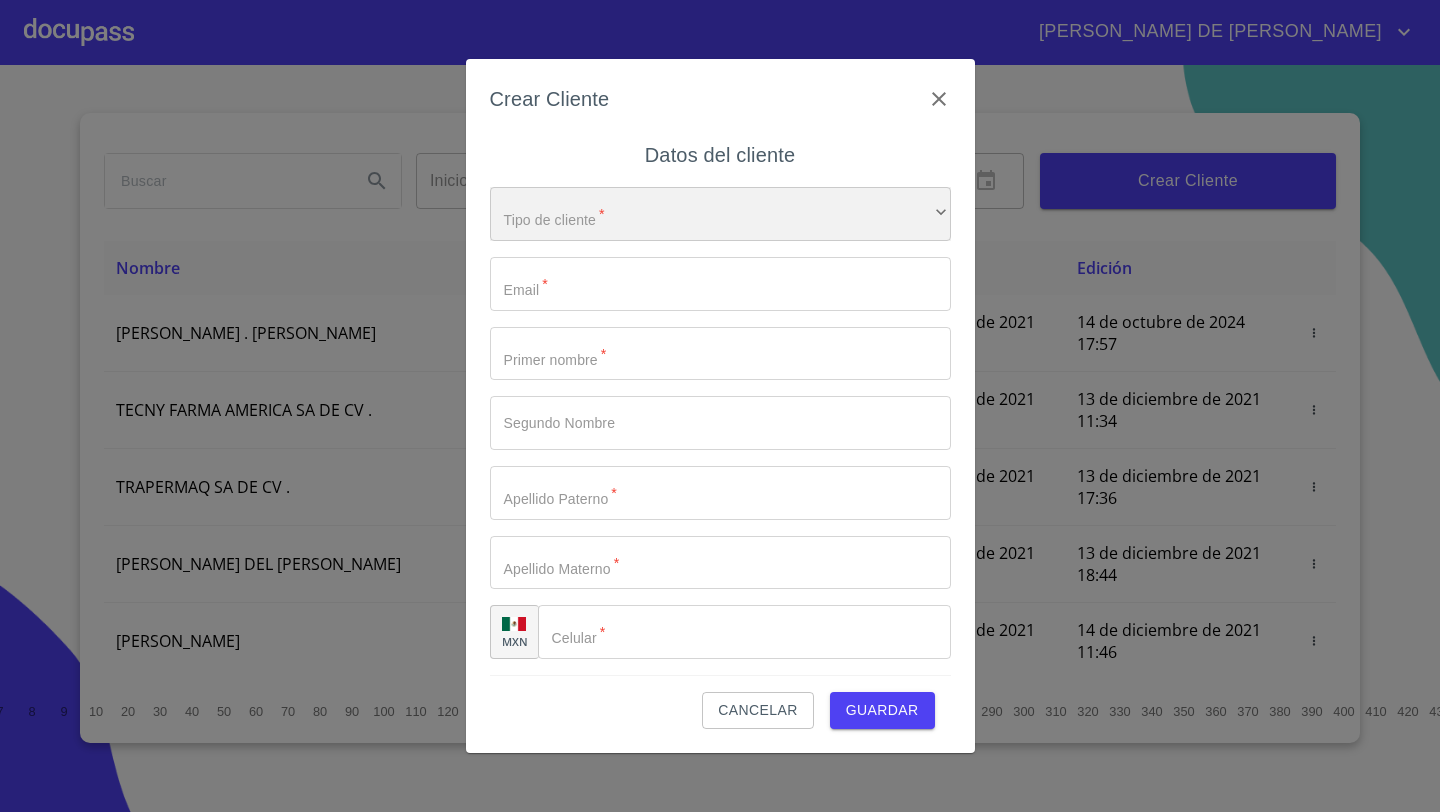 click on "​" at bounding box center (720, 214) 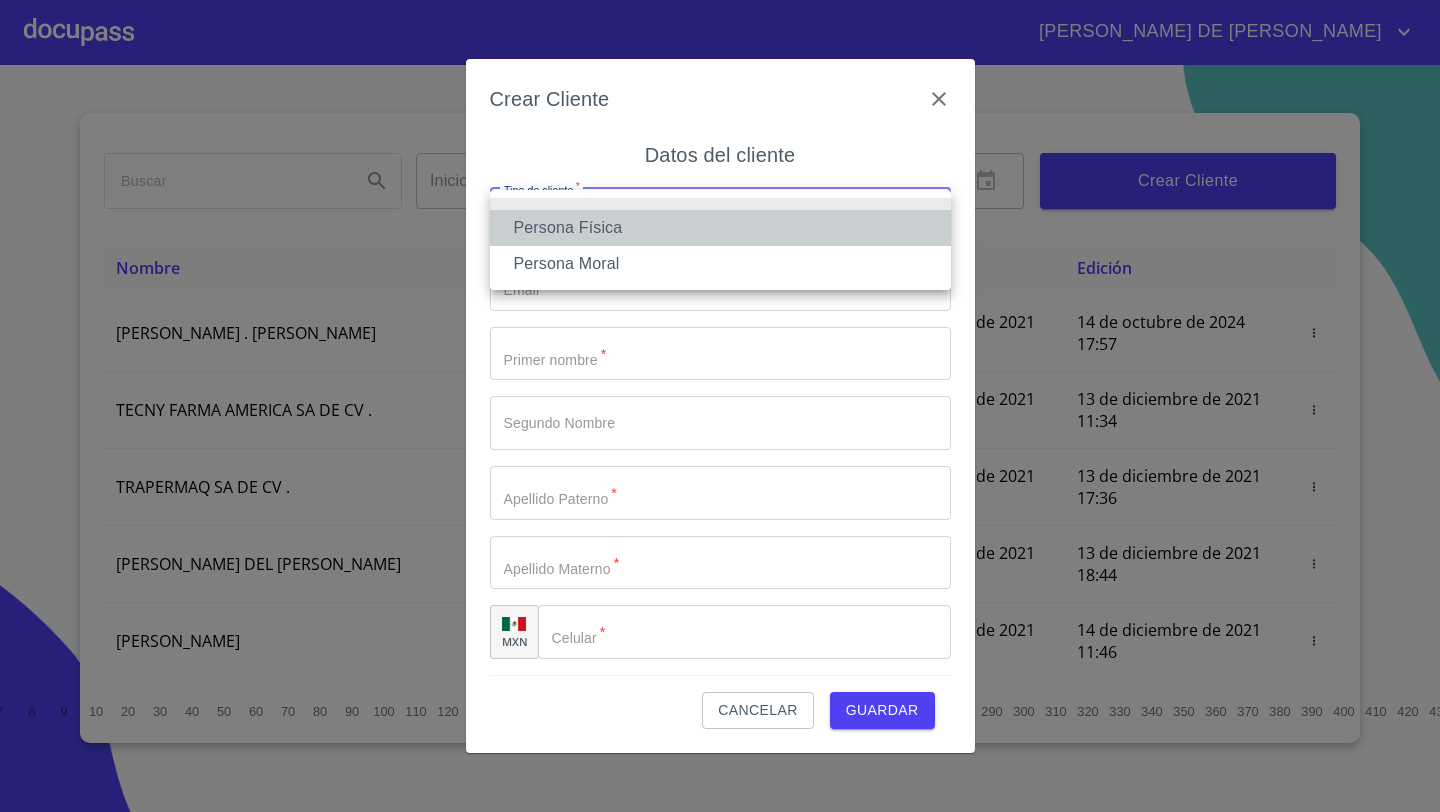 click on "Persona Física" at bounding box center [720, 228] 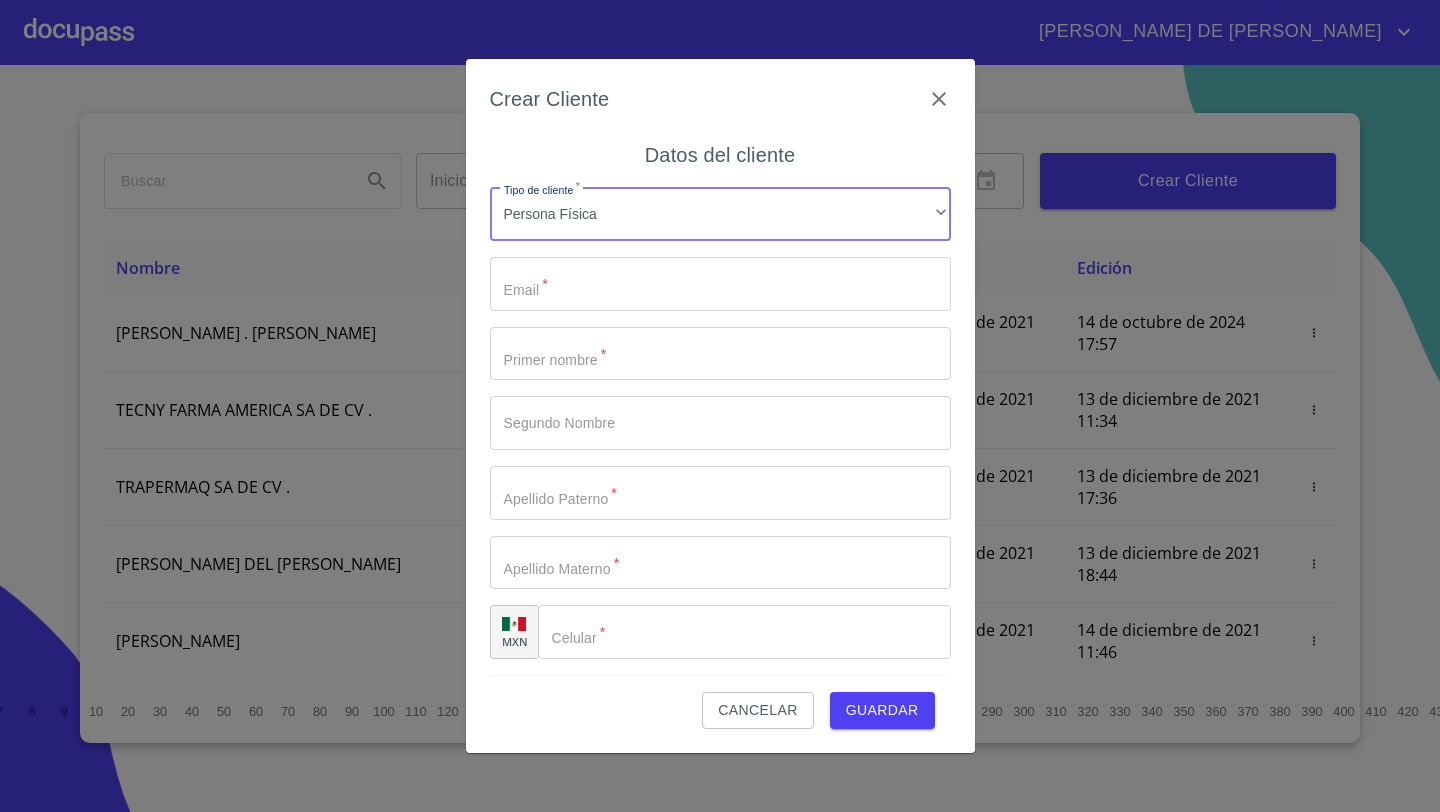 click on "Tipo de cliente   *" at bounding box center (720, 284) 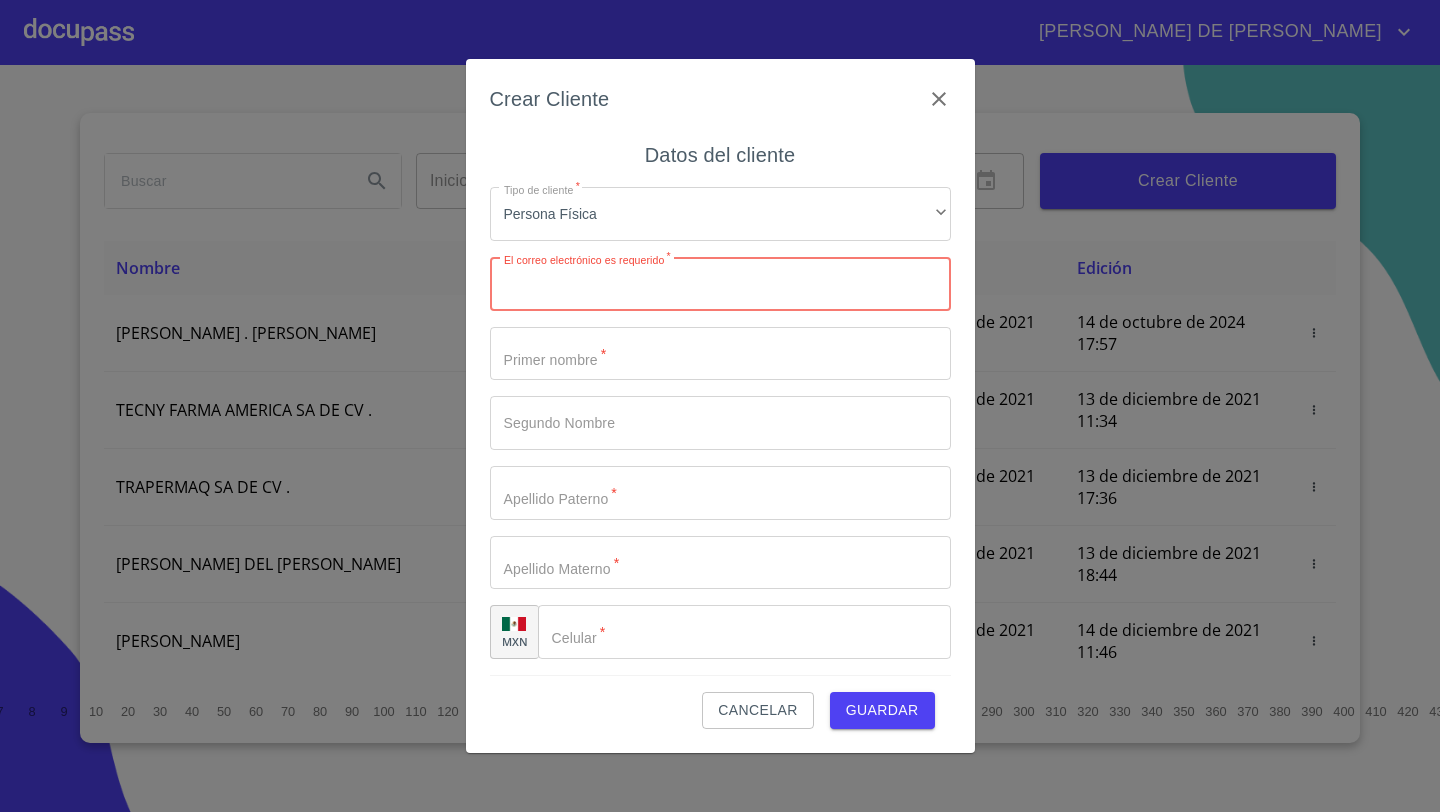 paste on "[EMAIL_ADDRESS][DOMAIN_NAME]" 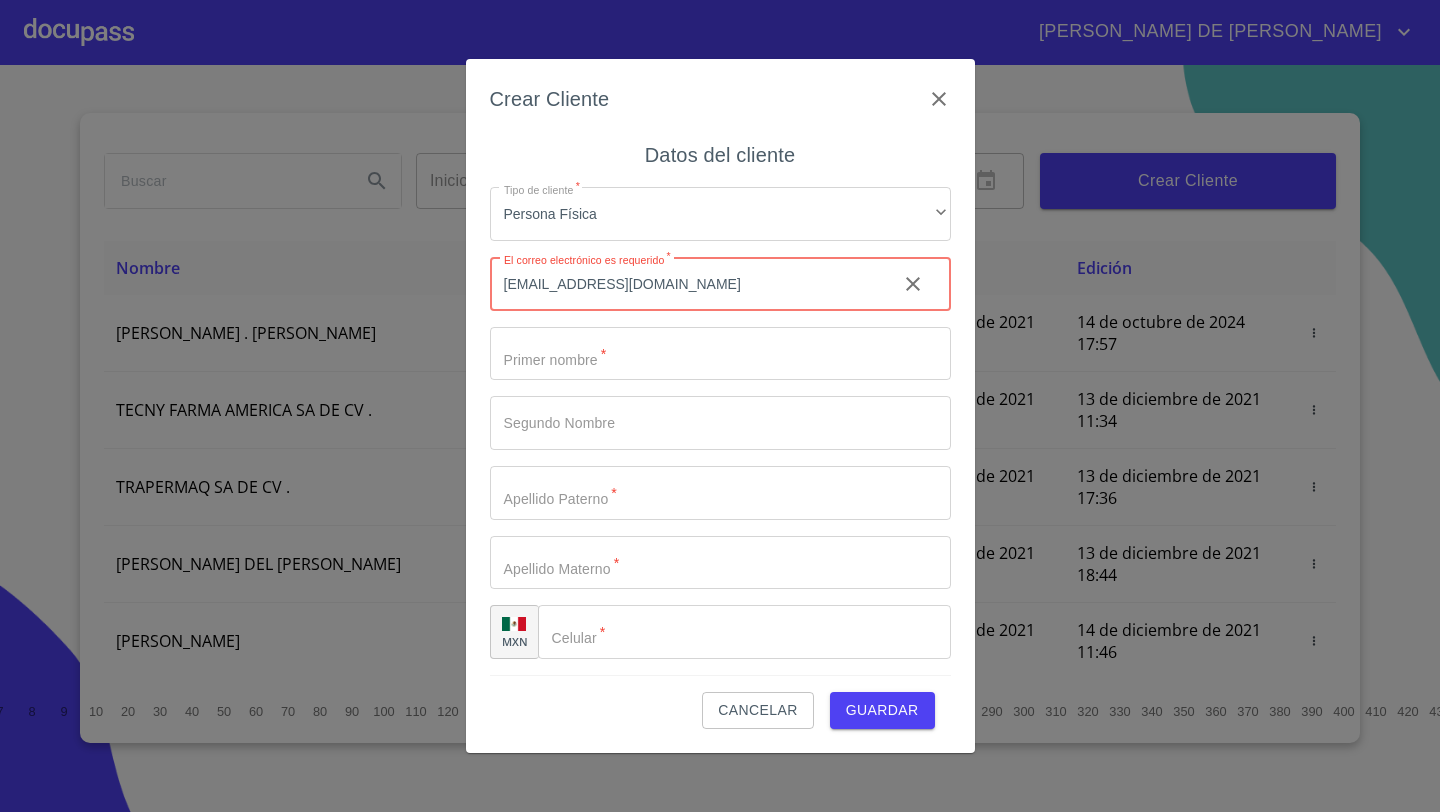 type on "[EMAIL_ADDRESS][DOMAIN_NAME]" 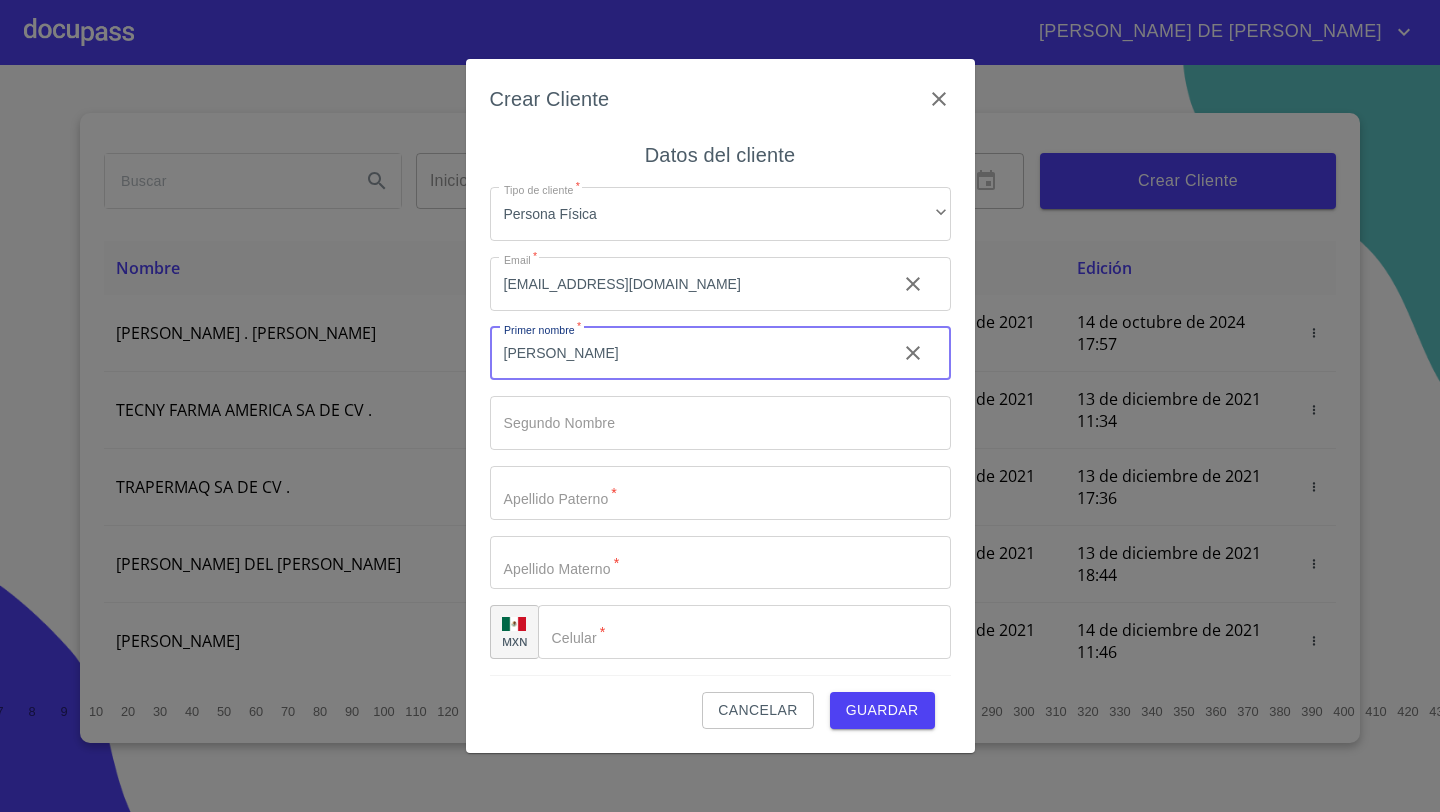 type on "[PERSON_NAME]" 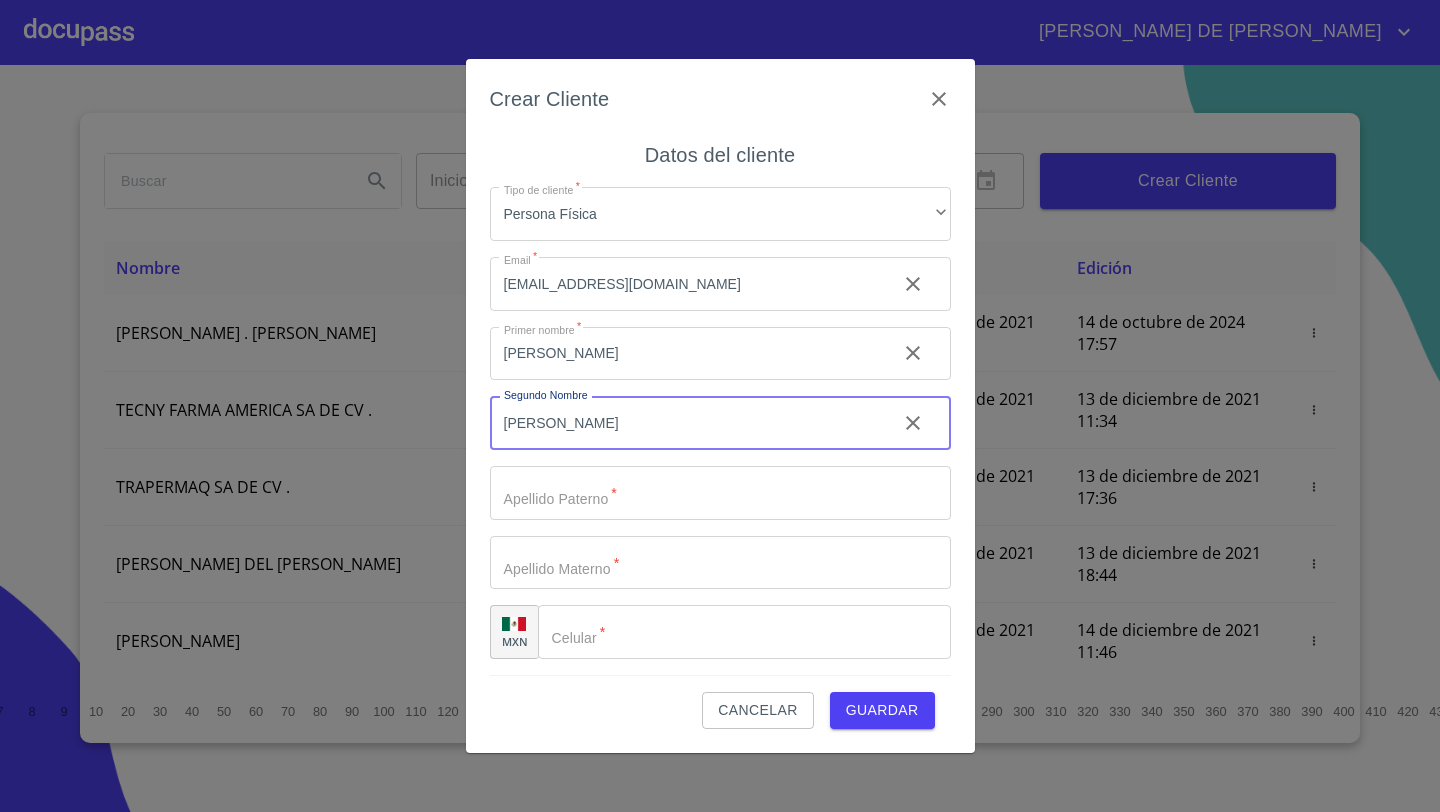 type on "[PERSON_NAME]" 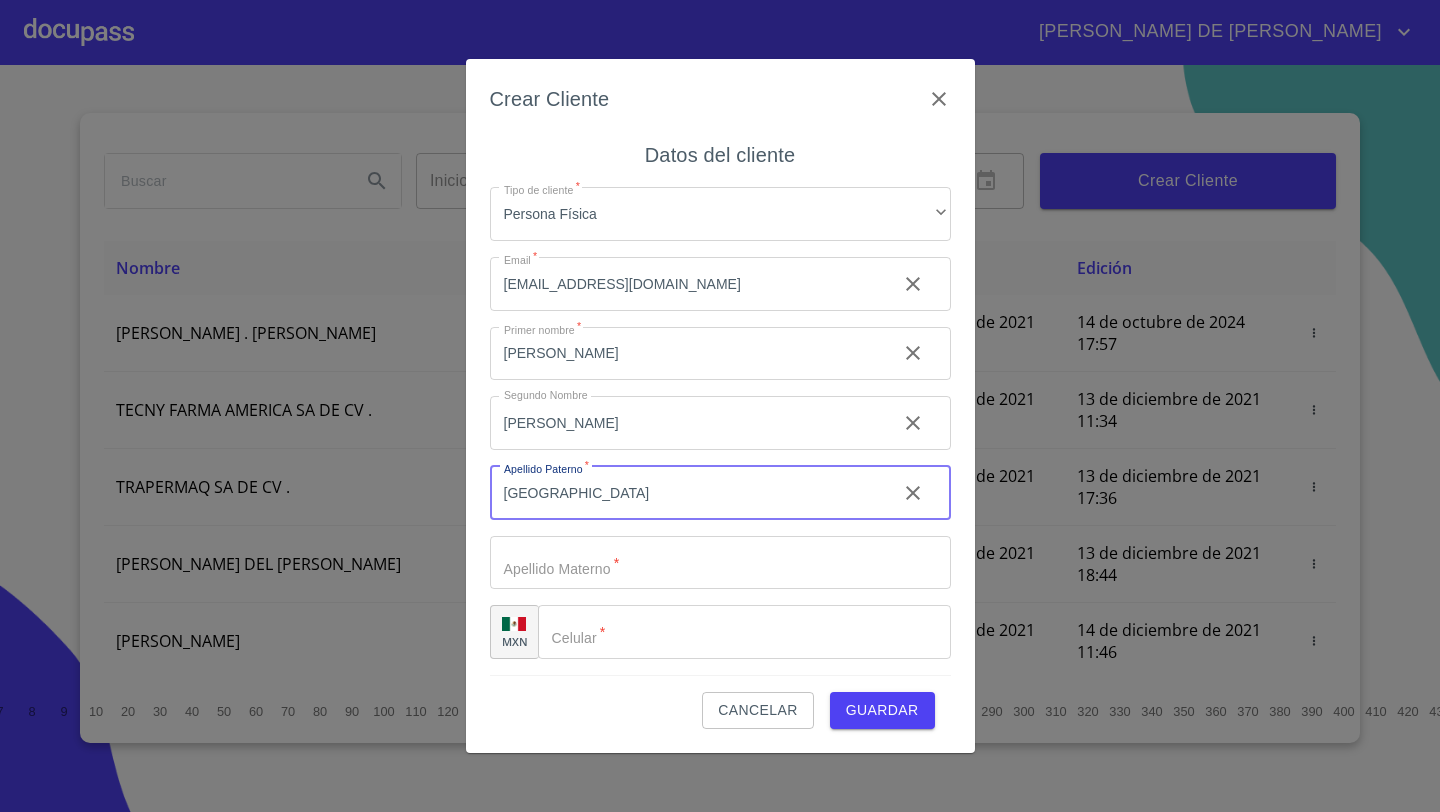 type on "[GEOGRAPHIC_DATA]" 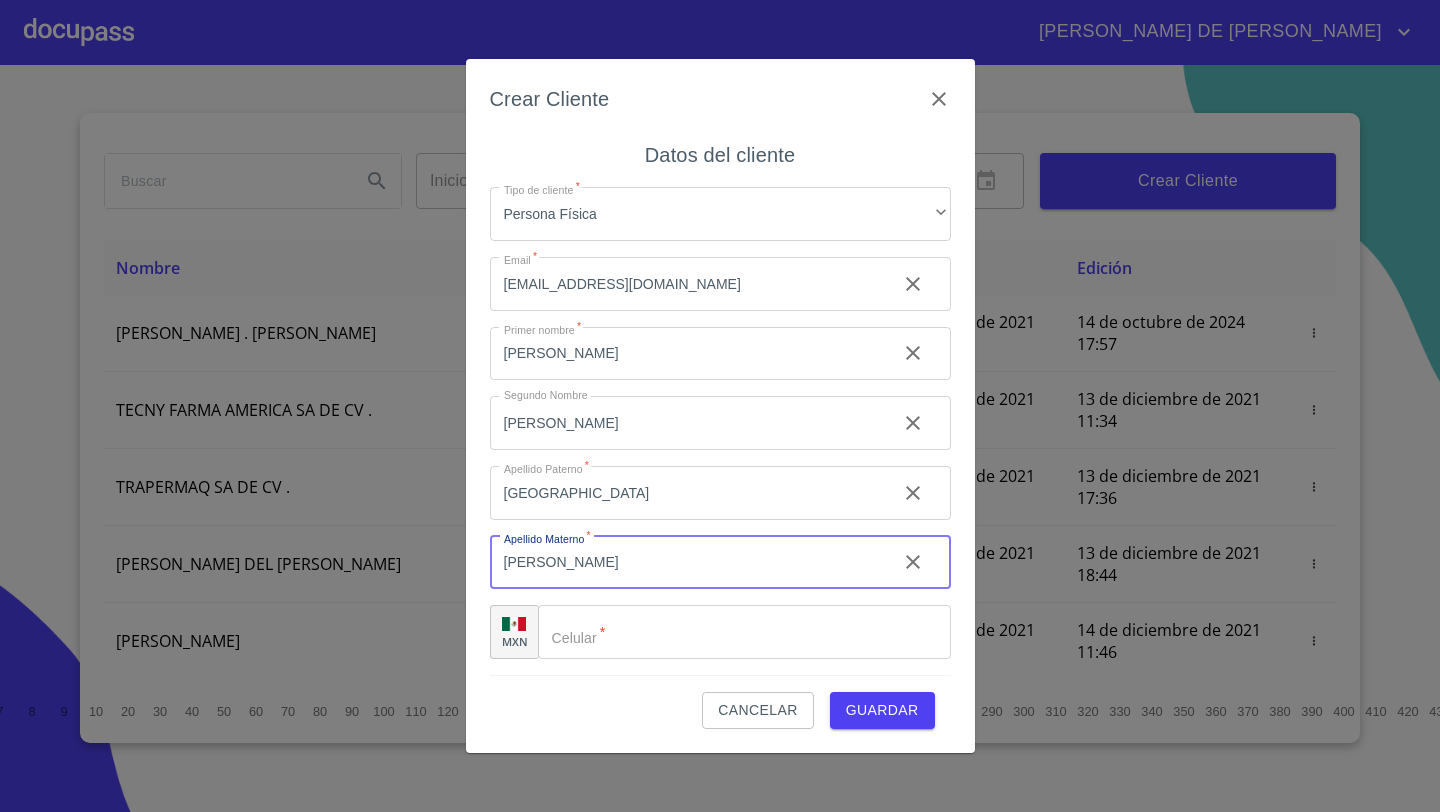 type on "[PERSON_NAME]" 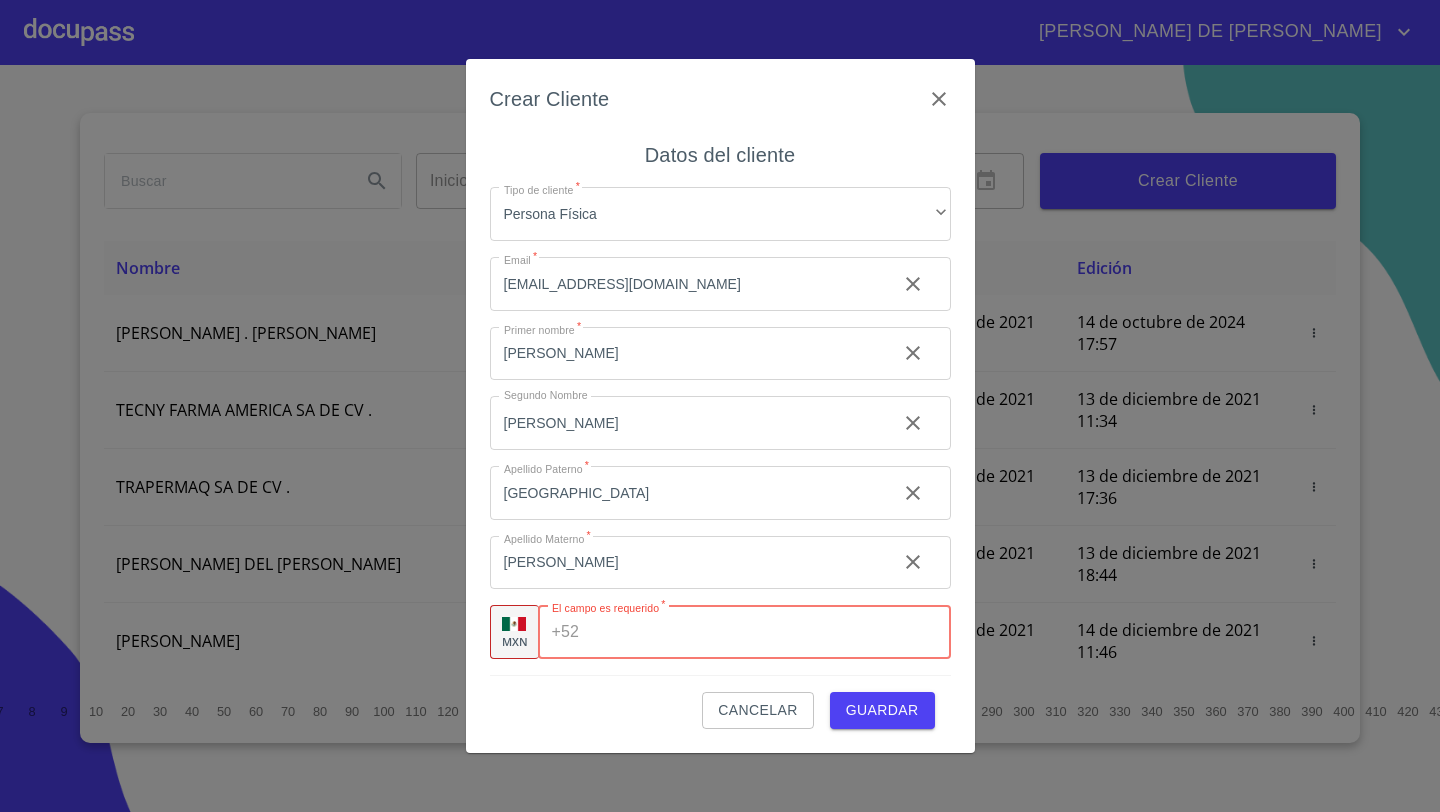 paste on "[PHONE_NUMBER]" 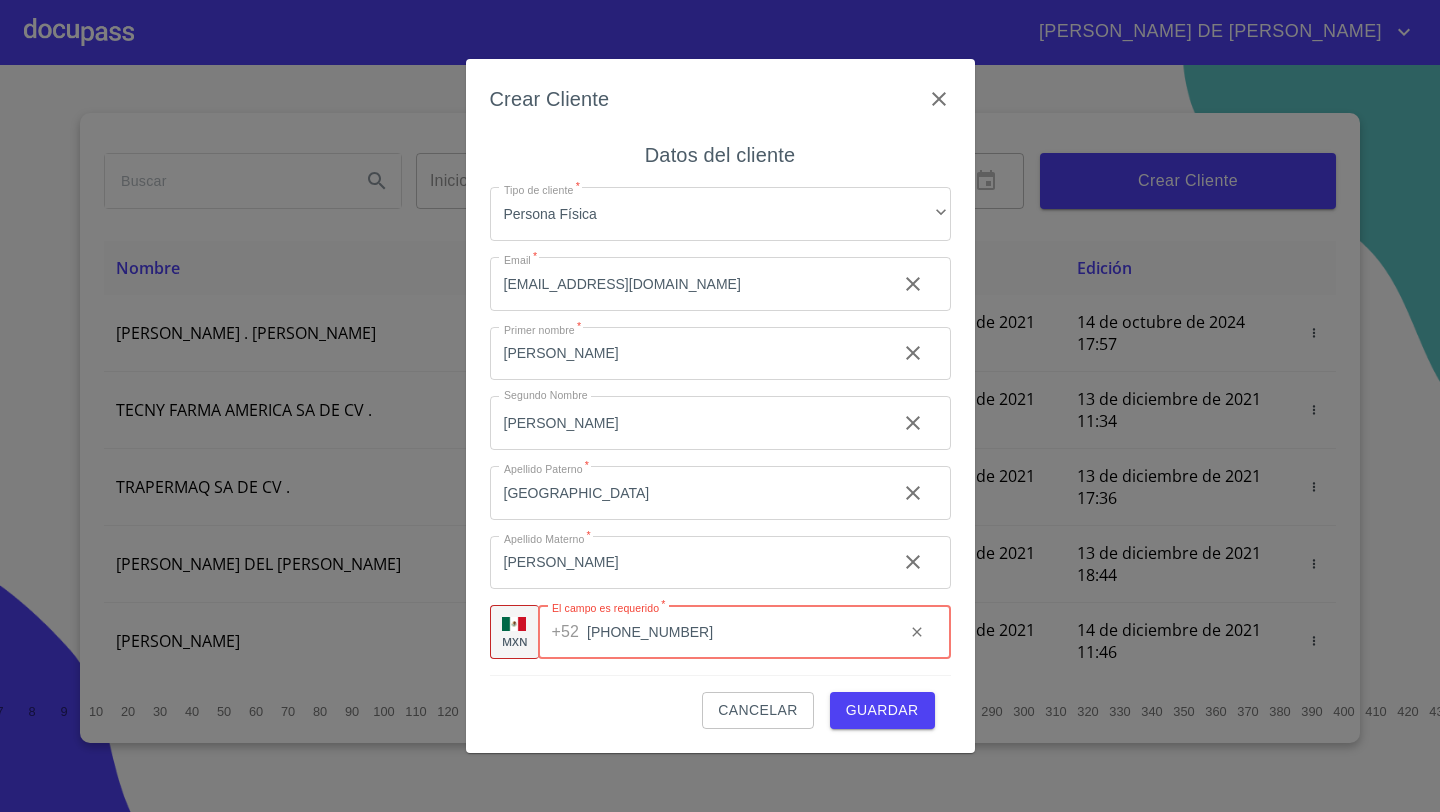 type on "[PHONE_NUMBER]" 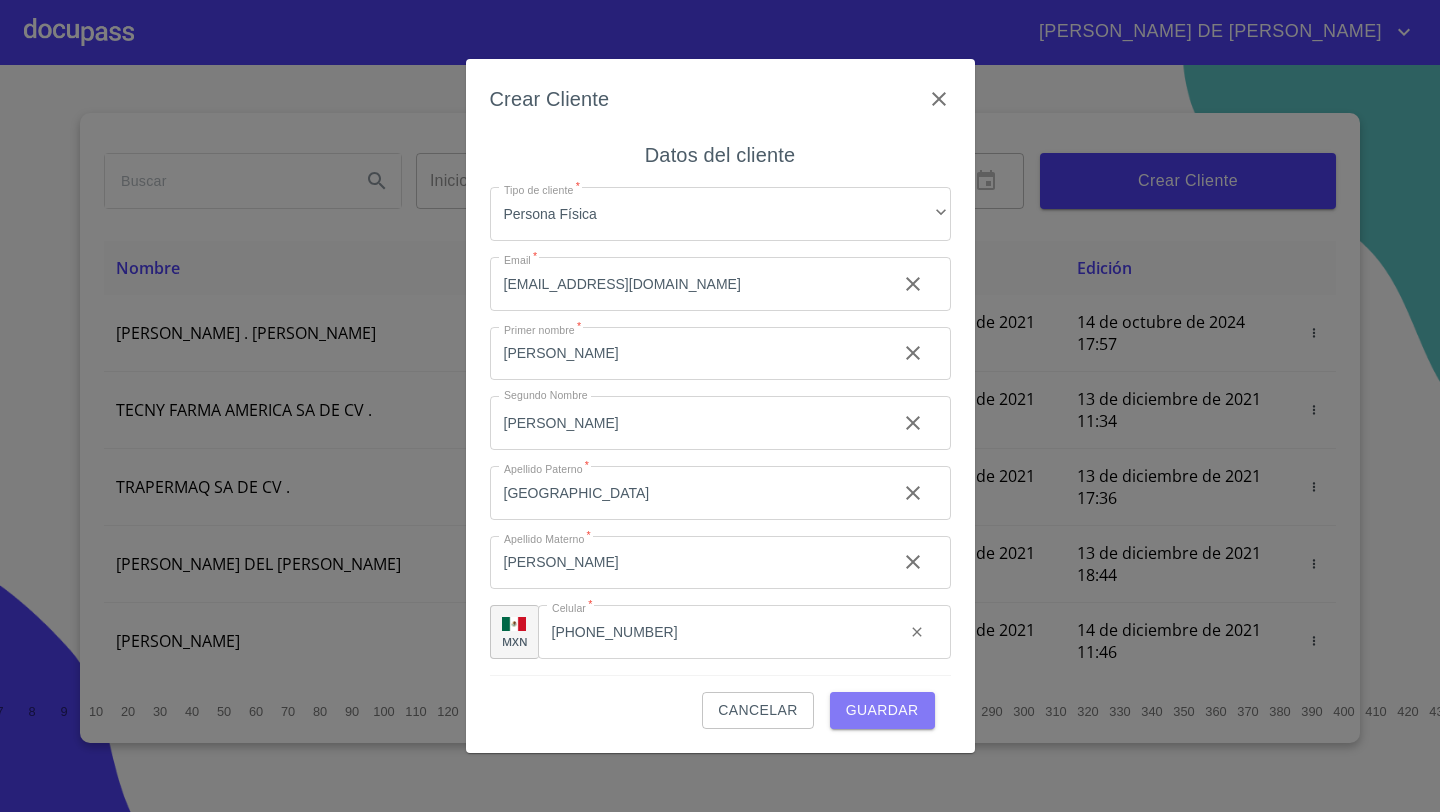click on "Guardar" at bounding box center [882, 710] 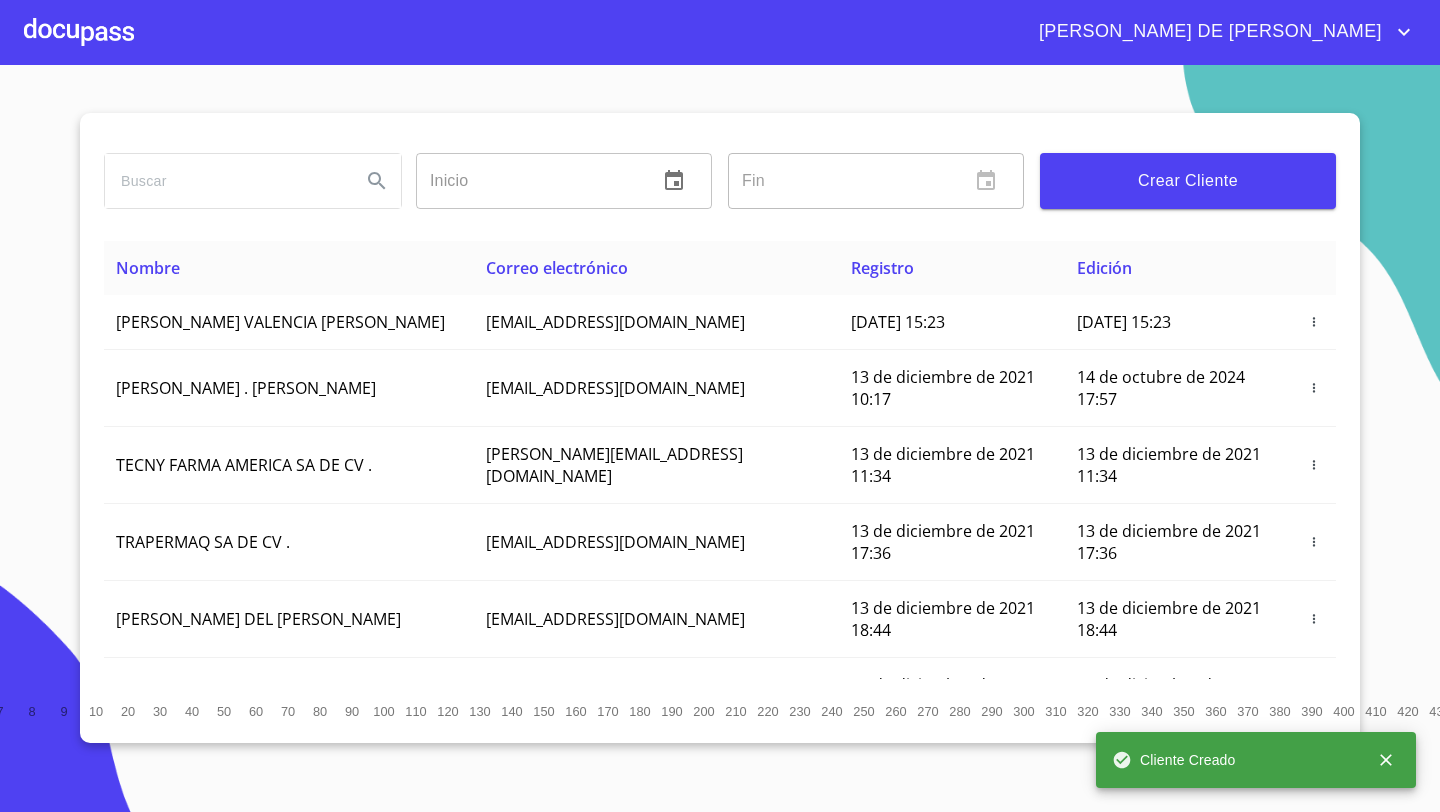 click on "Inicio ​" at bounding box center [564, 181] 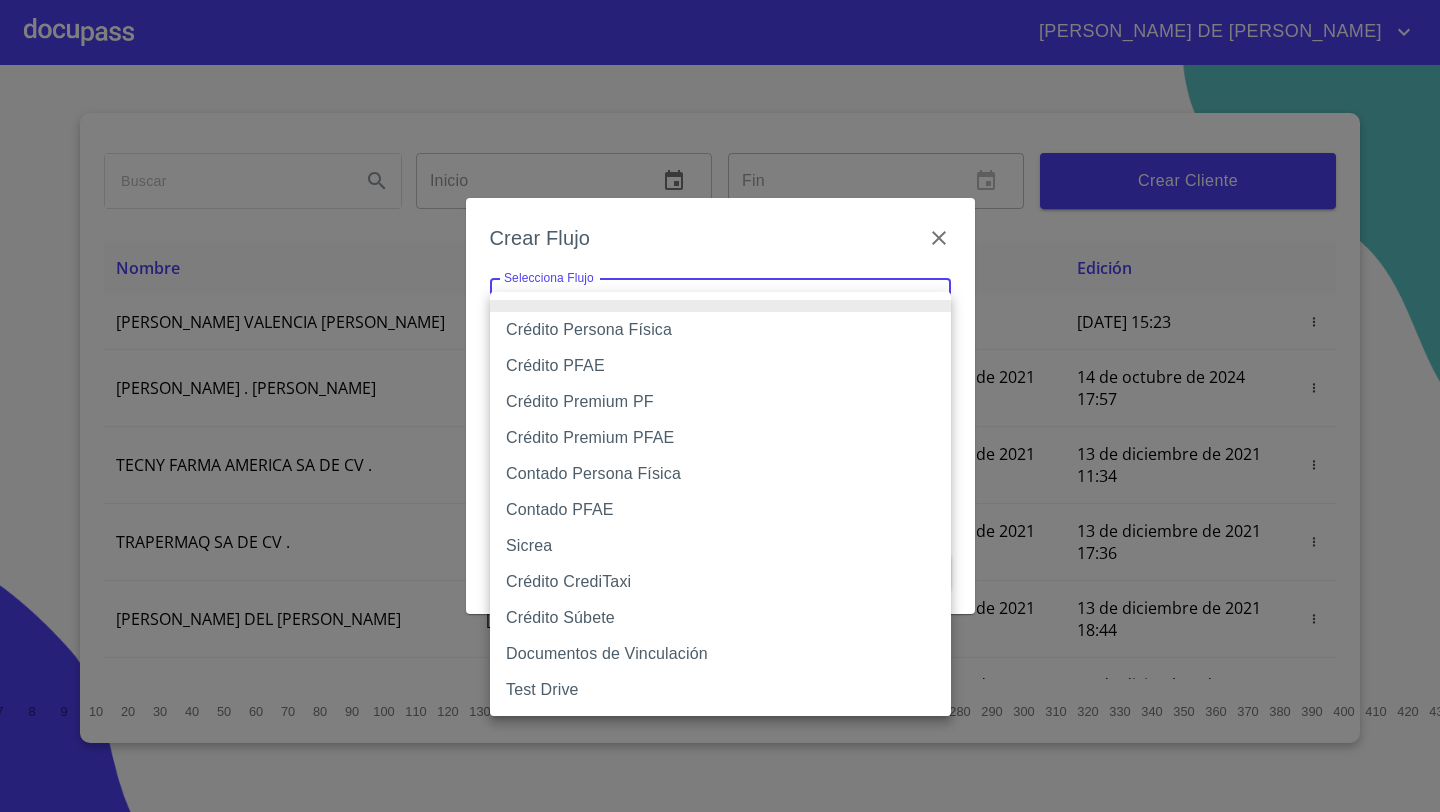 click on "[PERSON_NAME] DE [PERSON_NAME]  Inicio ​ Fin ​ Crear Cliente Nombre   Correo electrónico   Registro   Edición     [PERSON_NAME]  VALENCIA  [PERSON_NAME]  [EMAIL_ADDRESS][DOMAIN_NAME] [DATE] 15:23 [DATE] 15:23 ROMEO . [PERSON_NAME] [EMAIL_ADDRESS][DOMAIN_NAME] [DATE] 10:17 [DATE] 17:57 TECNY FARMA AMERICA  SA DE CV  . [PERSON_NAME][EMAIL_ADDRESS][DOMAIN_NAME] [DATE] 11:34 [DATE] 11:34 TRAPERMAQ SA DE CV  . [EMAIL_ADDRESS][DOMAIN_NAME] [DATE] 17:36 [DATE] 17:36 [PERSON_NAME] DEL [PERSON_NAME] [EMAIL_ADDRESS][DOMAIN_NAME] [DATE] 18:44 [DATE] 18:44 [PERSON_NAME]  [PERSON_NAME][EMAIL_ADDRESS][DOMAIN_NAME] [DATE] 11:46 [DATE] 11:46 SOLUCION EN LIMPIEZA DE JOCOTEPEC SDRL DE CV . [EMAIL_ADDRESS][DOMAIN_NAME] [DATE] 12:14 [DATE] 18:52 [PERSON_NAME] [EMAIL_ADDRESS][DOMAIN_NAME] [DATE] 15:01 [DATE][PERSON_NAME] 17:58" at bounding box center [720, 406] 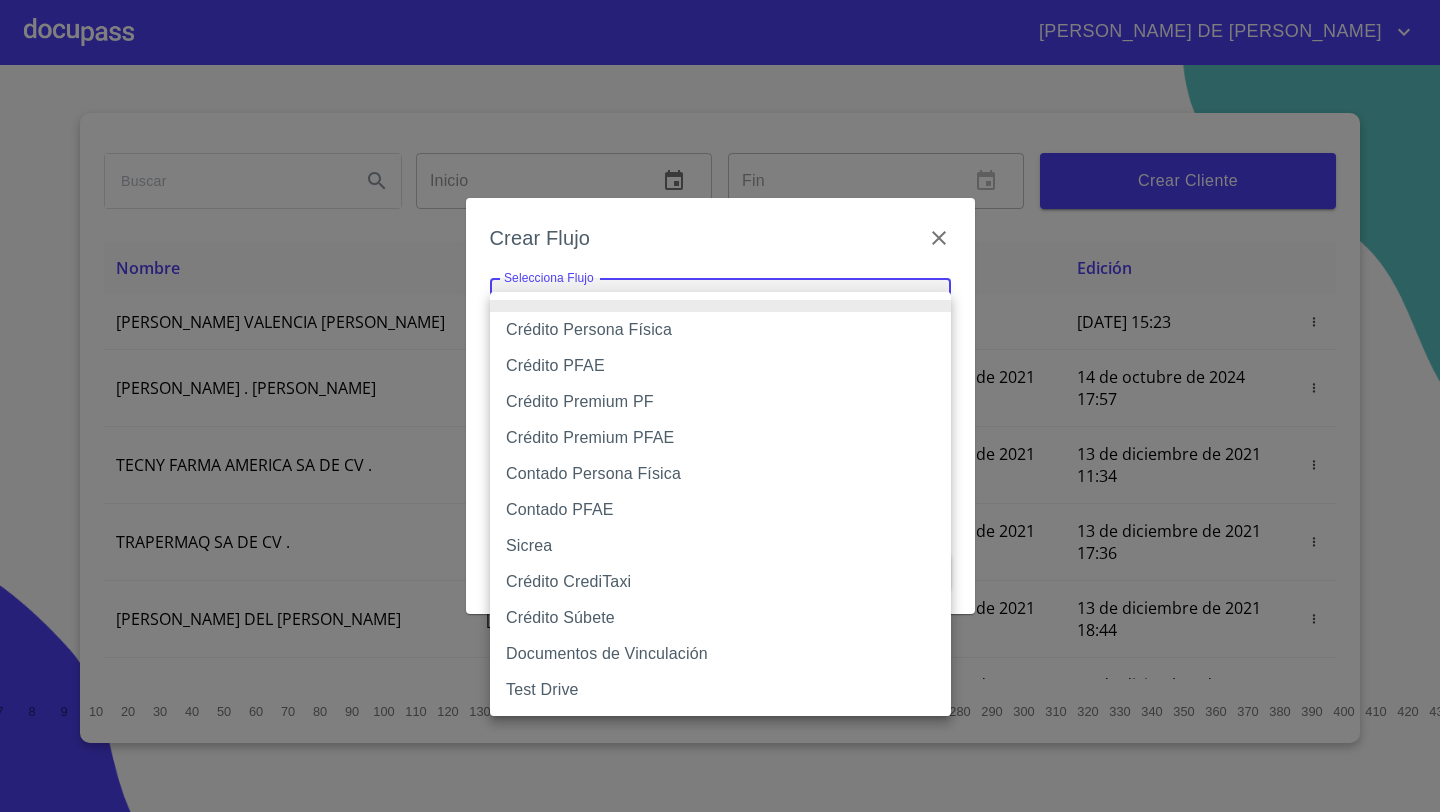 type on "61b033e49b8c202ad5bb7912" 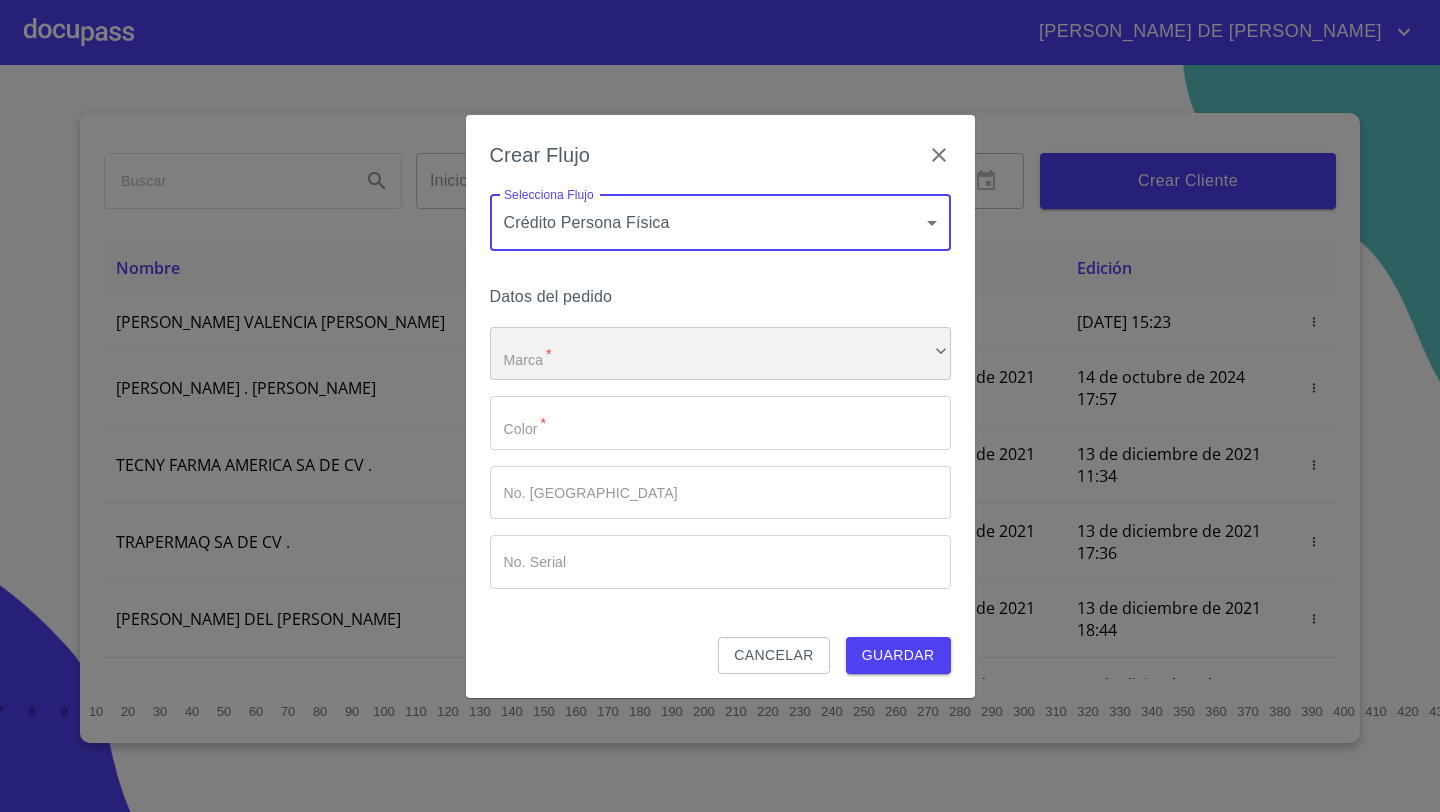 click on "​" at bounding box center (720, 354) 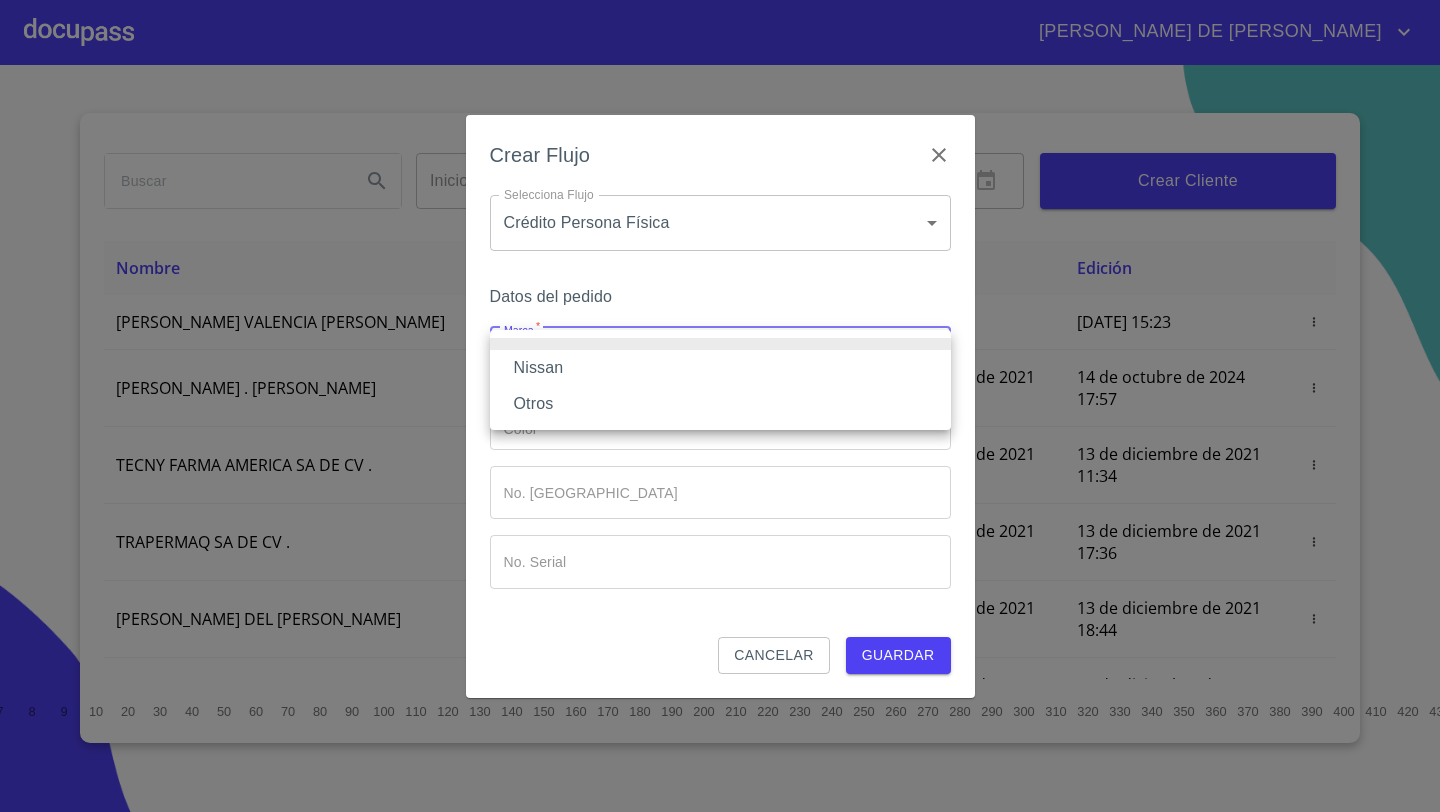click on "Nissan" at bounding box center (720, 368) 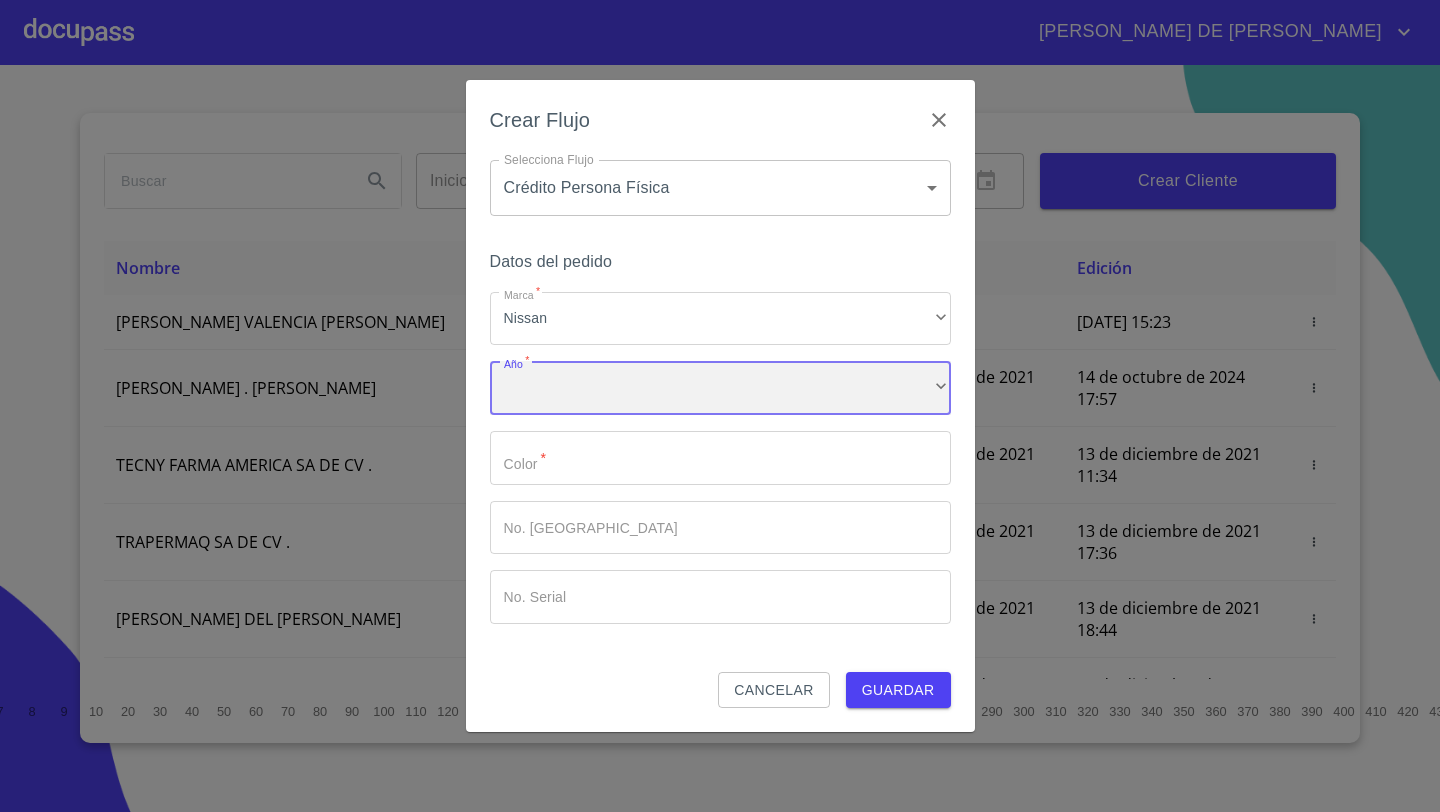 click on "​" at bounding box center [720, 388] 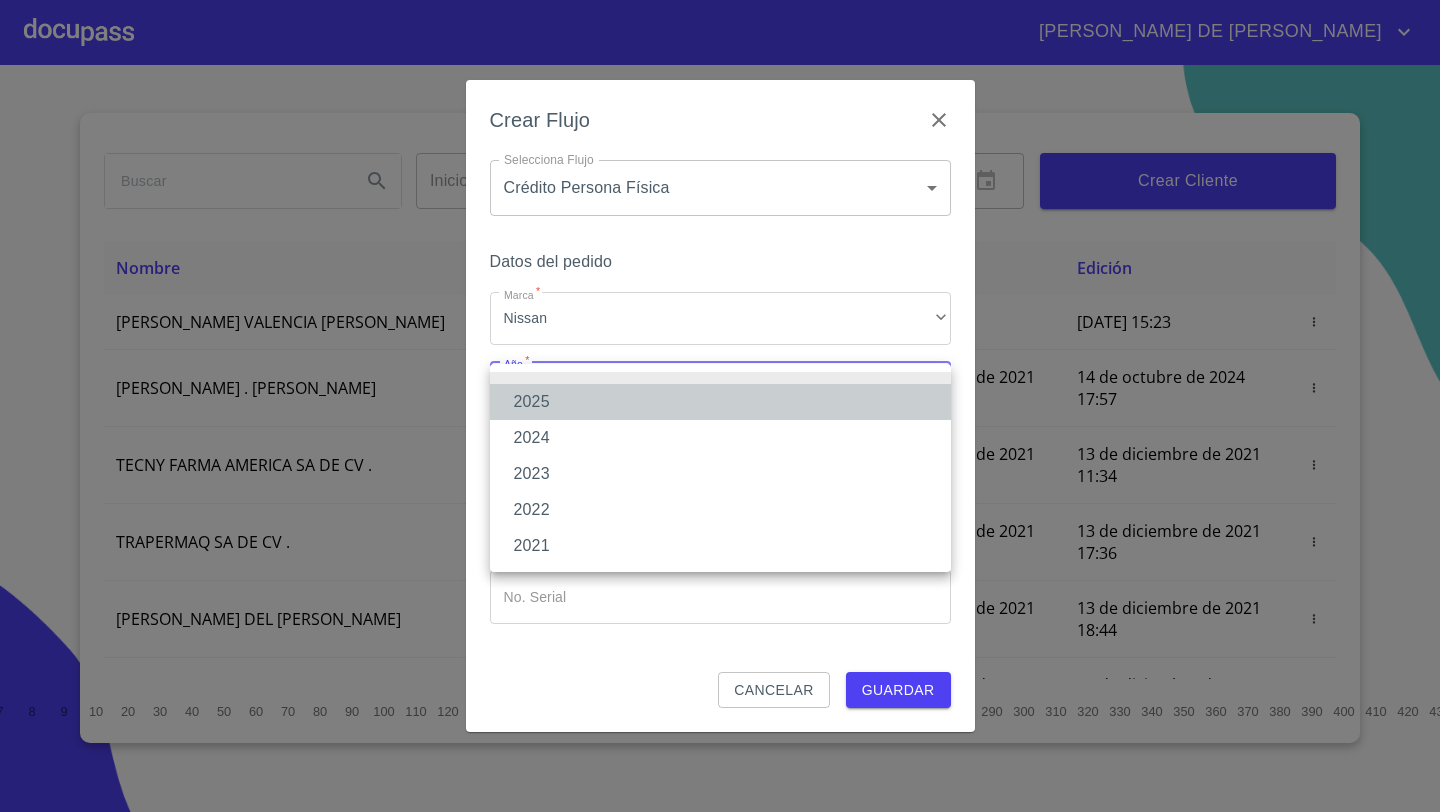 click on "2025" at bounding box center (720, 402) 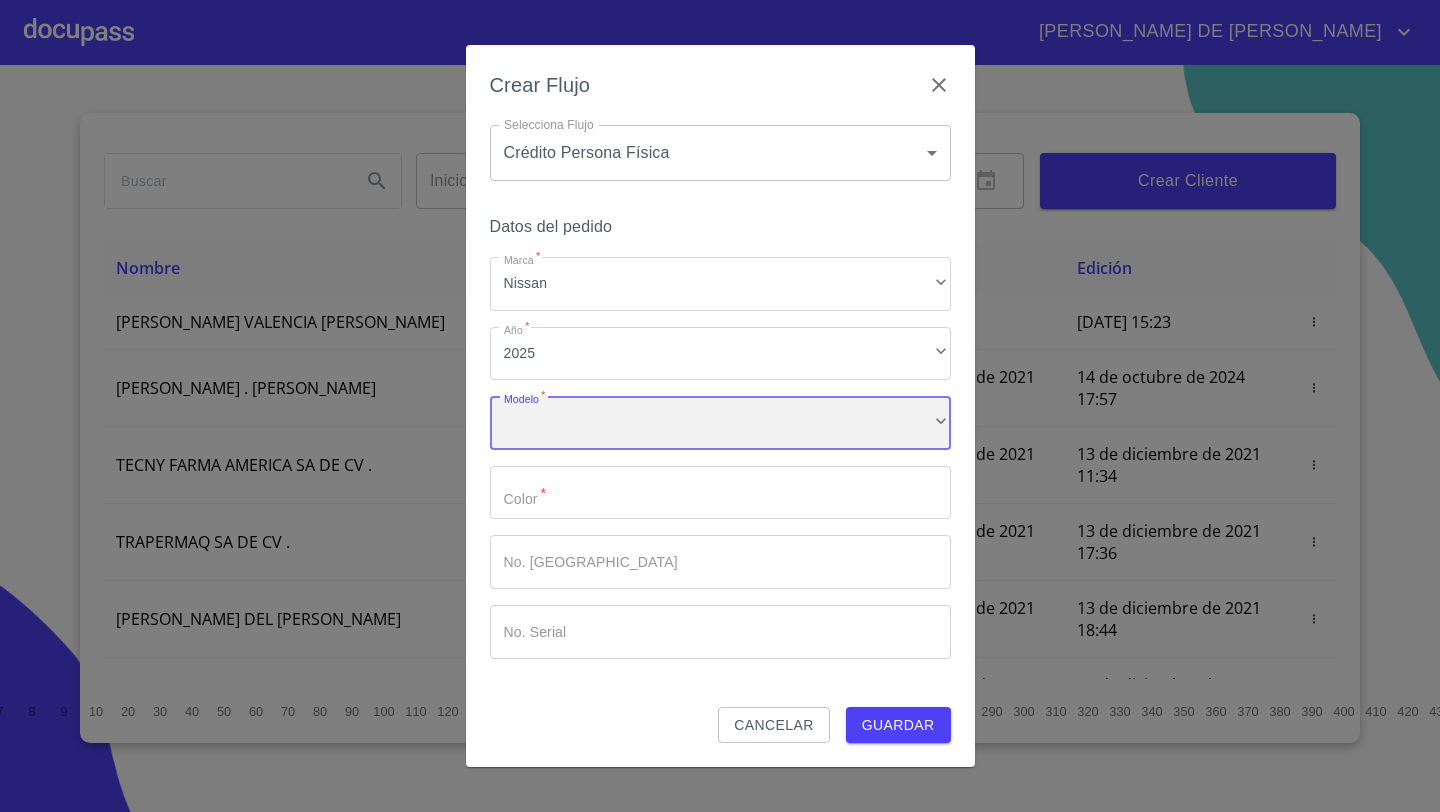 click on "​" at bounding box center (720, 423) 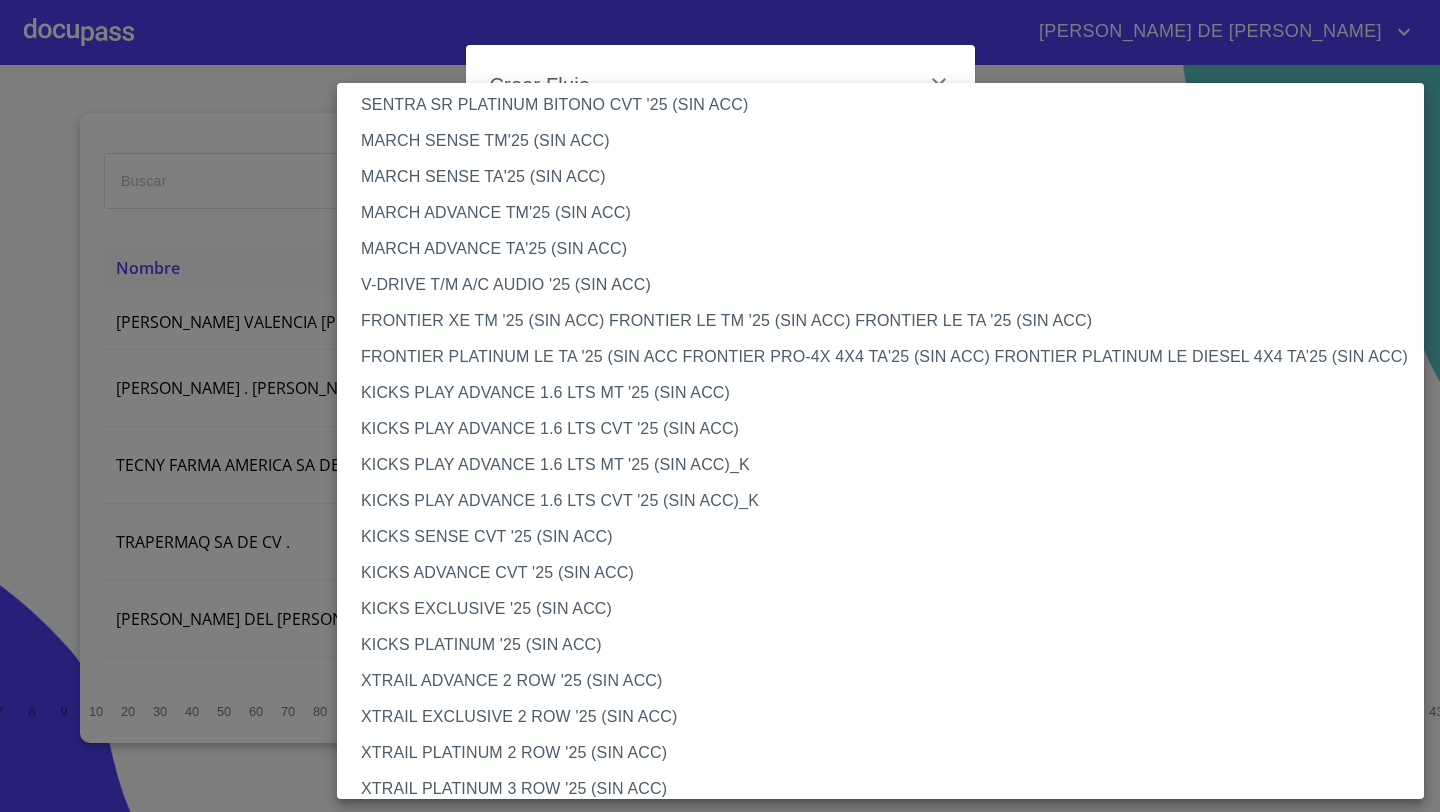 scroll, scrollTop: 1471, scrollLeft: 0, axis: vertical 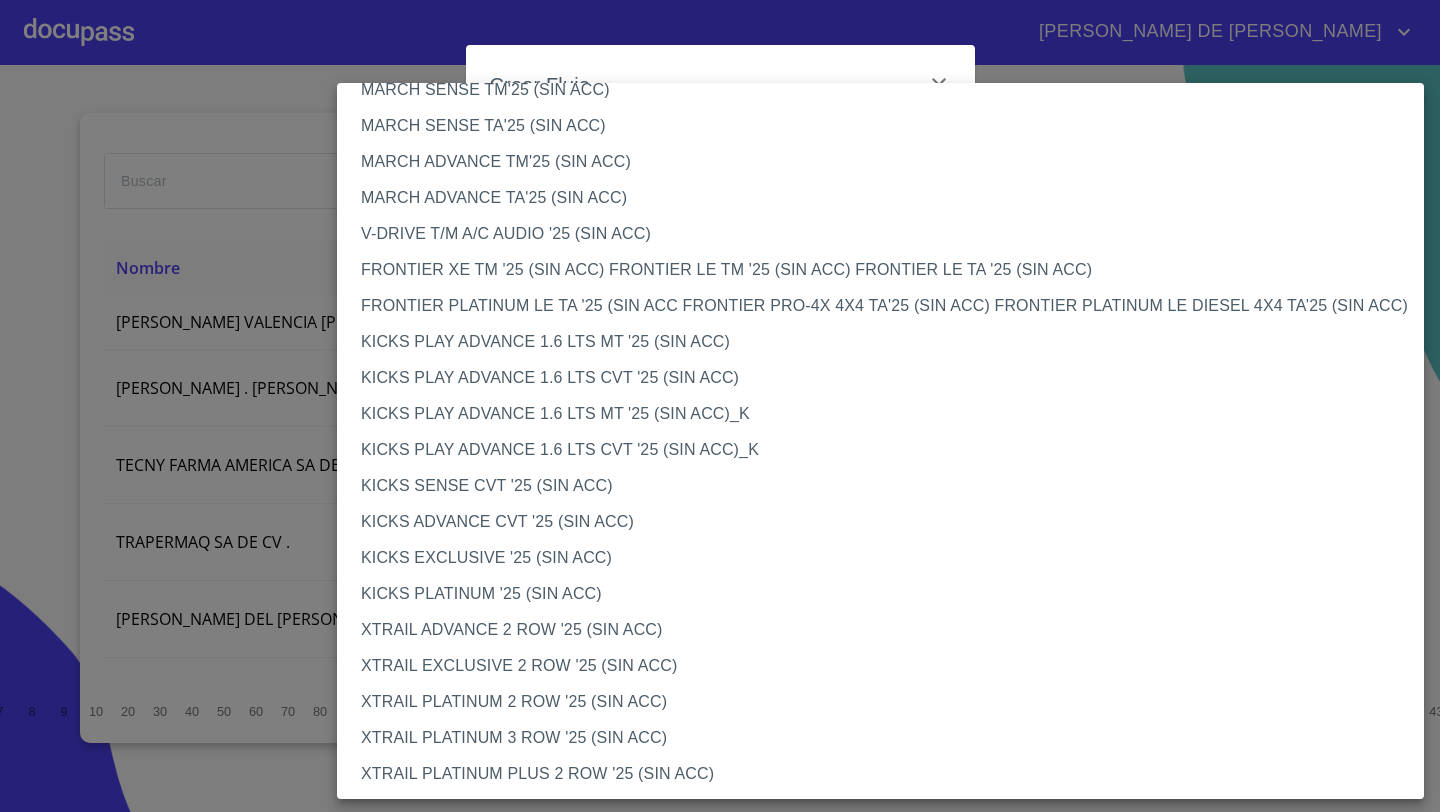 click on "KICKS ADVANCE CVT '25 (SIN ACC)" at bounding box center (880, 522) 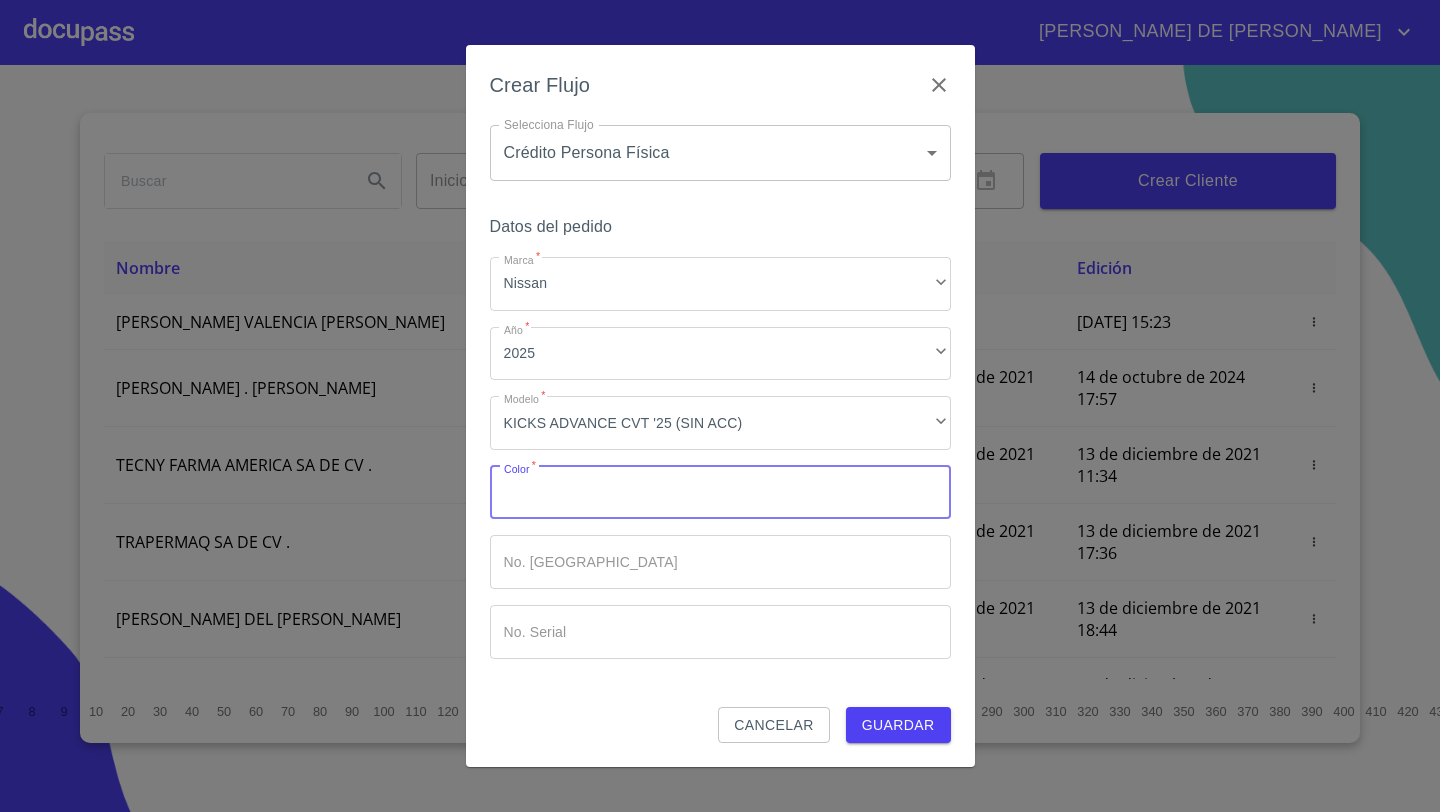 click on "Marca   *" at bounding box center [720, 493] 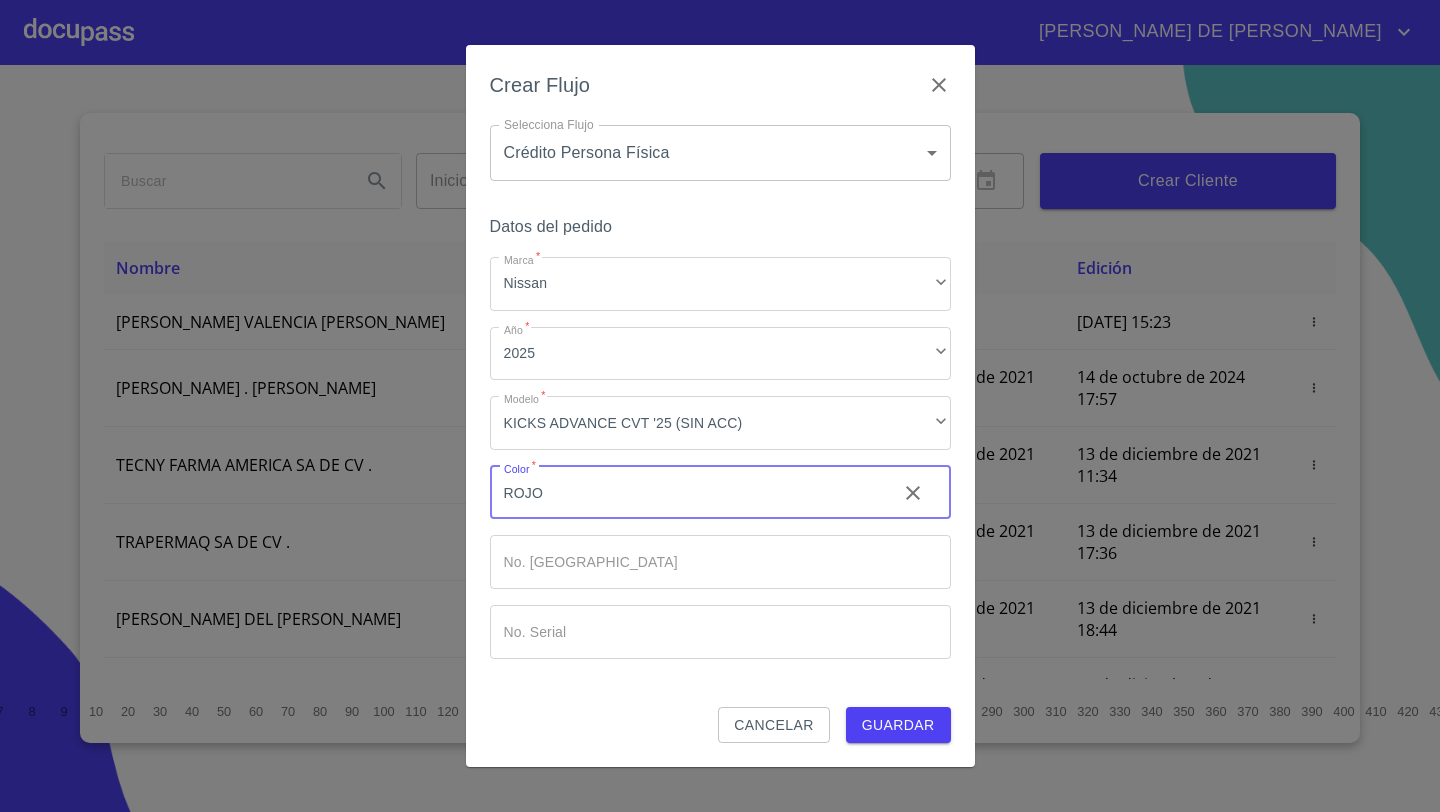 type on "ROJO" 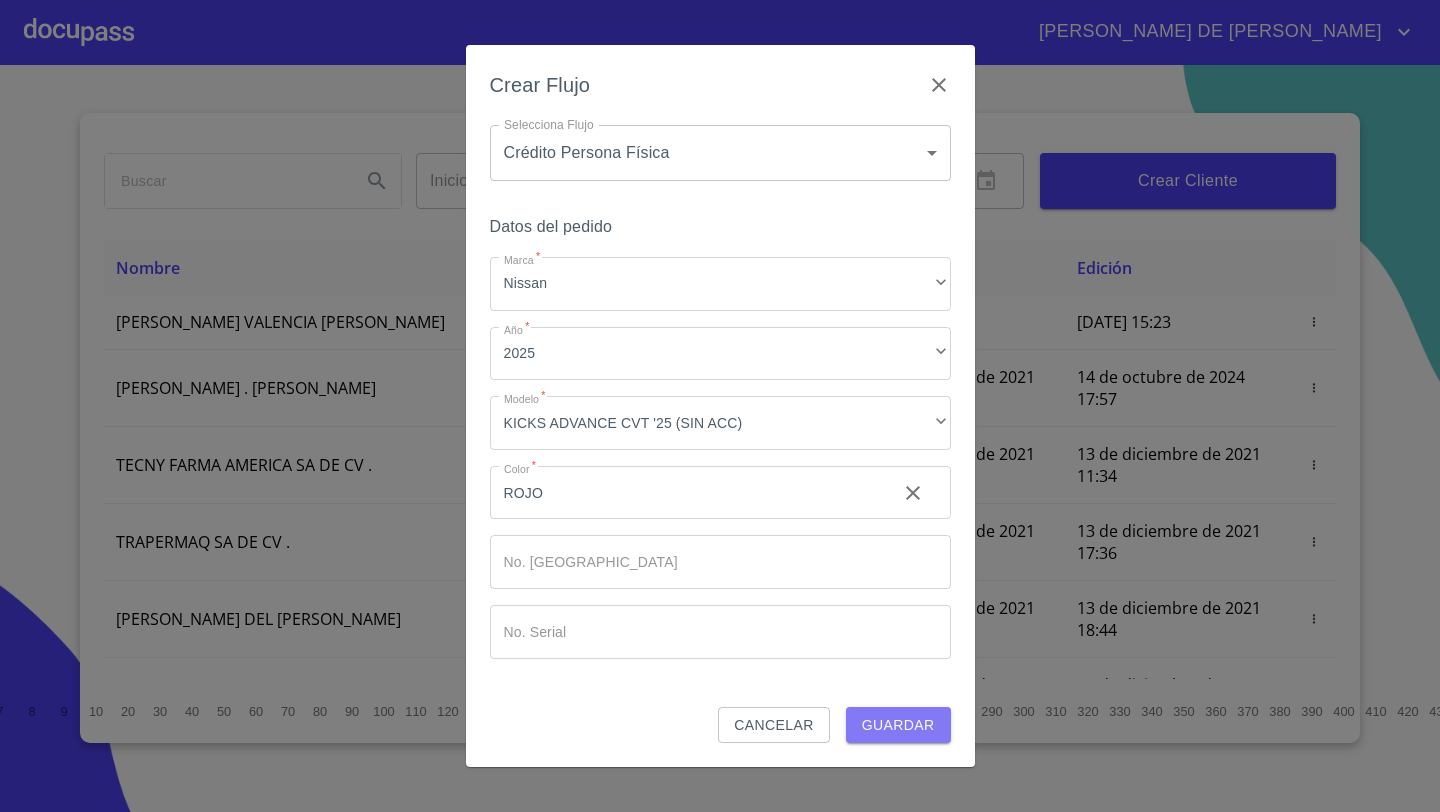click on "Guardar" at bounding box center [898, 725] 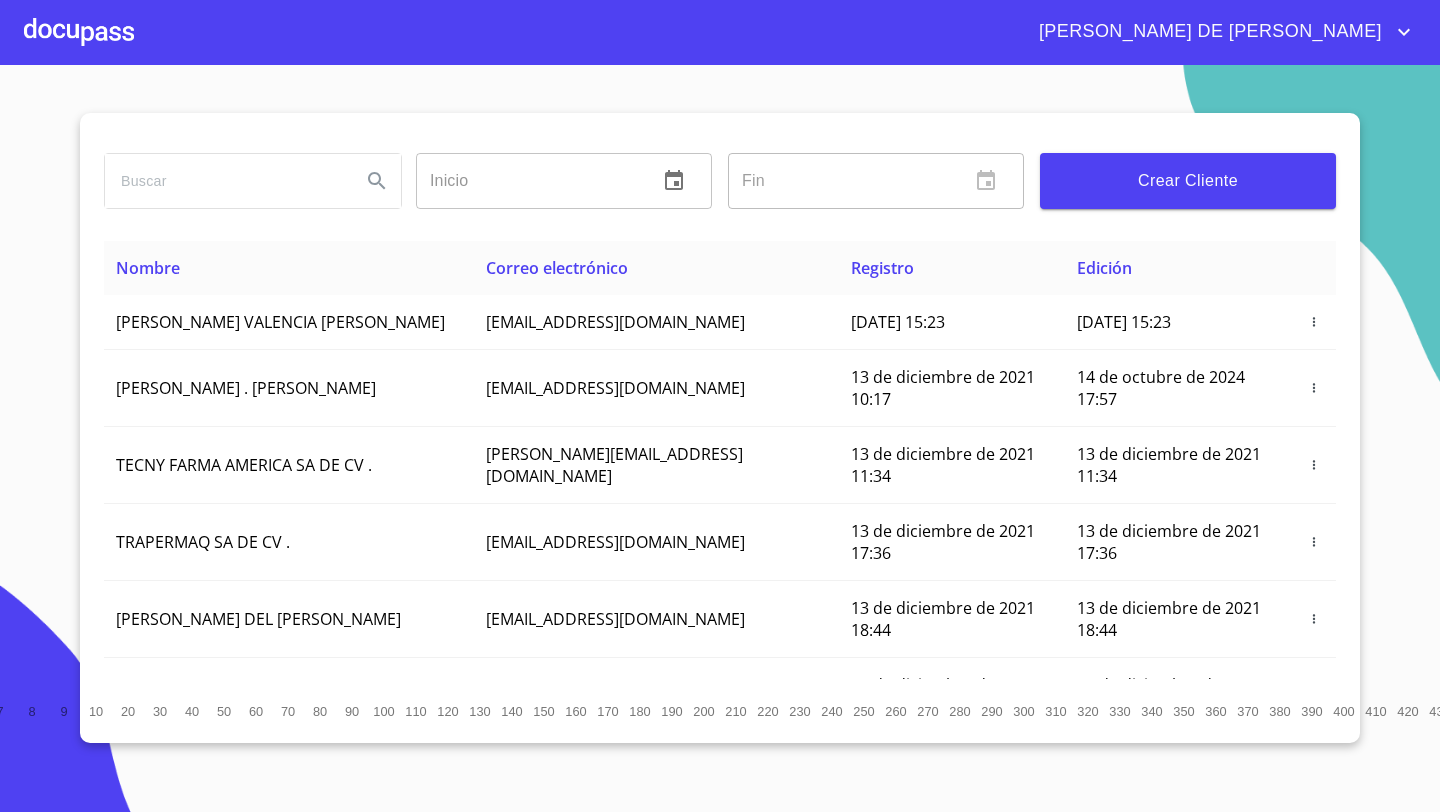 click at bounding box center (79, 32) 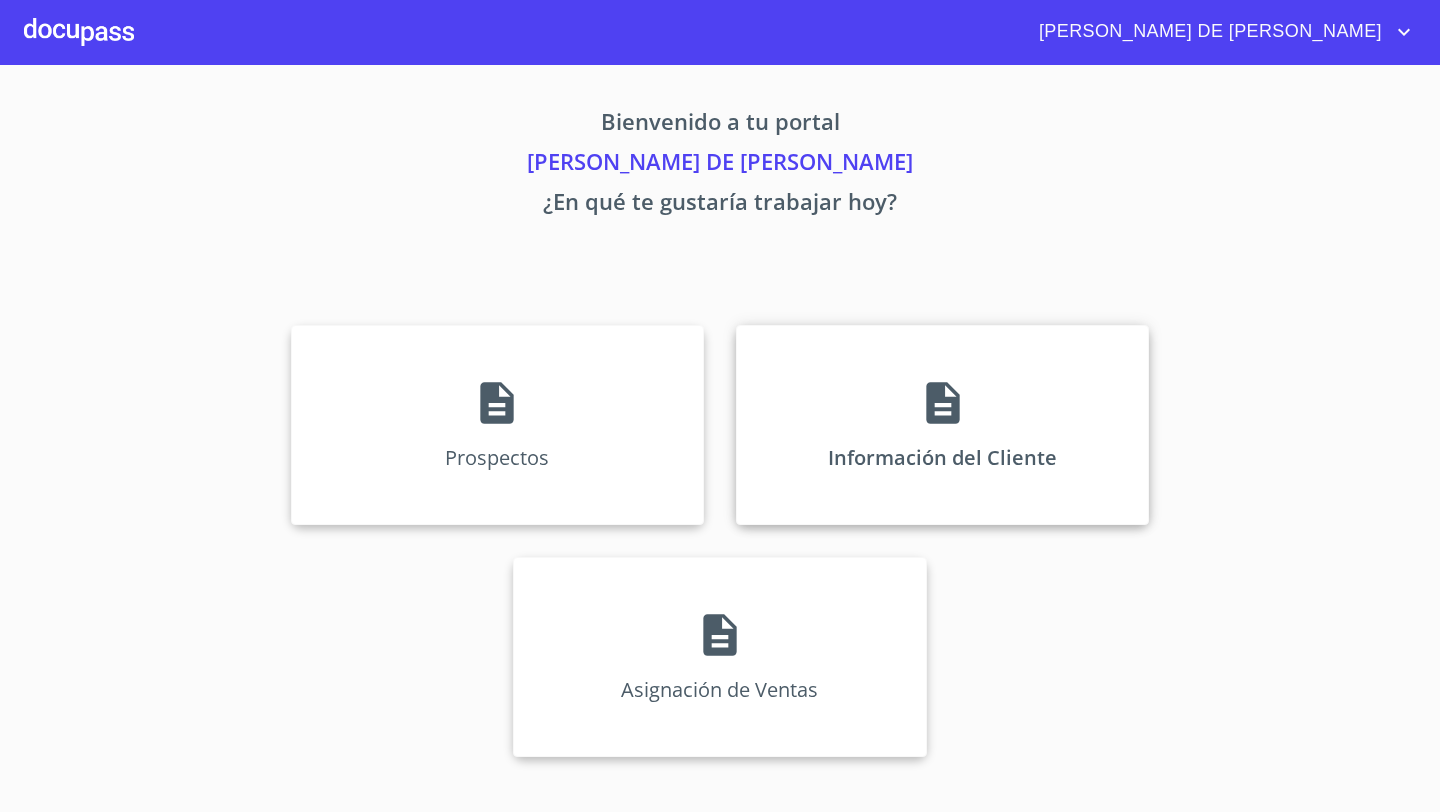 click on "Información del Cliente" at bounding box center (942, 457) 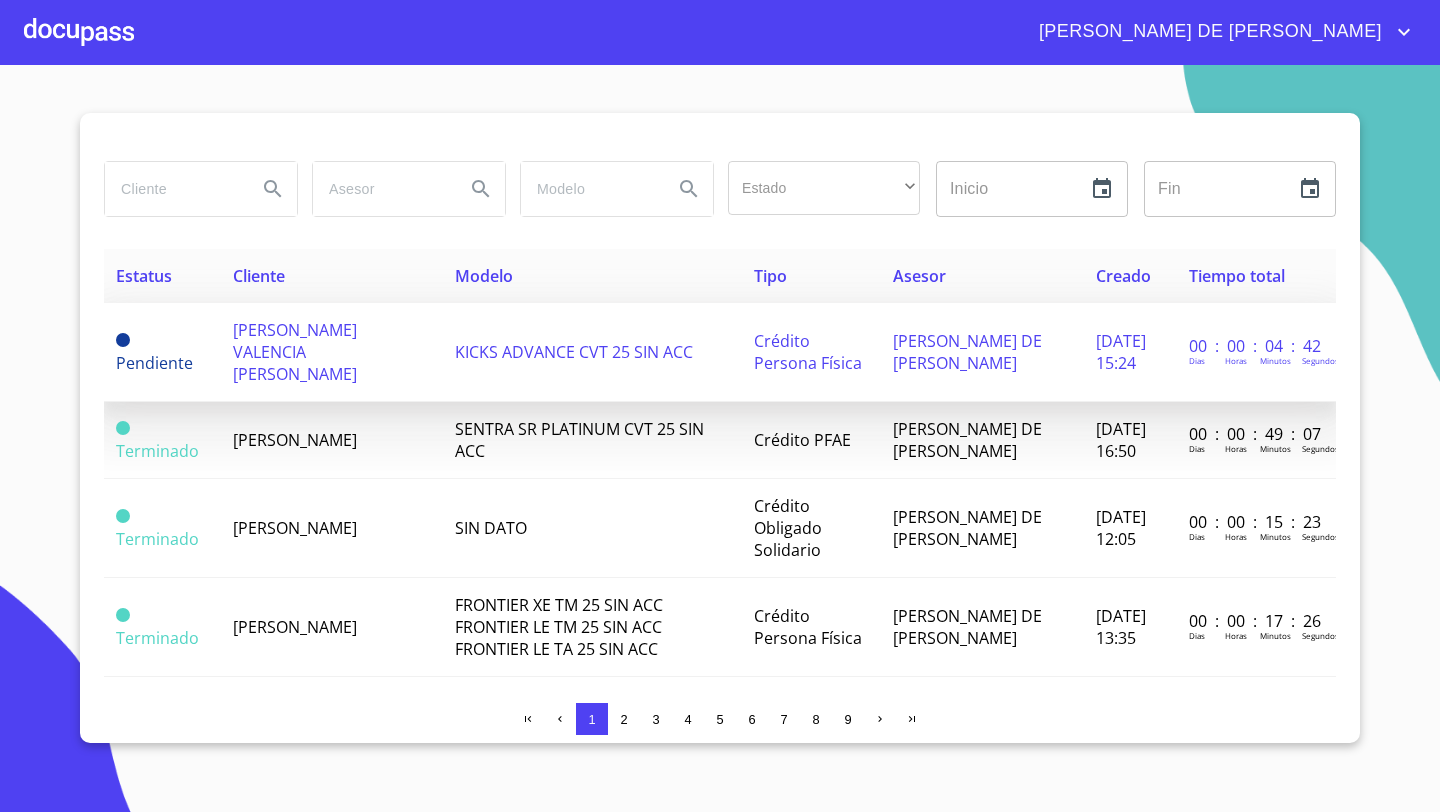 click on "[PERSON_NAME]  VALENCIA  [PERSON_NAME]" at bounding box center [295, 352] 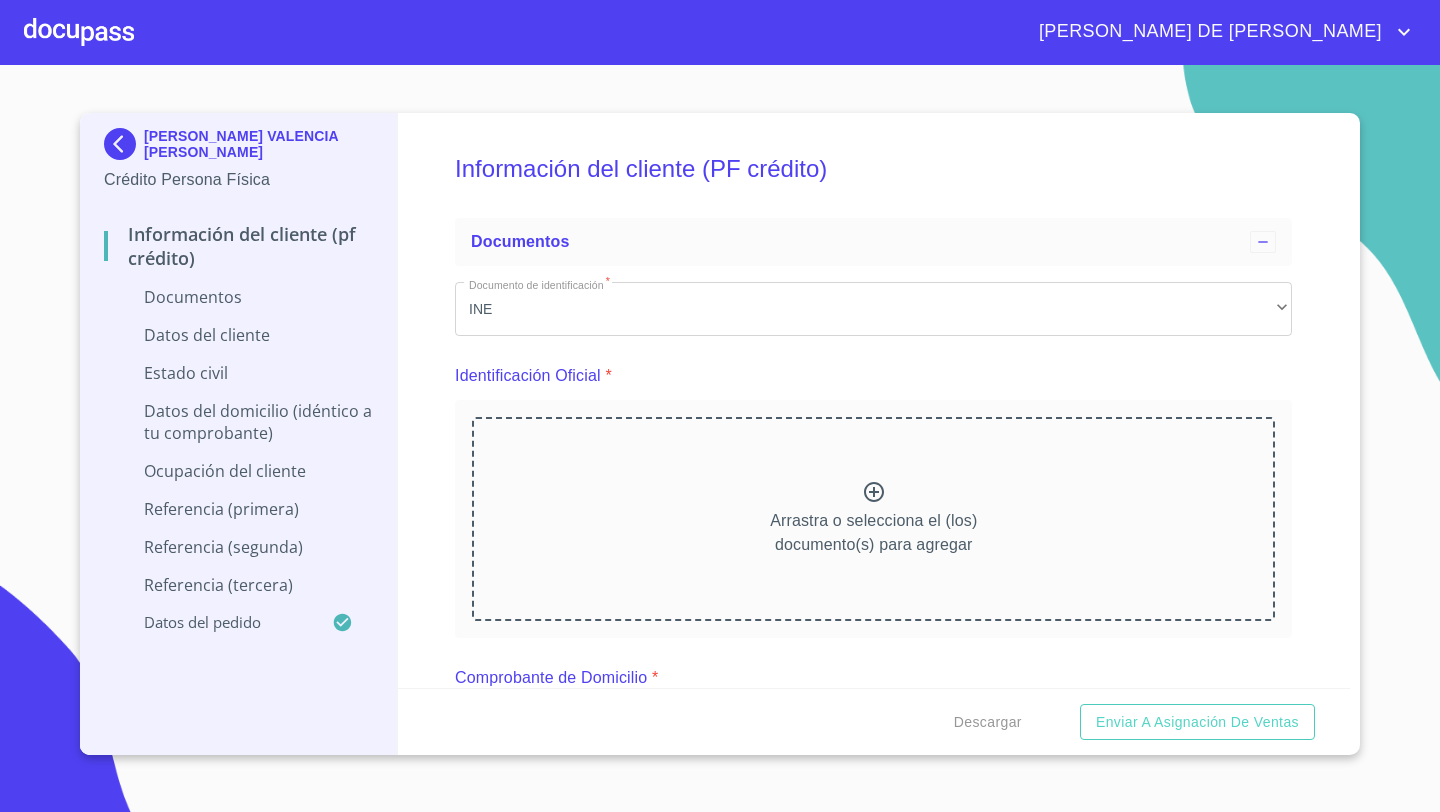 click on "Arrastra o selecciona el (los) documento(s) para agregar" at bounding box center (873, 519) 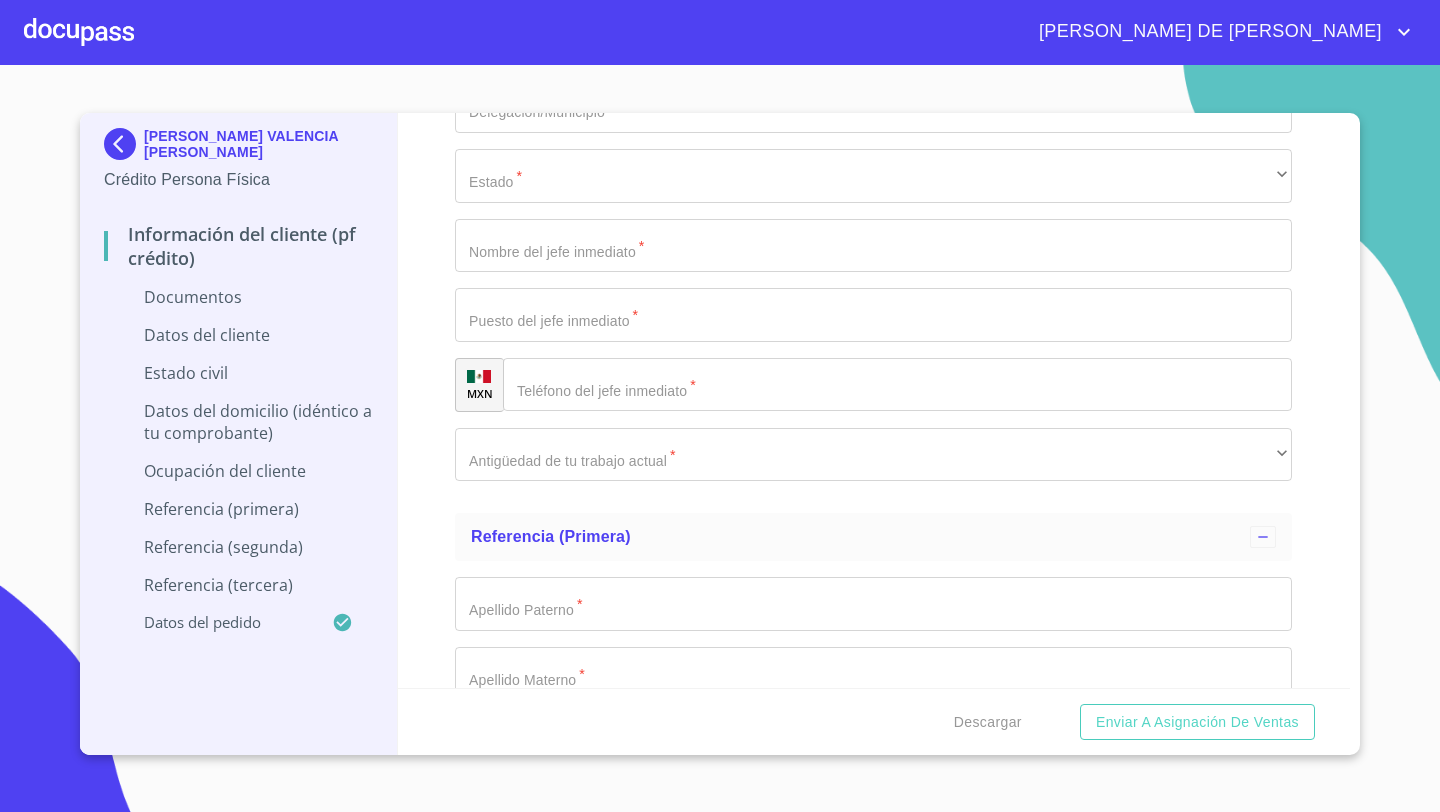 scroll, scrollTop: 5971, scrollLeft: 0, axis: vertical 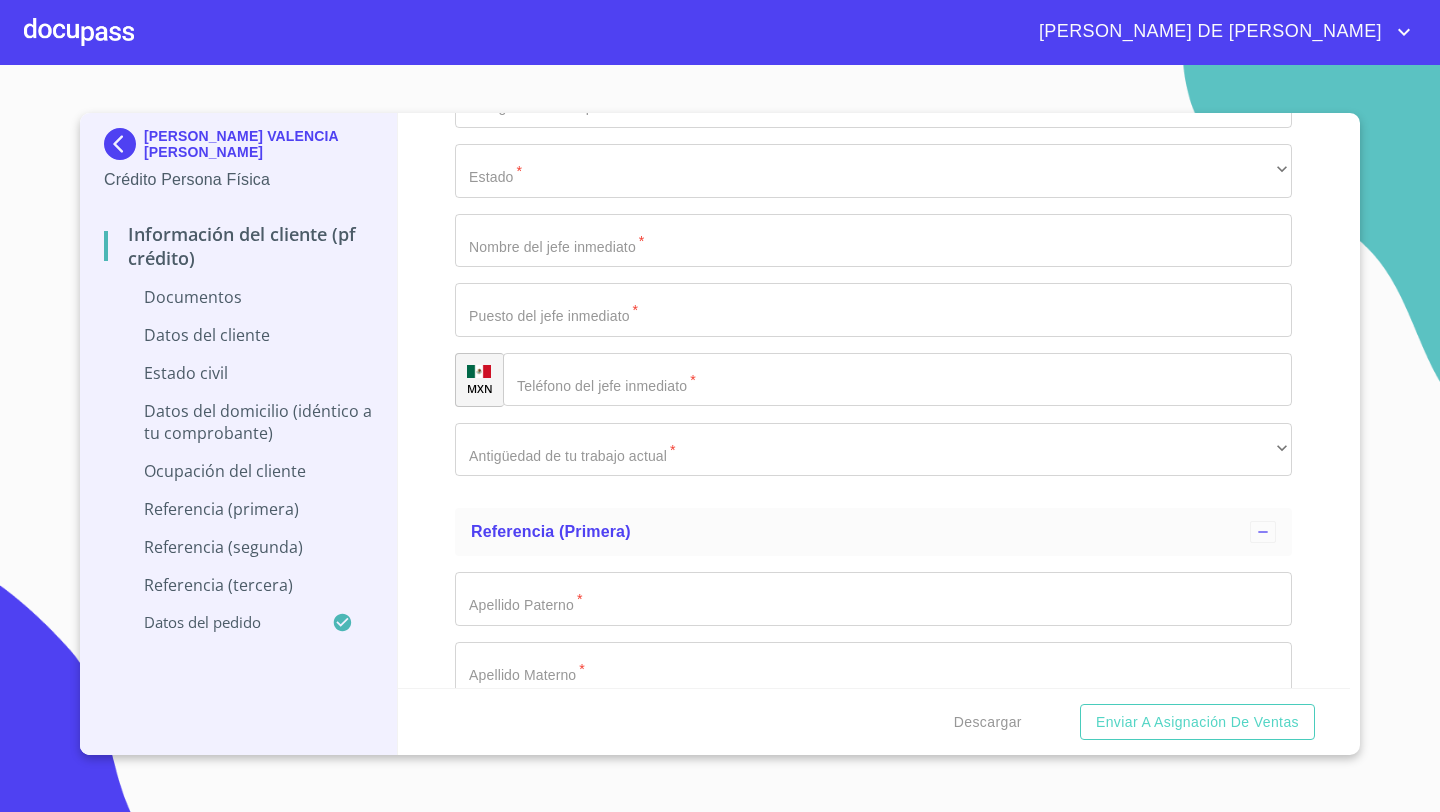 click on "Documento de identificación   *" at bounding box center [850, -2785] 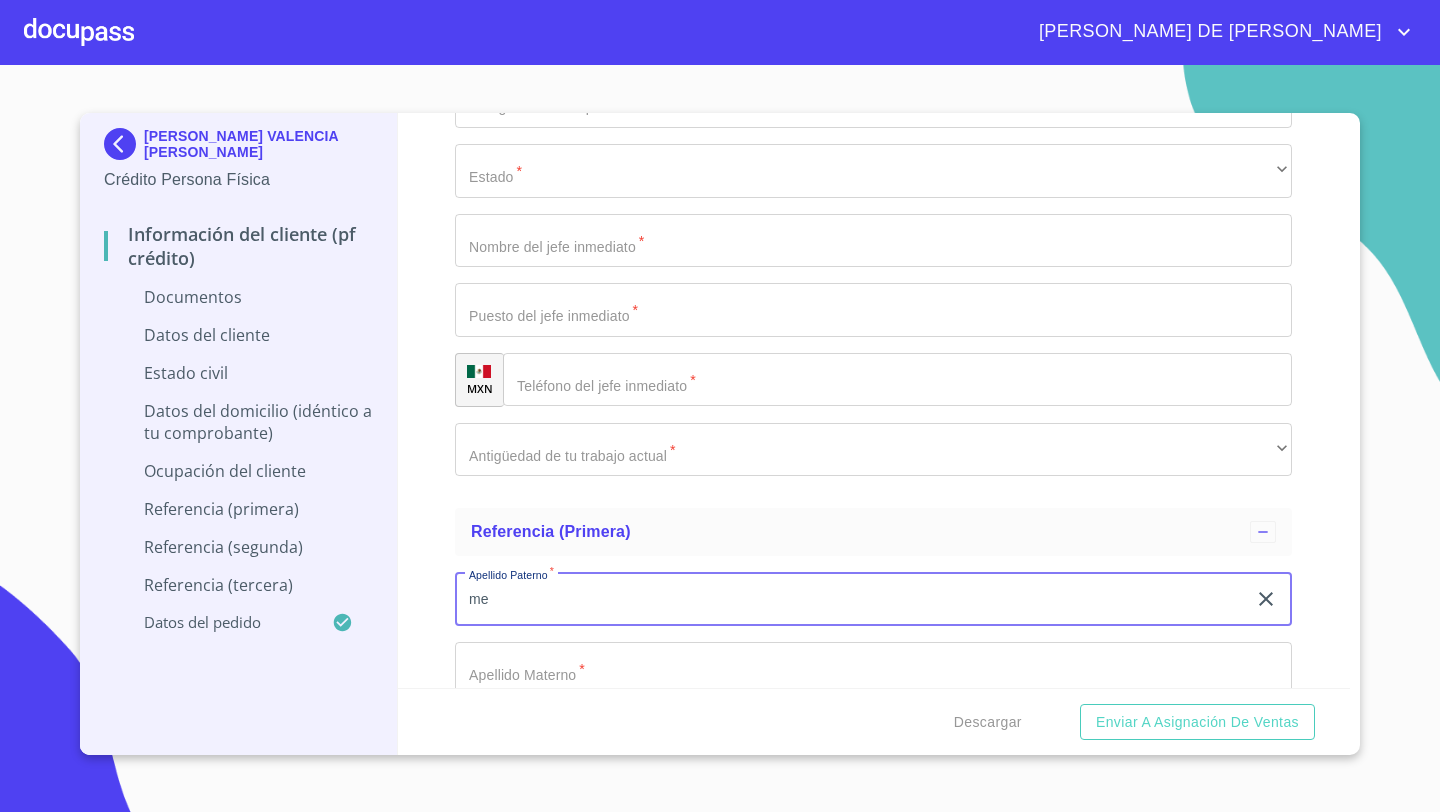 type on "m" 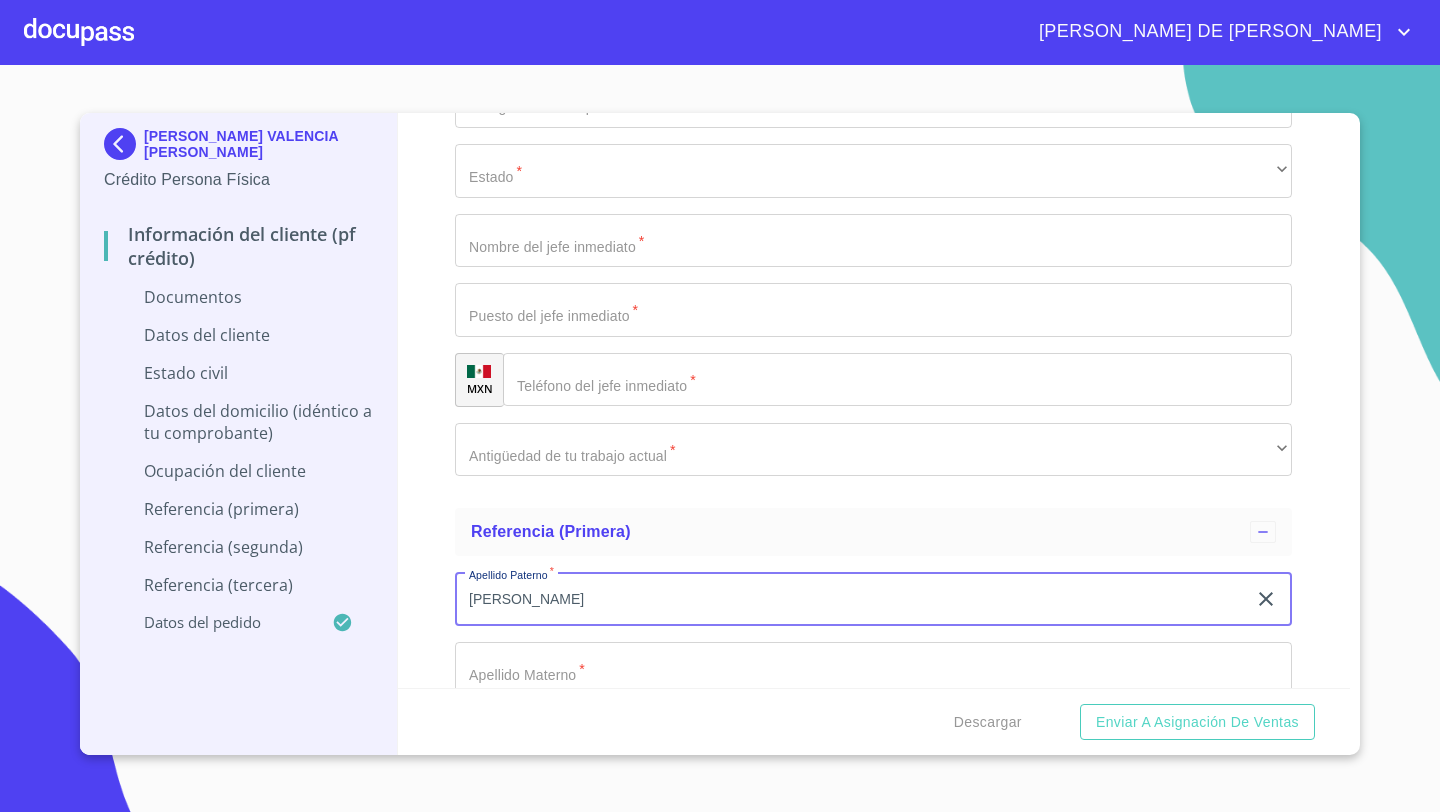type on "[PERSON_NAME]" 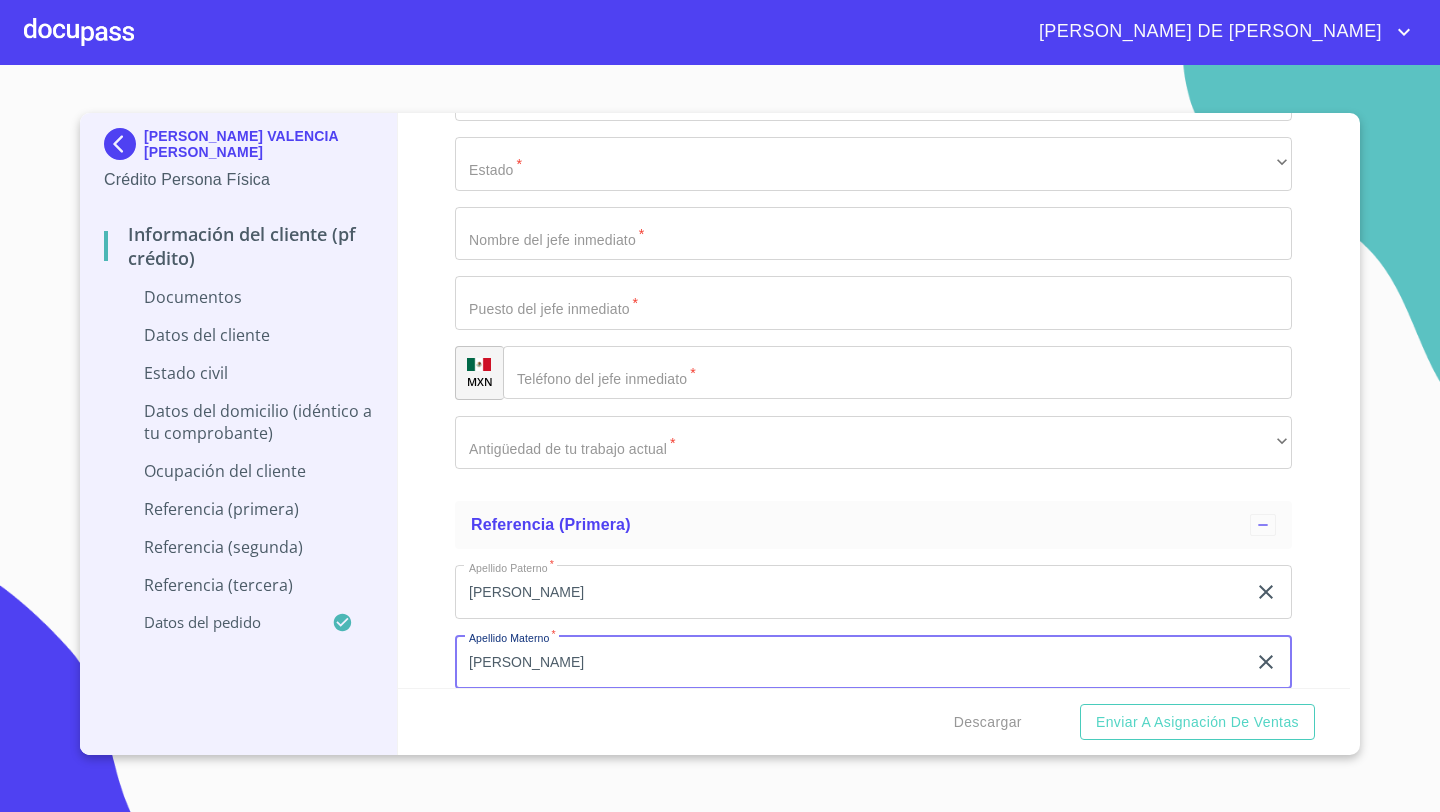 type on "[PERSON_NAME]" 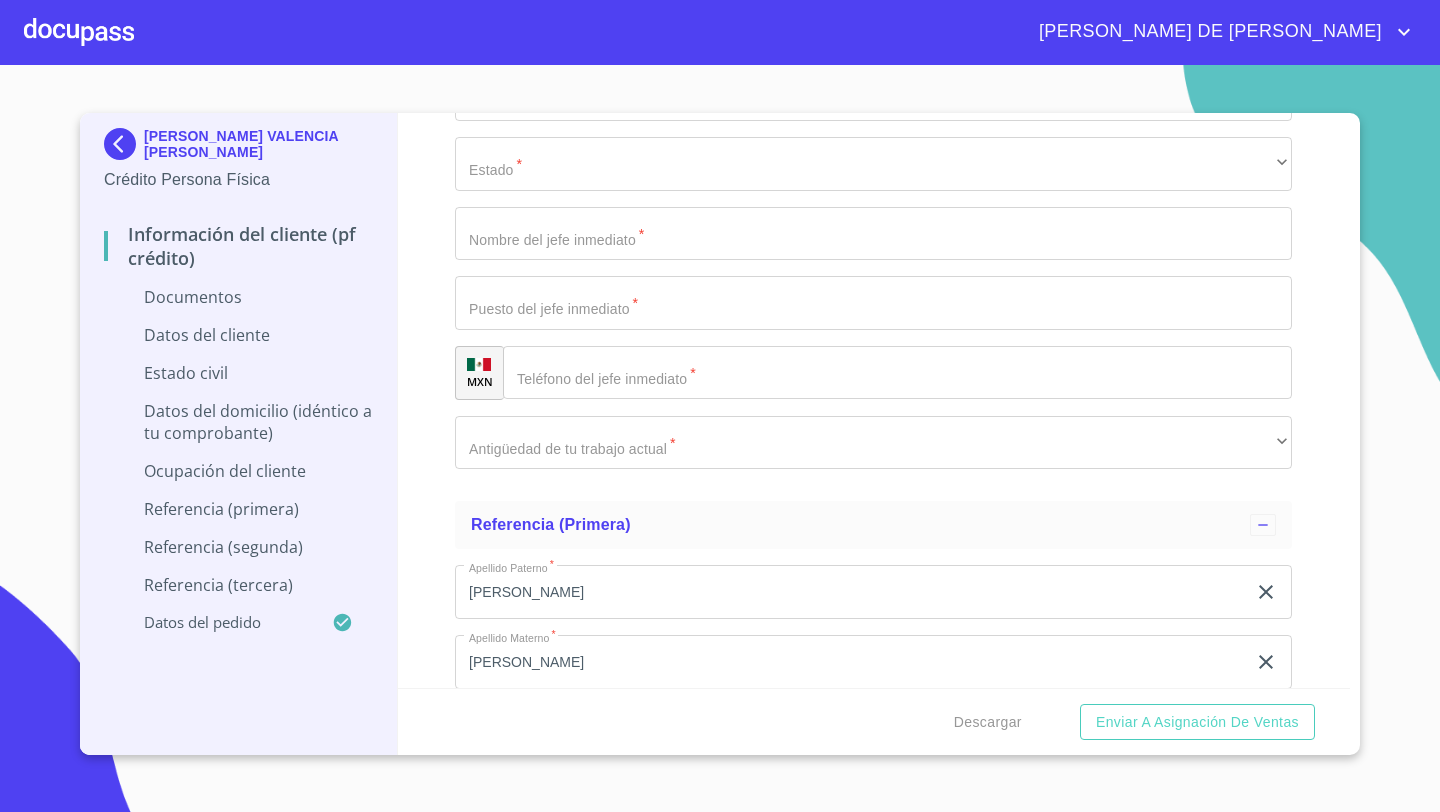 scroll, scrollTop: 6308, scrollLeft: 0, axis: vertical 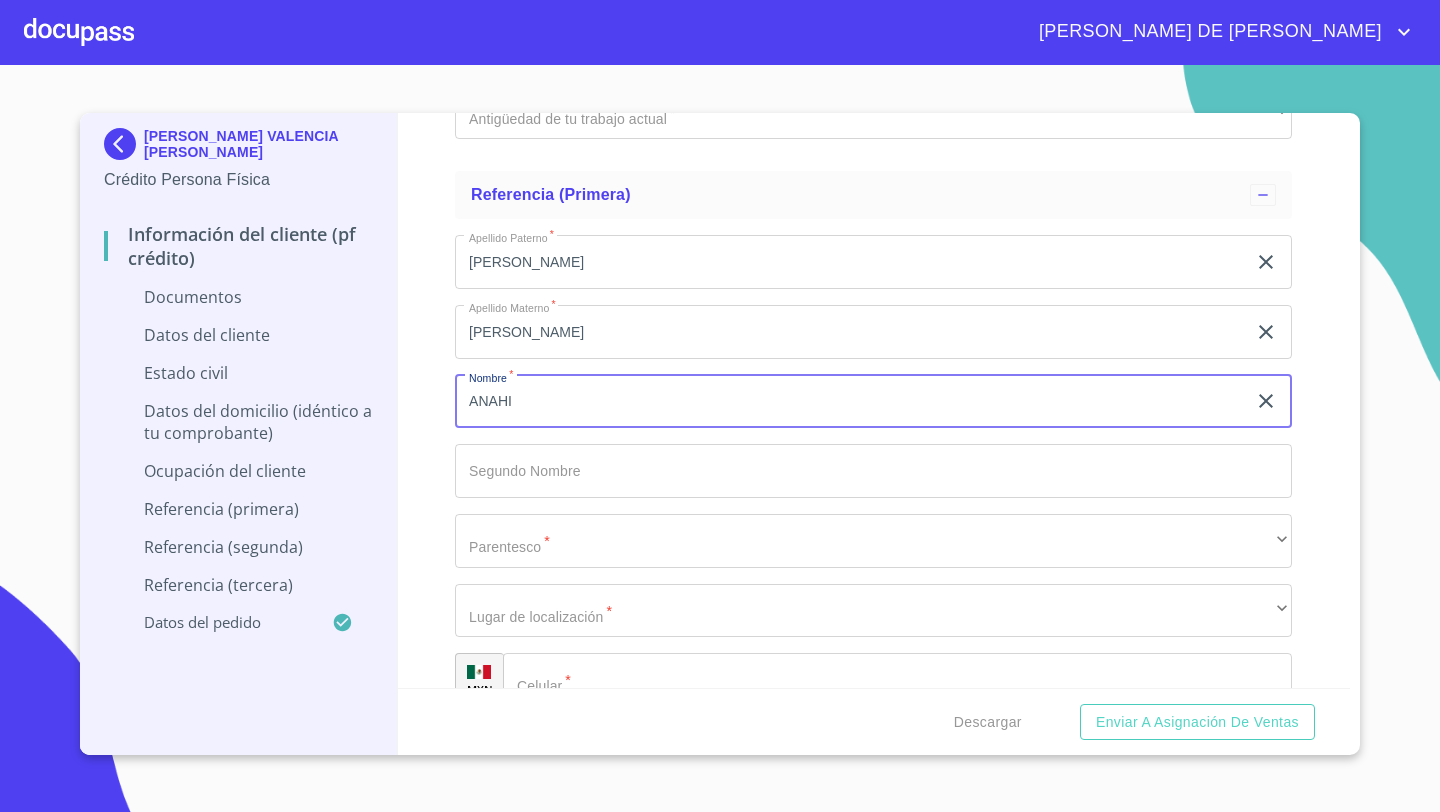 type on "ANAHI" 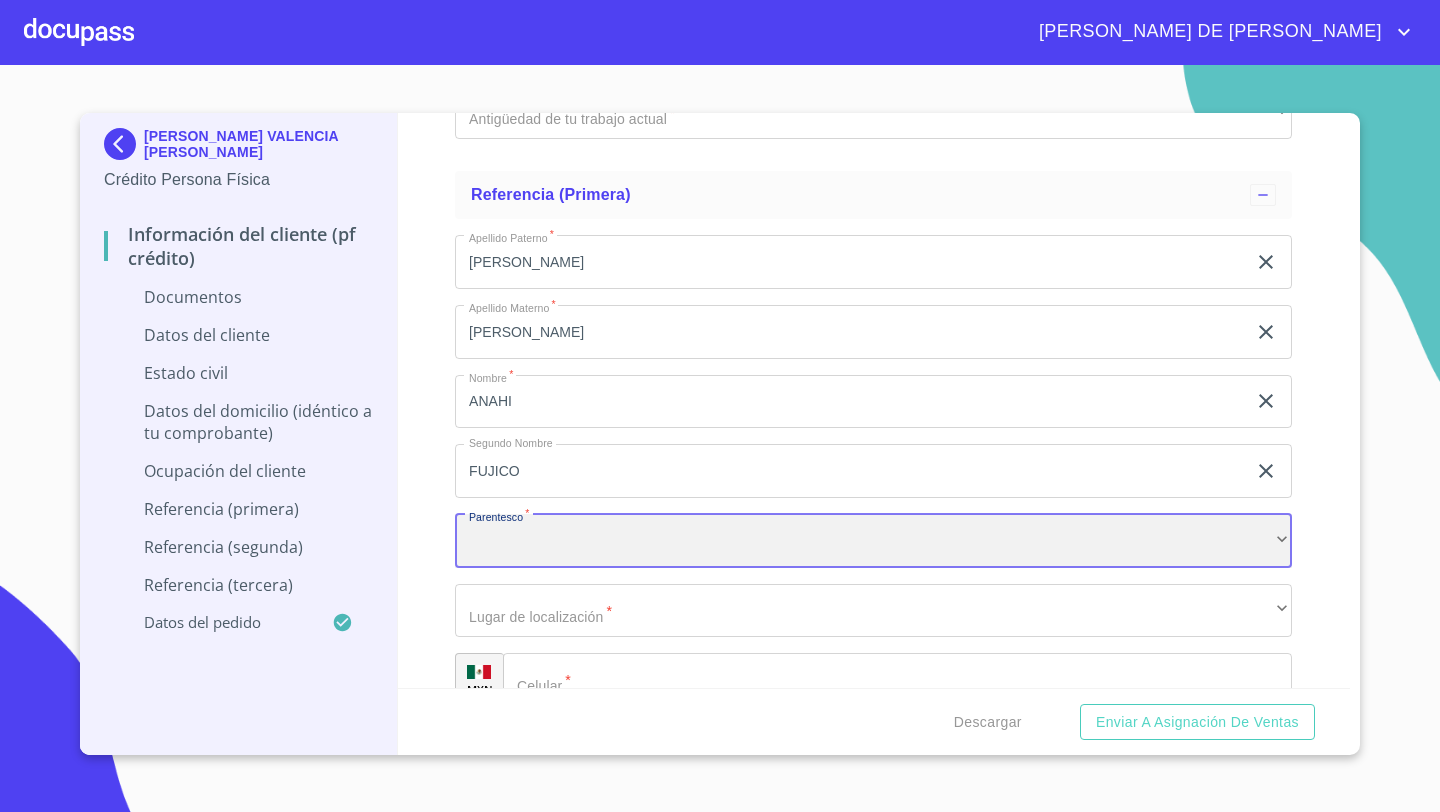click on "​" at bounding box center [873, 541] 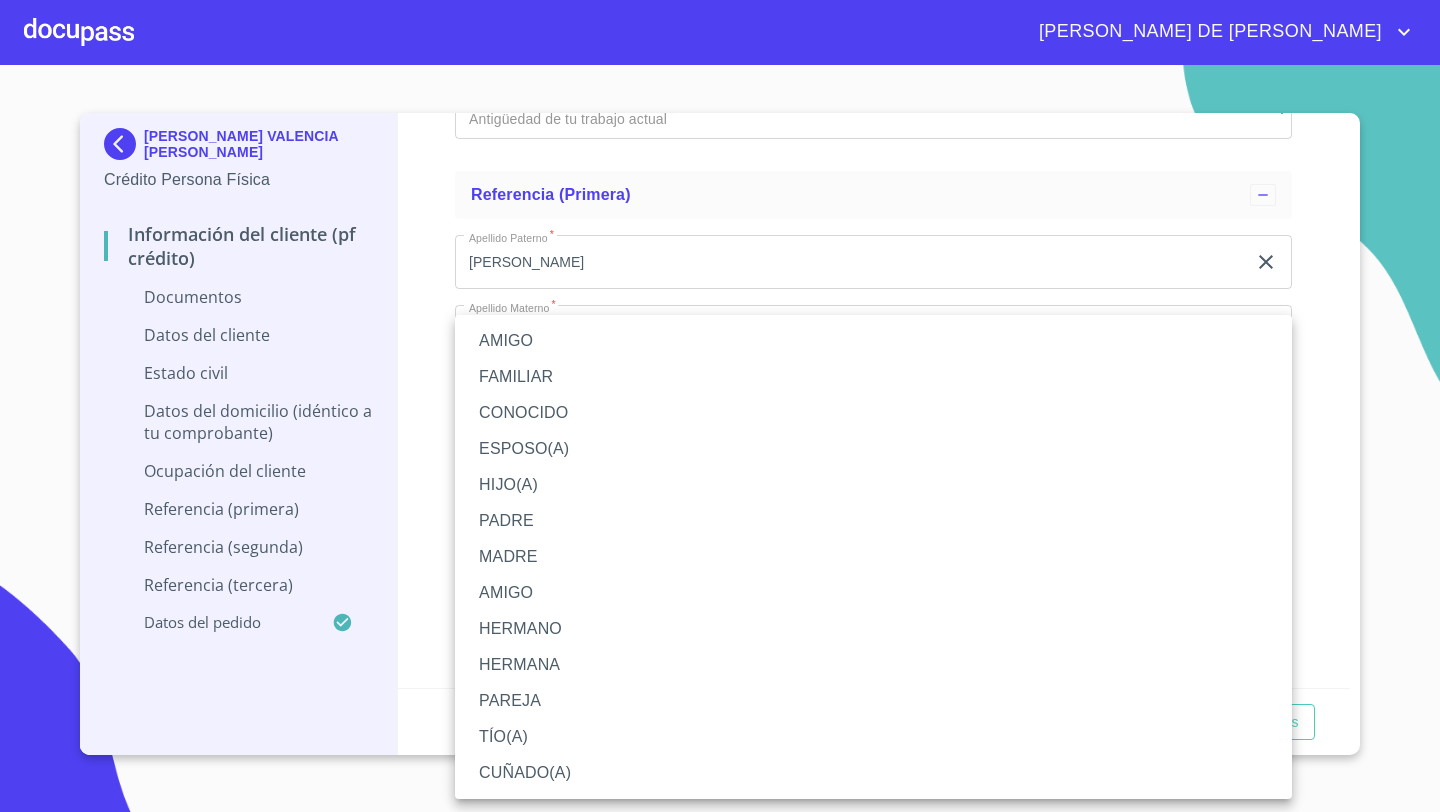 click at bounding box center [720, 406] 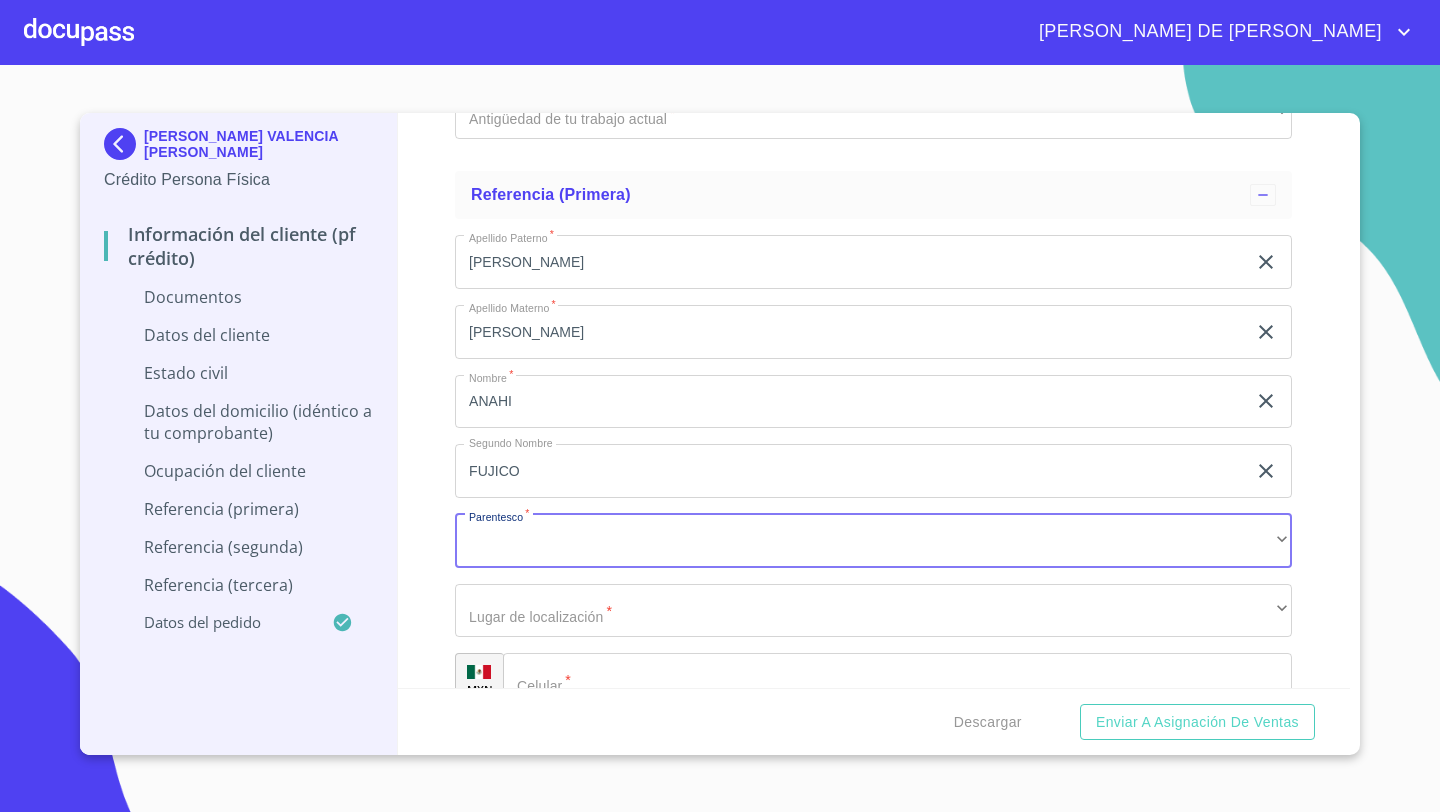 click on "FUJICO" at bounding box center [850, -3122] 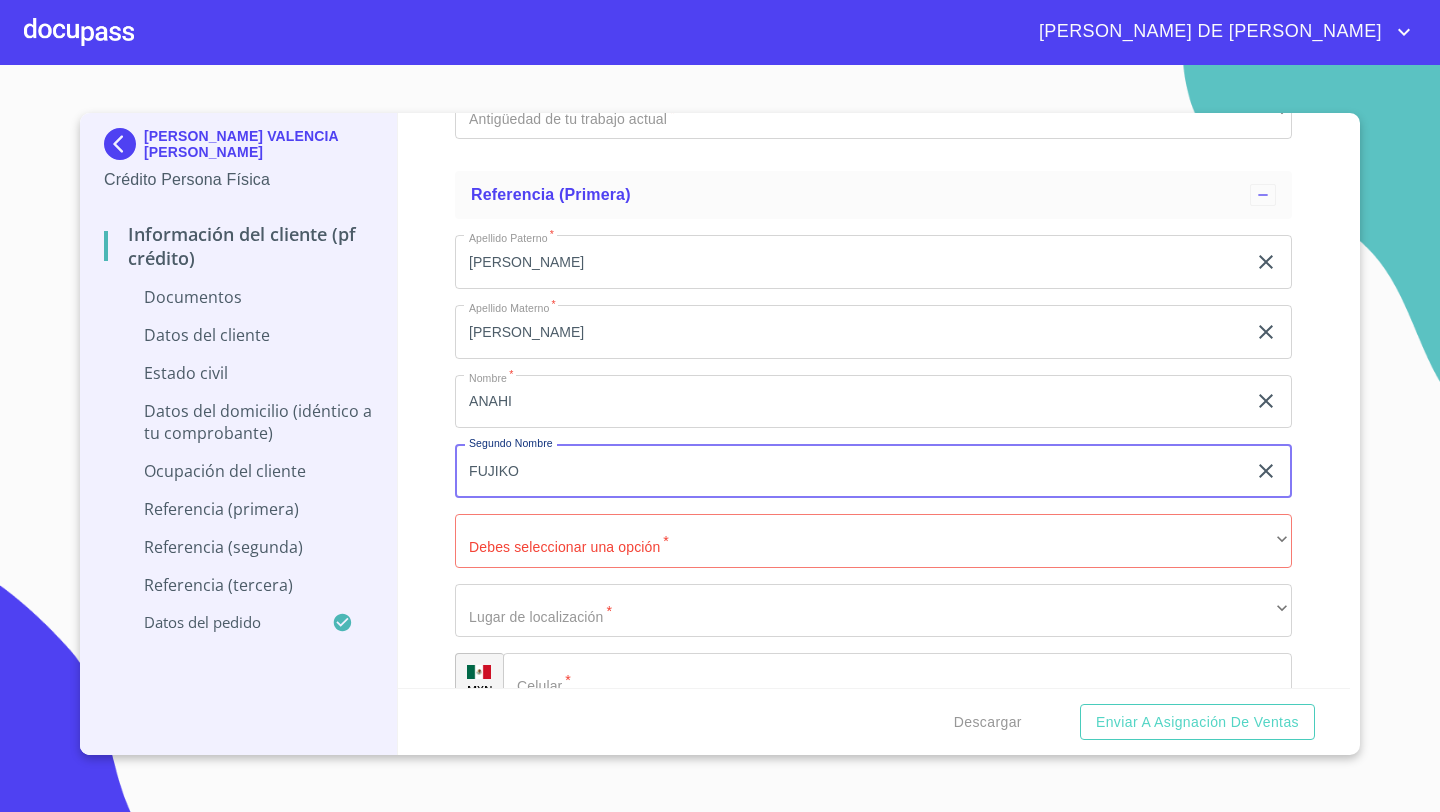type on "FUJIKO" 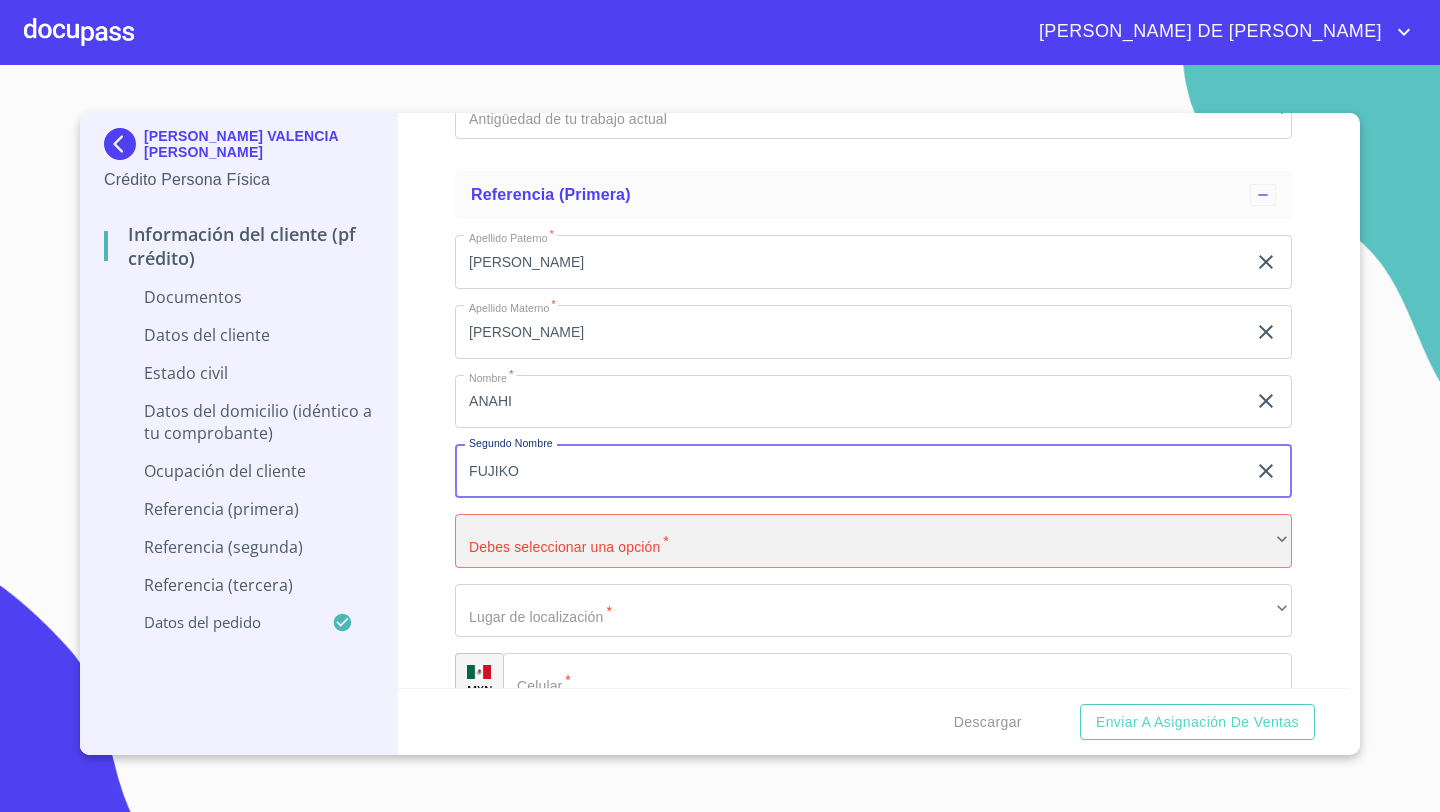 click on "​" at bounding box center (873, 541) 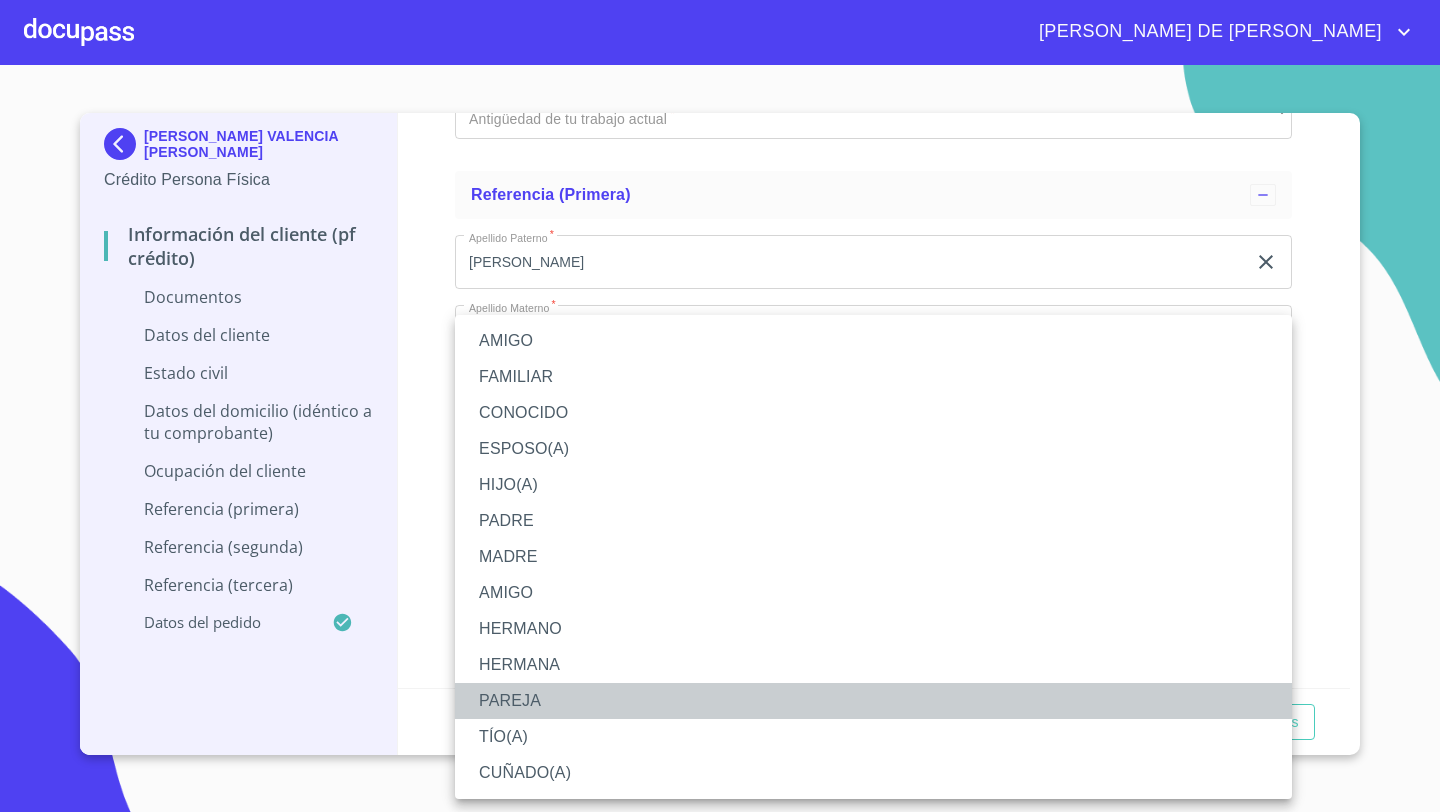 click on "PAREJA" at bounding box center [873, 701] 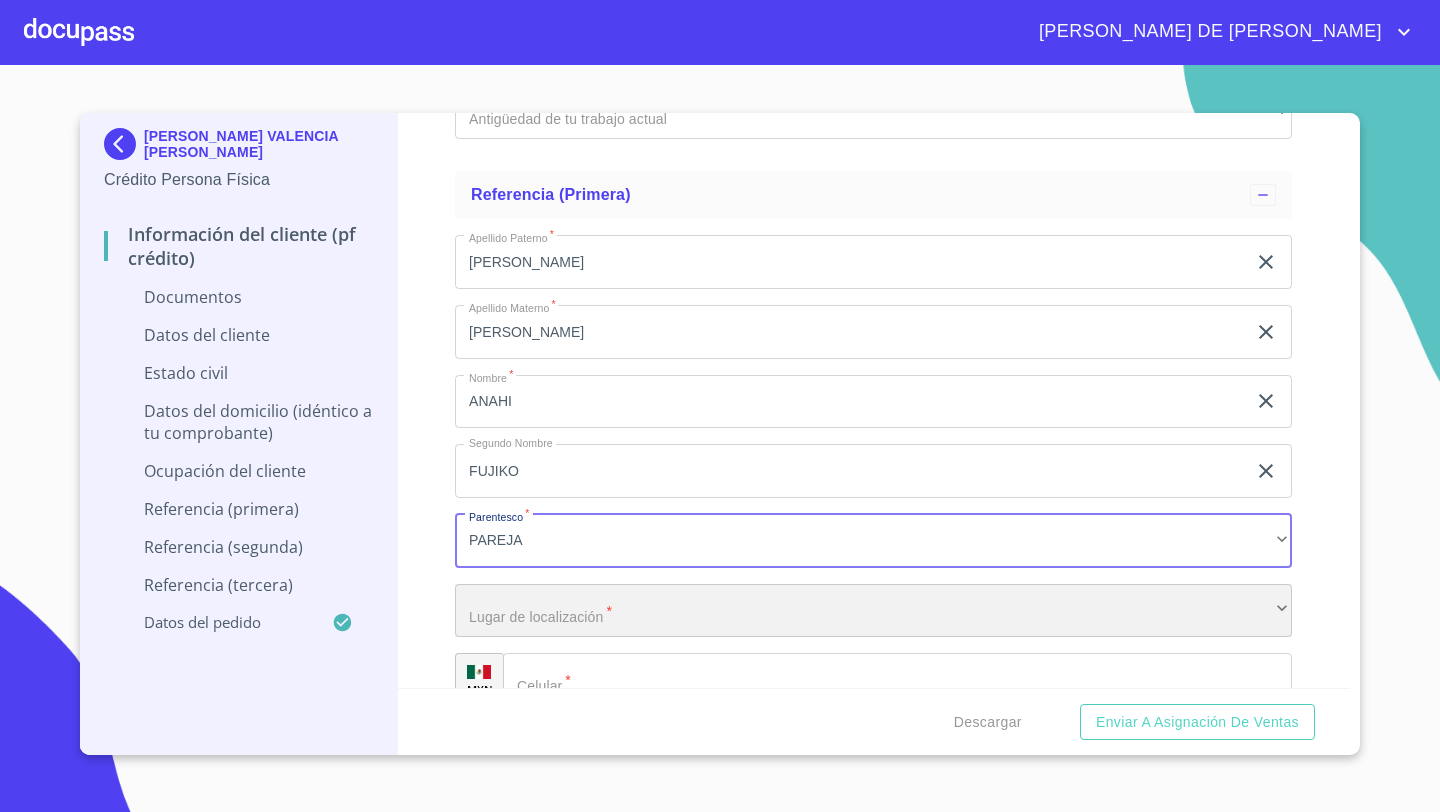 click on "​" at bounding box center (873, 611) 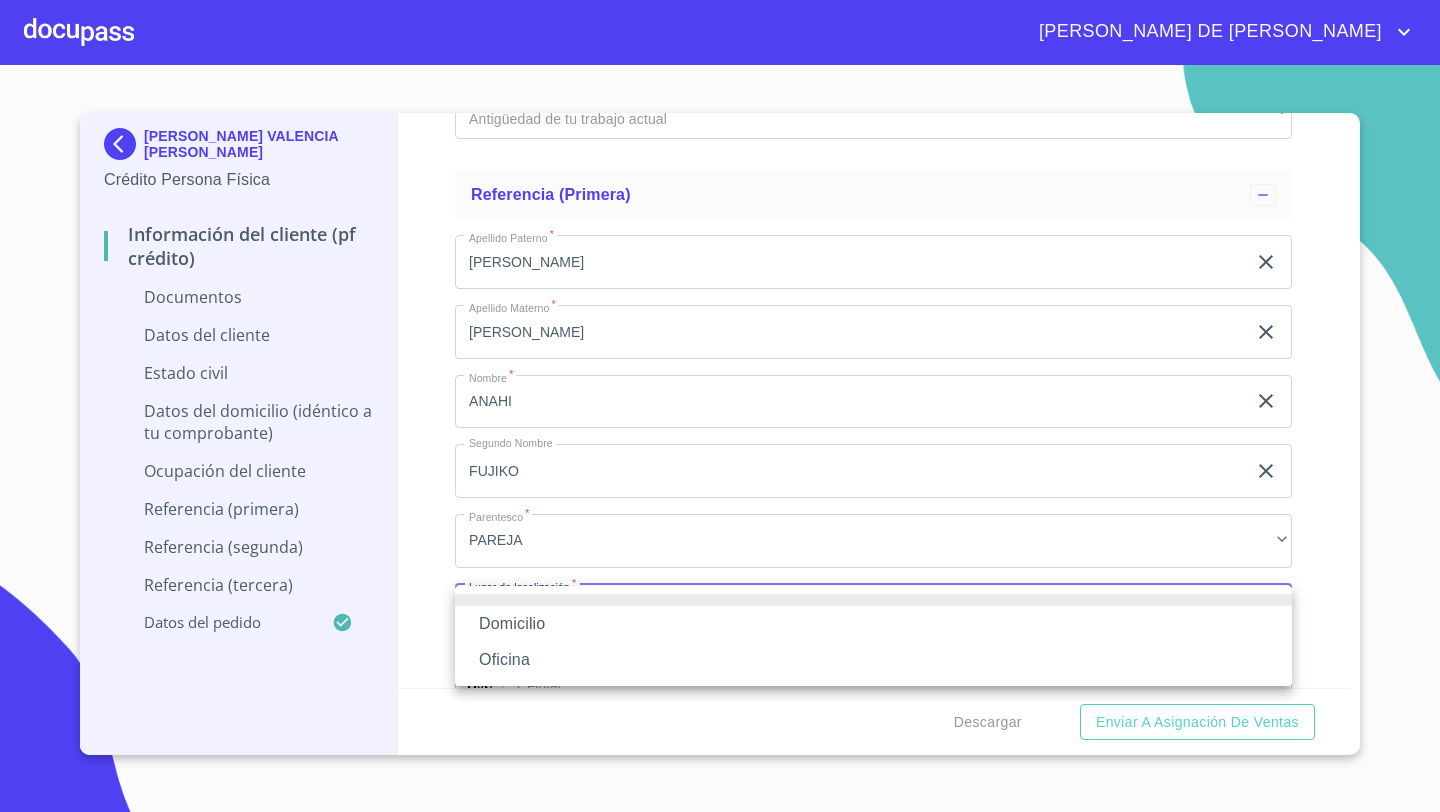 click on "Domicilio" at bounding box center (873, 624) 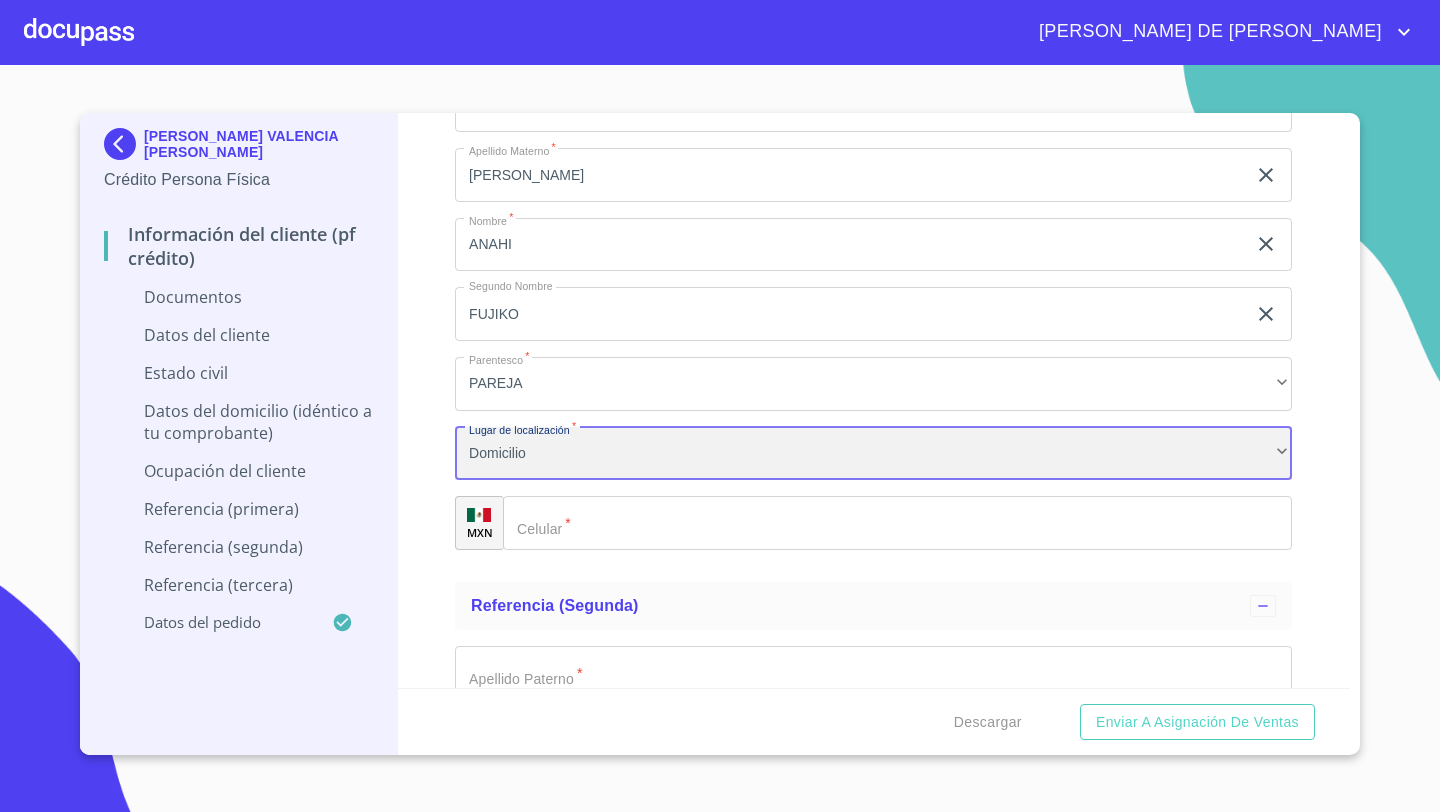 scroll, scrollTop: 6470, scrollLeft: 0, axis: vertical 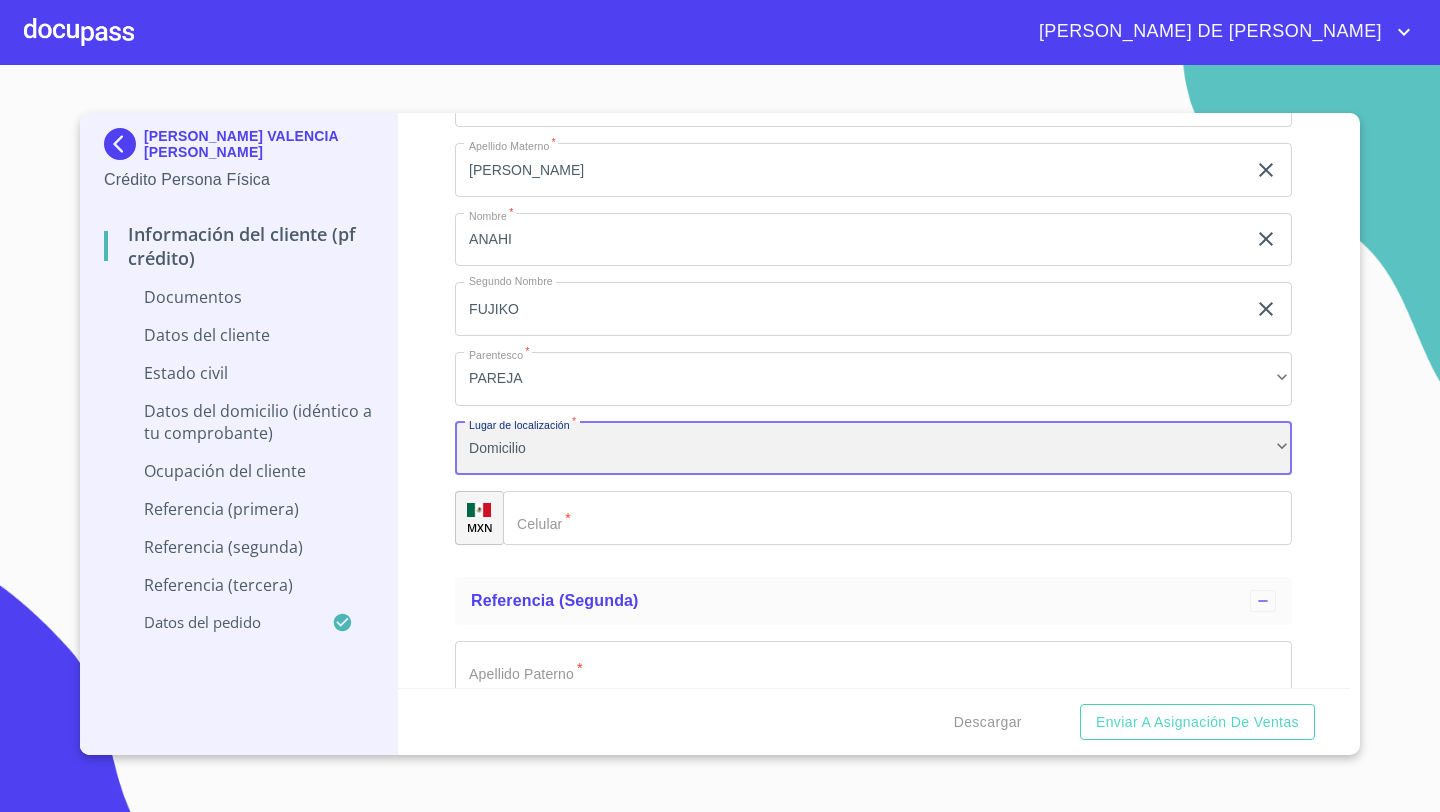 click on "Domicilio" at bounding box center [873, 449] 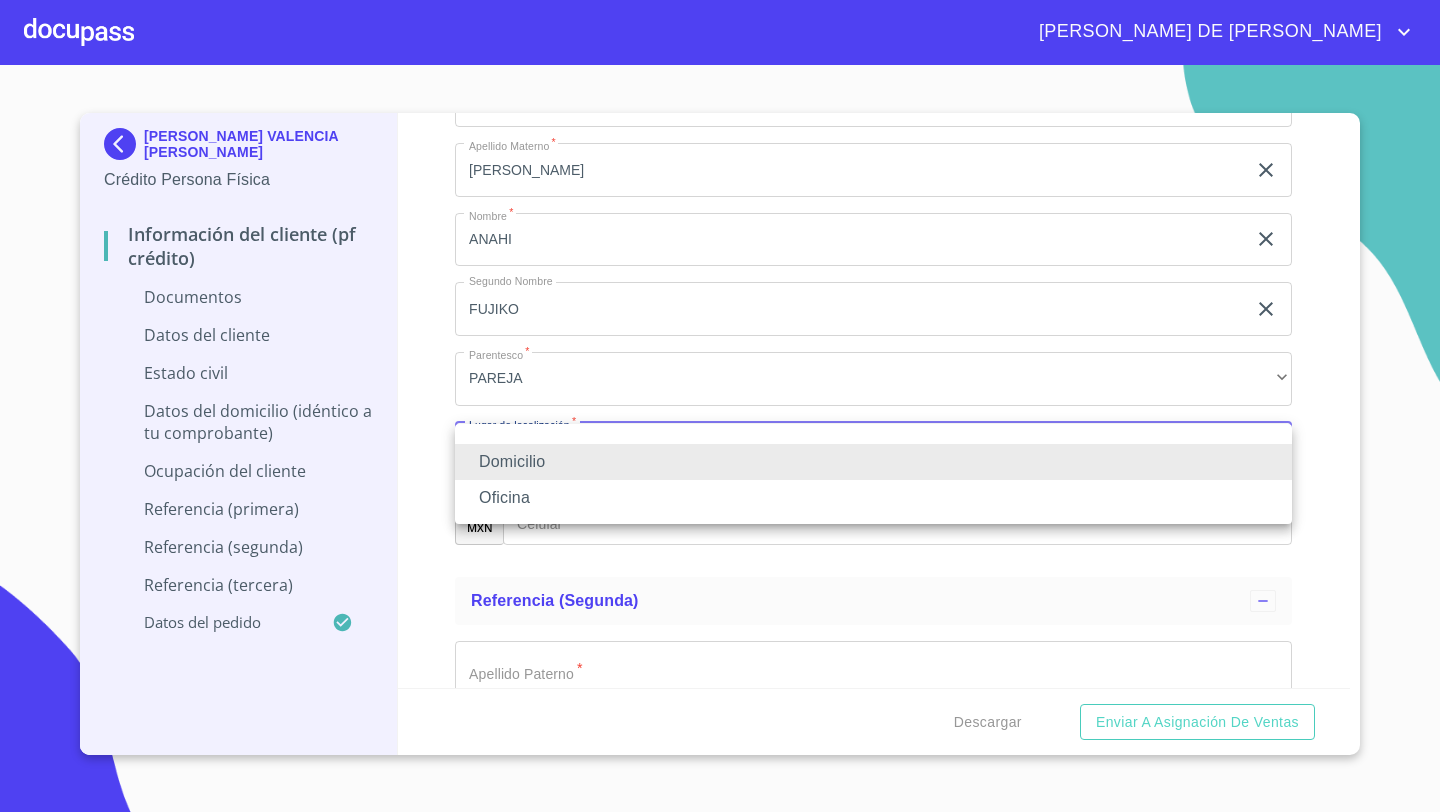 click on "Oficina" at bounding box center [873, 498] 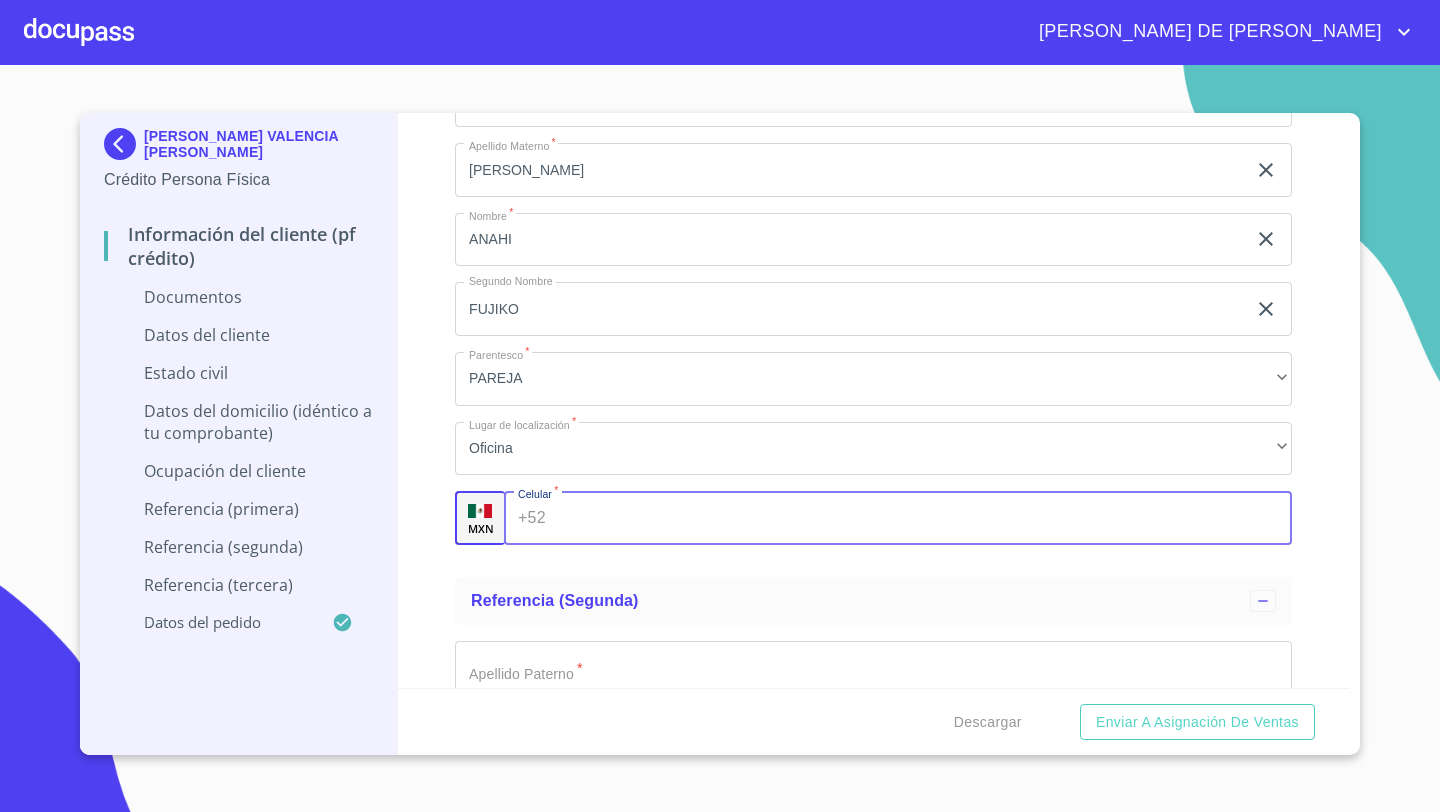 click on "+52 ​" at bounding box center [898, 518] 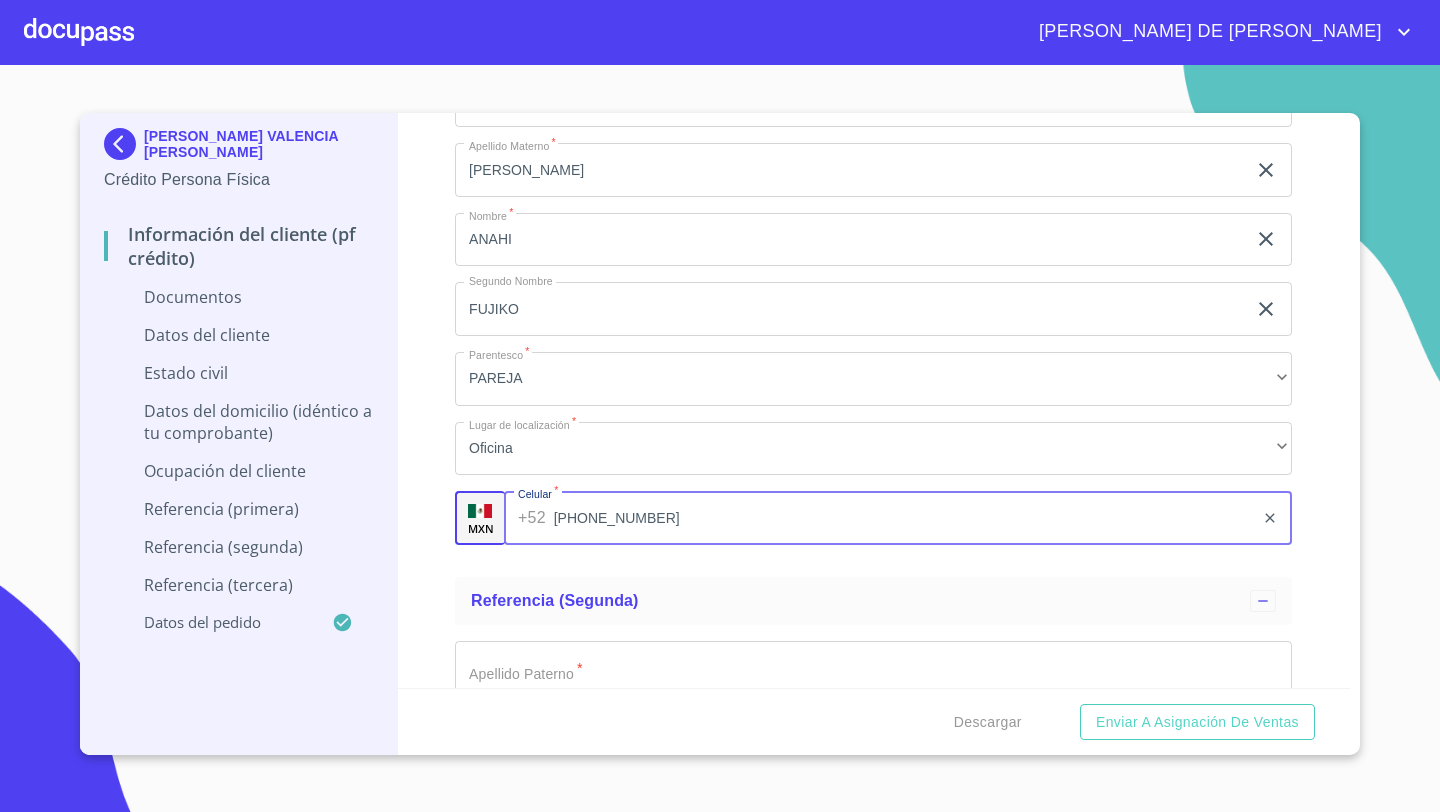 type on "[PHONE_NUMBER]" 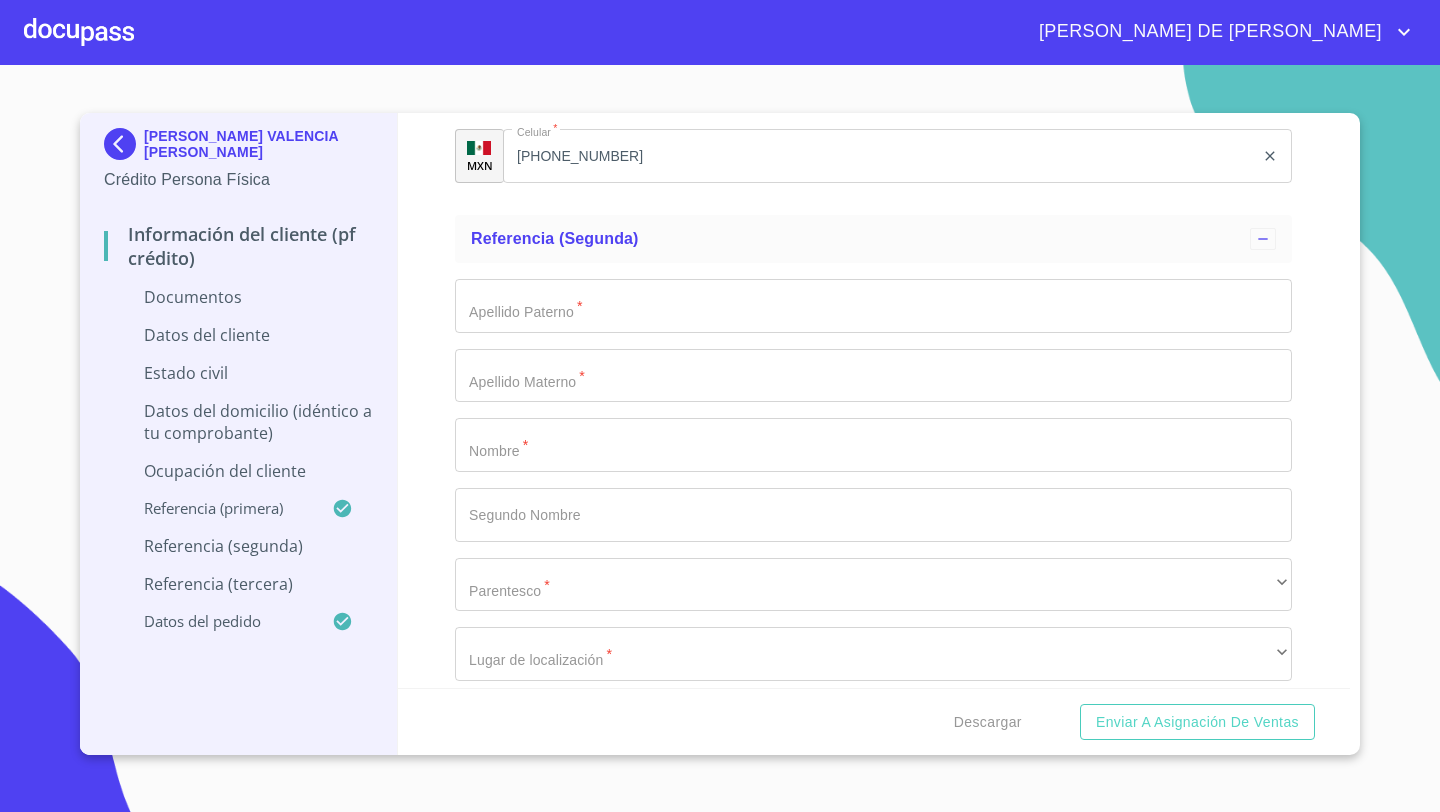 scroll, scrollTop: 6834, scrollLeft: 0, axis: vertical 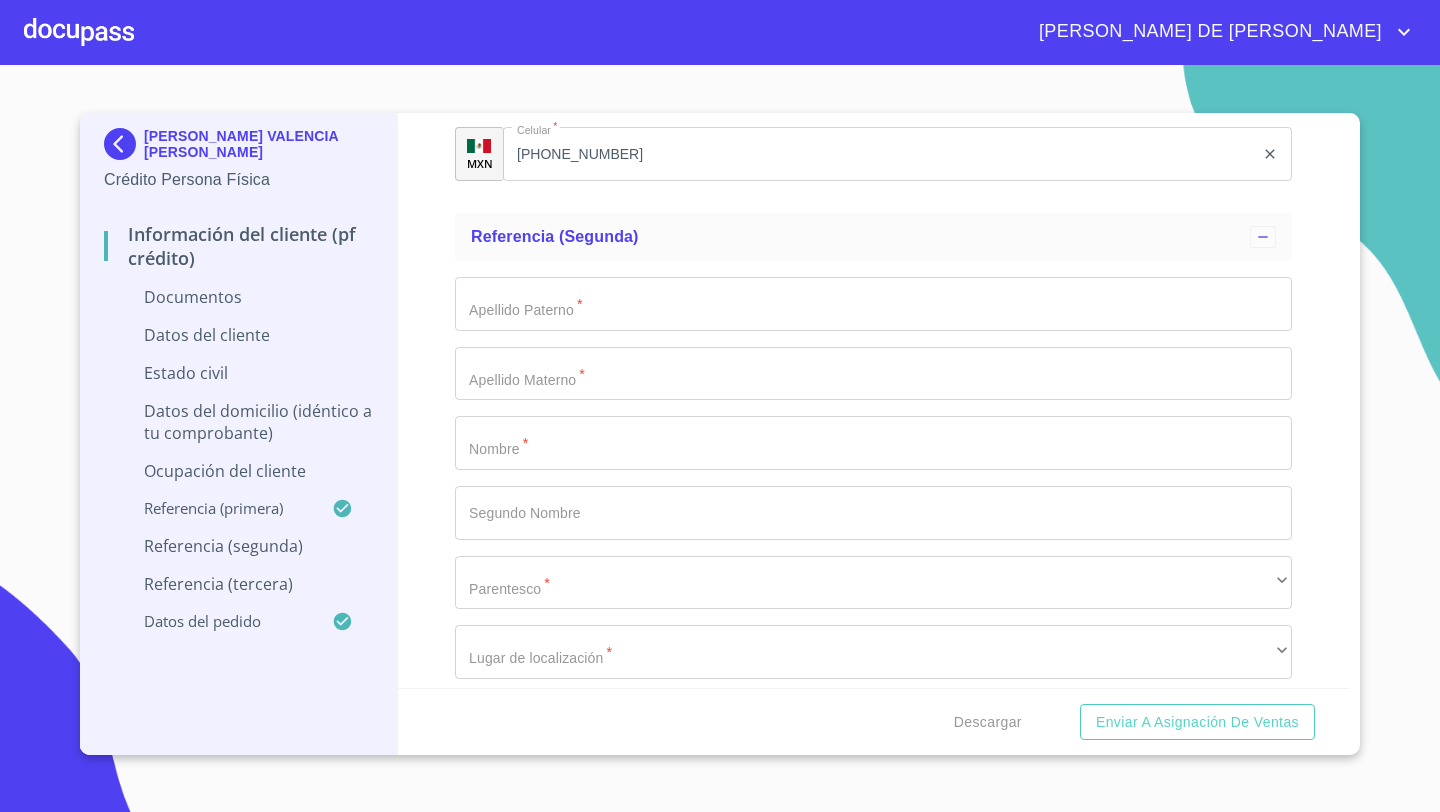 click on "Documento de identificación   *" at bounding box center [850, -3648] 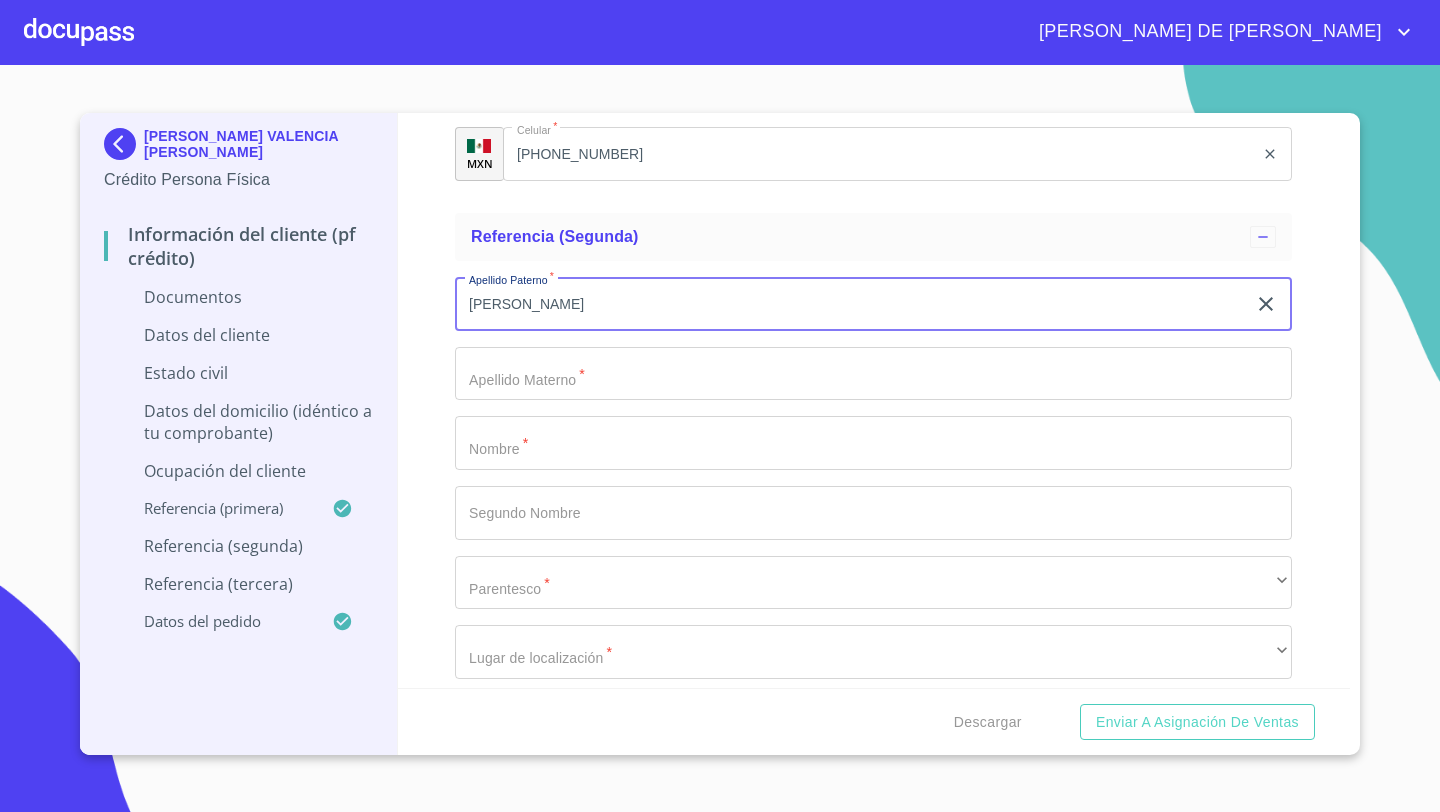 type on "[PERSON_NAME]" 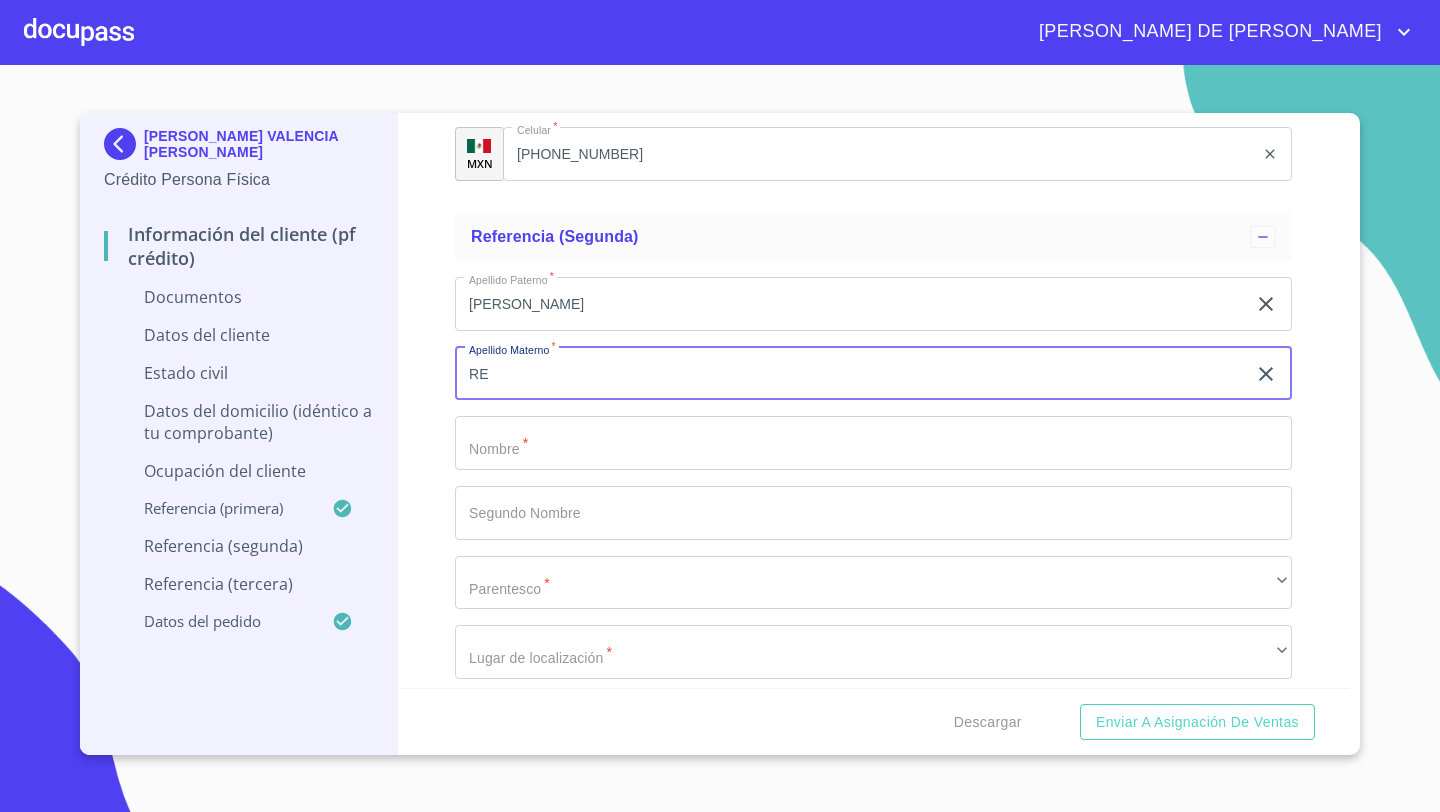 type on "R" 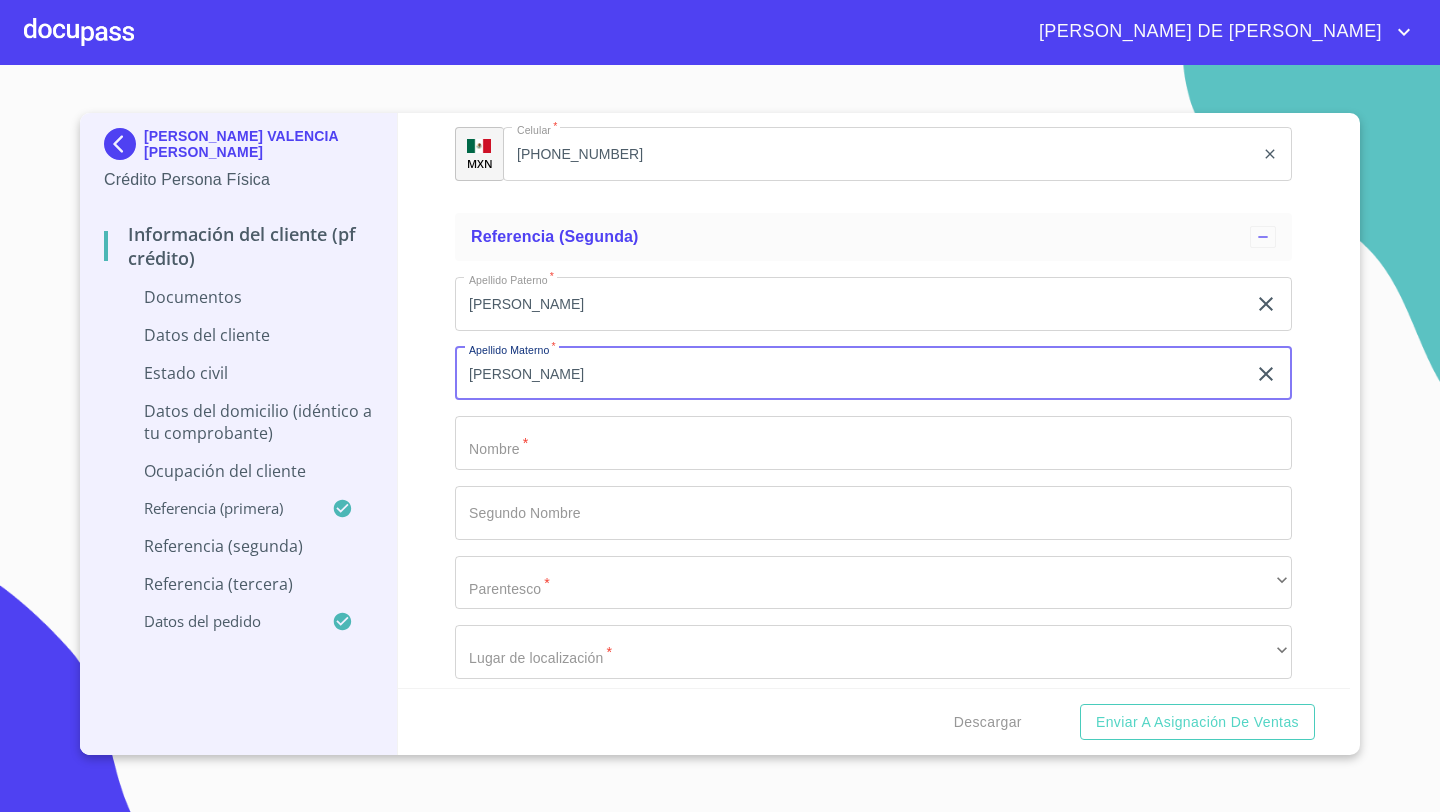 type on "[PERSON_NAME]" 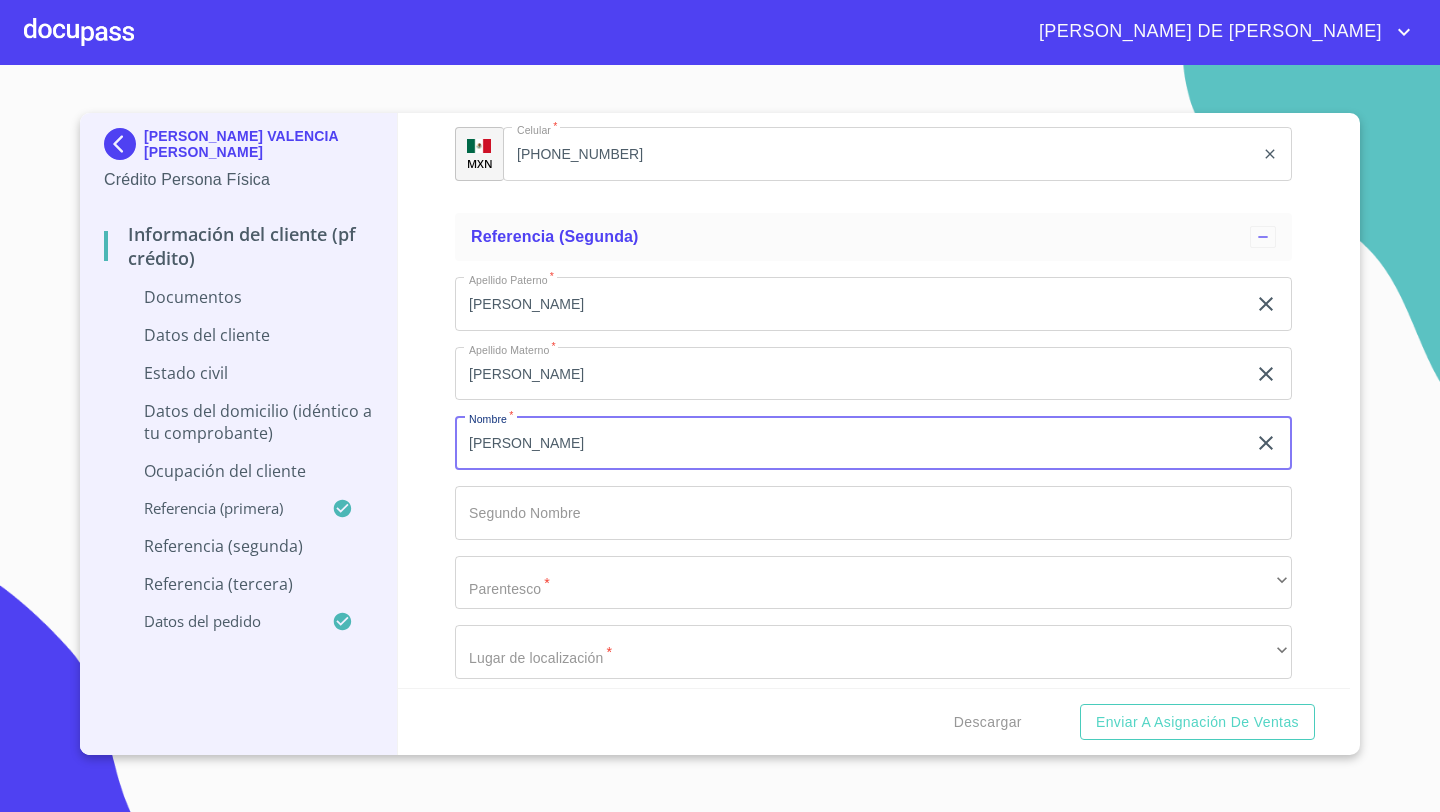 type on "[PERSON_NAME]" 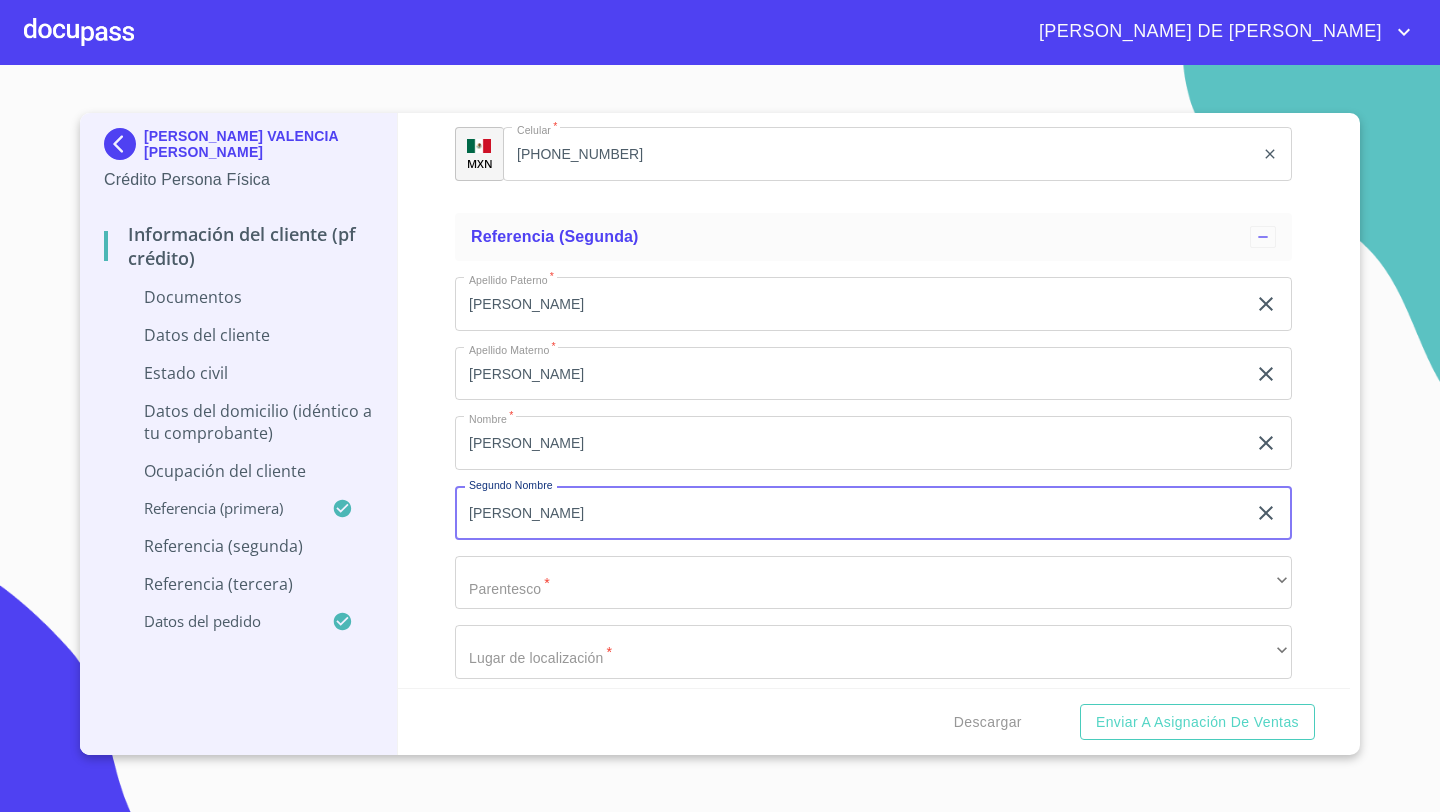 type on "[PERSON_NAME]" 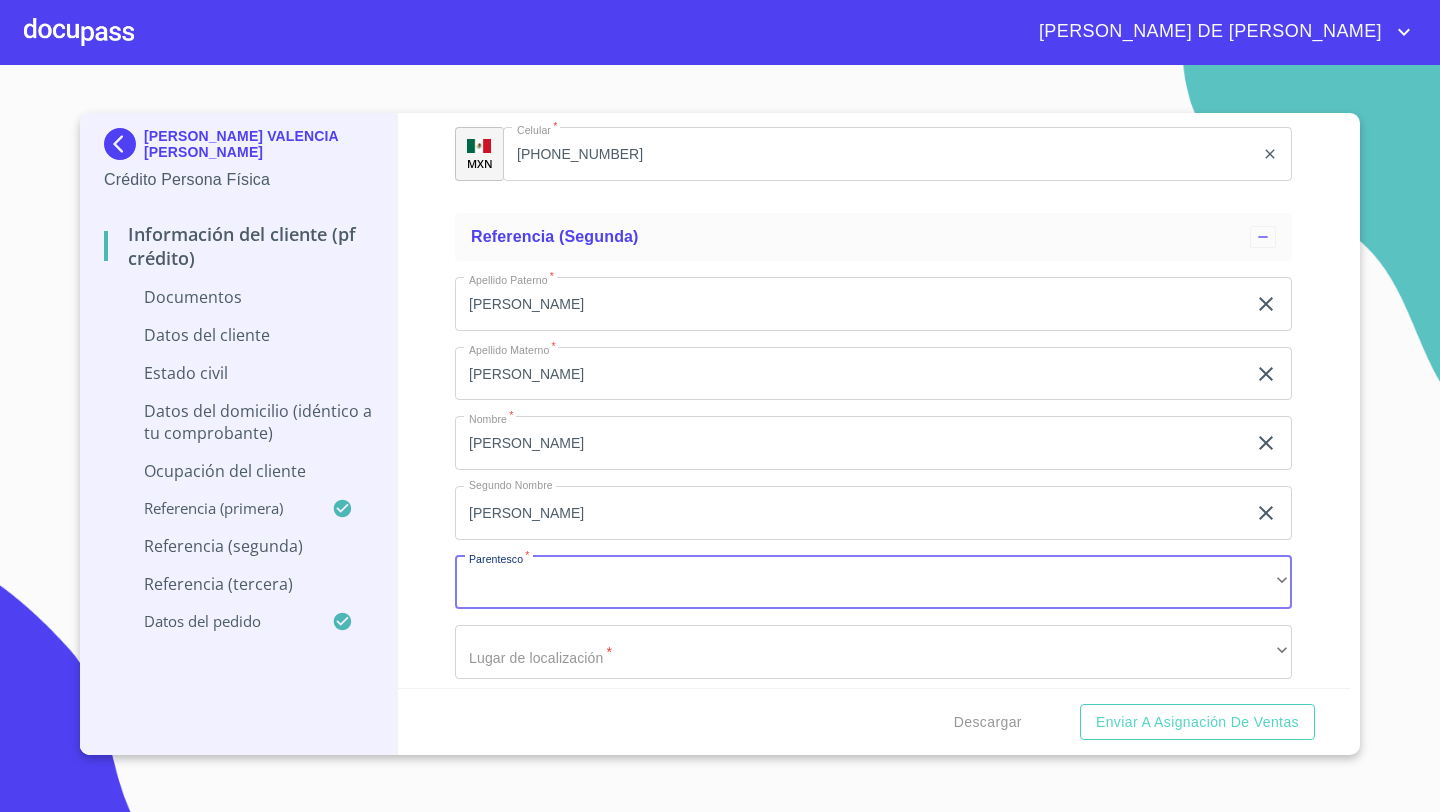 click on "Apellido Paterno   * [PERSON_NAME] ​ Apellido Materno   * [PERSON_NAME] ​ Nombre   * [PERSON_NAME] ​ Segundo Nombre [PERSON_NAME] ​ Parentesco   * ​ ​ Lugar de localización   * ​ ​ MXN Celular   * ​" at bounding box center [873, 513] 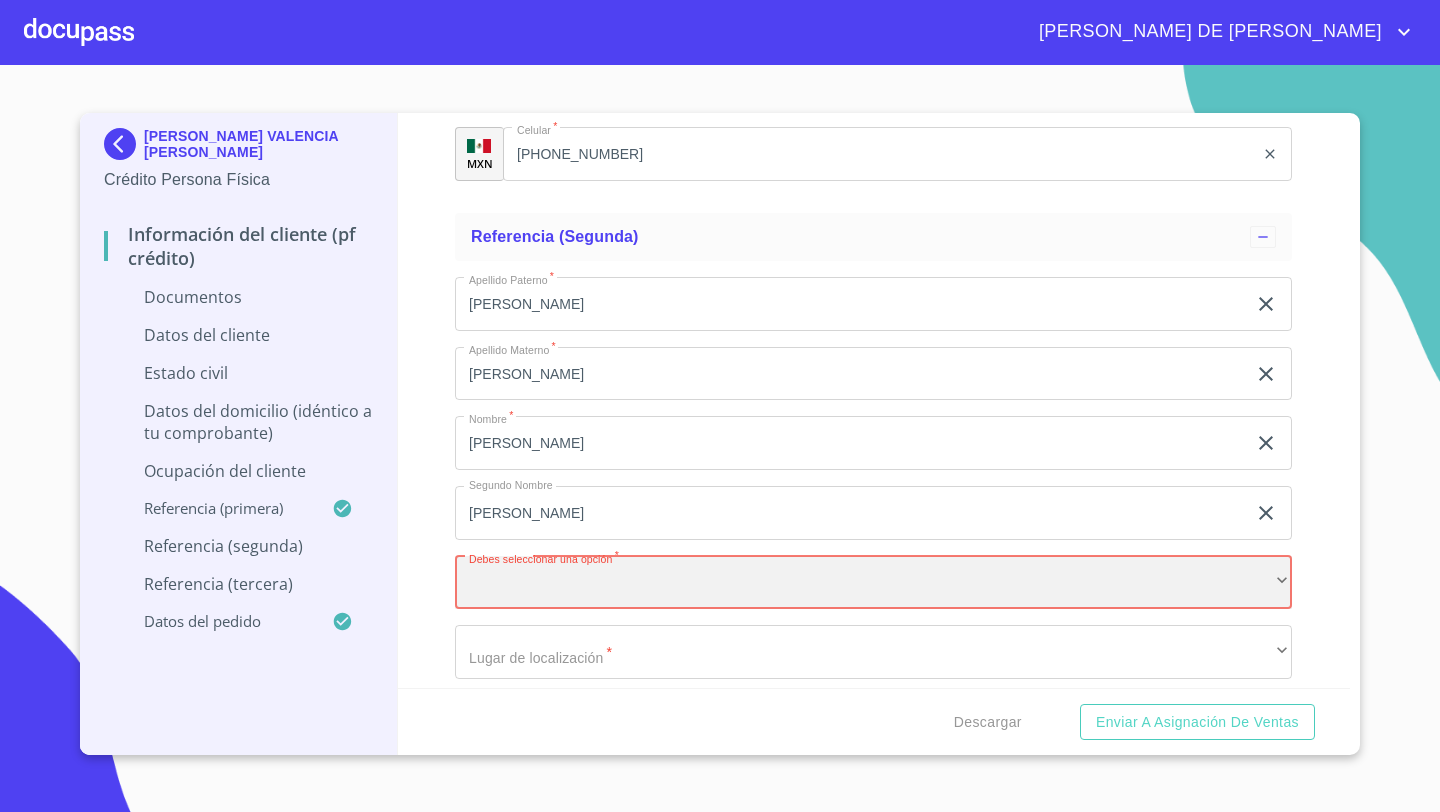 click on "​" at bounding box center (873, 583) 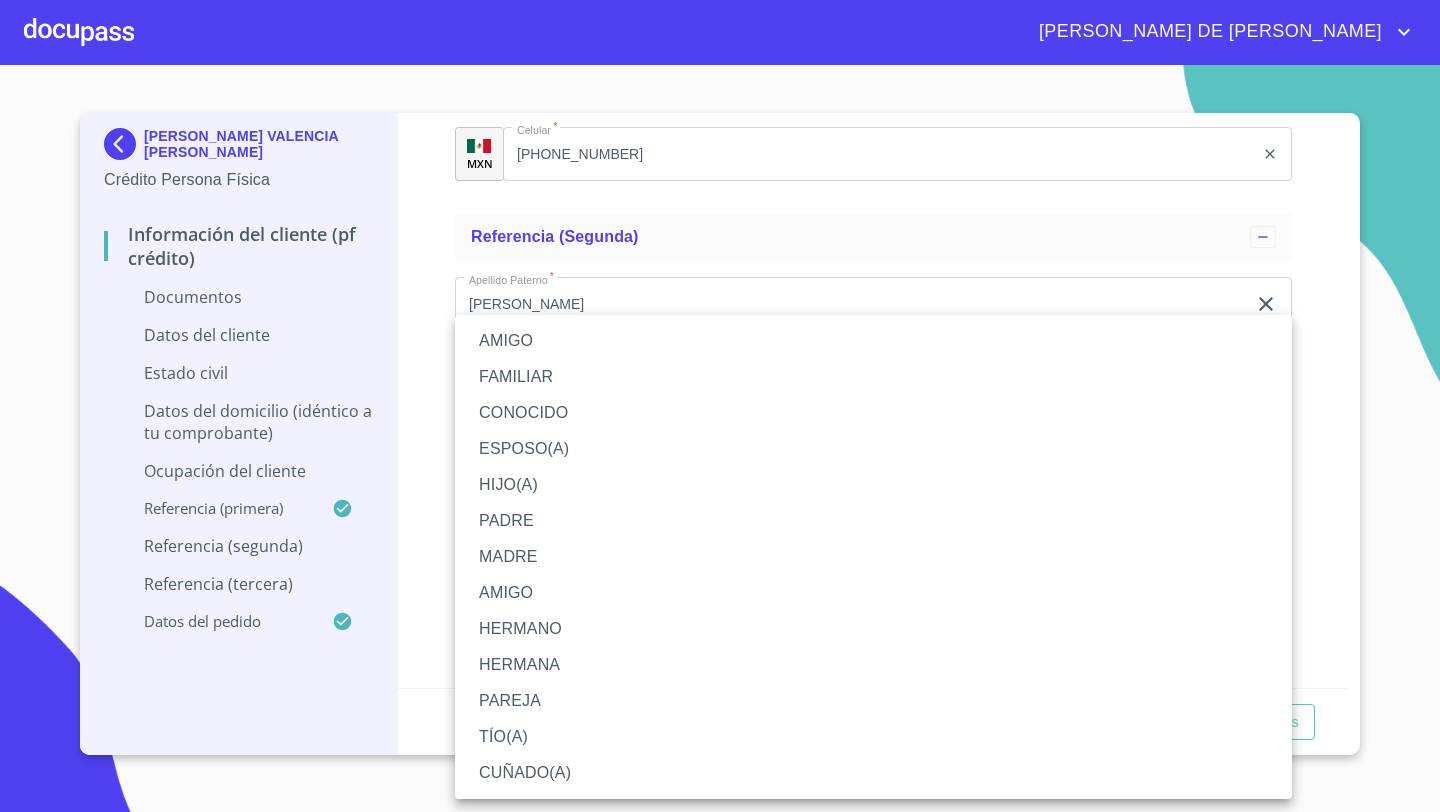 click on "MADRE" at bounding box center (873, 557) 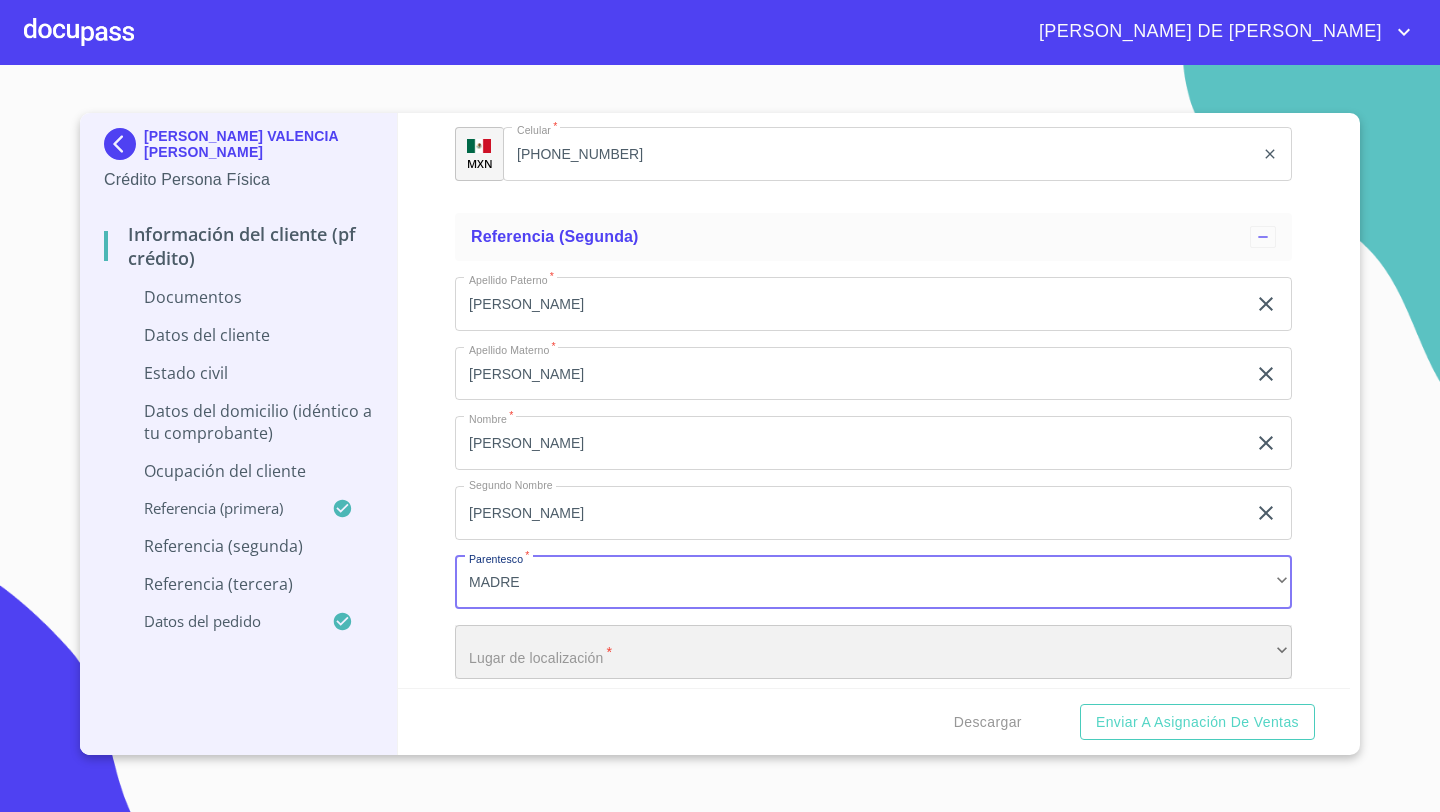 click on "​" at bounding box center (873, 652) 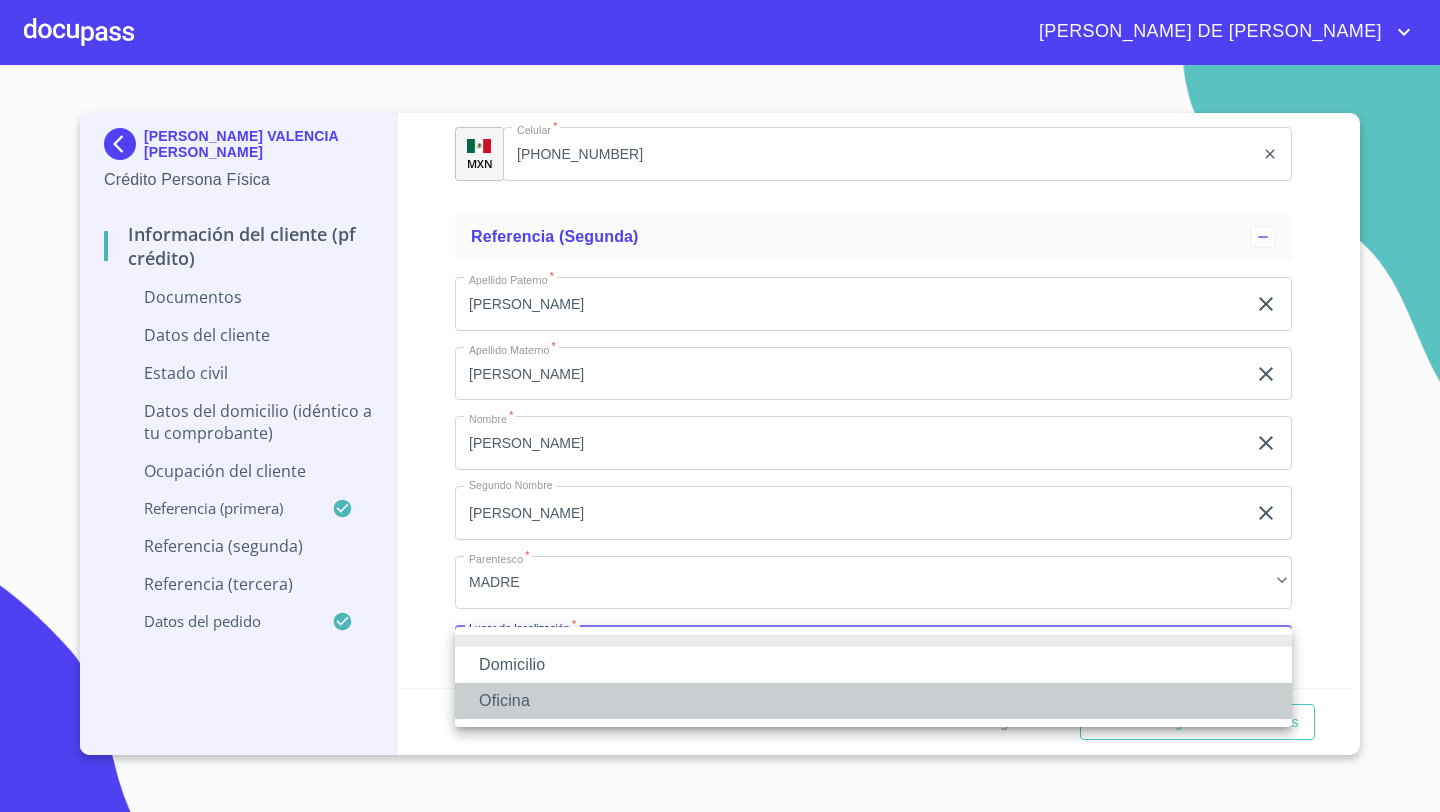 click on "Oficina" at bounding box center (873, 701) 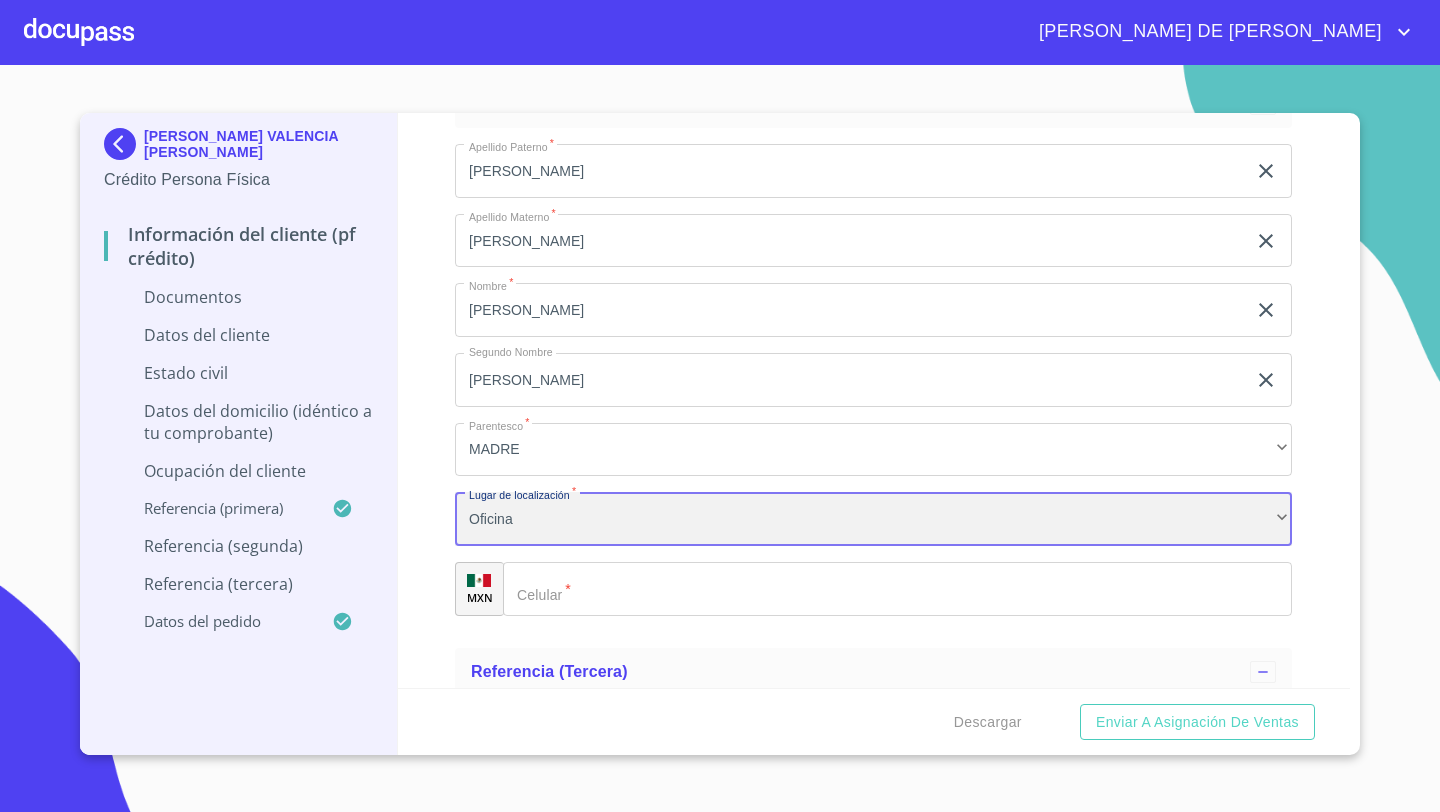 scroll, scrollTop: 7038, scrollLeft: 0, axis: vertical 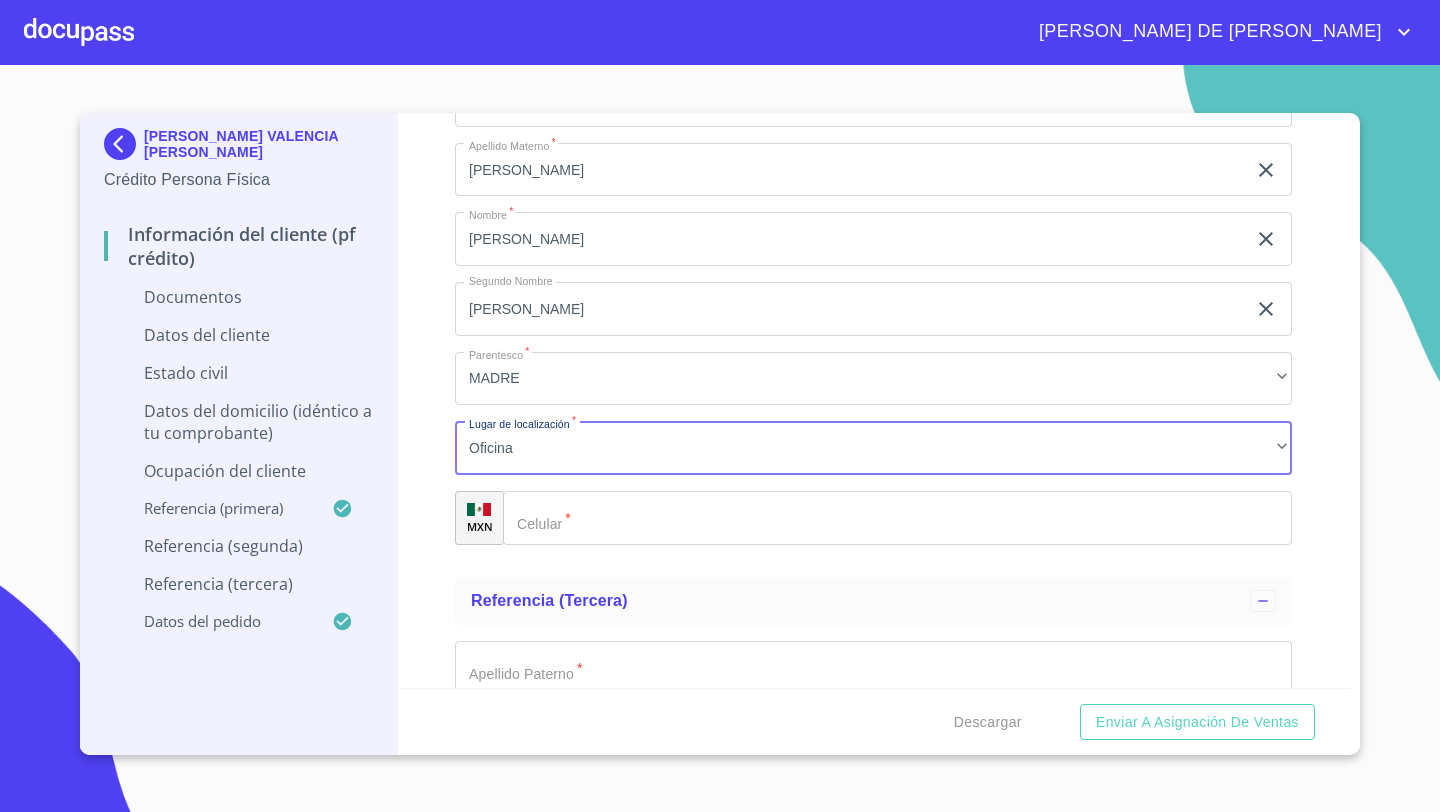 click on "​" at bounding box center [897, 518] 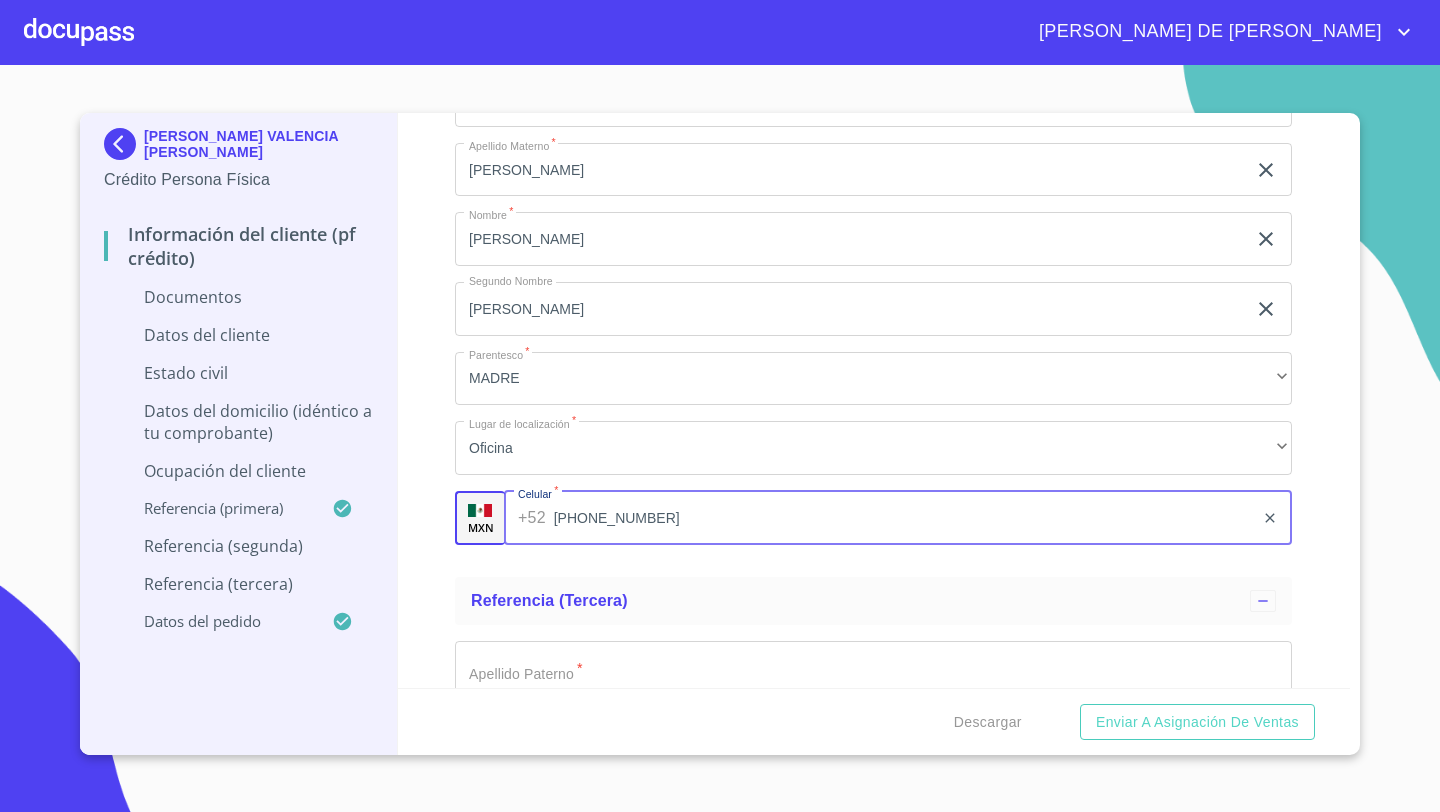 type on "[PHONE_NUMBER]" 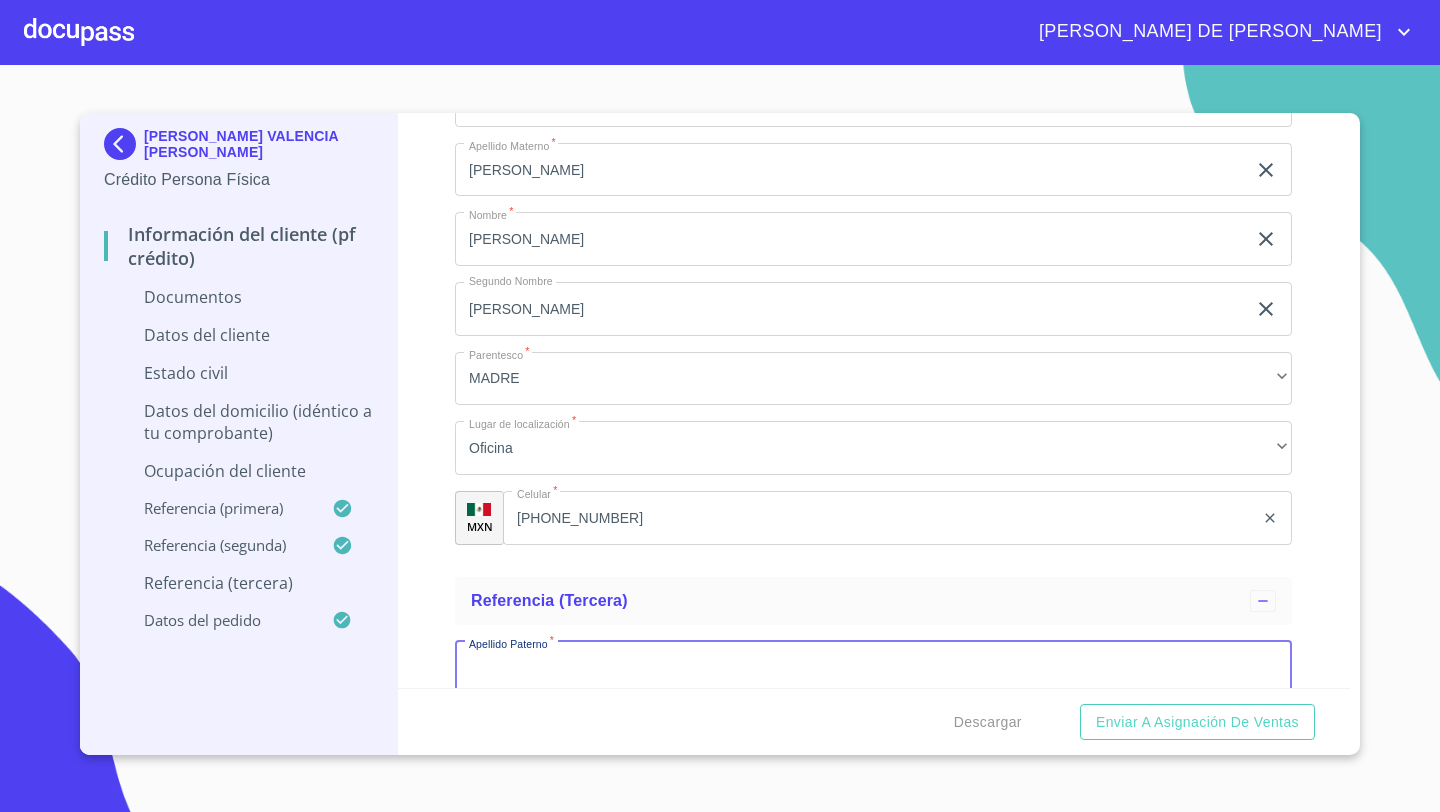 click on "Documento de identificación   *" at bounding box center [873, 668] 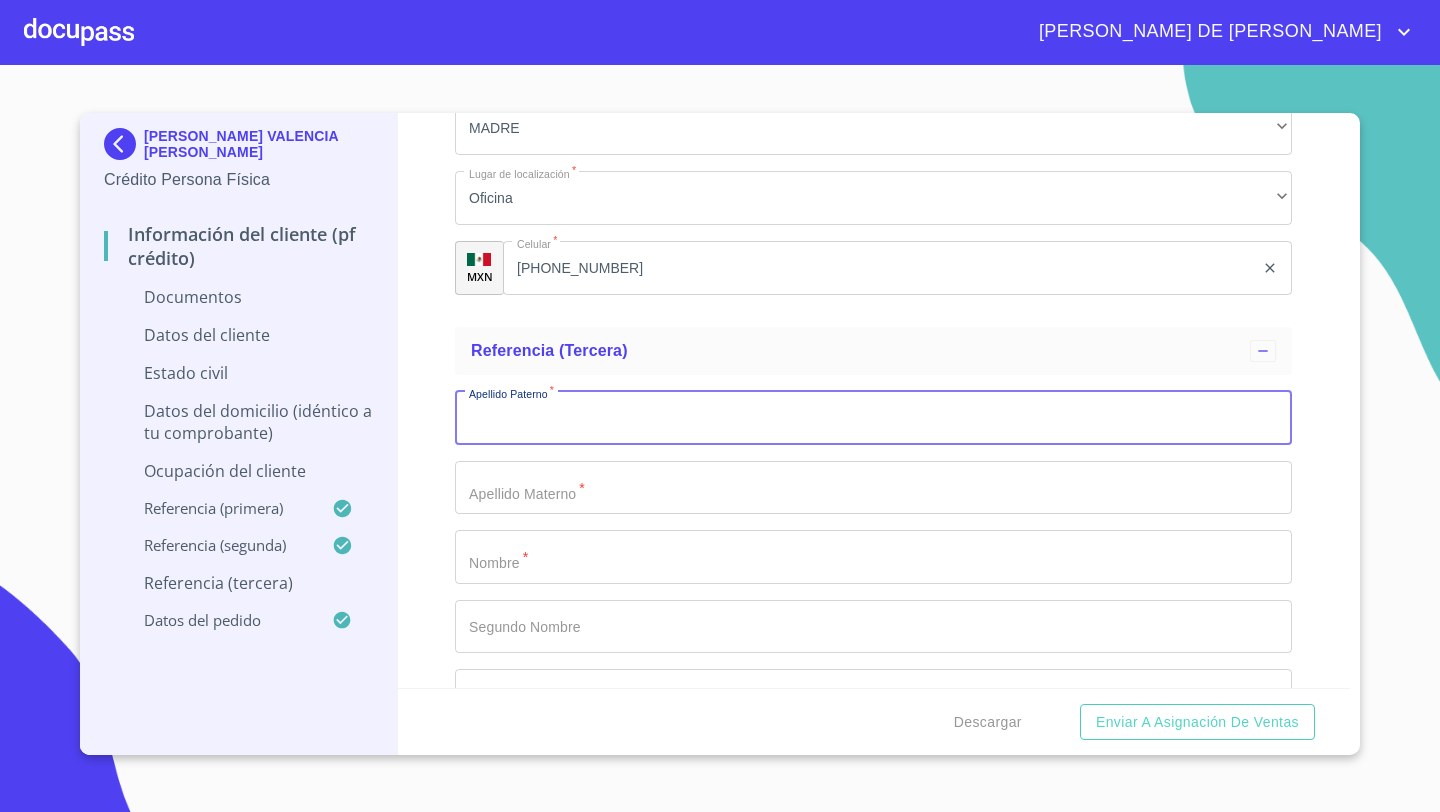 scroll, scrollTop: 7382, scrollLeft: 0, axis: vertical 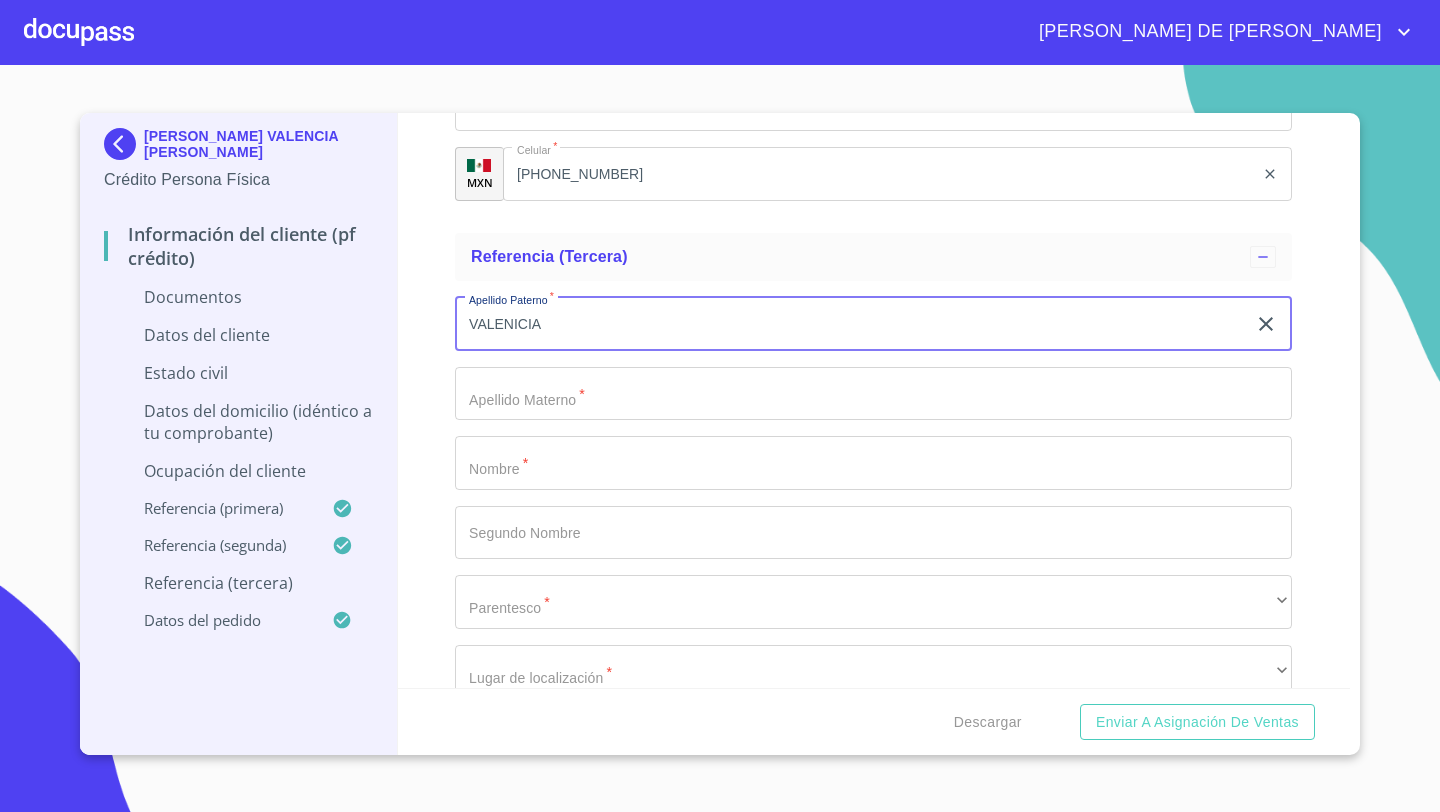 type on "VALENICIA" 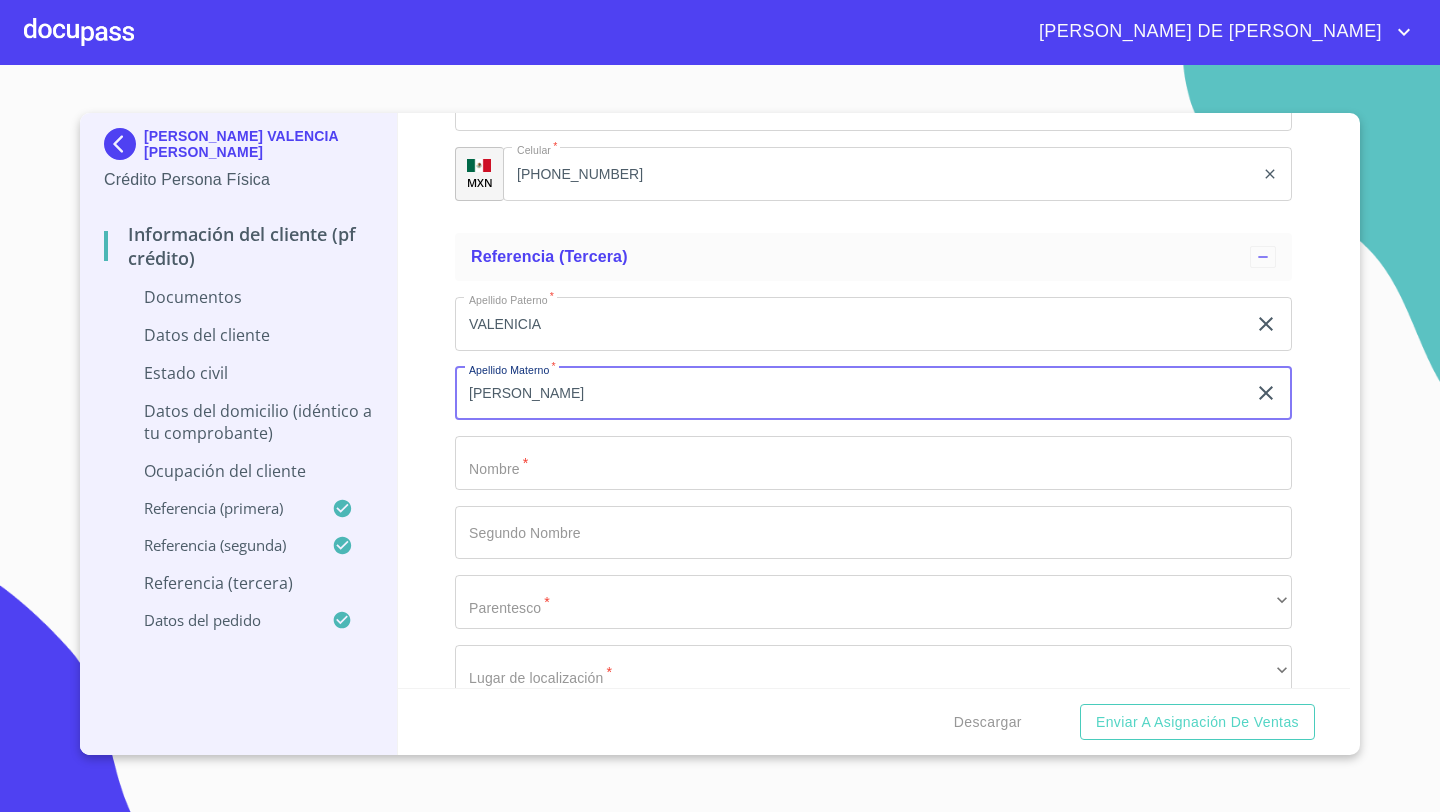 type on "[PERSON_NAME]" 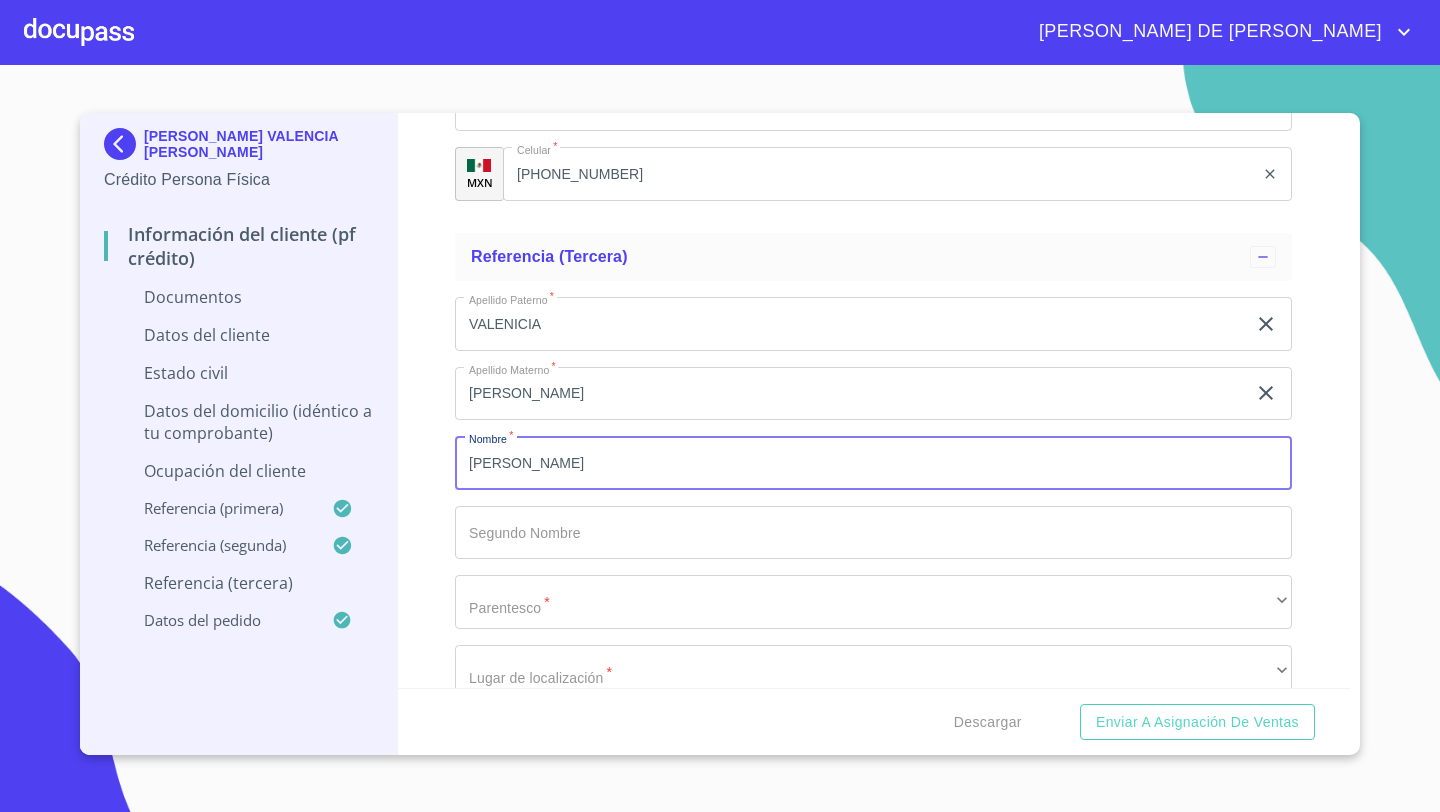 type on "[PERSON_NAME]" 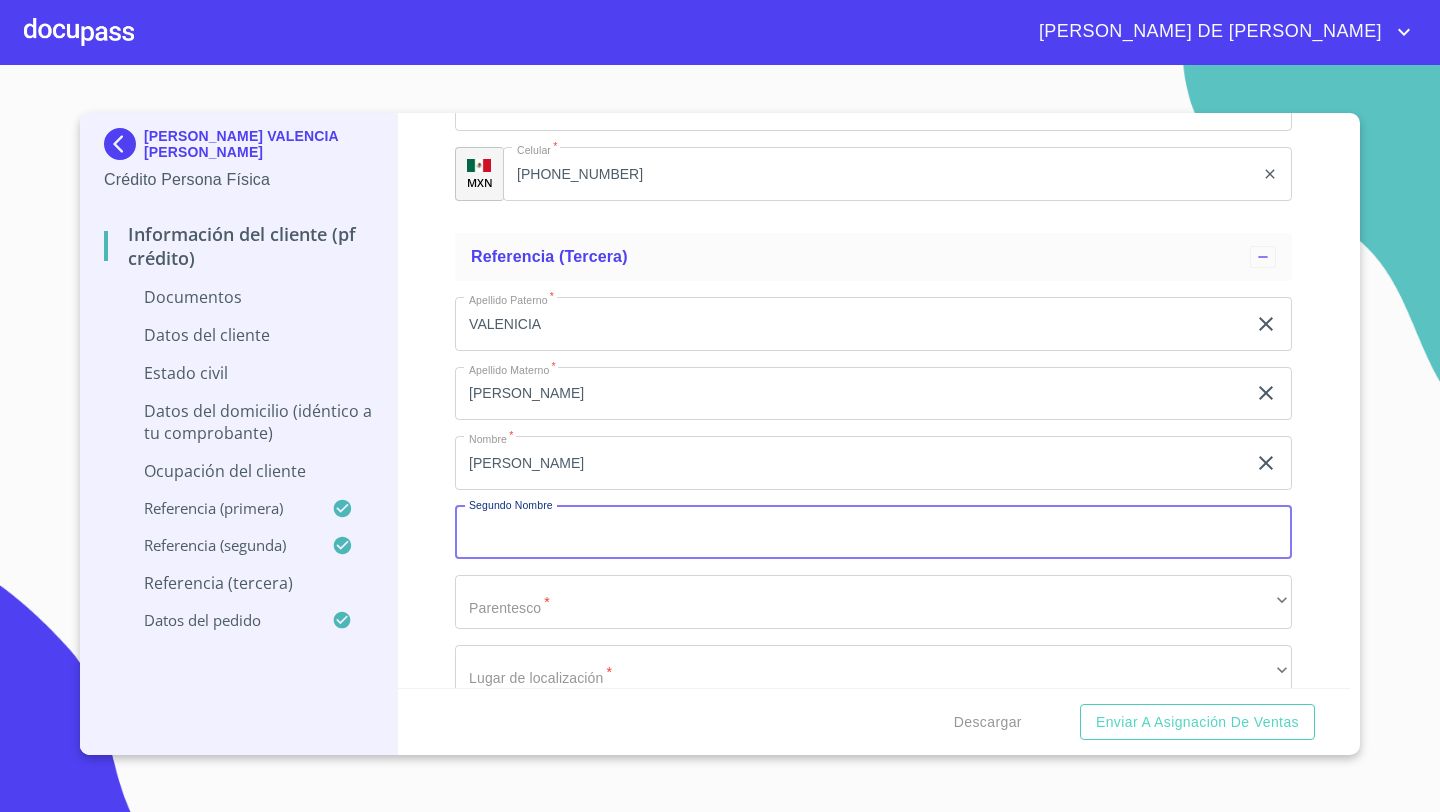 type on "A" 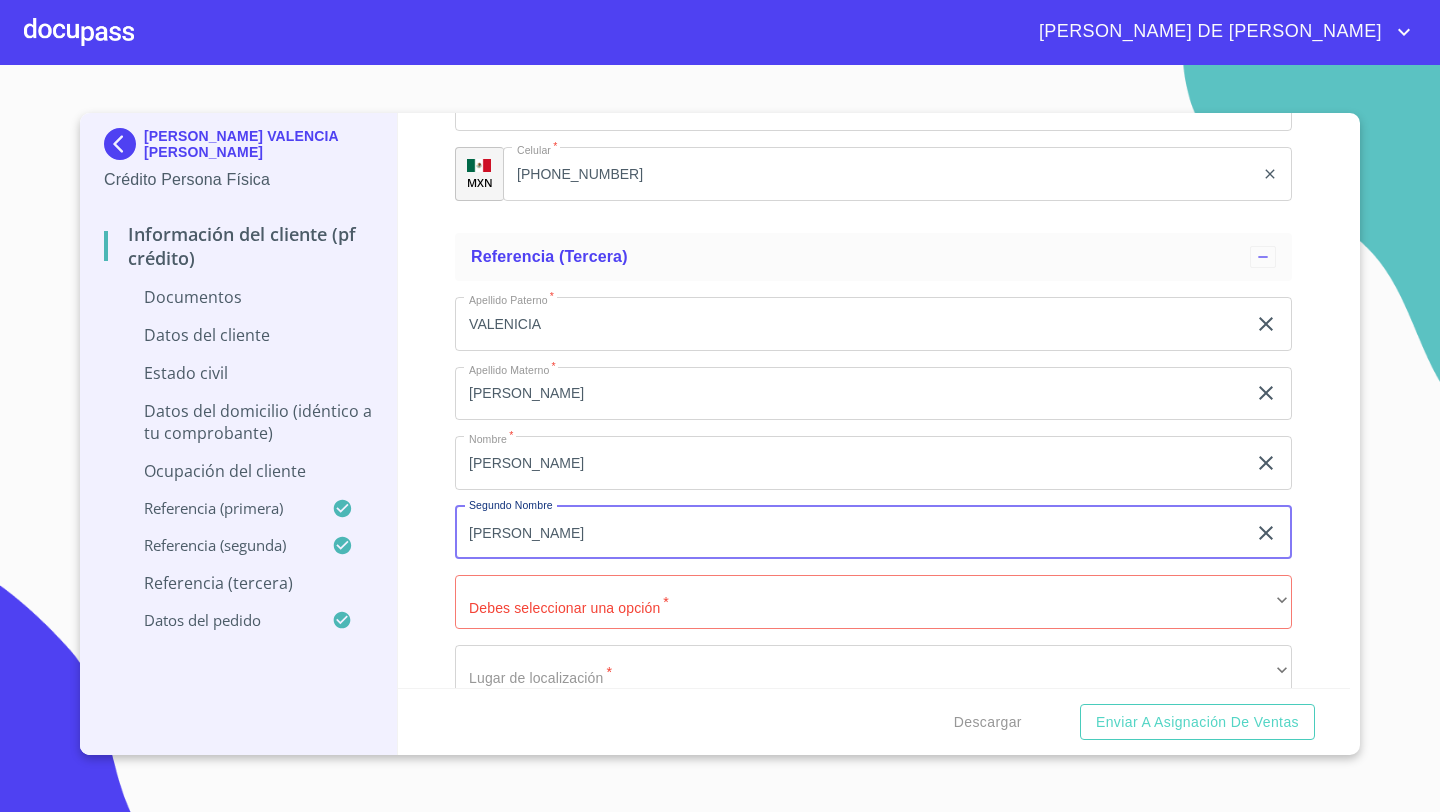 click on "[PERSON_NAME]" at bounding box center (850, 533) 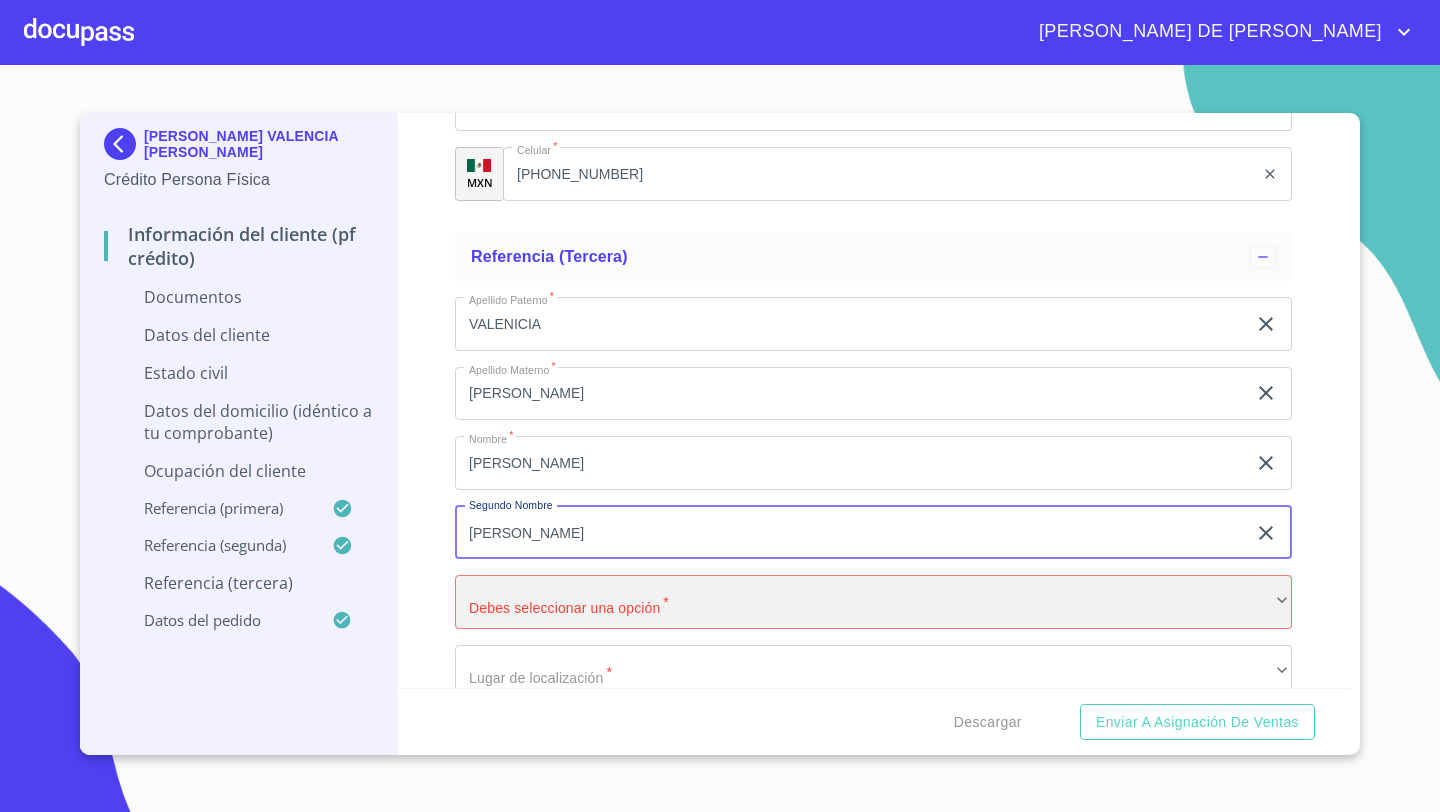click on "​" at bounding box center (873, 602) 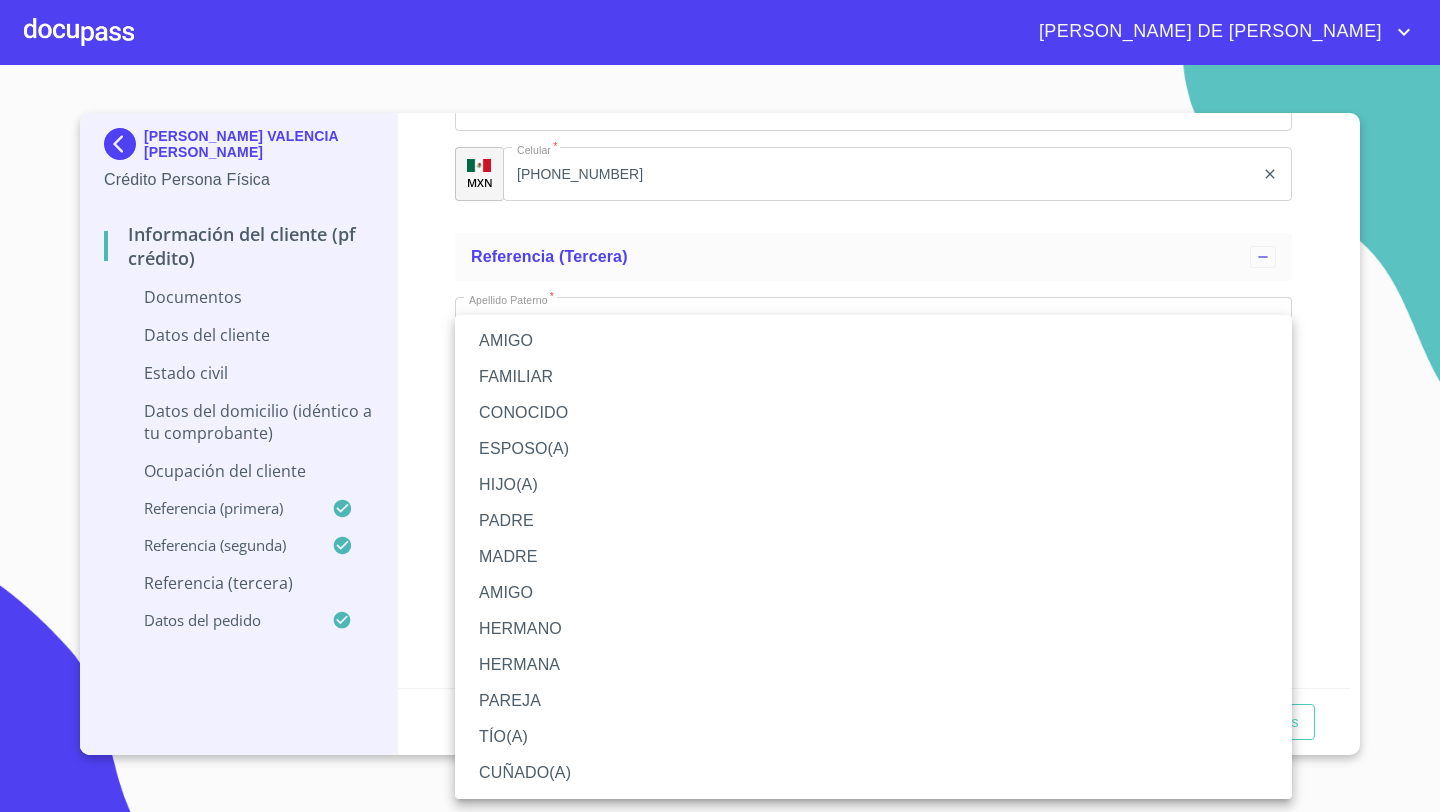 click on "HERMANO" at bounding box center [873, 629] 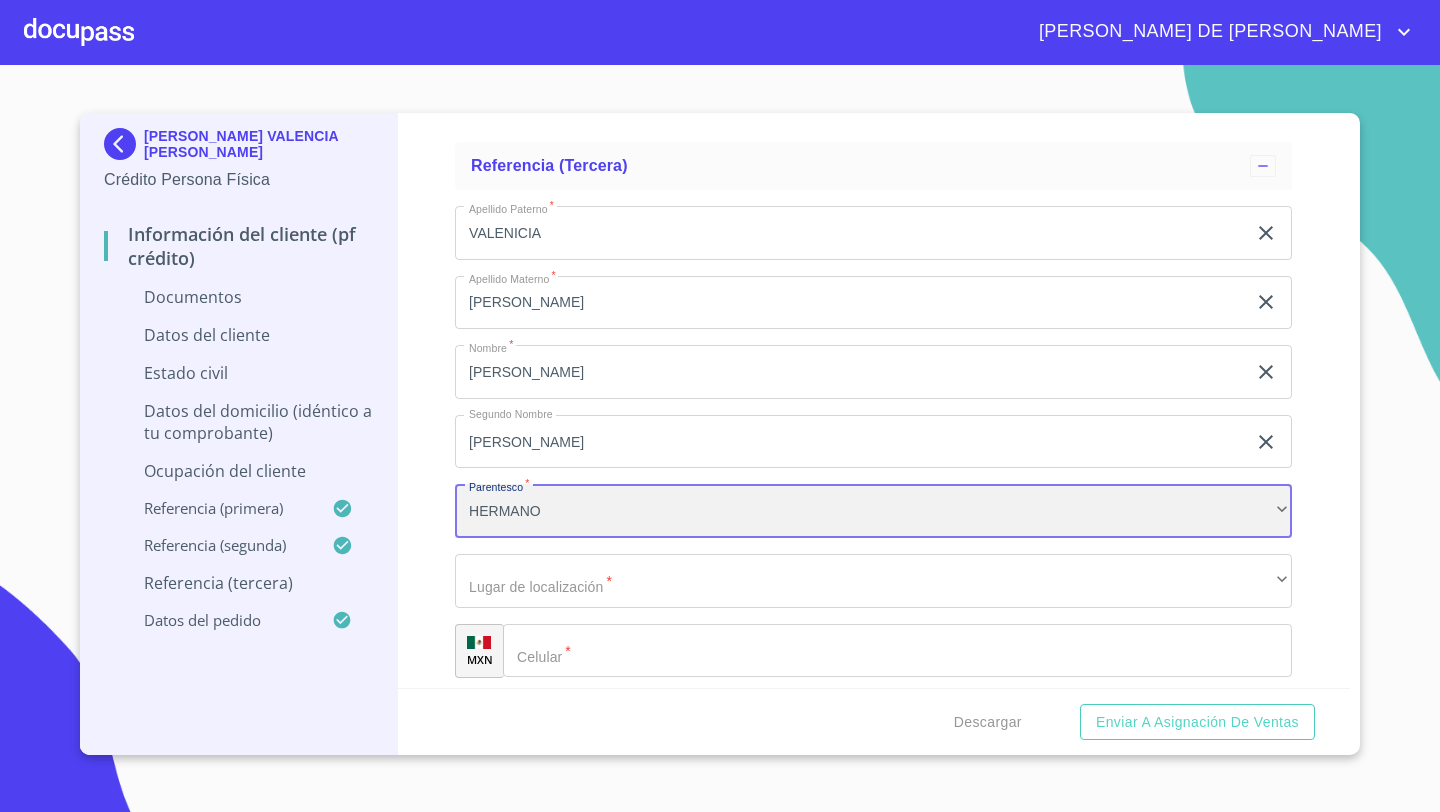 scroll, scrollTop: 7500, scrollLeft: 0, axis: vertical 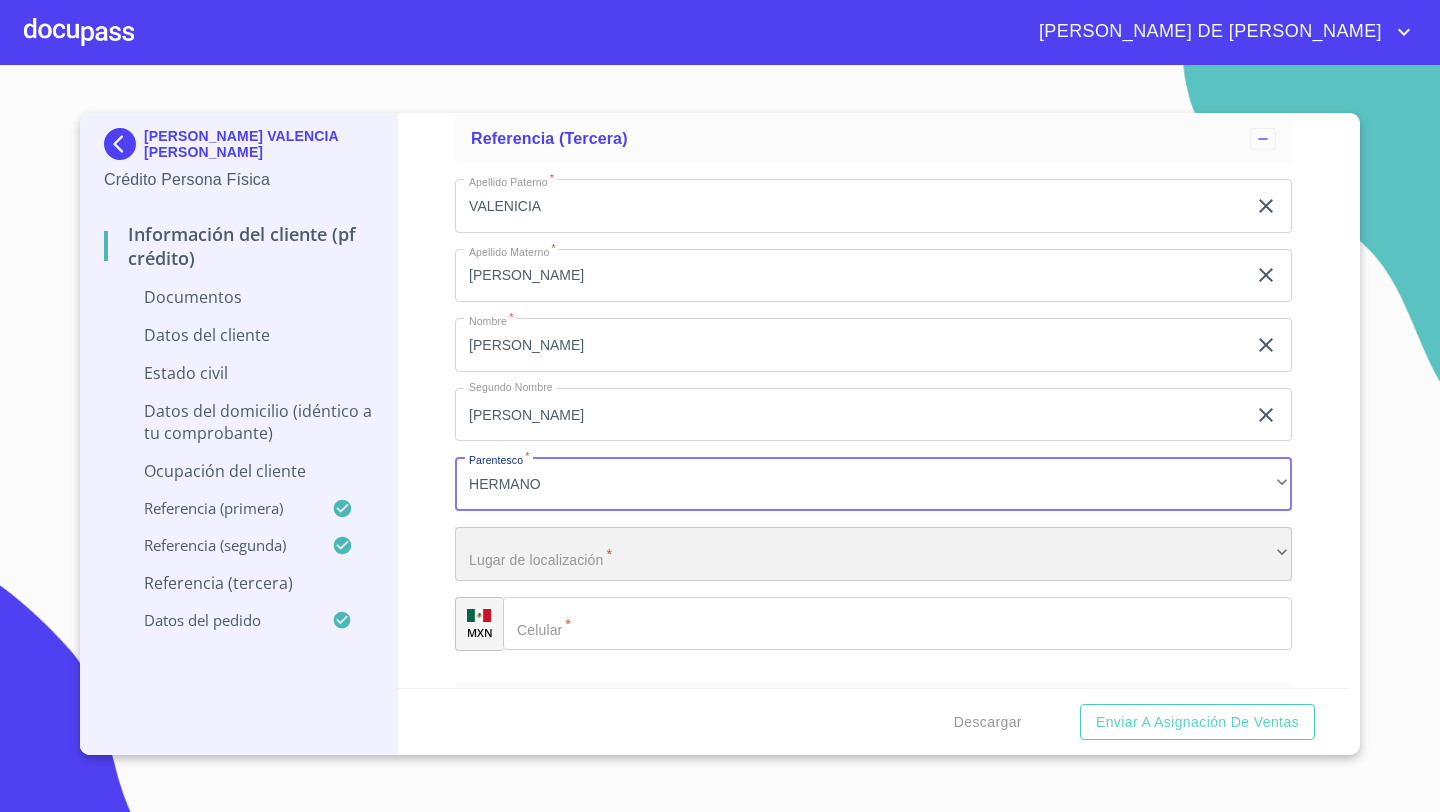 click on "​" at bounding box center [873, 554] 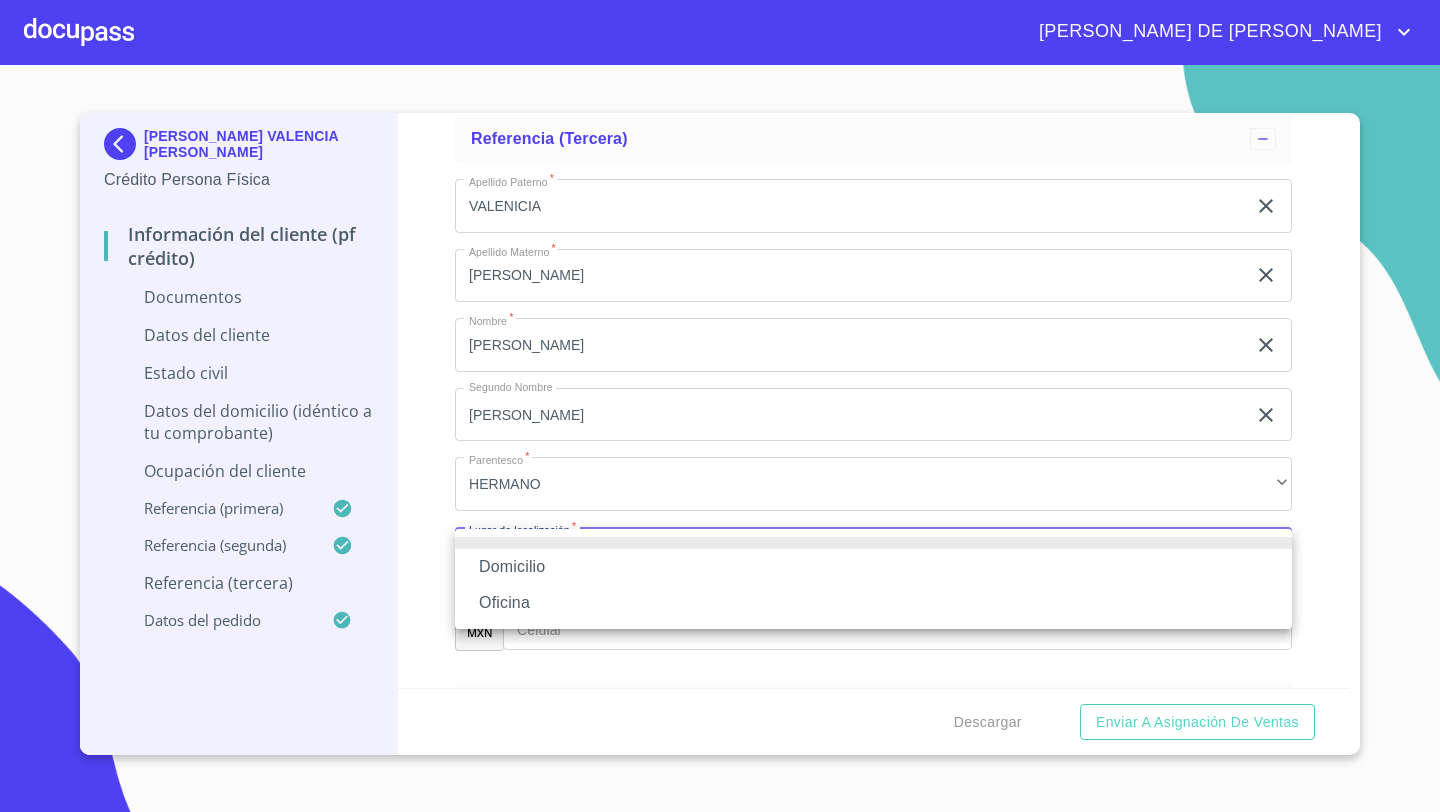click on "Oficina" at bounding box center [873, 603] 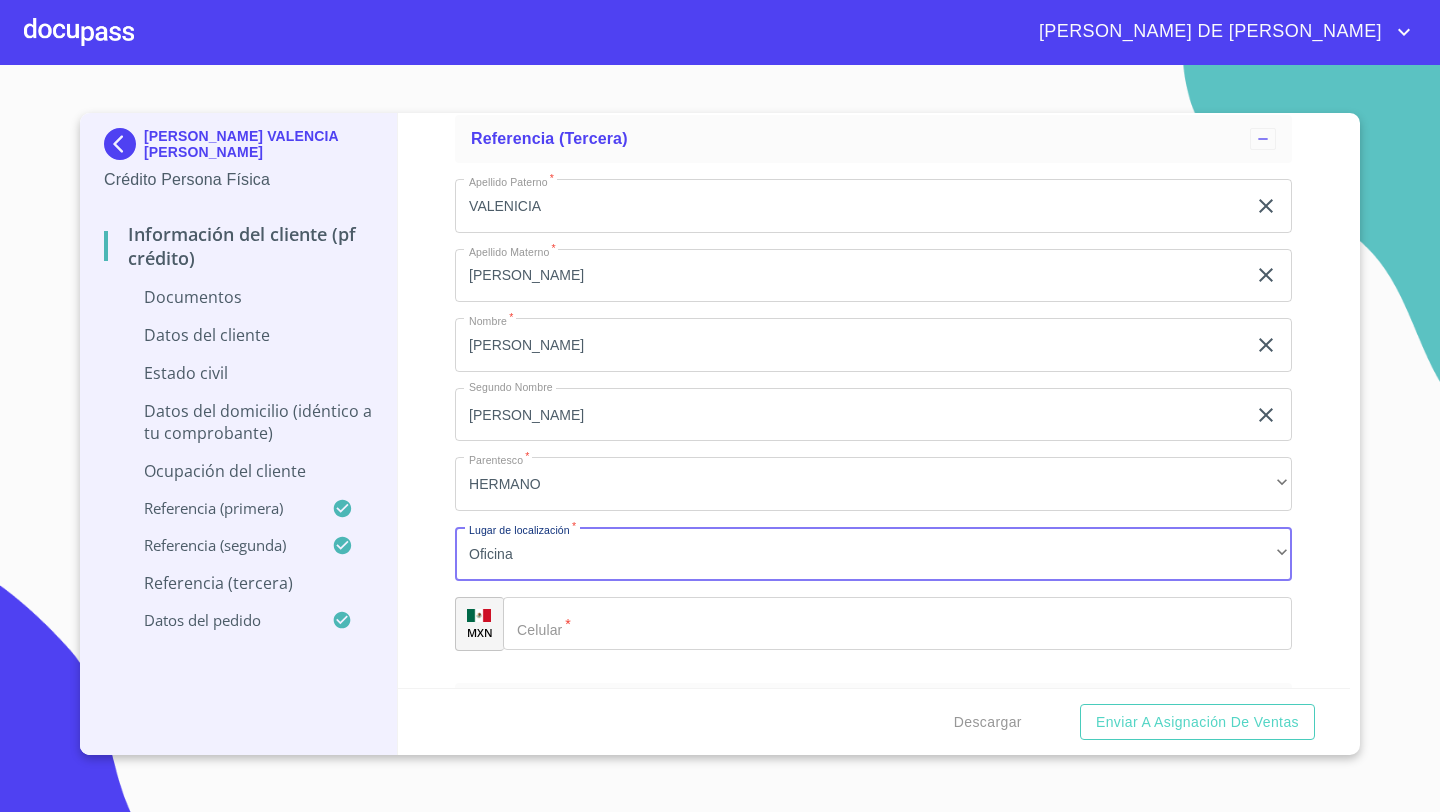 click on "​" at bounding box center (897, 624) 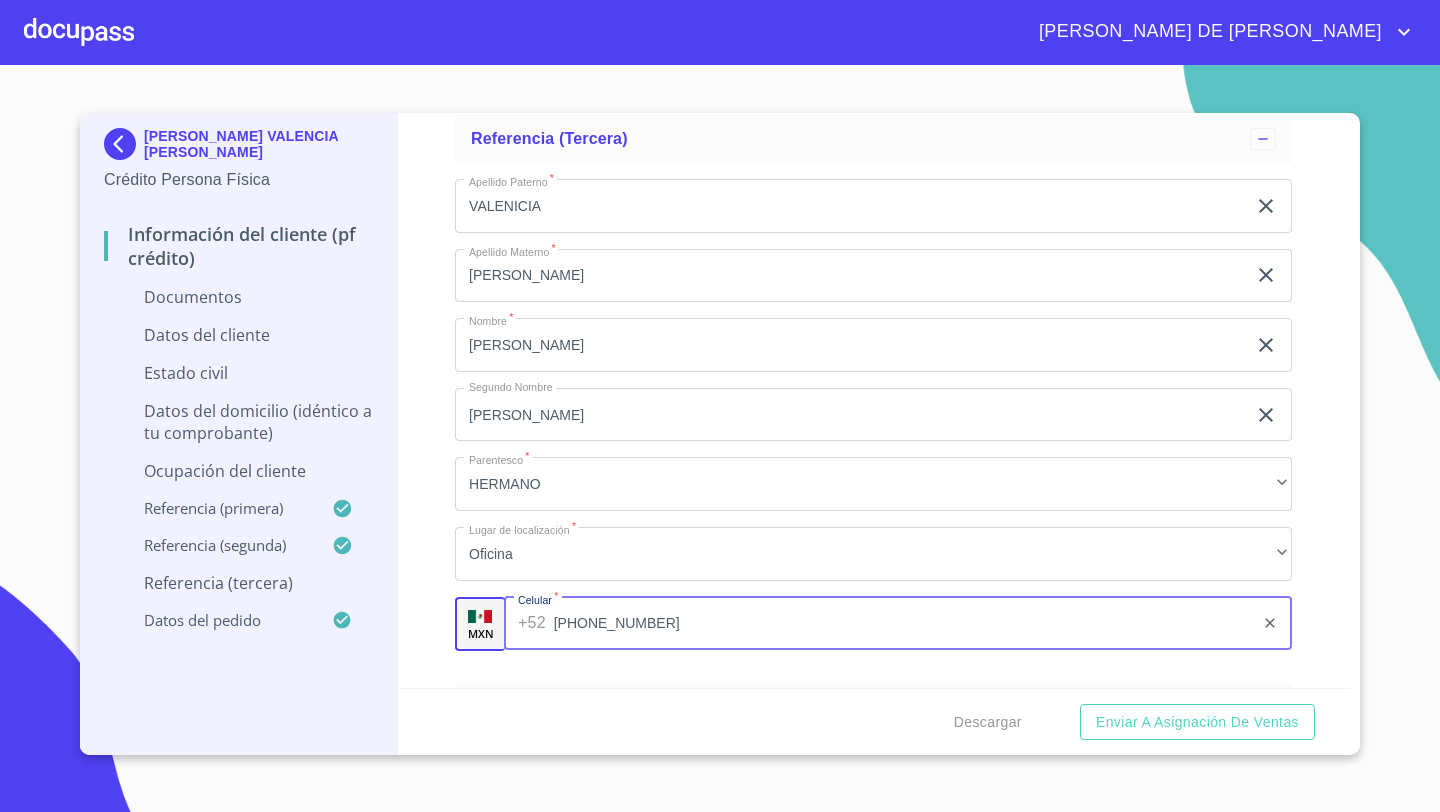 type on "[PHONE_NUMBER]" 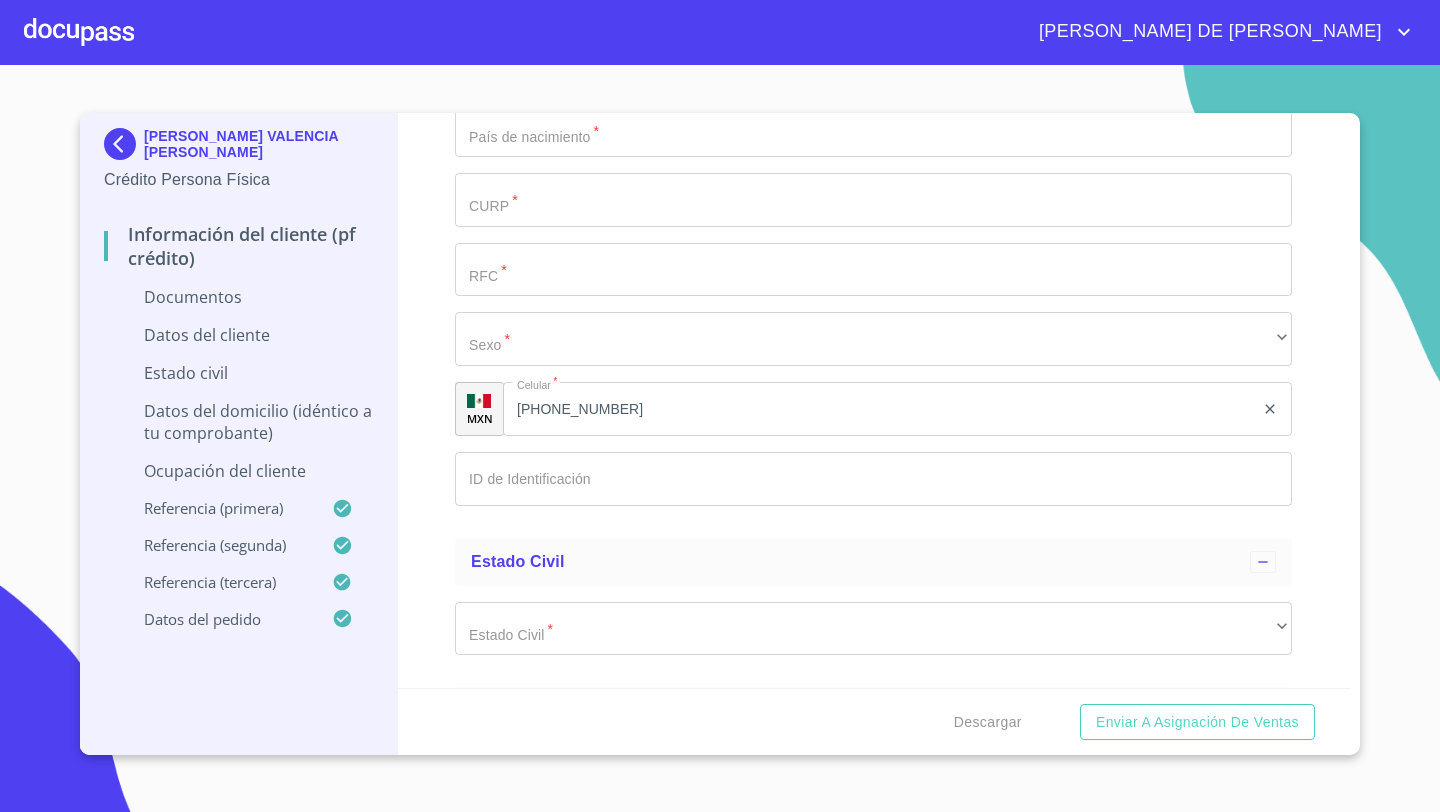 scroll, scrollTop: 3587, scrollLeft: 0, axis: vertical 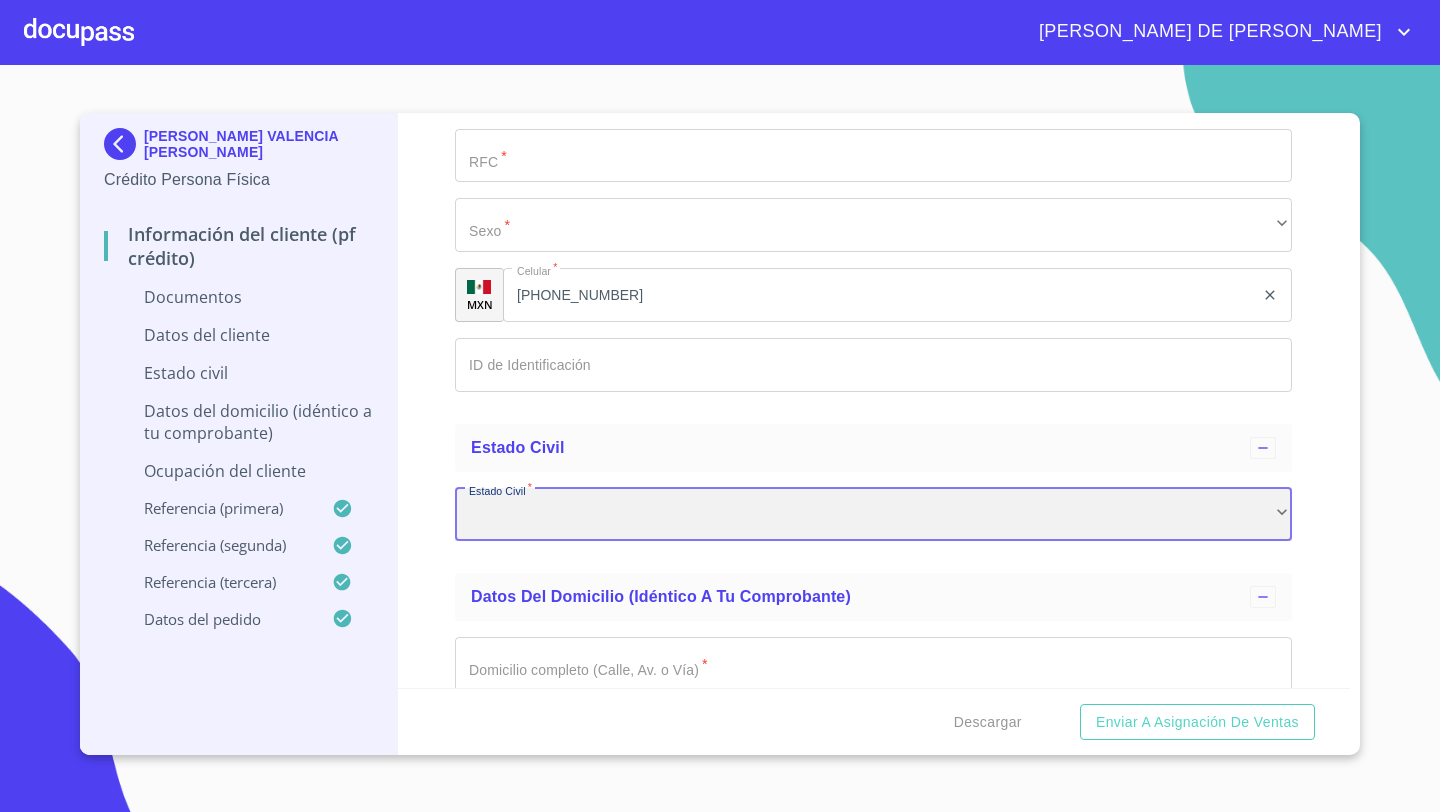 click on "​" at bounding box center (873, 515) 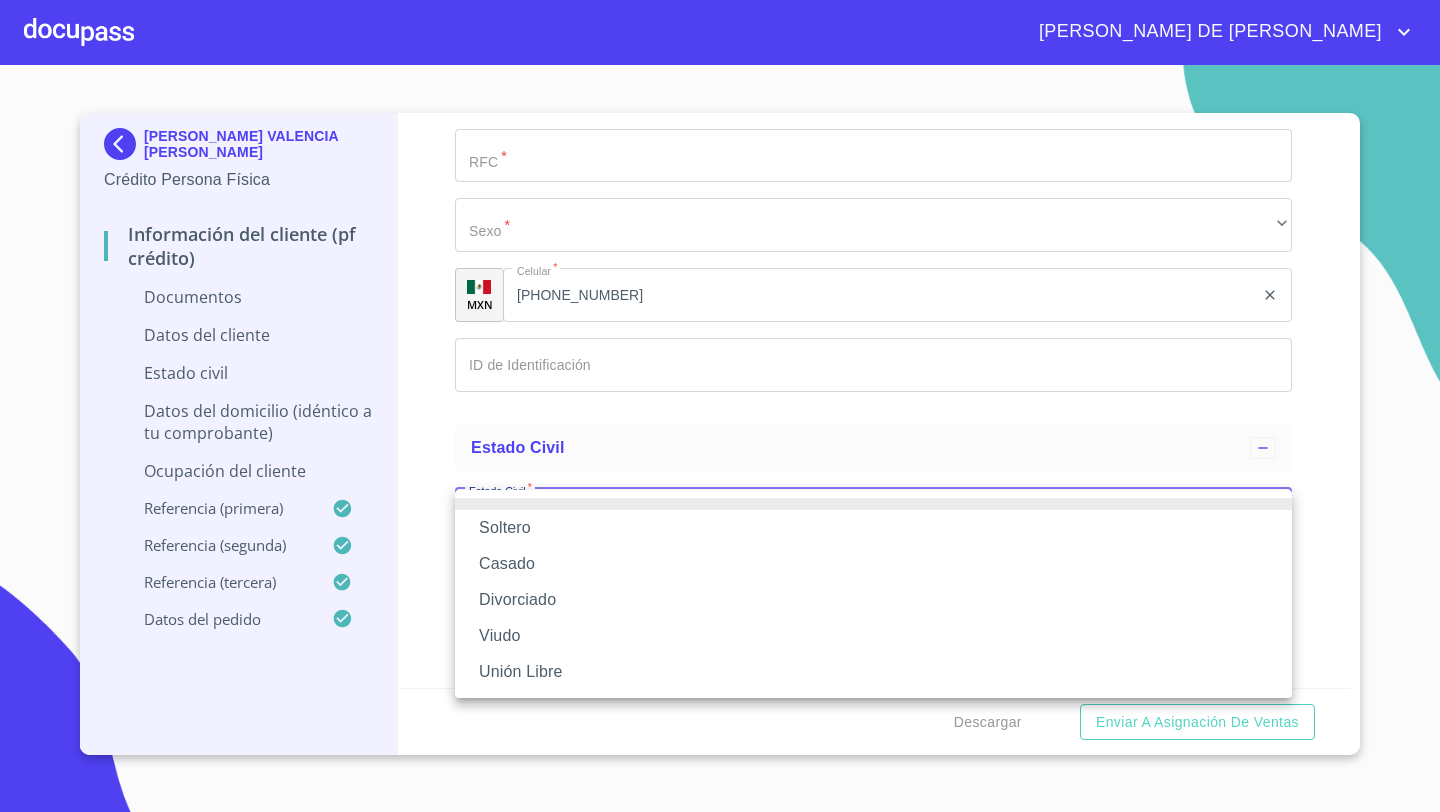 click on "Soltero" at bounding box center [873, 528] 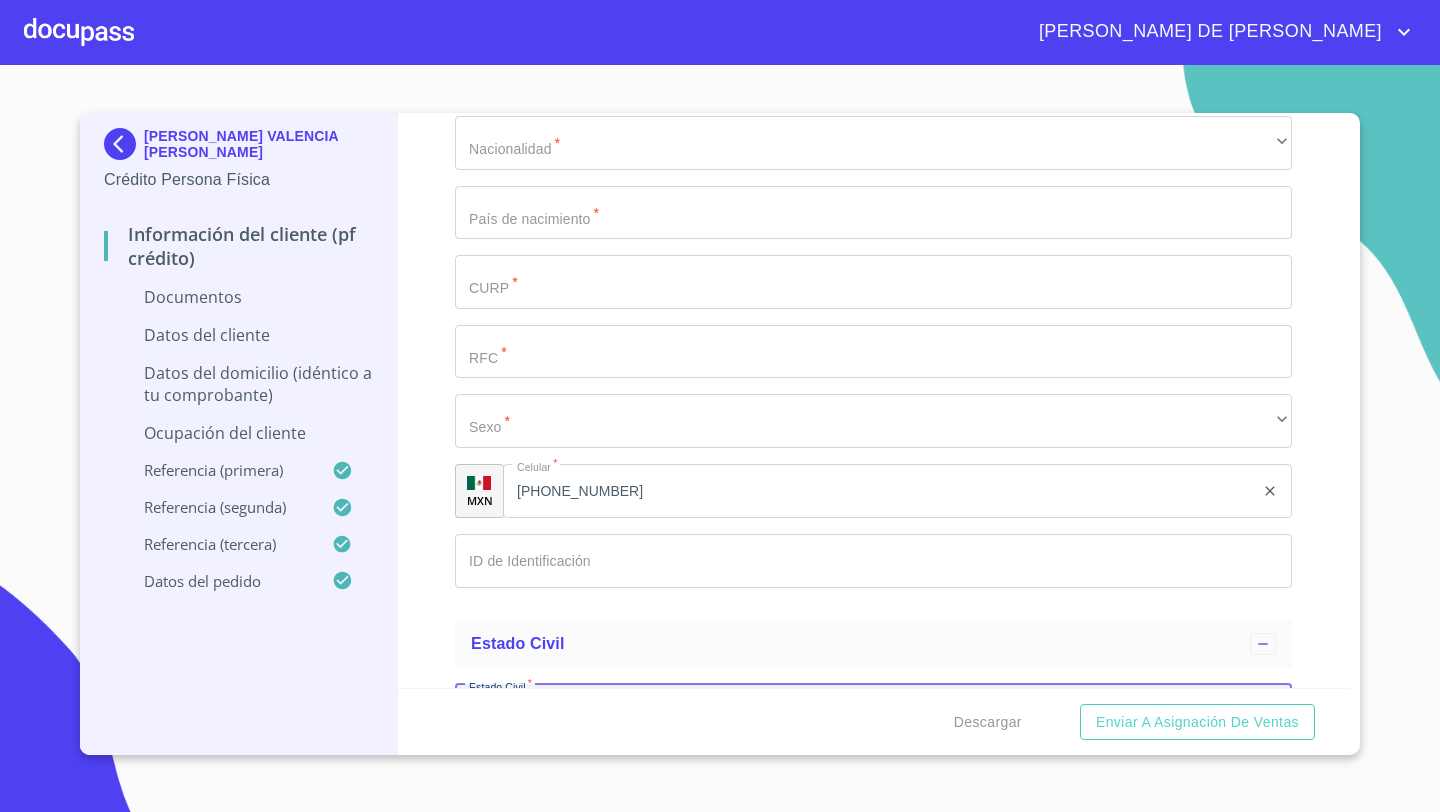 scroll, scrollTop: 3516, scrollLeft: 0, axis: vertical 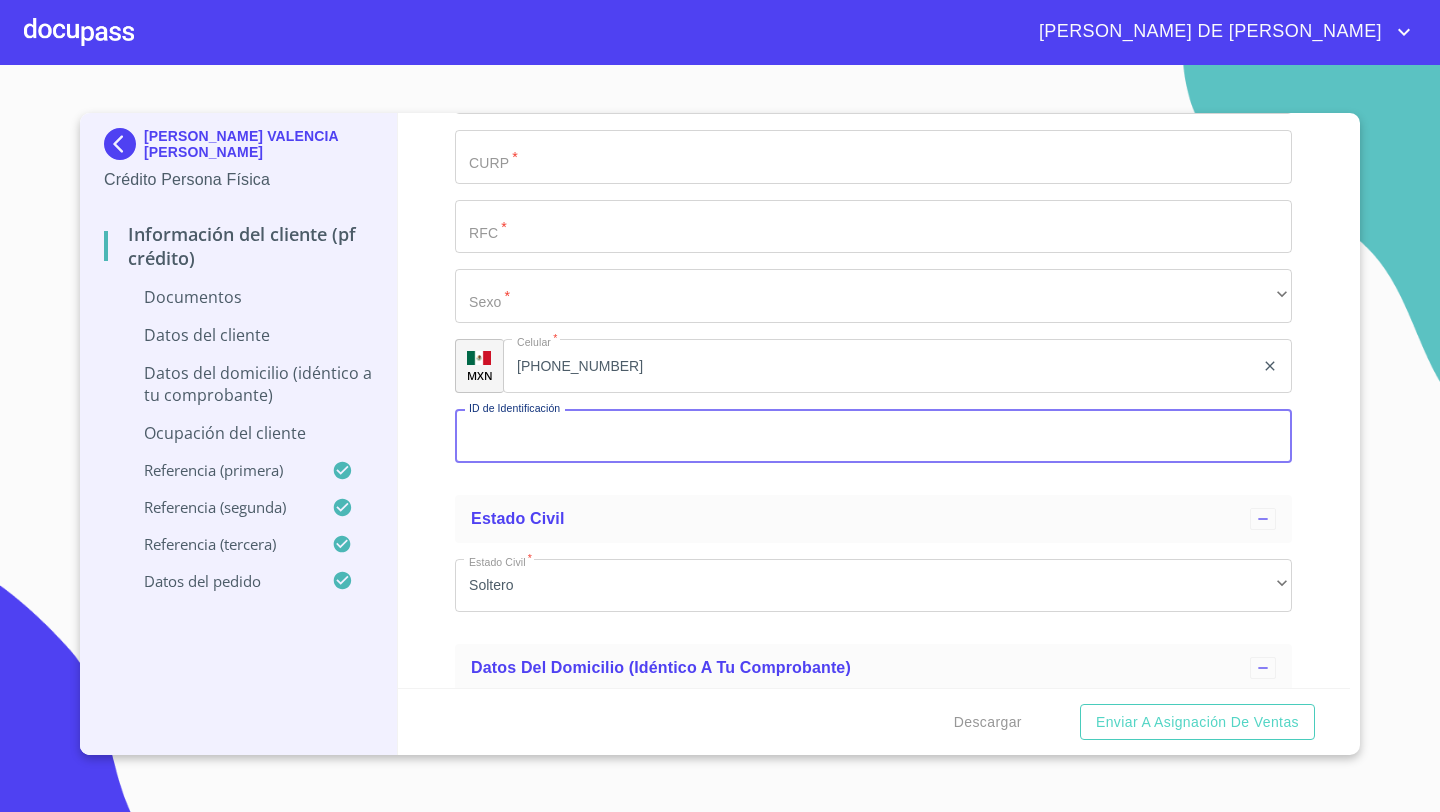 click on "Documento de identificación   *" at bounding box center [873, 436] 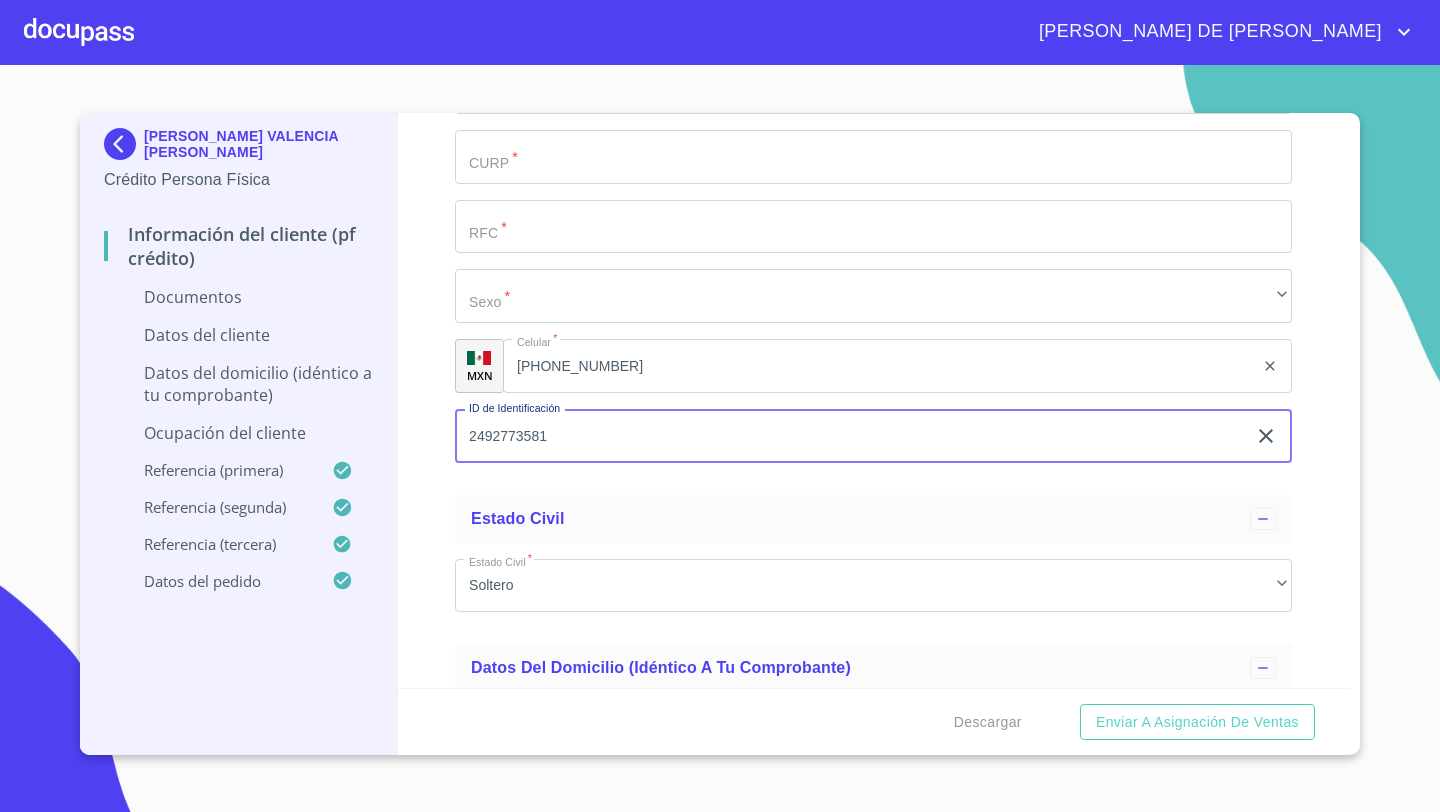type on "2492773581" 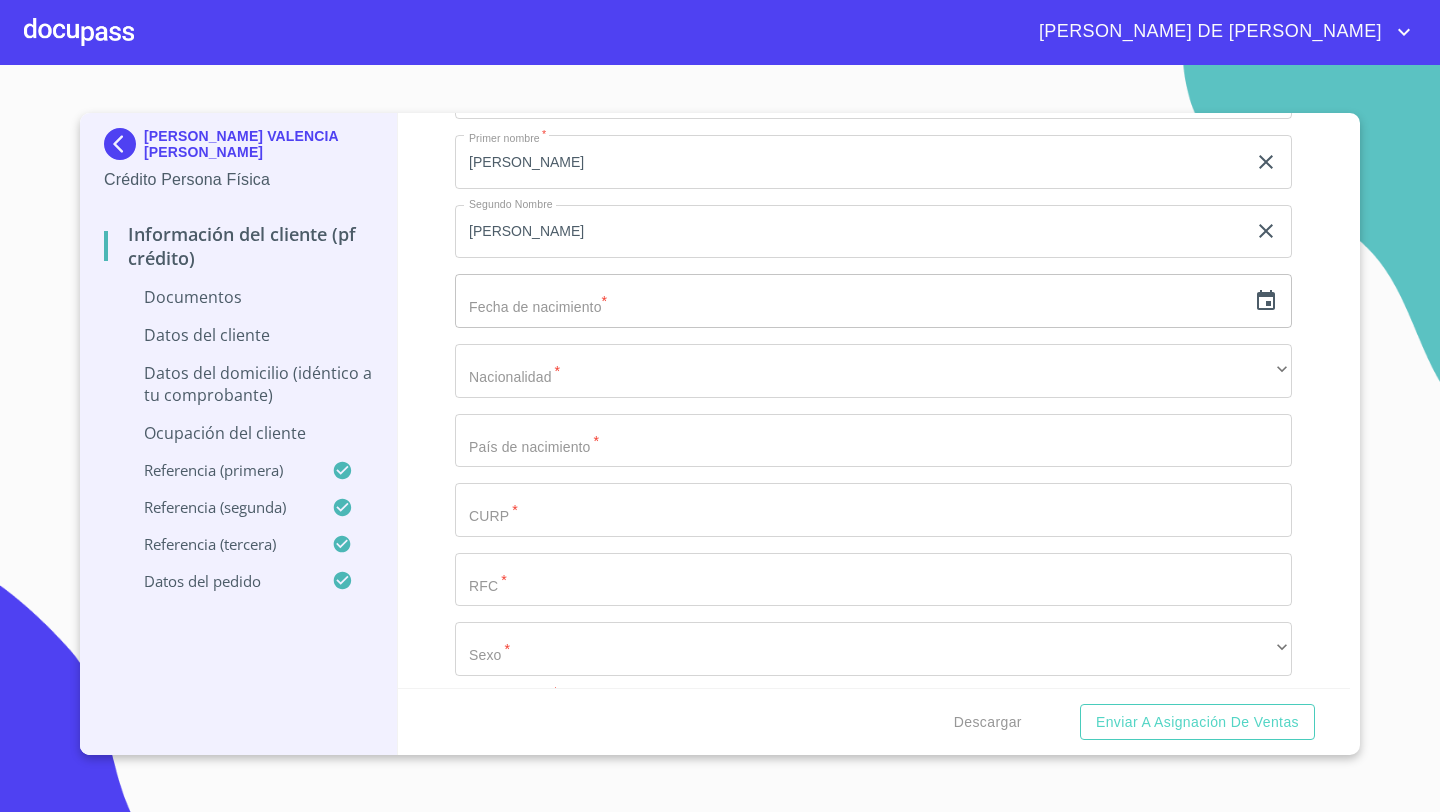 scroll, scrollTop: 3165, scrollLeft: 0, axis: vertical 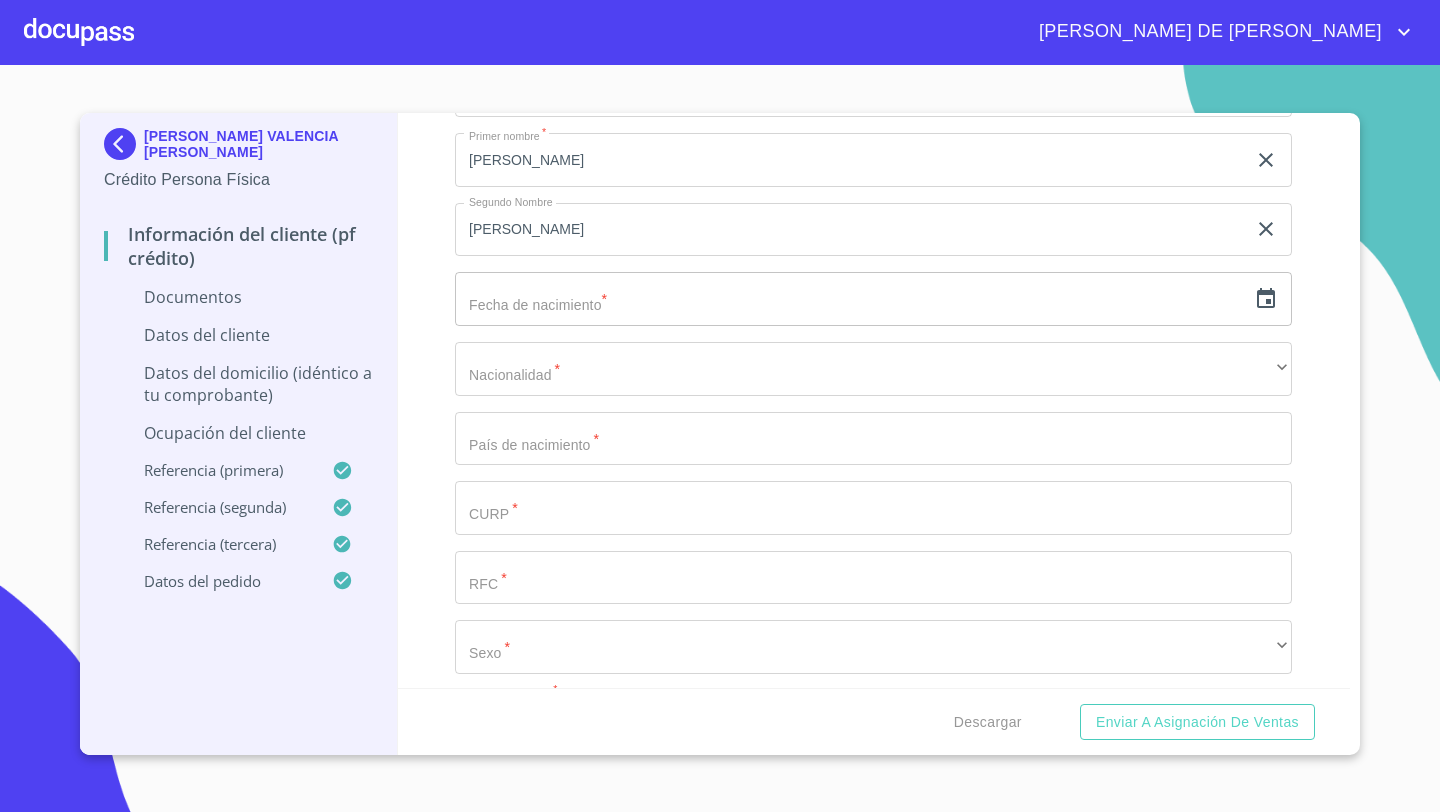 click 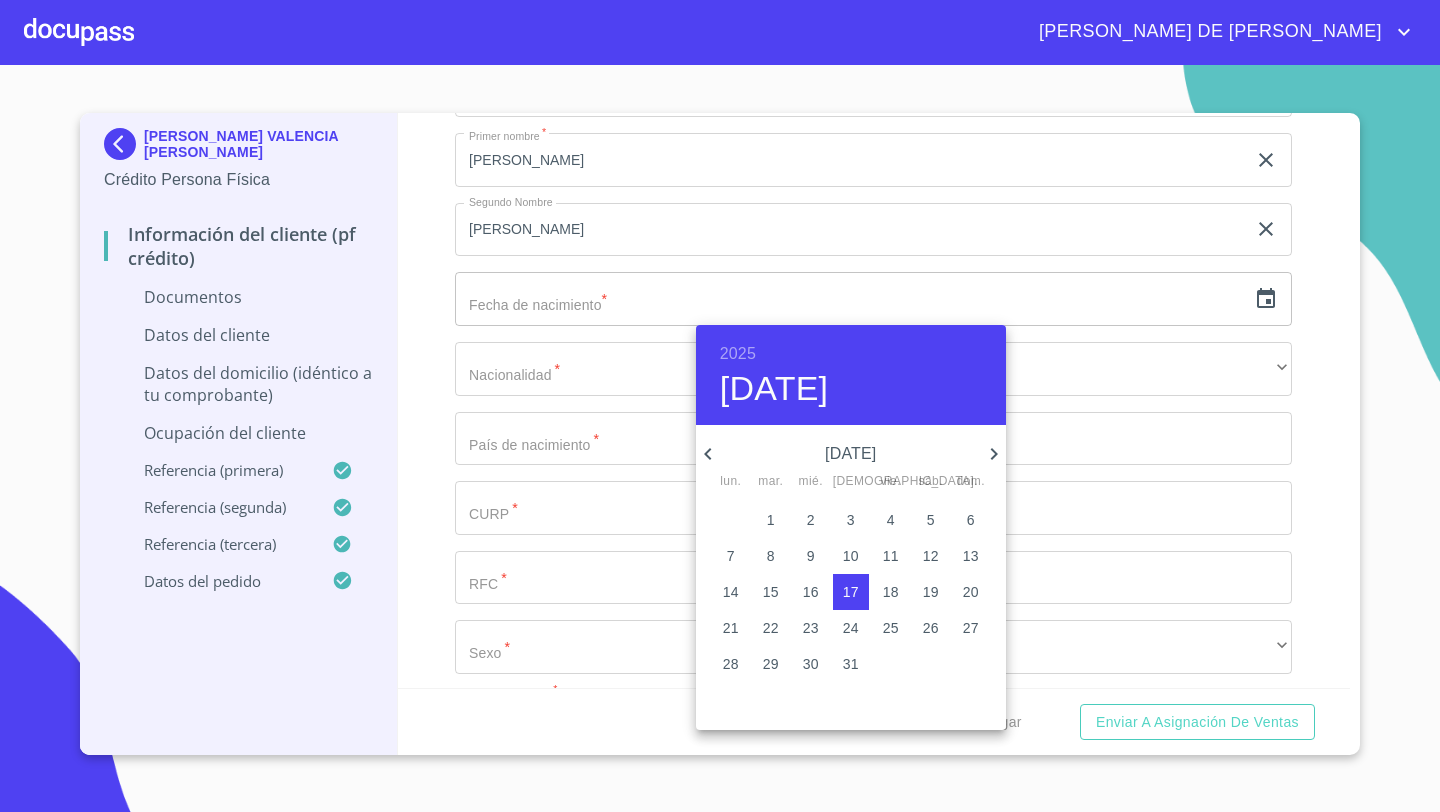 click on "2025" at bounding box center [738, 354] 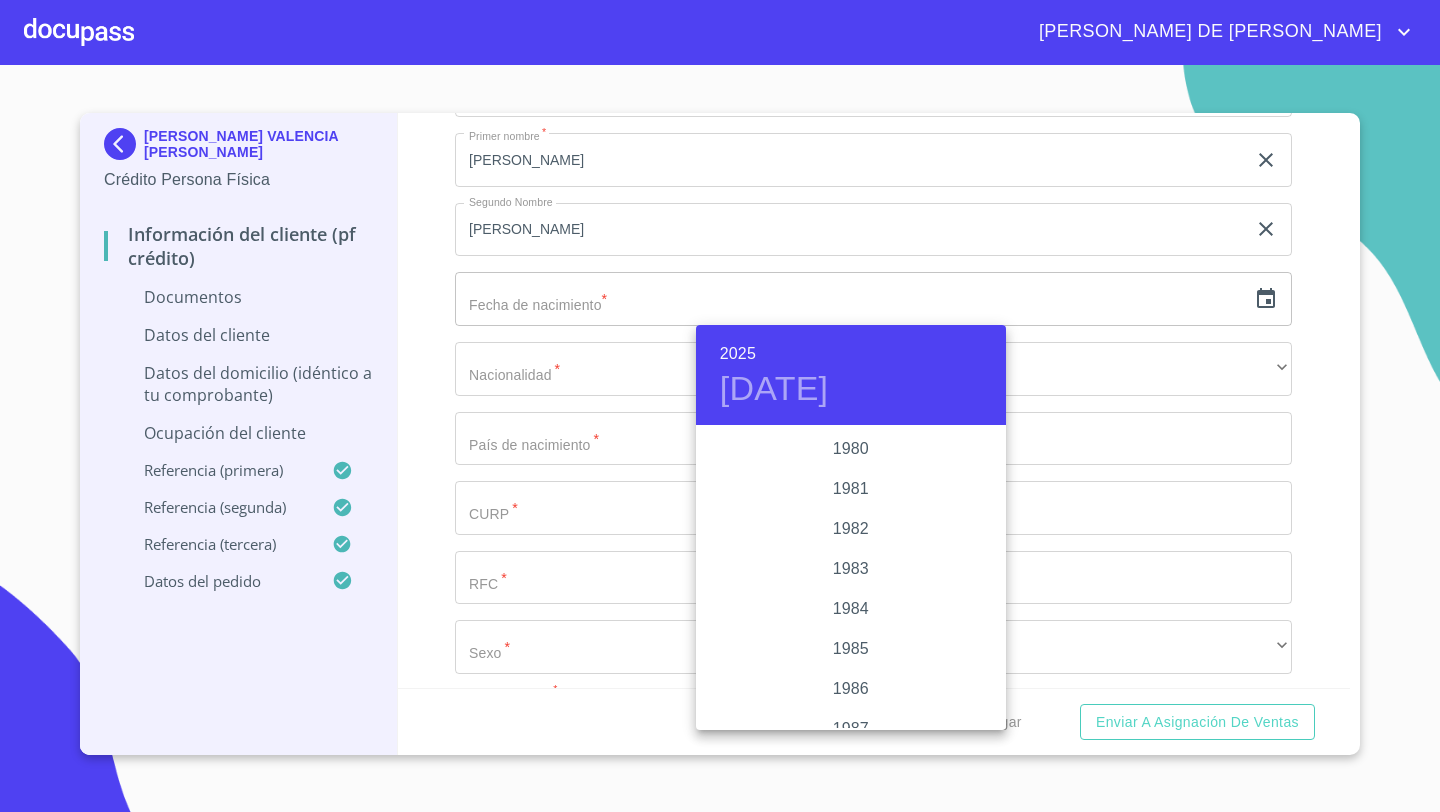 scroll, scrollTop: 2198, scrollLeft: 0, axis: vertical 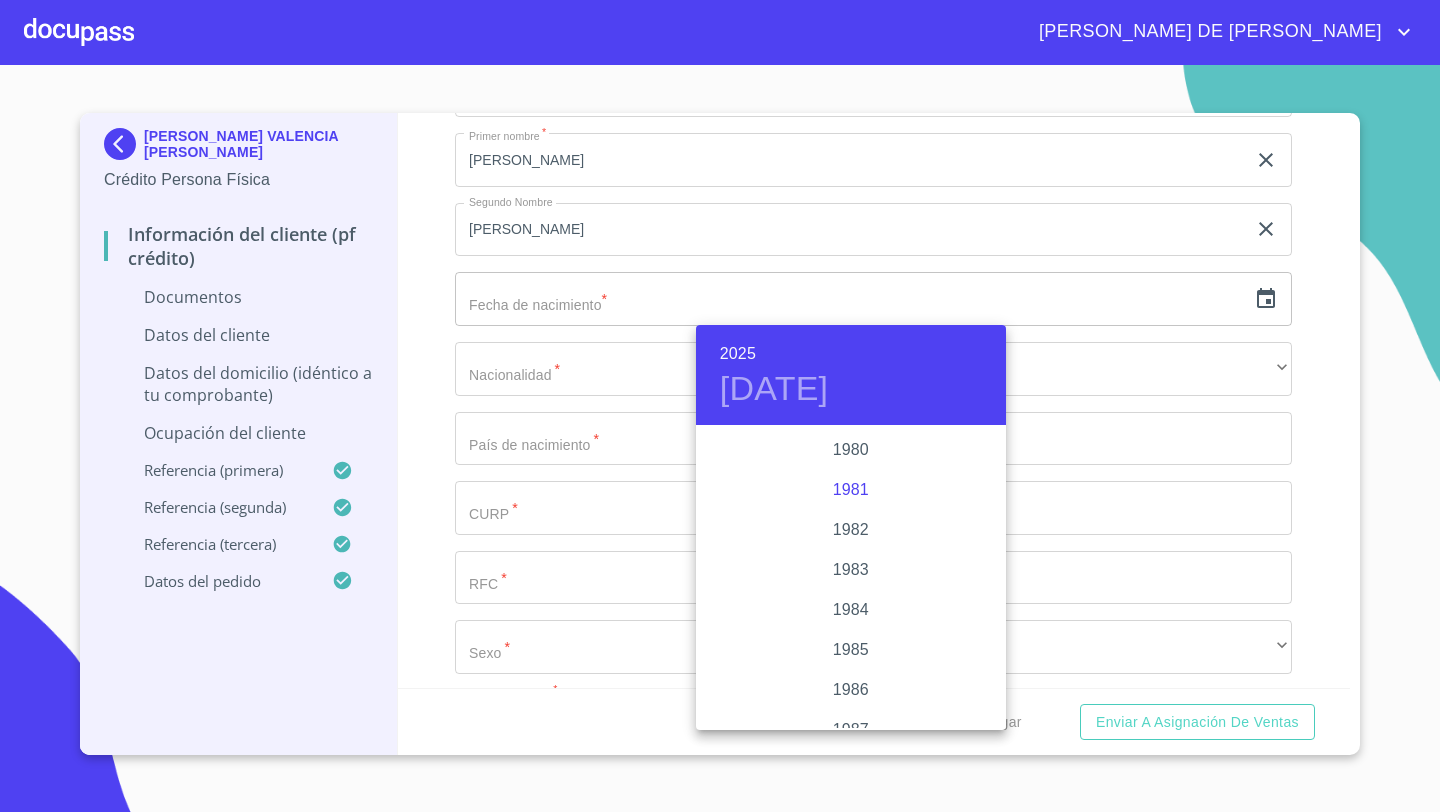 click on "1981" at bounding box center (851, 490) 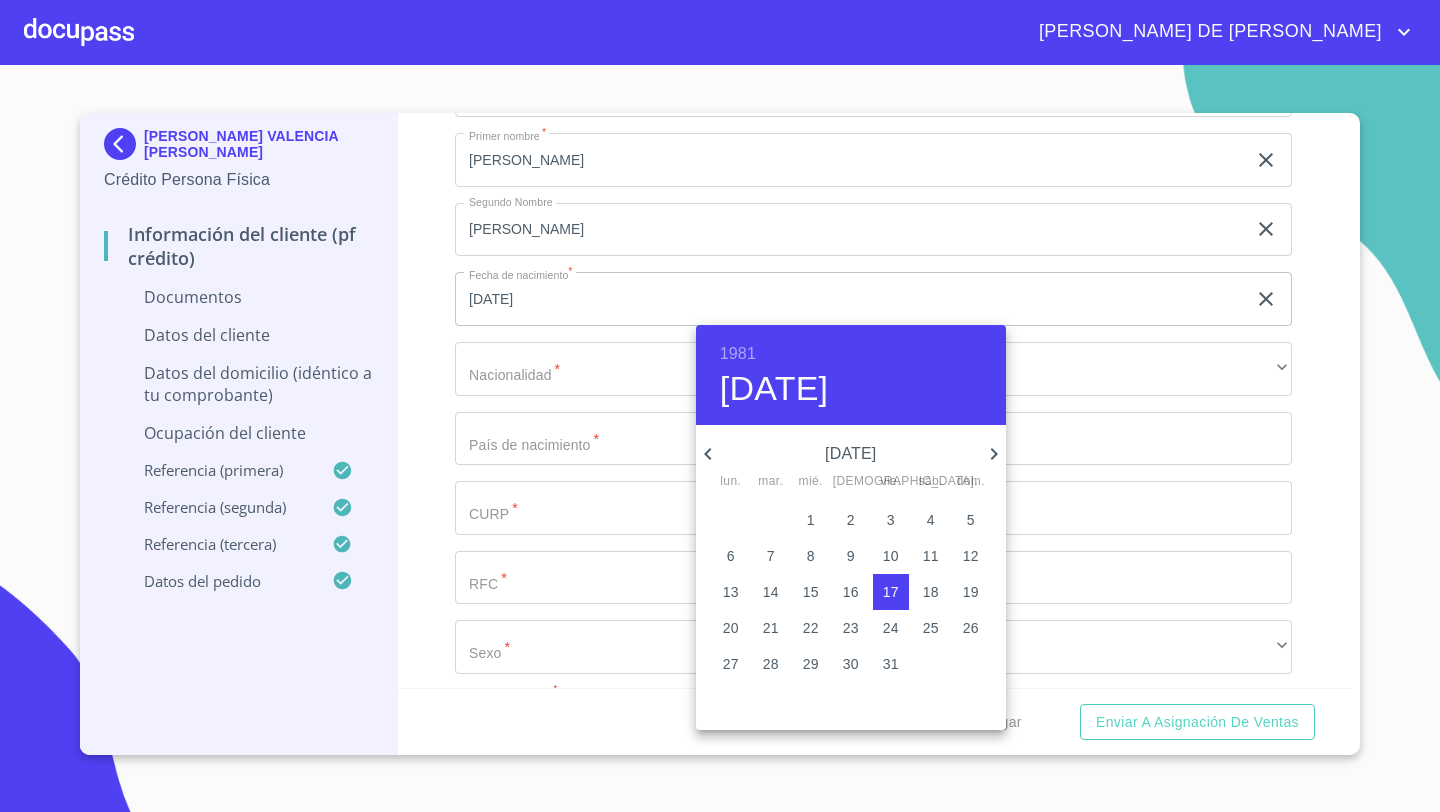 click 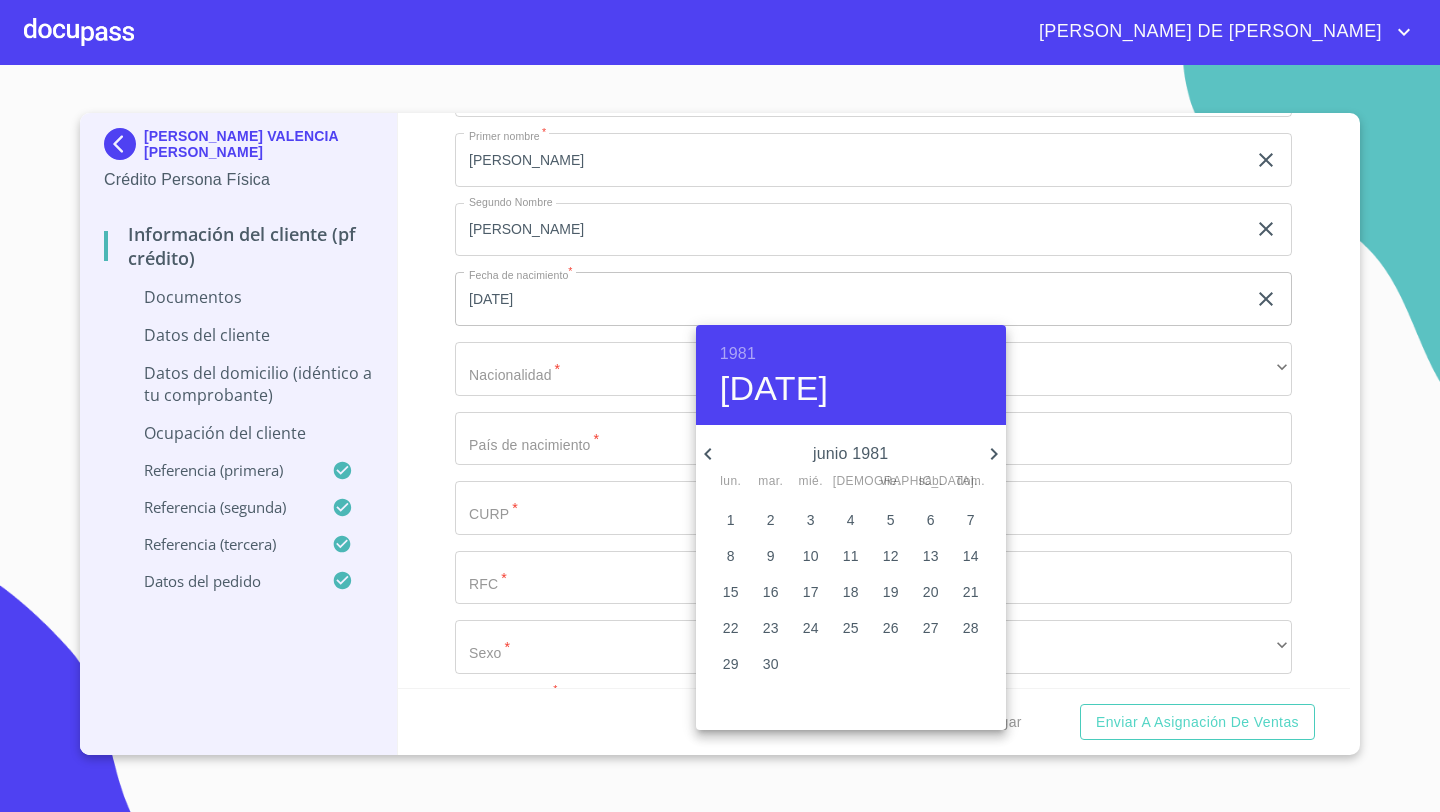 click on "4" at bounding box center [851, 520] 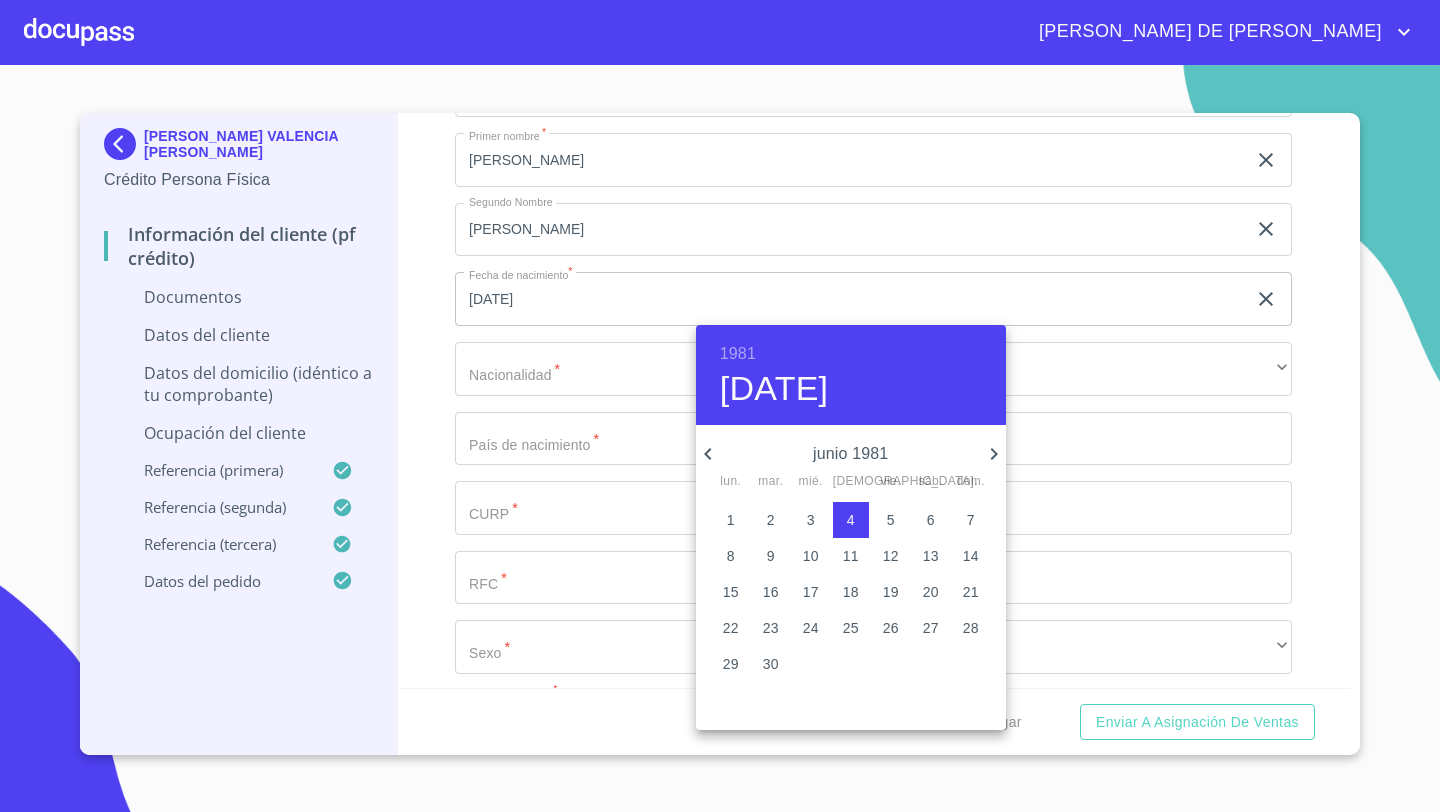 click at bounding box center [720, 406] 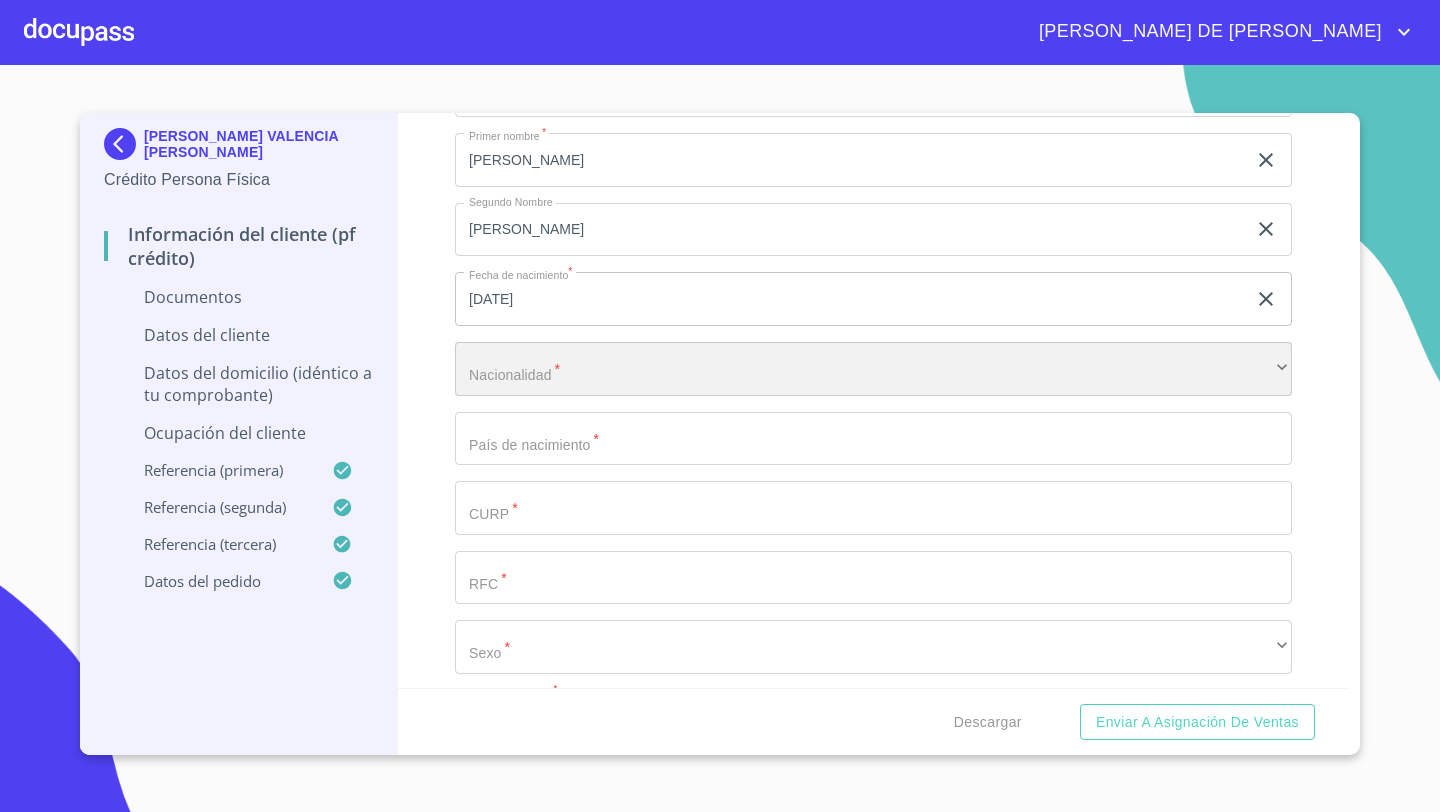 click on "​" at bounding box center (873, 369) 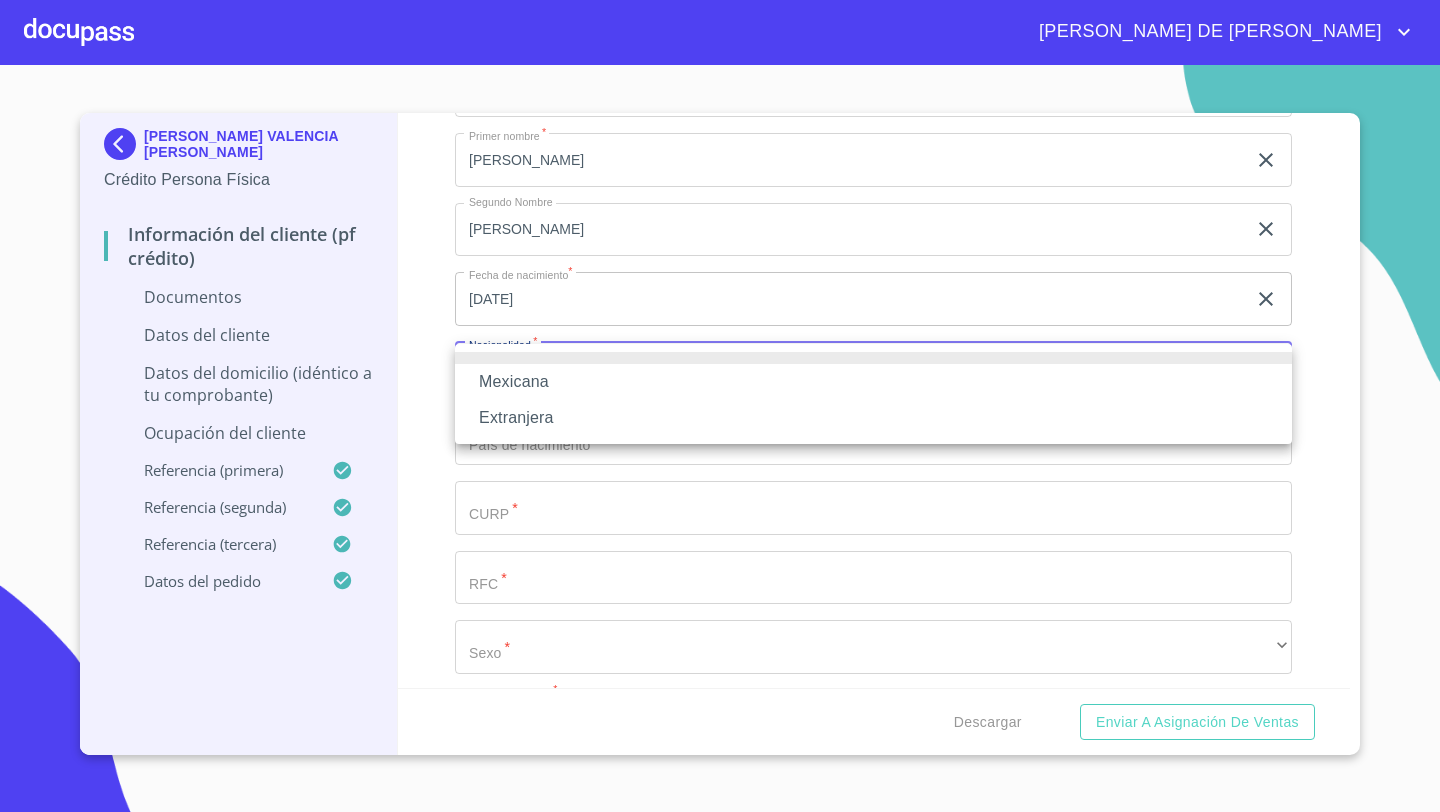 click on "Mexicana" at bounding box center (873, 382) 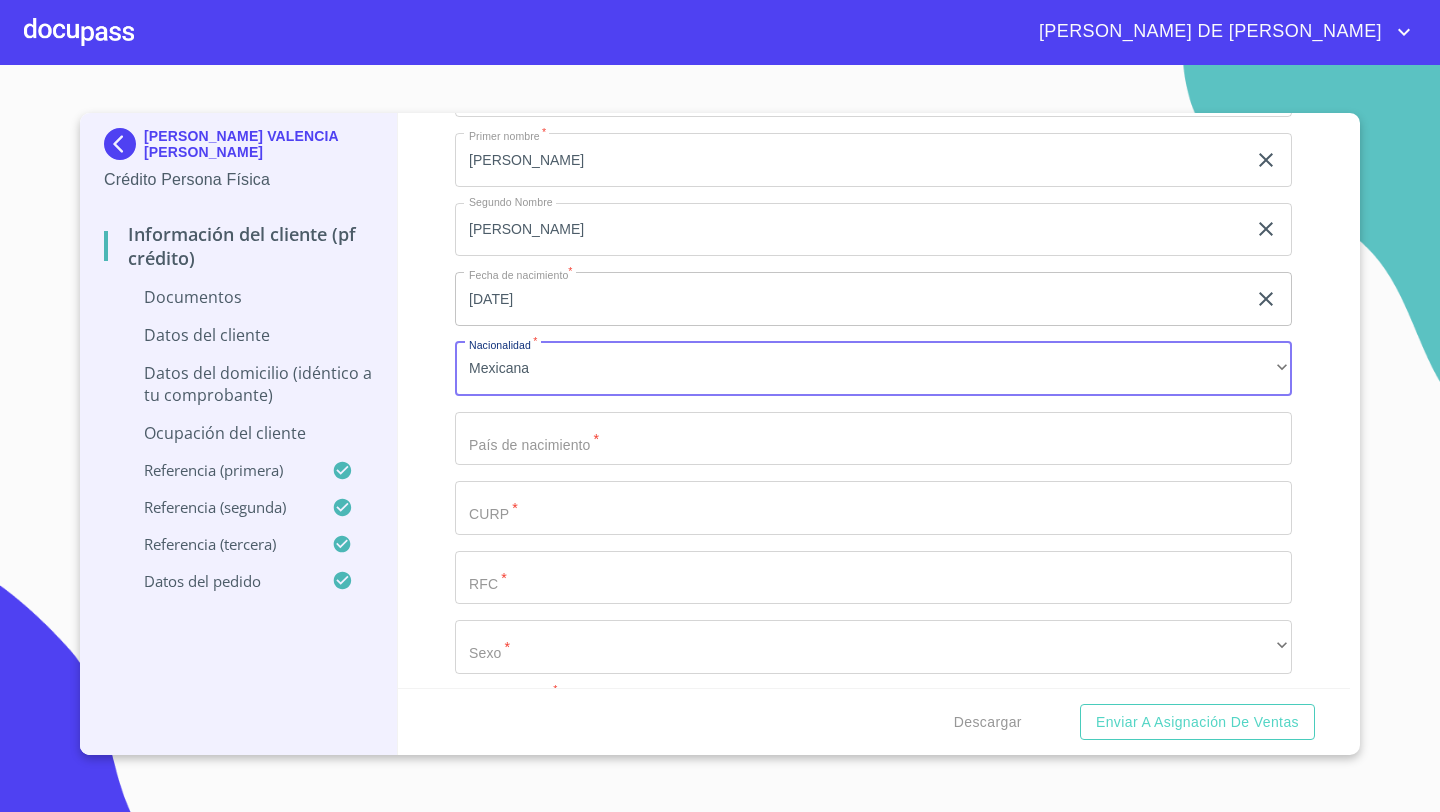 click on "Documento de identificación   *" at bounding box center [850, 21] 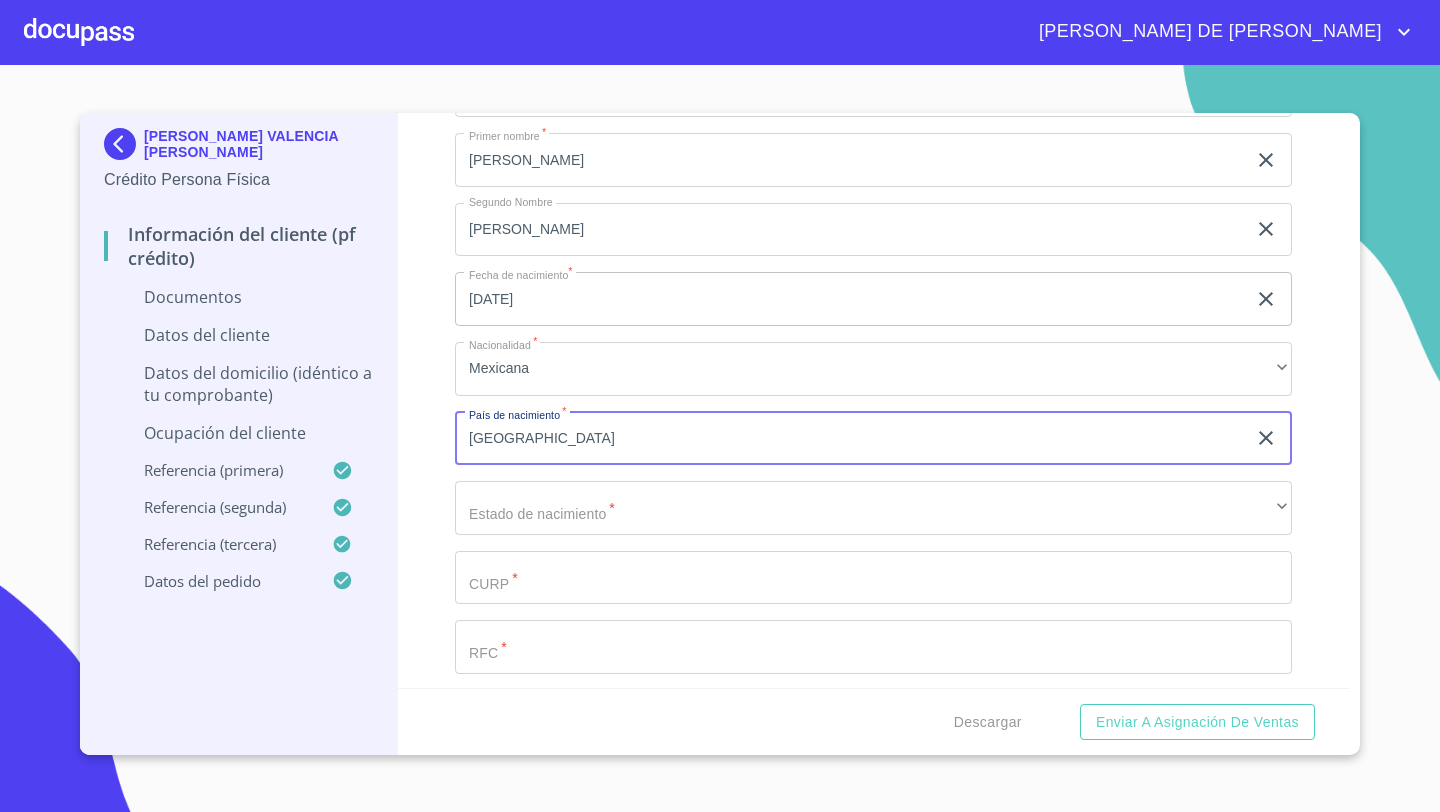 type on "[GEOGRAPHIC_DATA]" 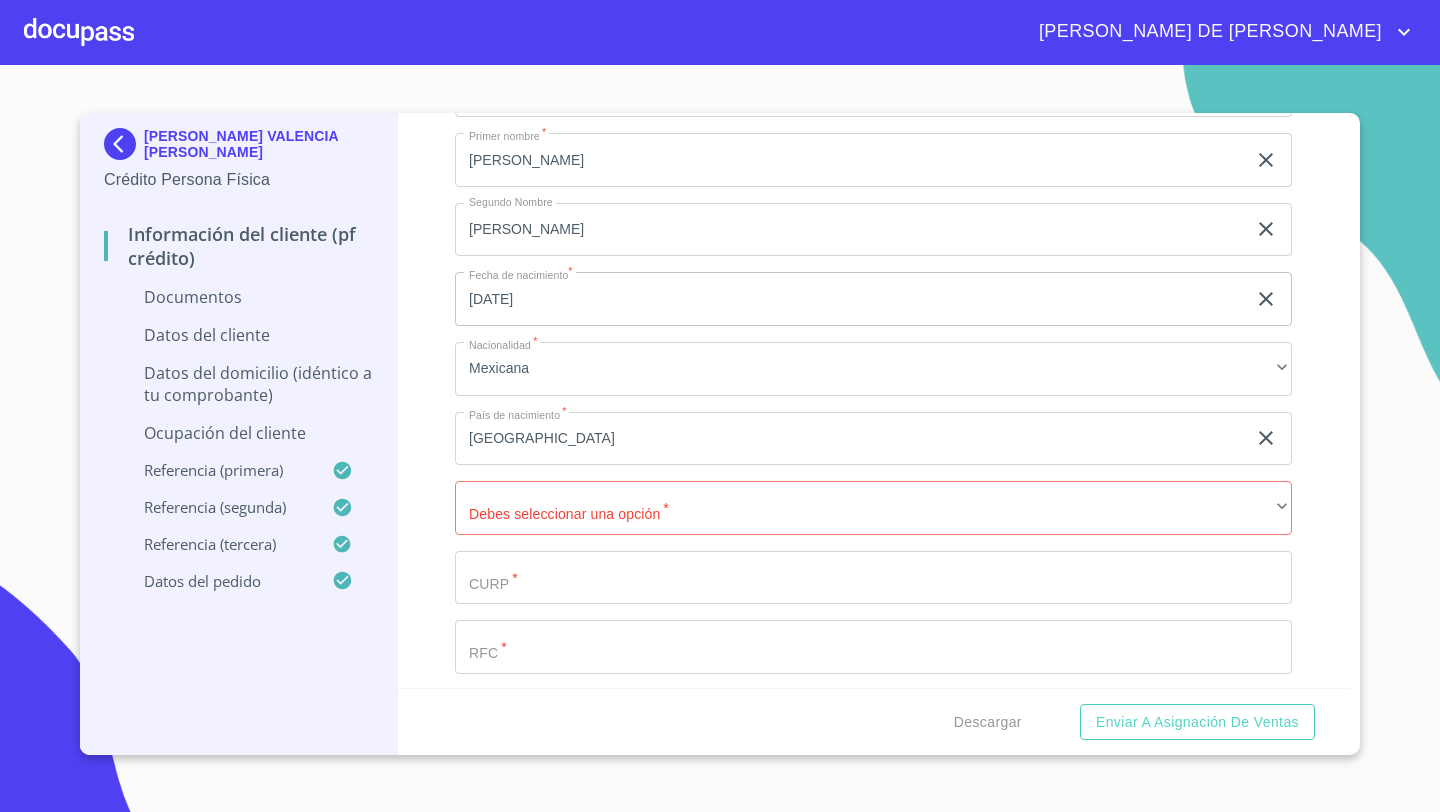 click on "[PERSON_NAME]   * VALENCIA ​ Apellido Materno   * [PERSON_NAME] ​ Primer nombre   * [PERSON_NAME] Segundo Nombre [PERSON_NAME] ​ Fecha de nacimiento * [DEMOGRAPHIC_DATA] ​ Nacionalidad   * Mexicana ​ País de nacimiento   * [DEMOGRAPHIC_DATA] ​ Debes seleccionar una opción   * ​ ​ CURP   * ​ RFC   * ​ Sexo   * ​ ​ MXN Celular   * [PHONE_NUMBER] ​ ID de Identificación 2492773581 ​" at bounding box center (873, 439) 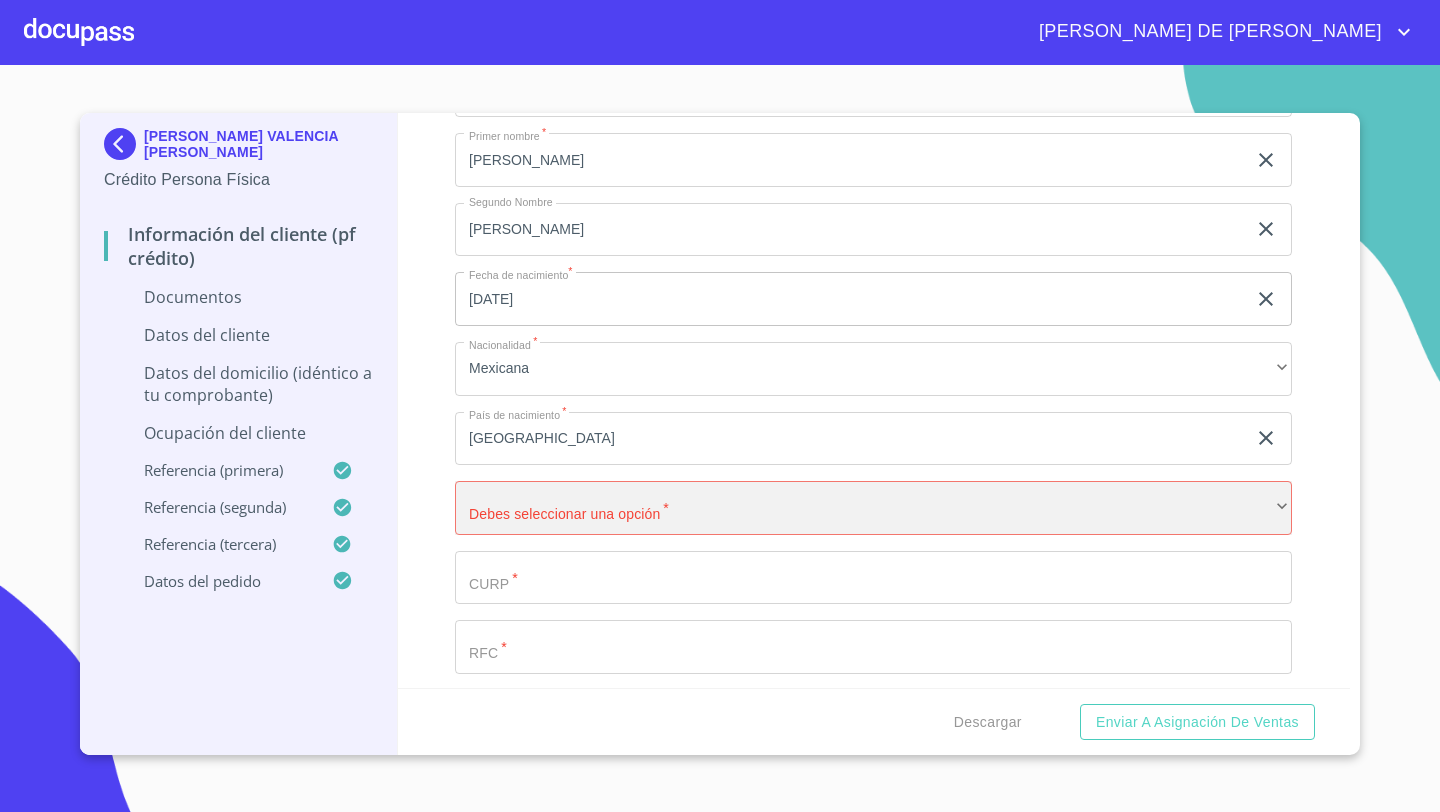 click on "​" at bounding box center [873, 508] 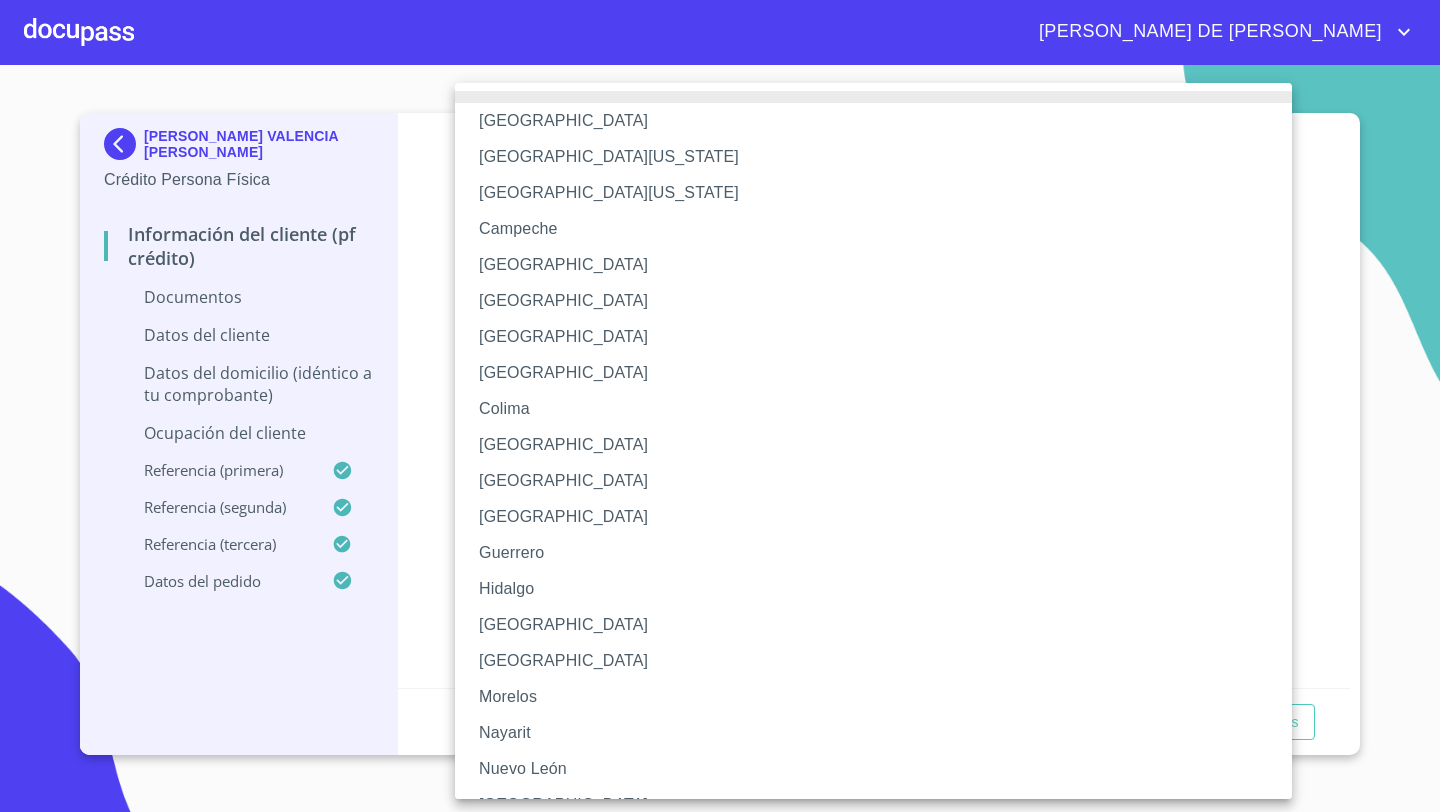 click on "[GEOGRAPHIC_DATA]" at bounding box center [873, 625] 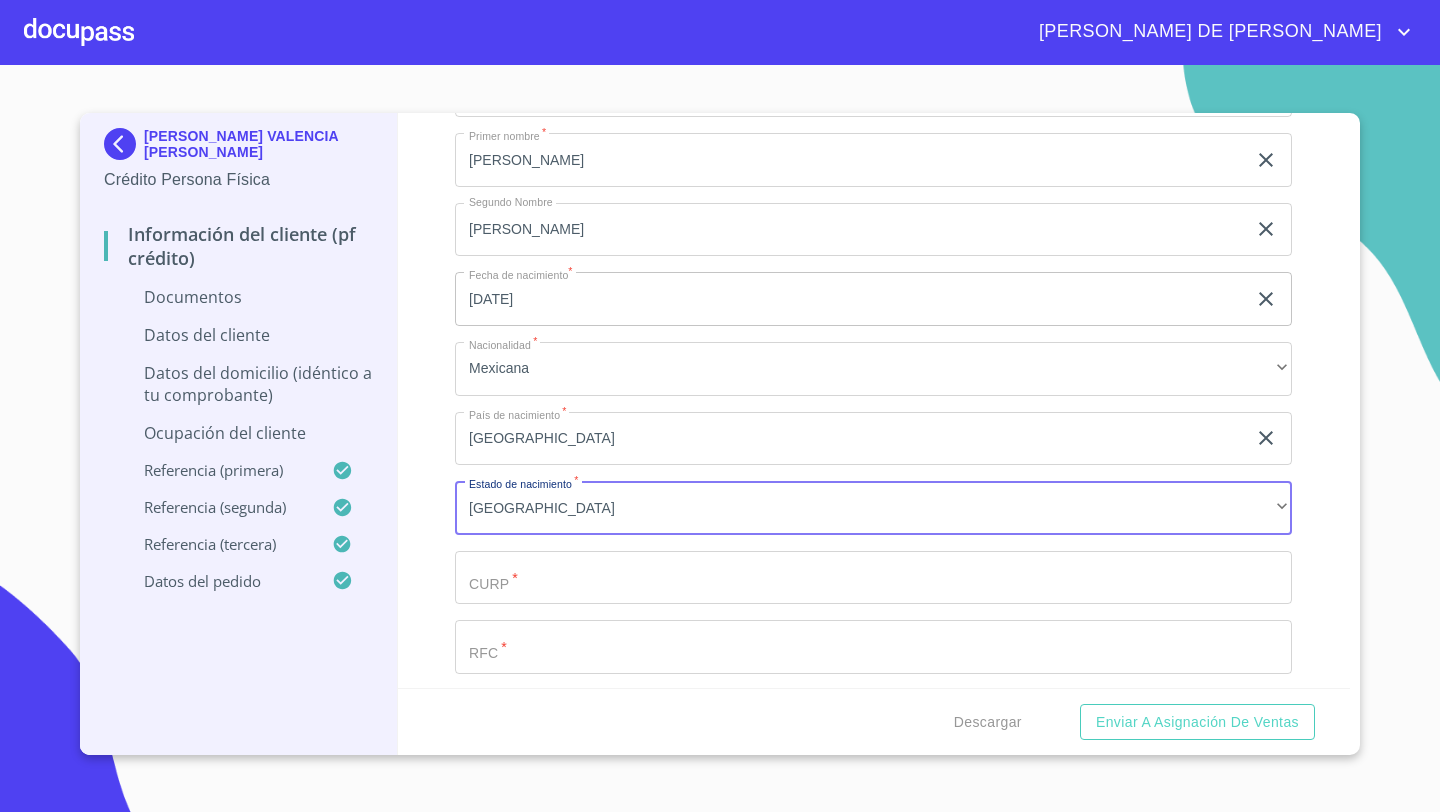 click on "Documento de identificación   *" at bounding box center [850, 21] 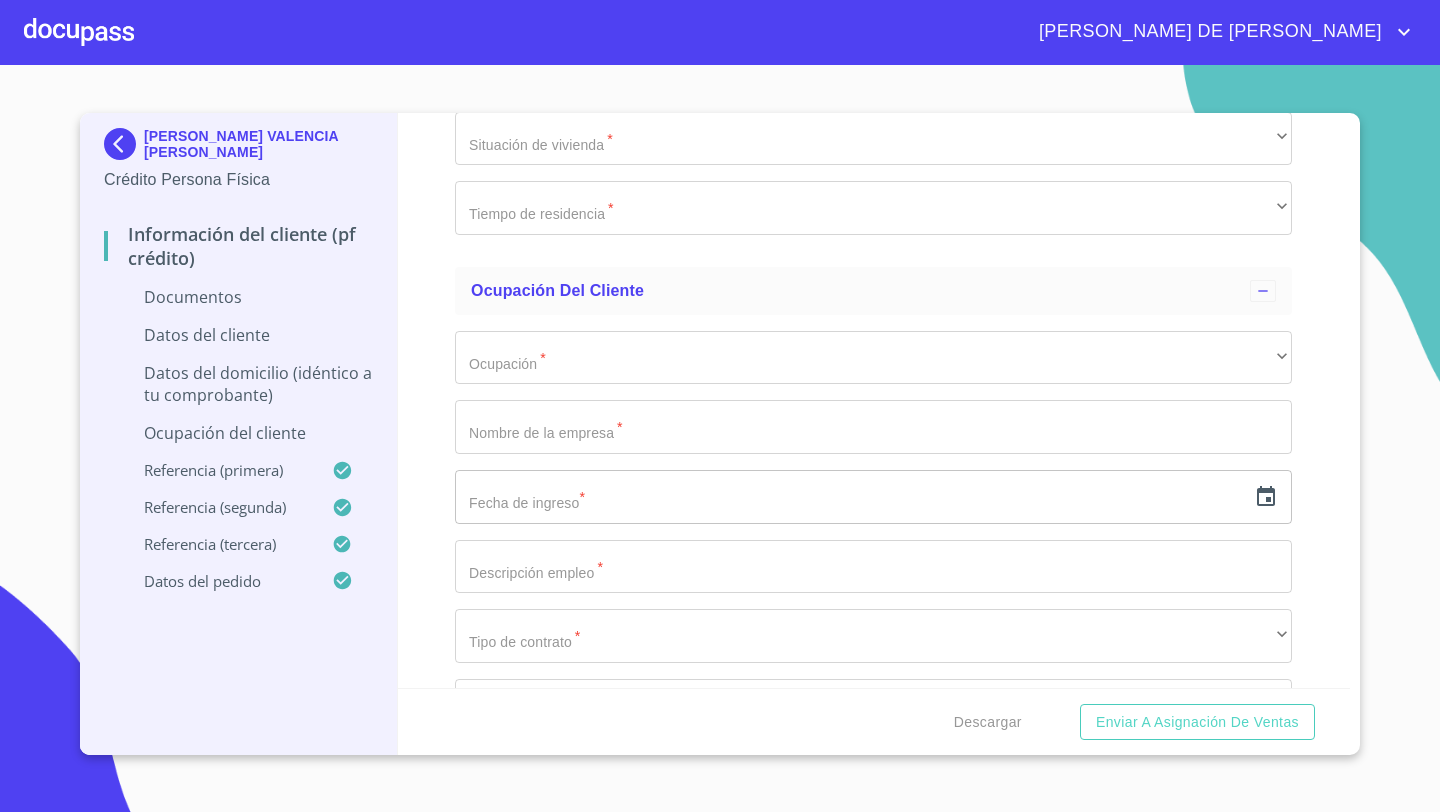 scroll, scrollTop: 4860, scrollLeft: 0, axis: vertical 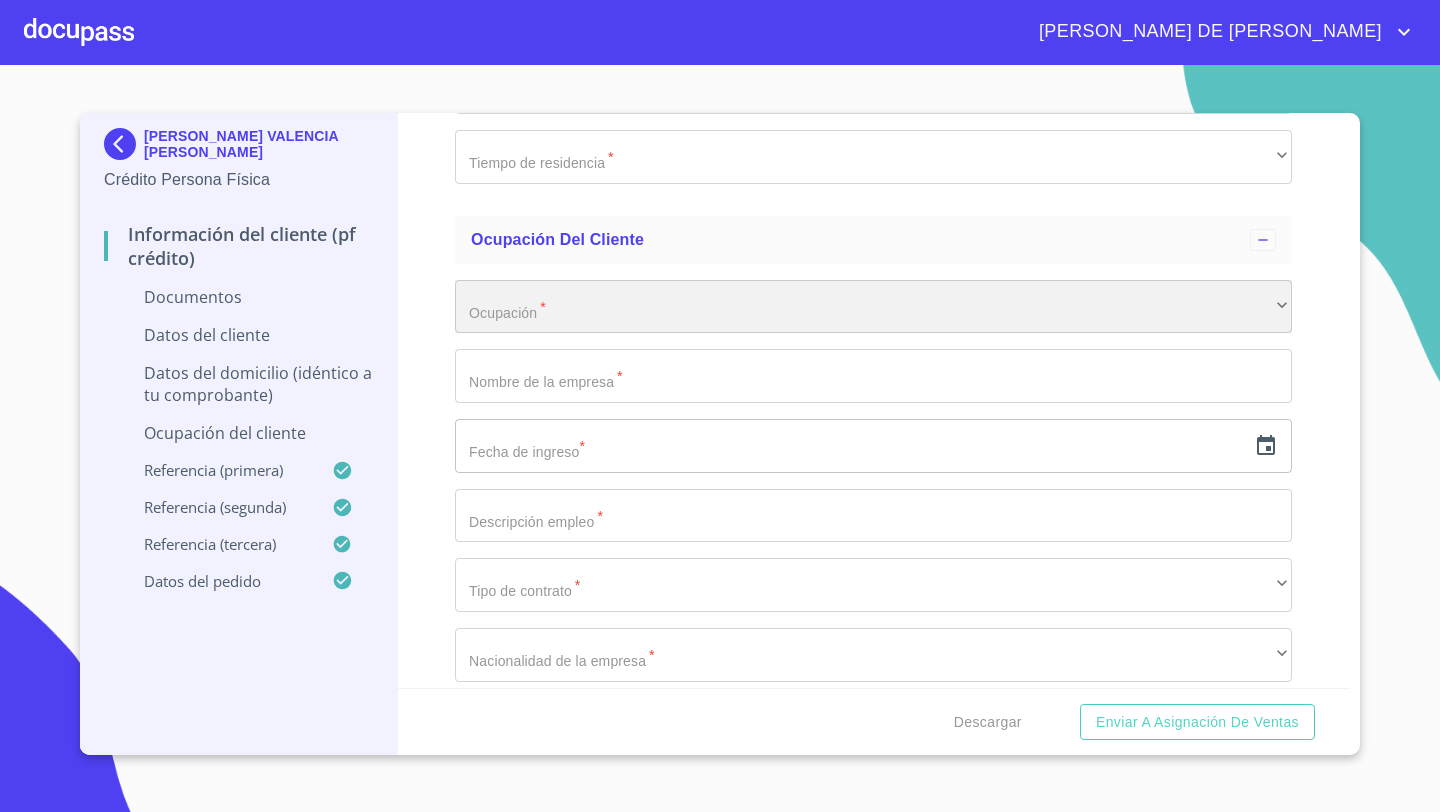 click on "​" at bounding box center [873, 307] 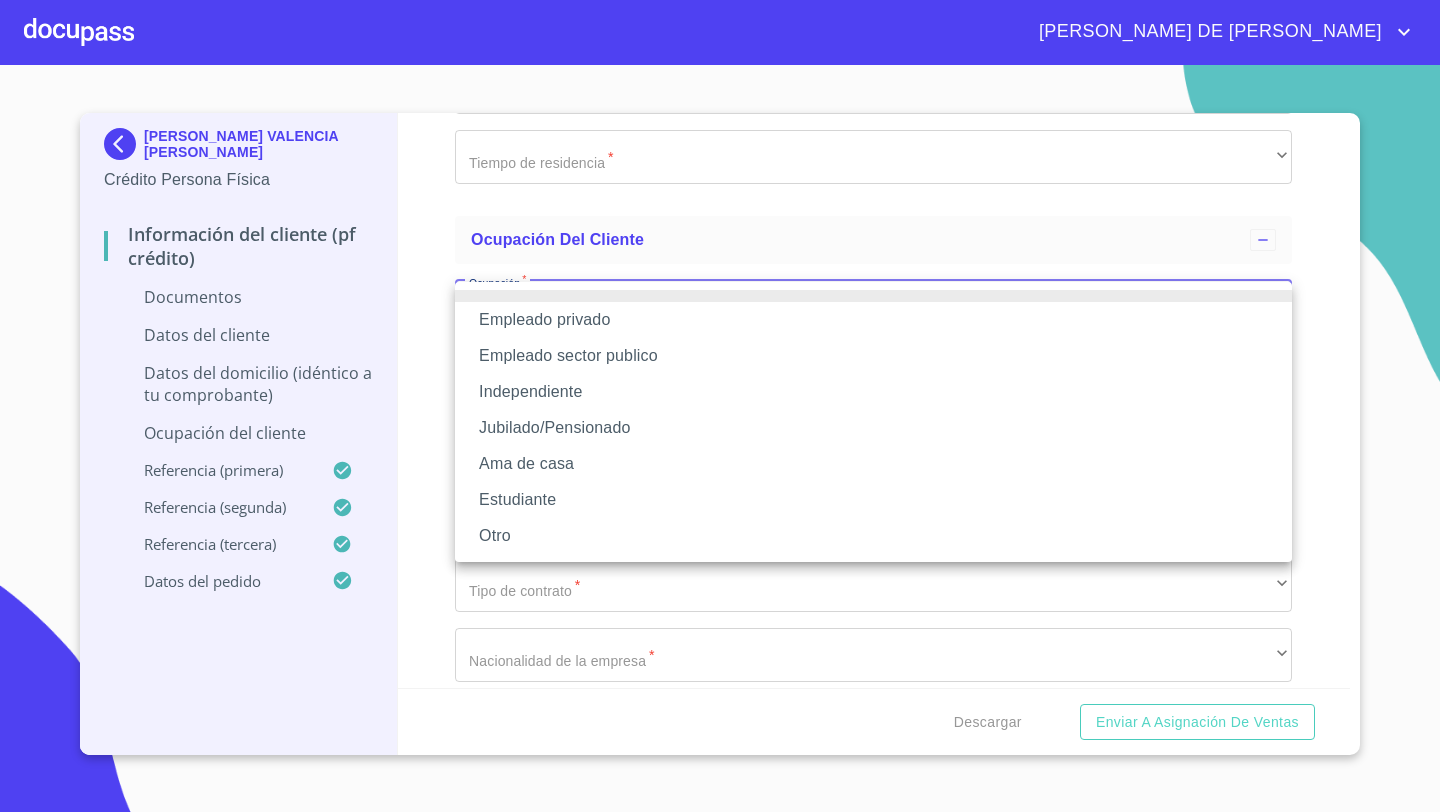 click on "Empleado privado" at bounding box center (873, 320) 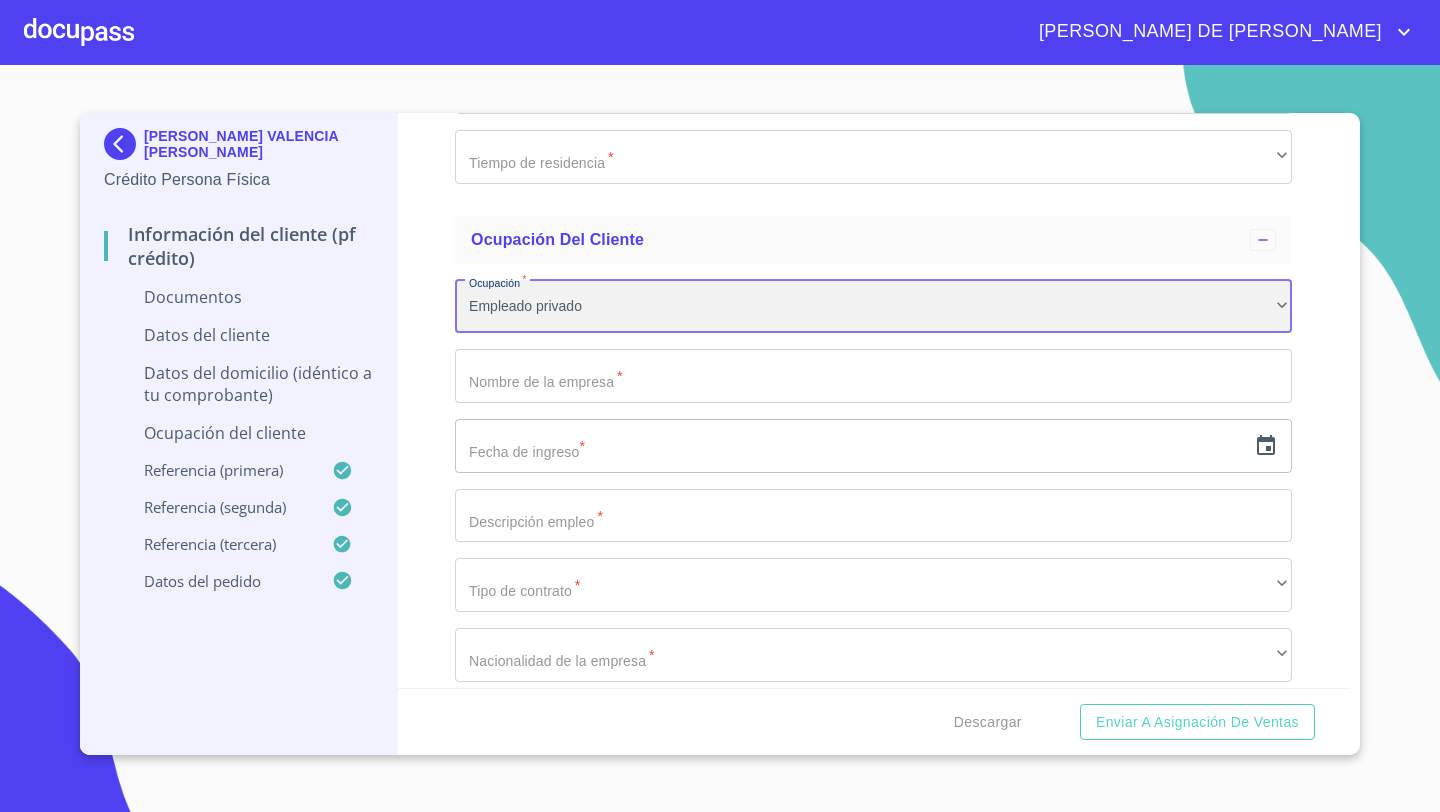 click on "Empleado privado" at bounding box center [873, 307] 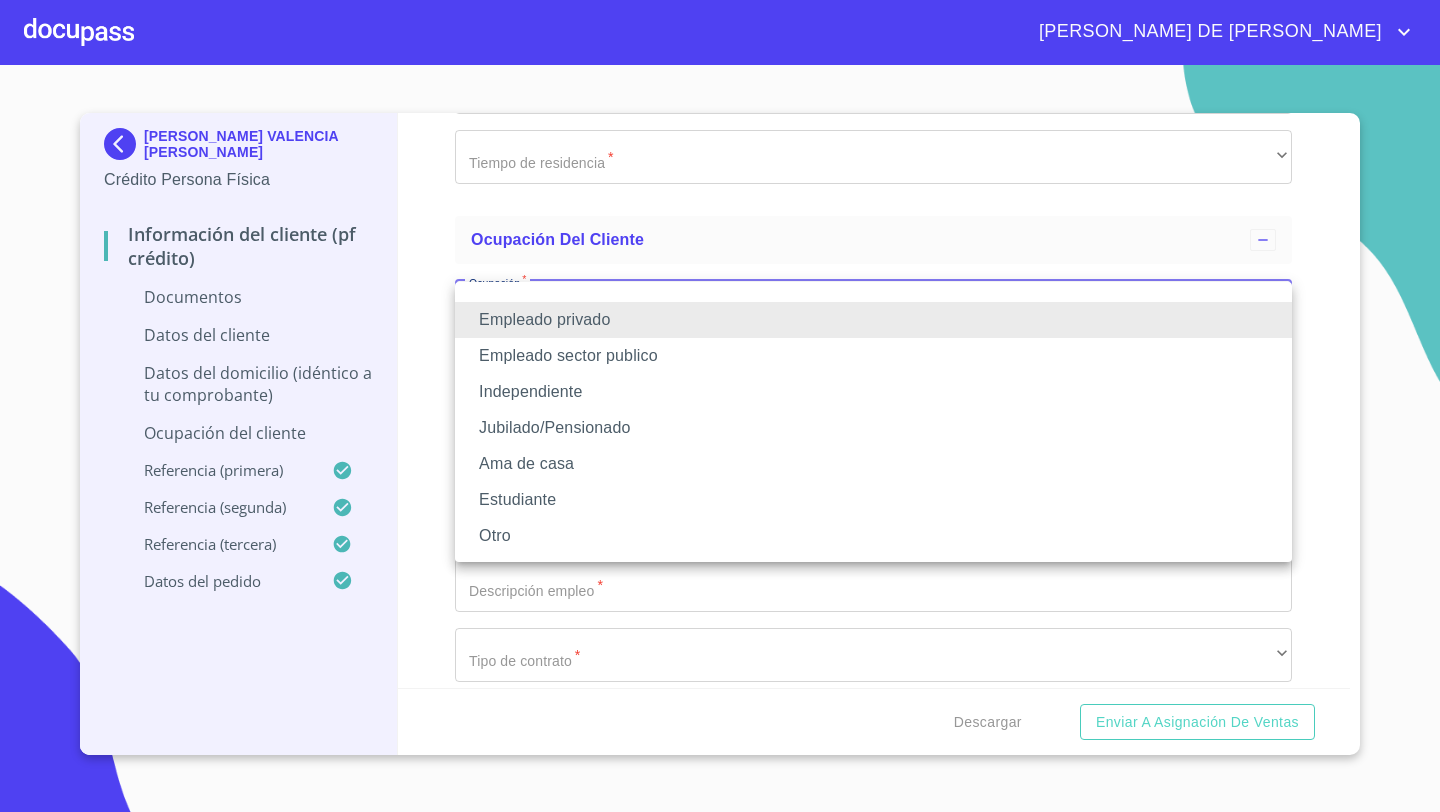 click on "Independiente" at bounding box center (873, 392) 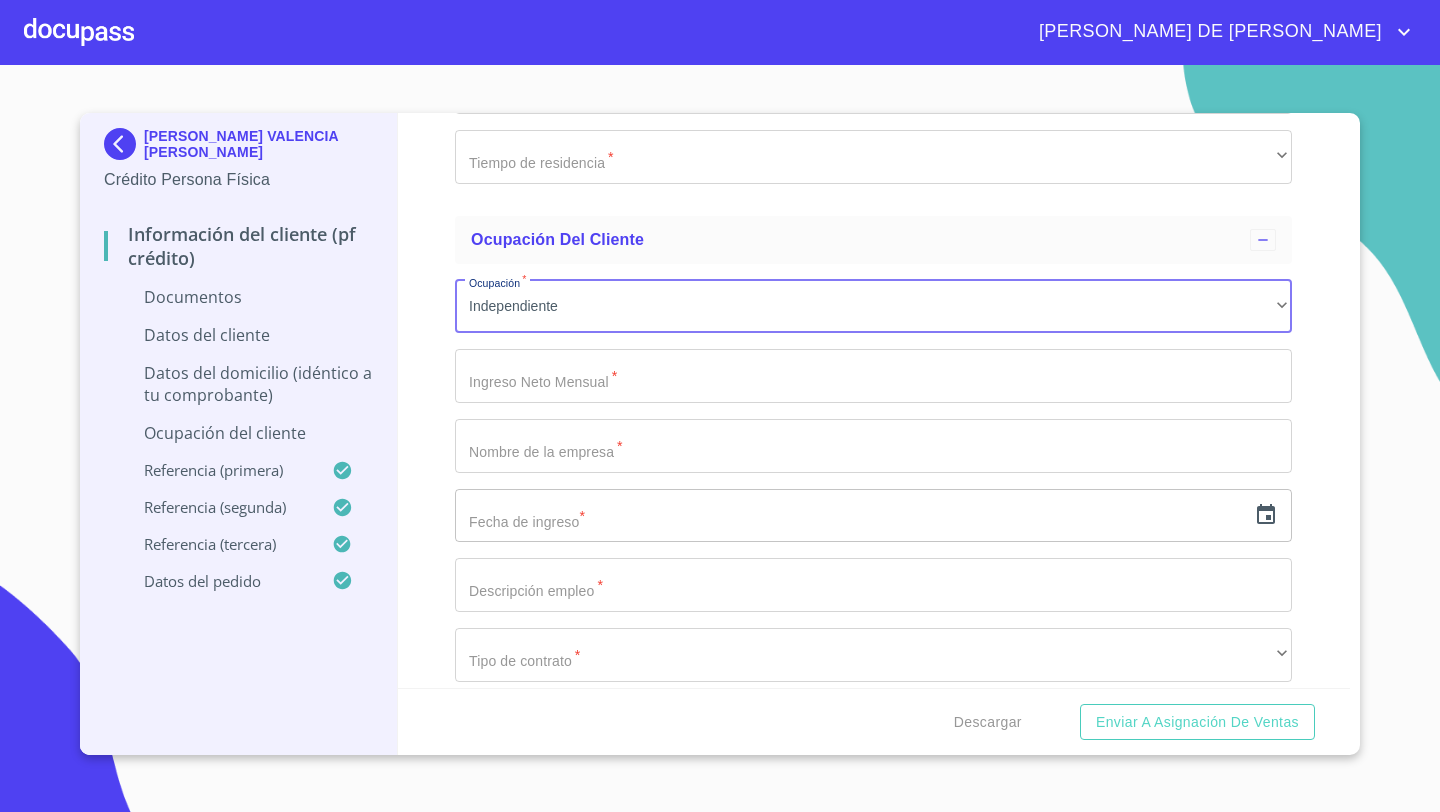 click on "Ocupación   * Independiente ​ Ingreso Neto Mensual   * ​ Nombre de la empresa   * ​ Fecha de ingreso * ​ Descripción empleo   * ​ Tipo de contrato   * ​ ​ Nacionalidad de la empresa   * ​ ​ Tipo de empresa   * ​ ​ Actividad Específica de la Empresa   * ​ MXN Teléfono de la empresa   * ​ Domicilio empresa (Calle, Av. o Vía)   * ​ No. Exterior   * ​ No. Interior ​ Colonia o Urbanización   * ​ Código Postal   * ​ Delegación/Municipio   * ​ Estado   * ​ ​ Nombre del jefe inmediato   * ​ Puesto del jefe inmediato   * ​ MXN Teléfono del jefe inmediato   * ​ Antigüedad de tu trabajo actual   * ​ ​" at bounding box center (873, 1003) 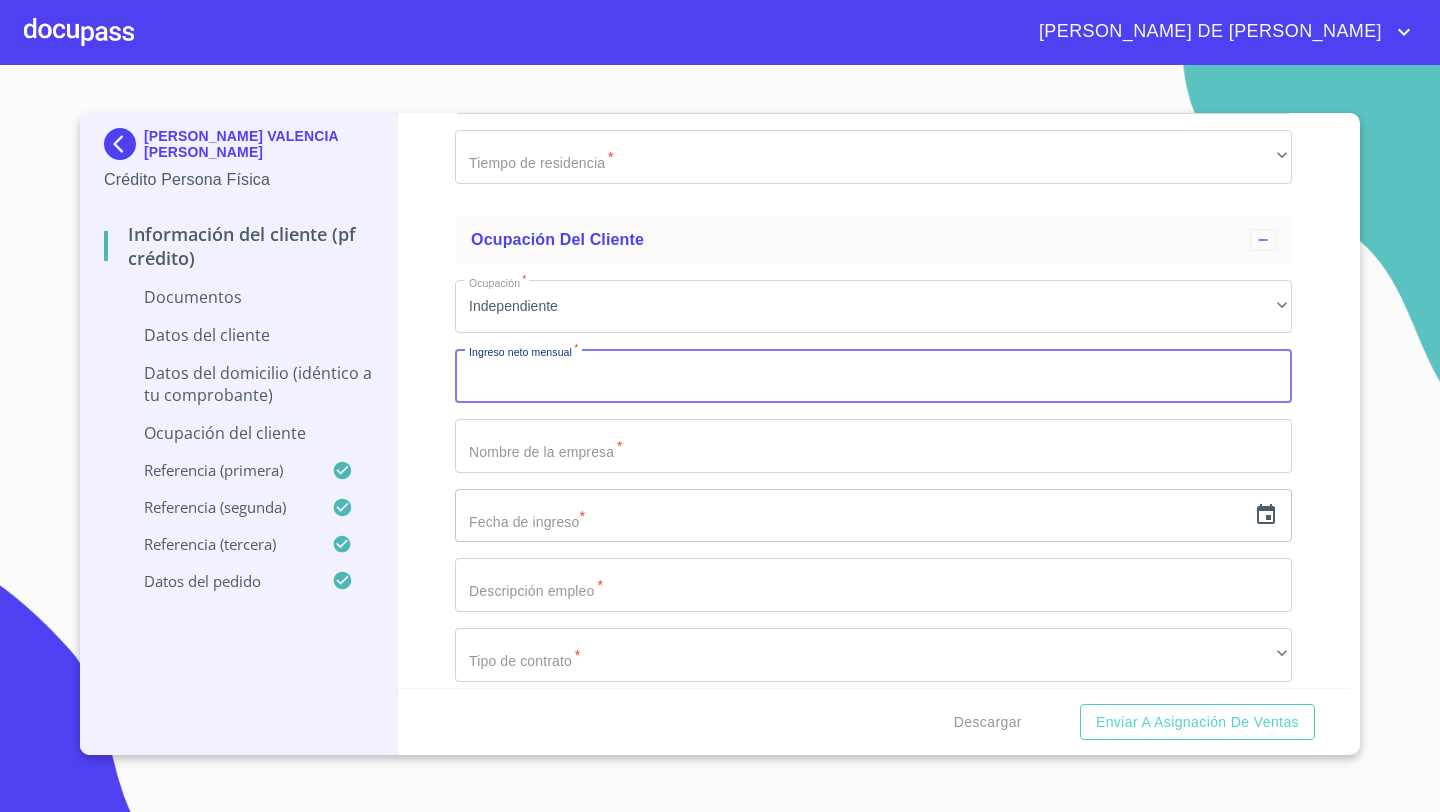 click on "Documento de identificación   *" at bounding box center (873, 376) 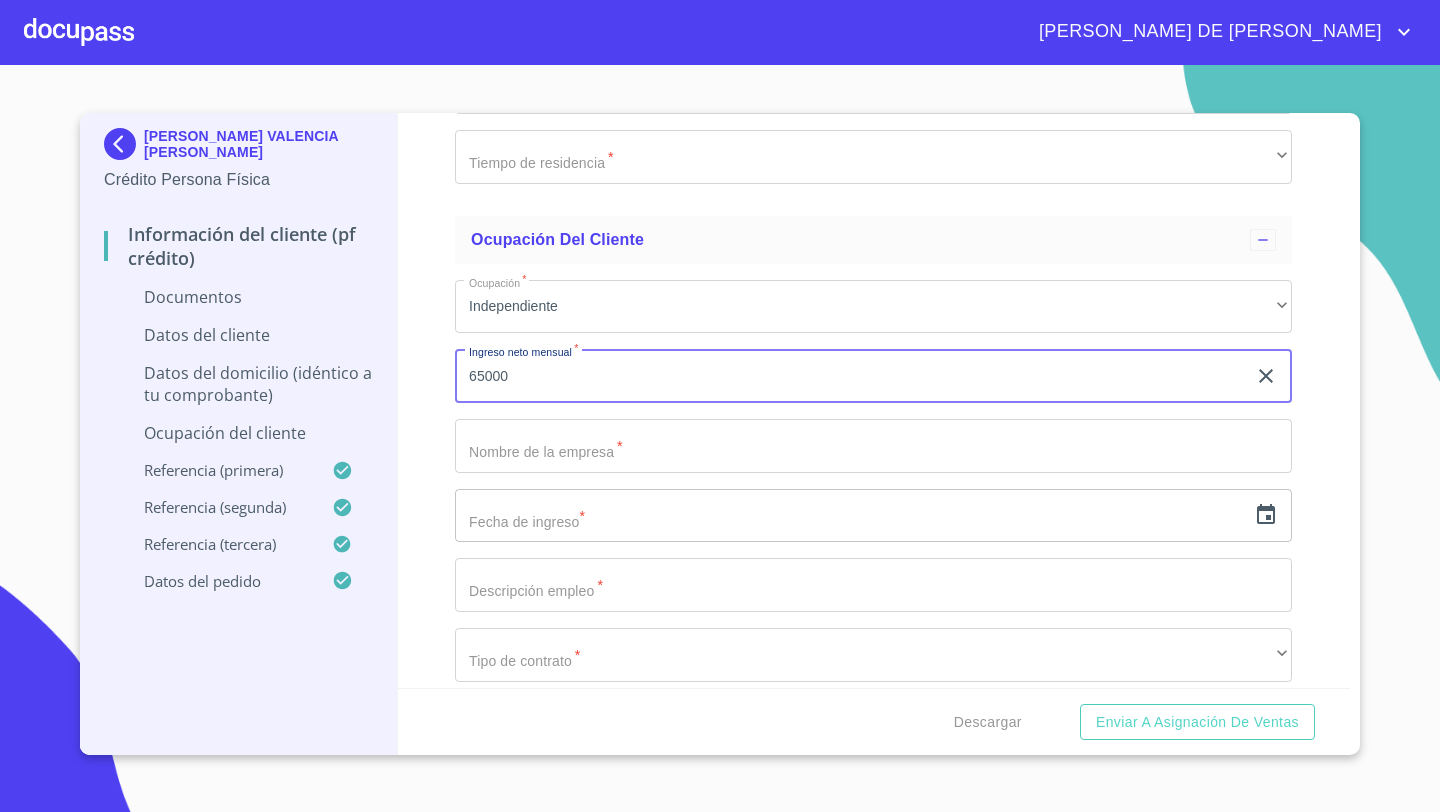type on "65000" 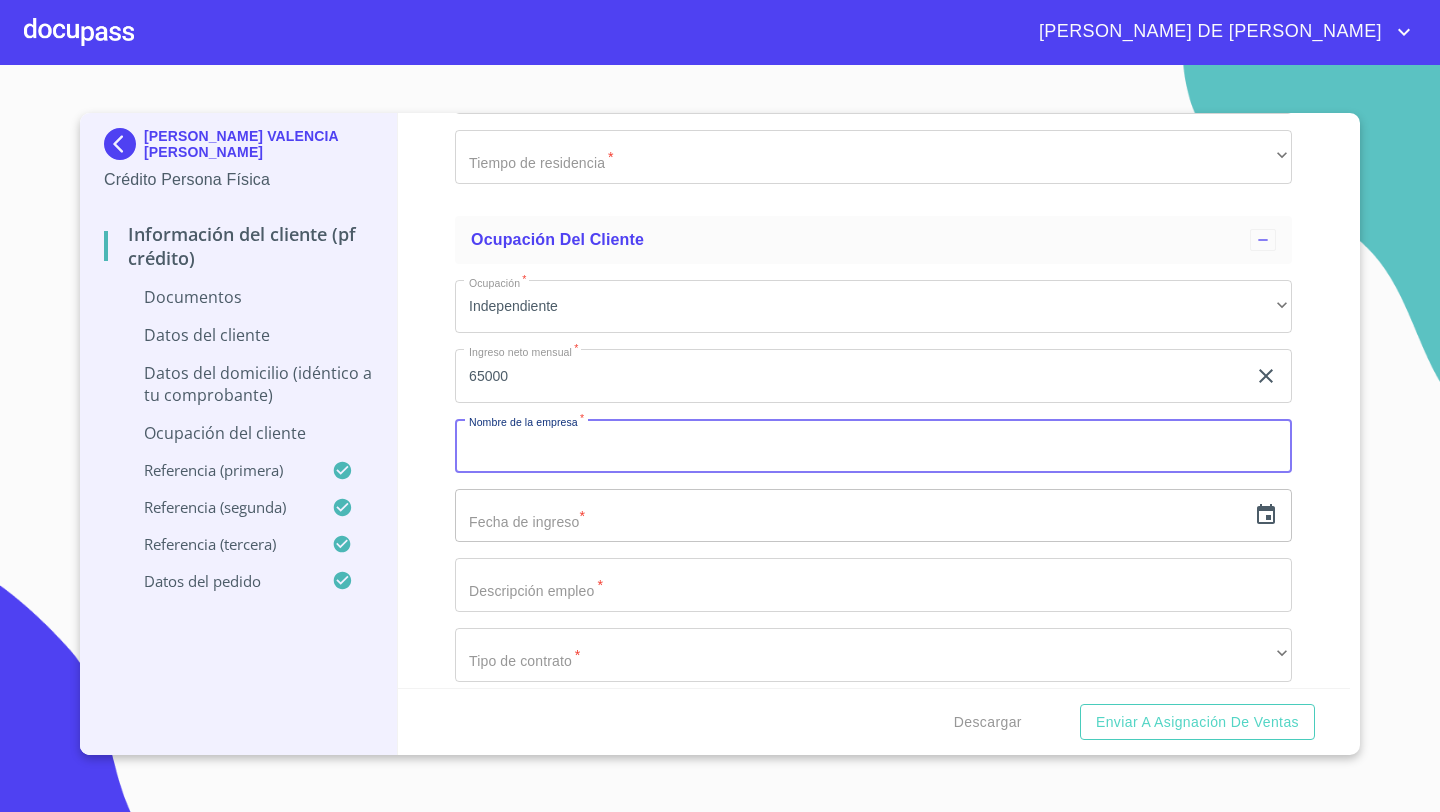 click on "Documento de identificación   *" at bounding box center (873, 446) 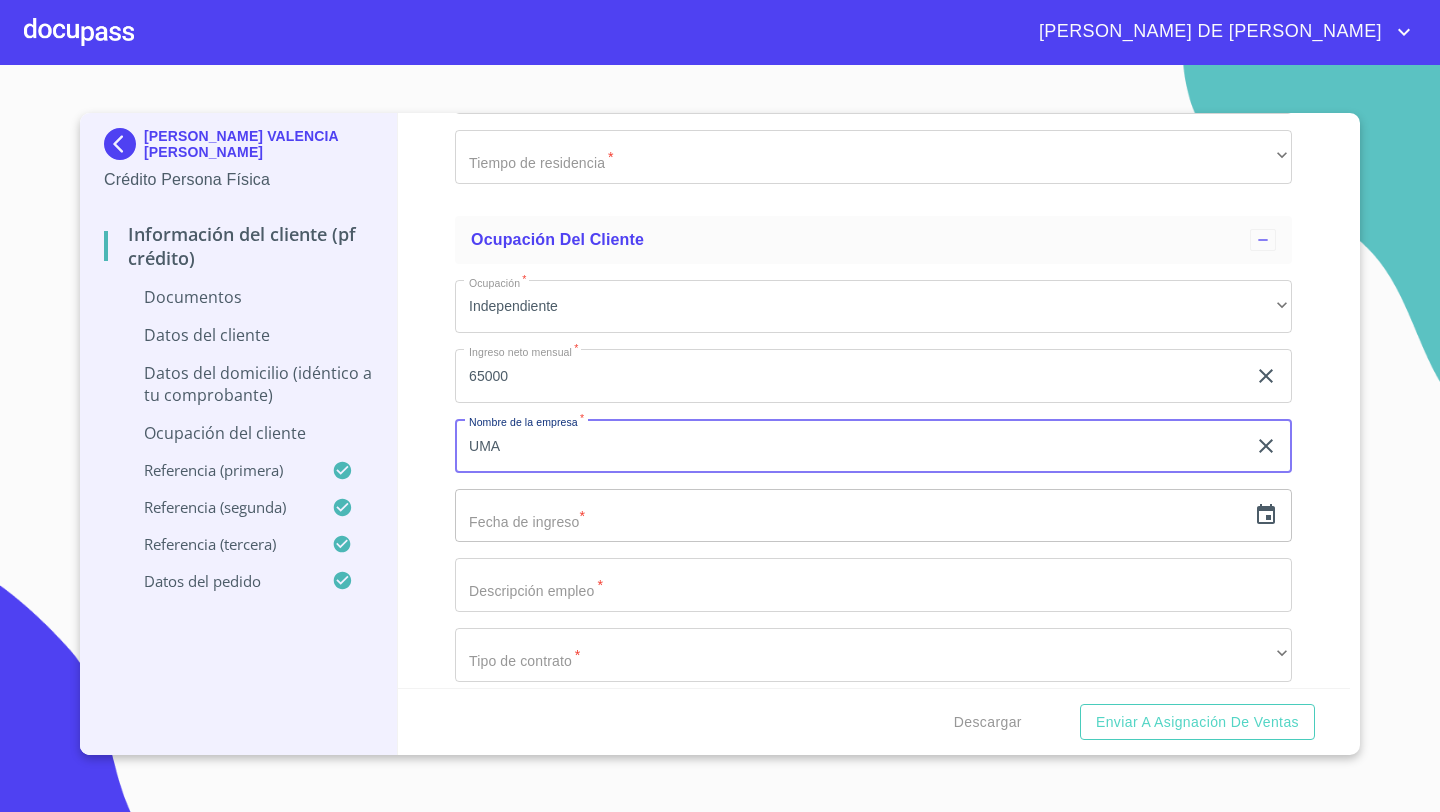 type on "UMA" 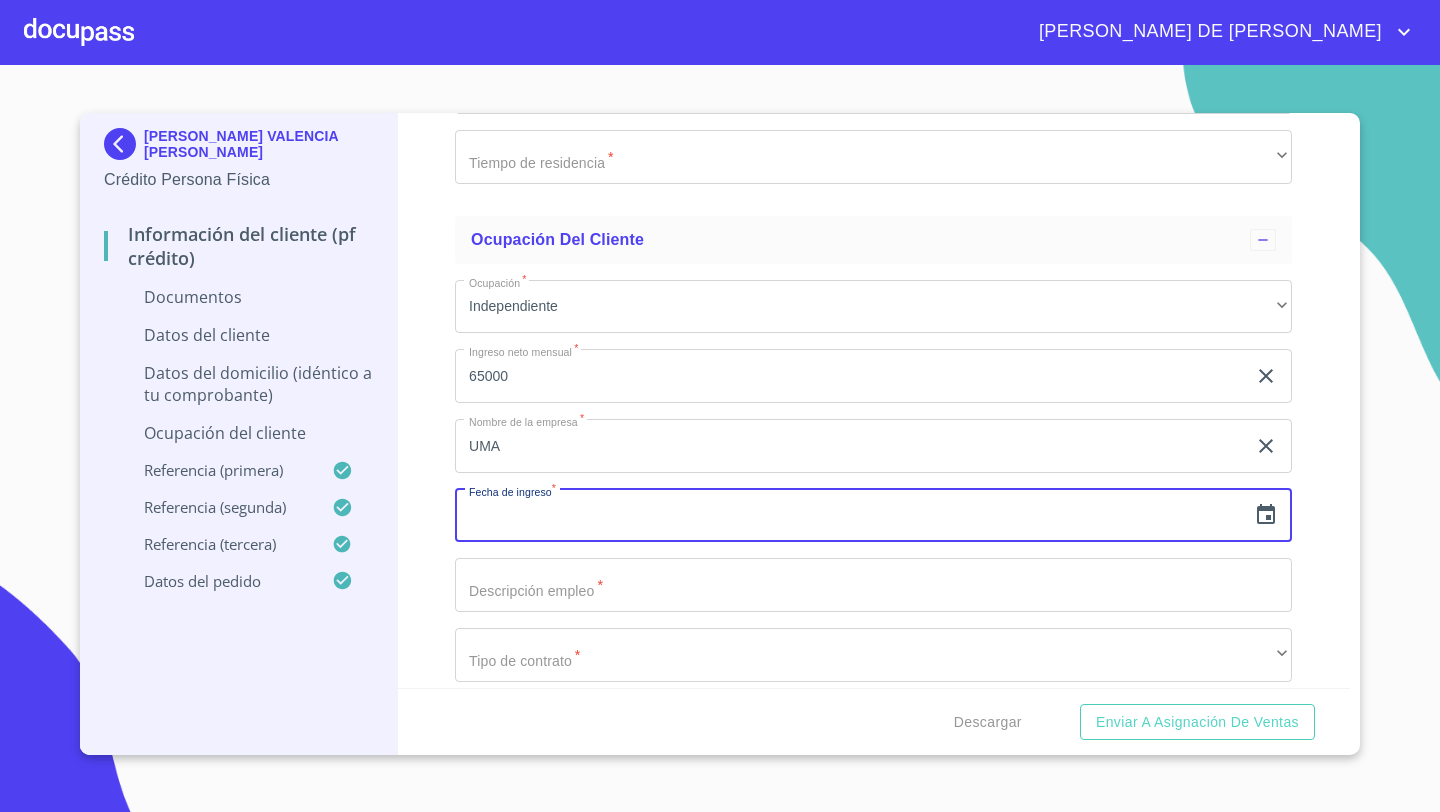 click on "Documento de identificación   *" at bounding box center [850, -1674] 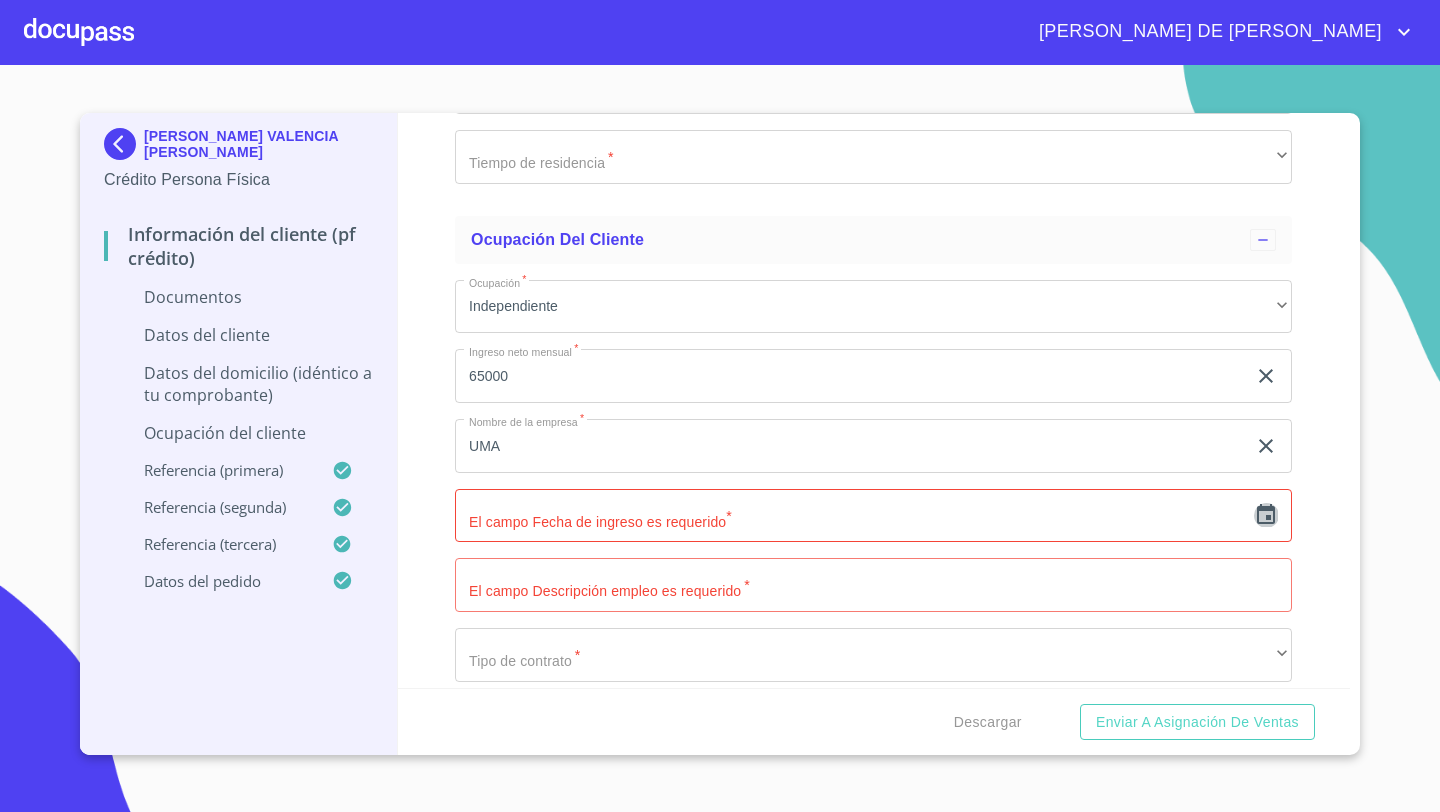 click 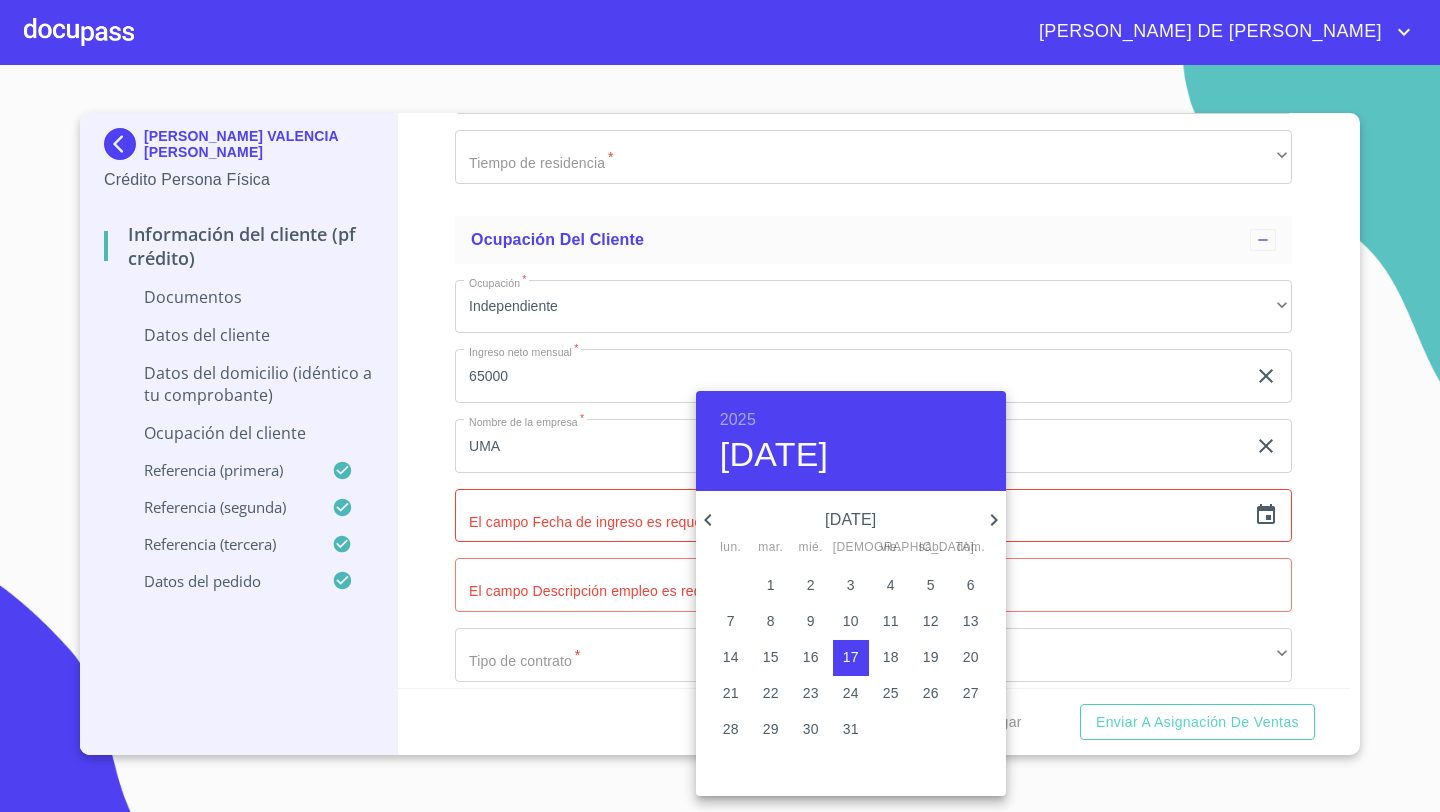click on "2025" at bounding box center [738, 420] 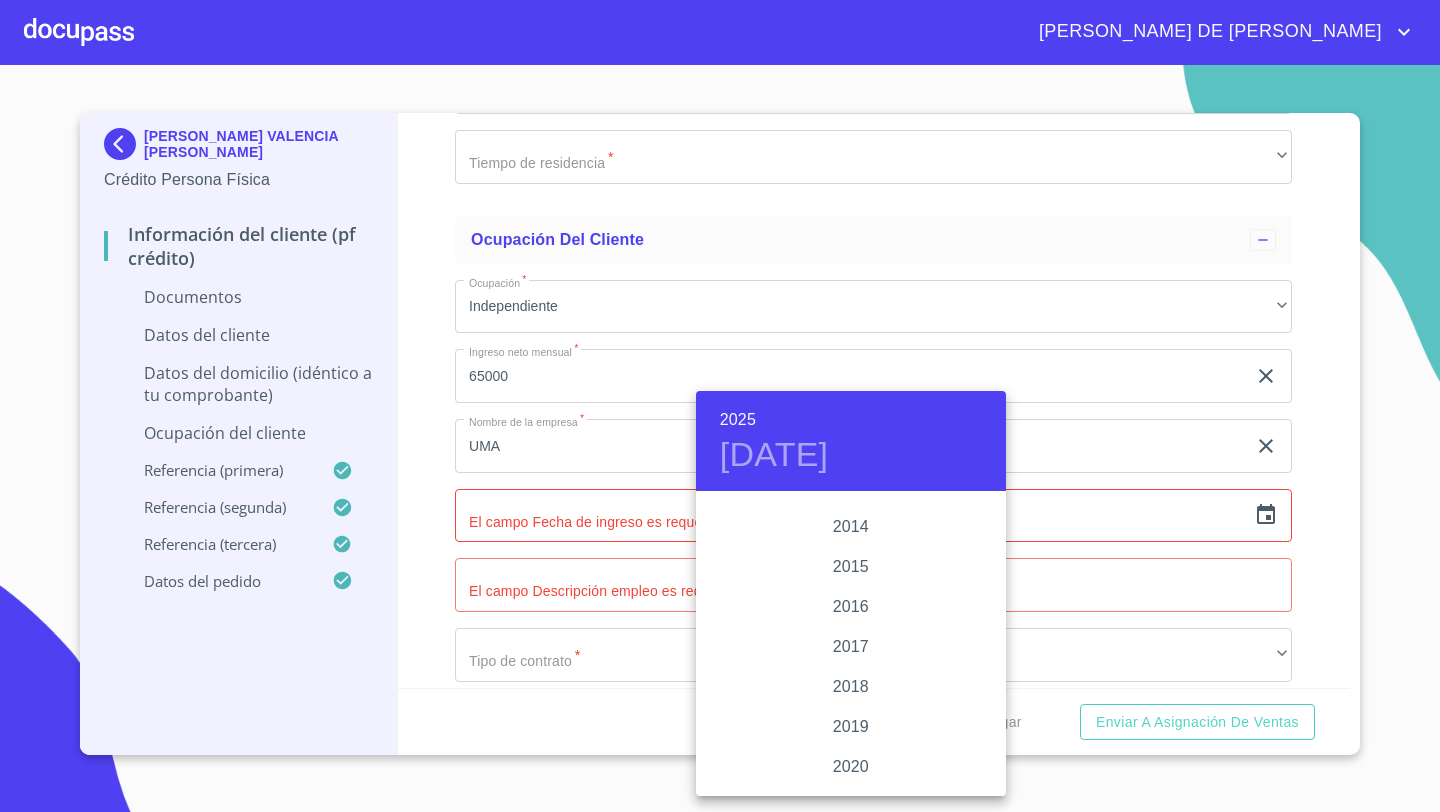 scroll, scrollTop: 3474, scrollLeft: 0, axis: vertical 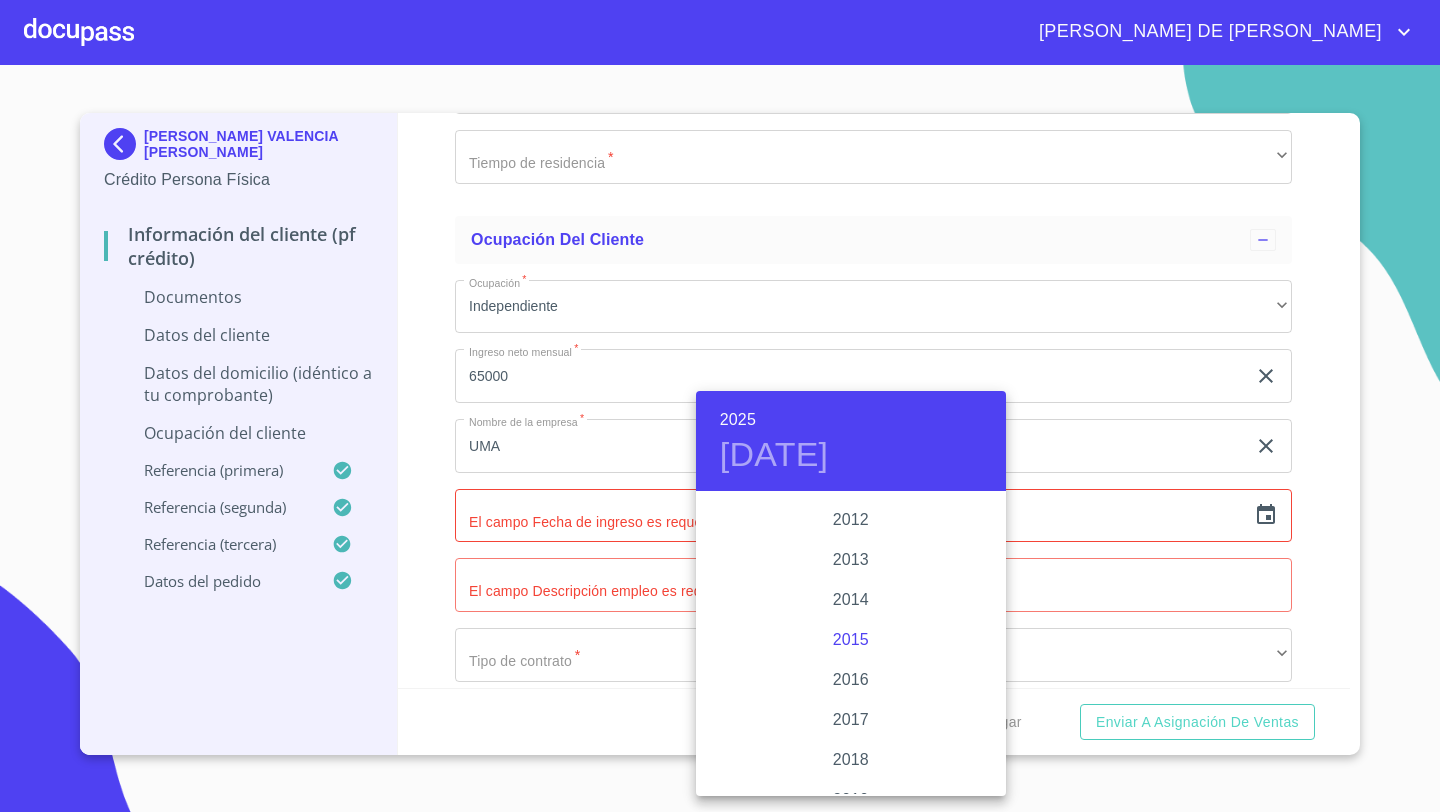 click on "2015" at bounding box center [851, 640] 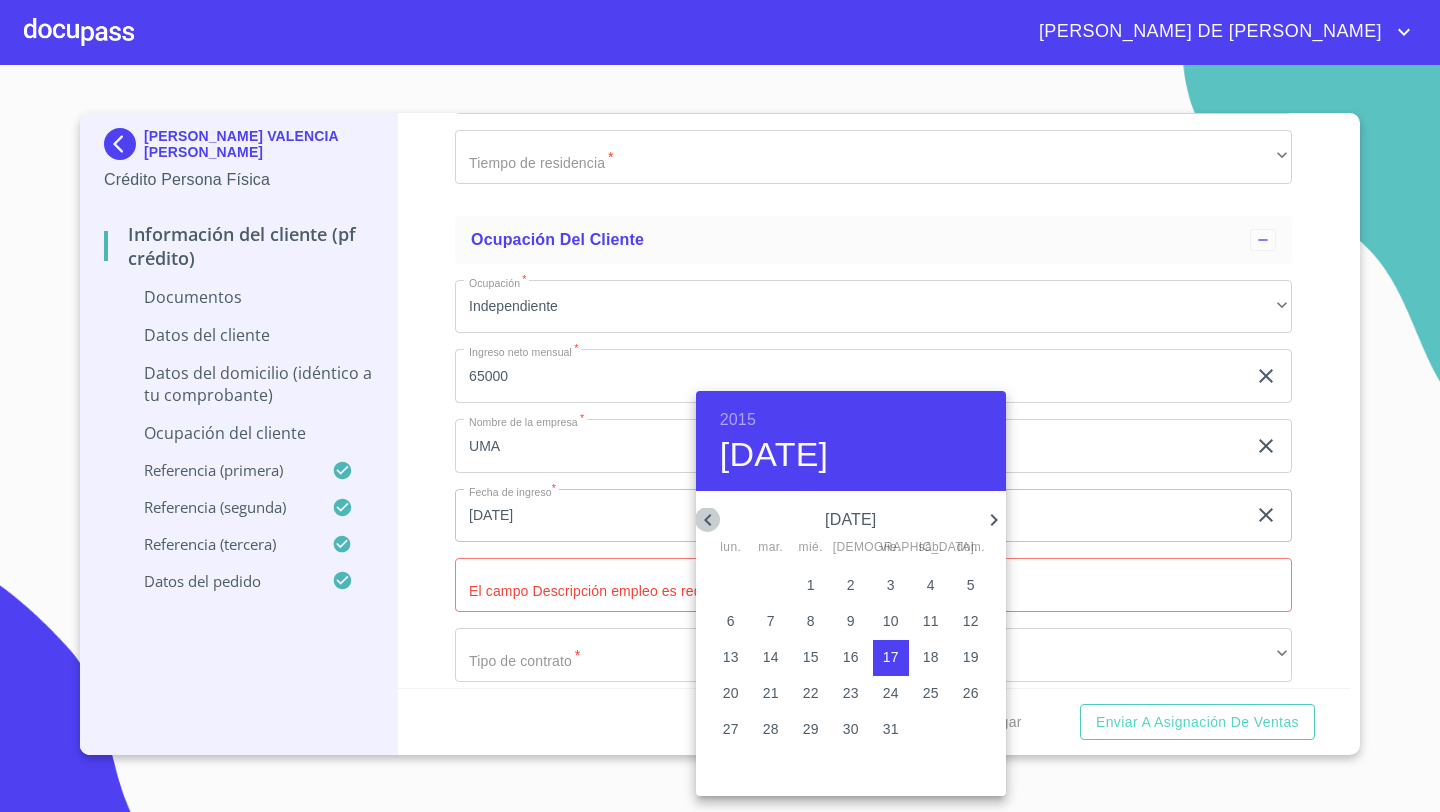 click 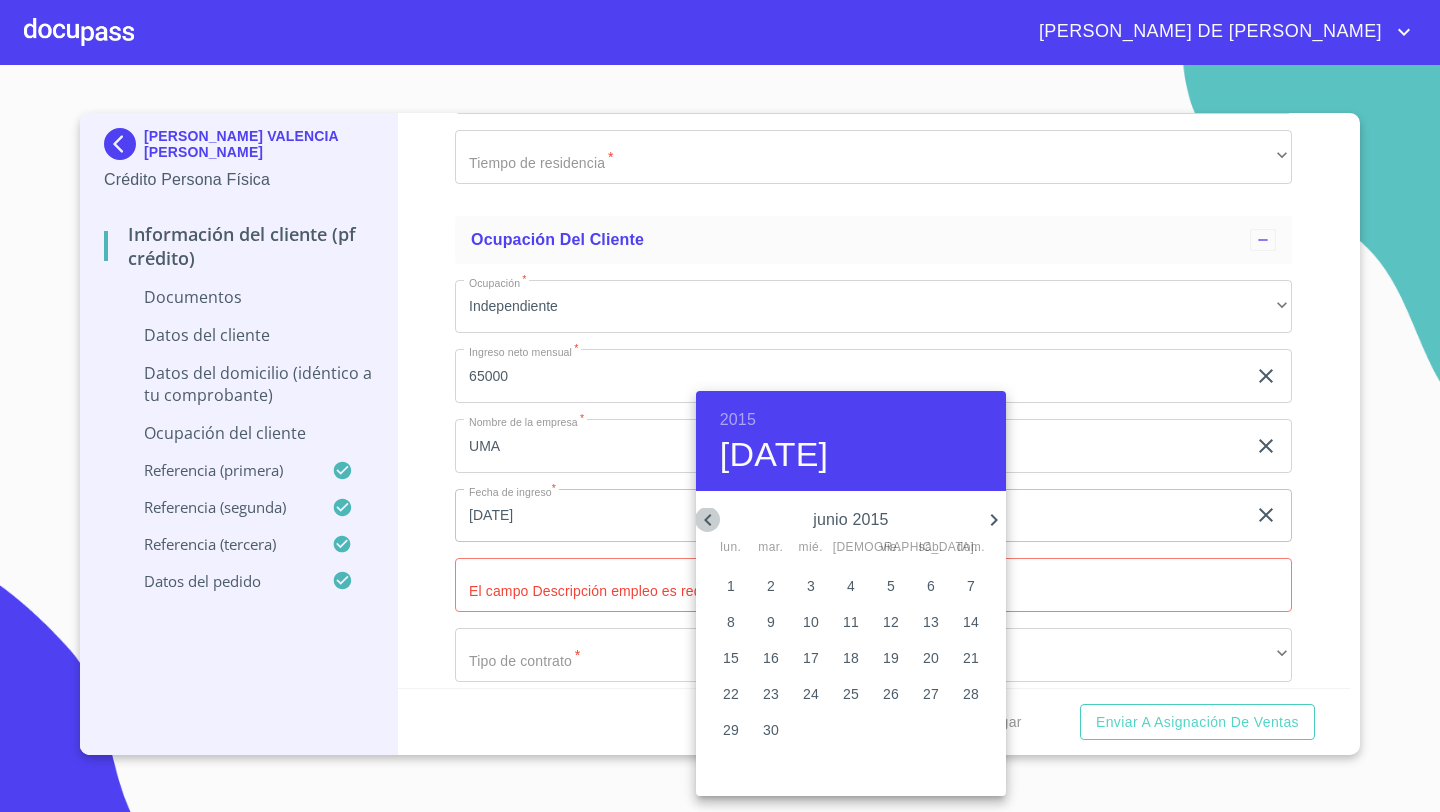 click 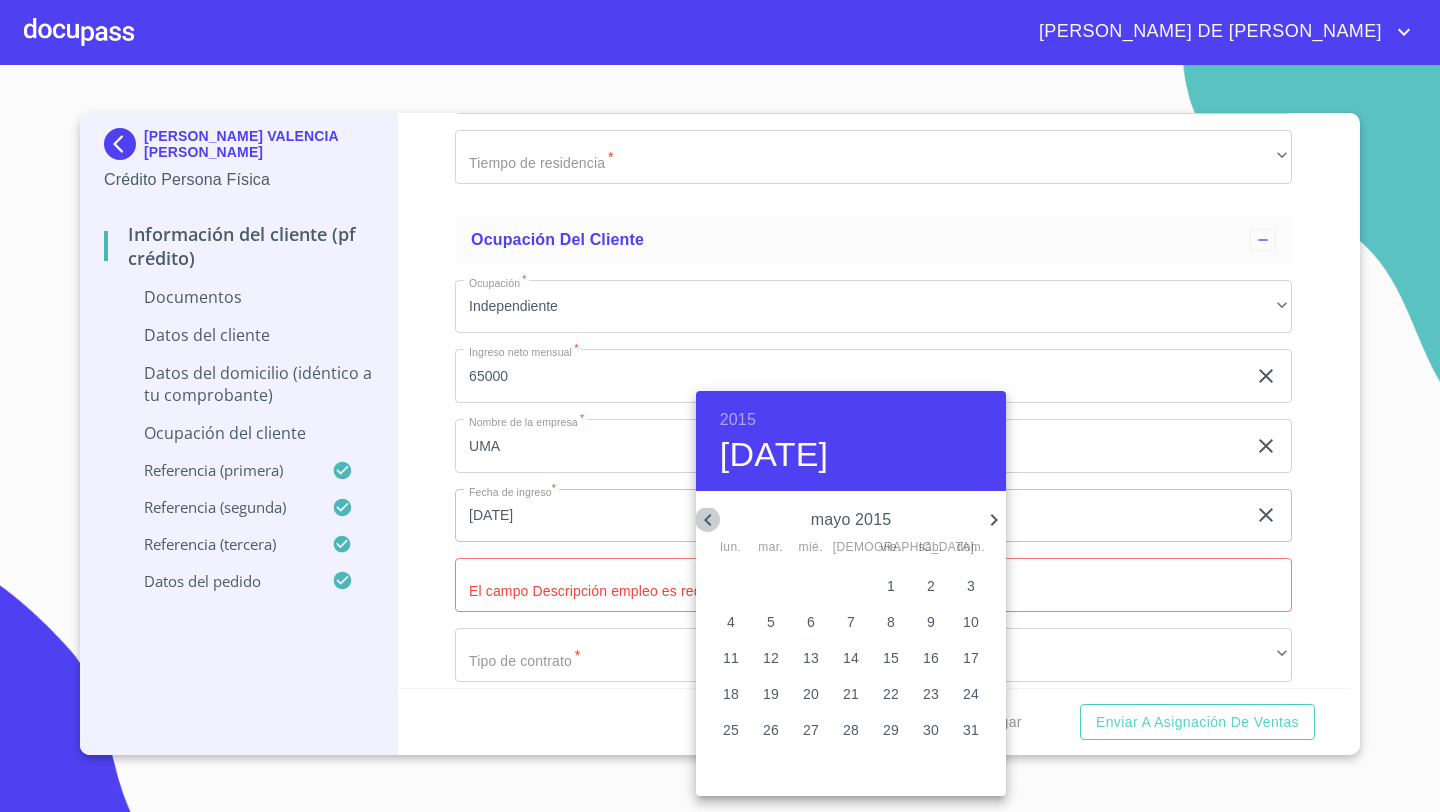click 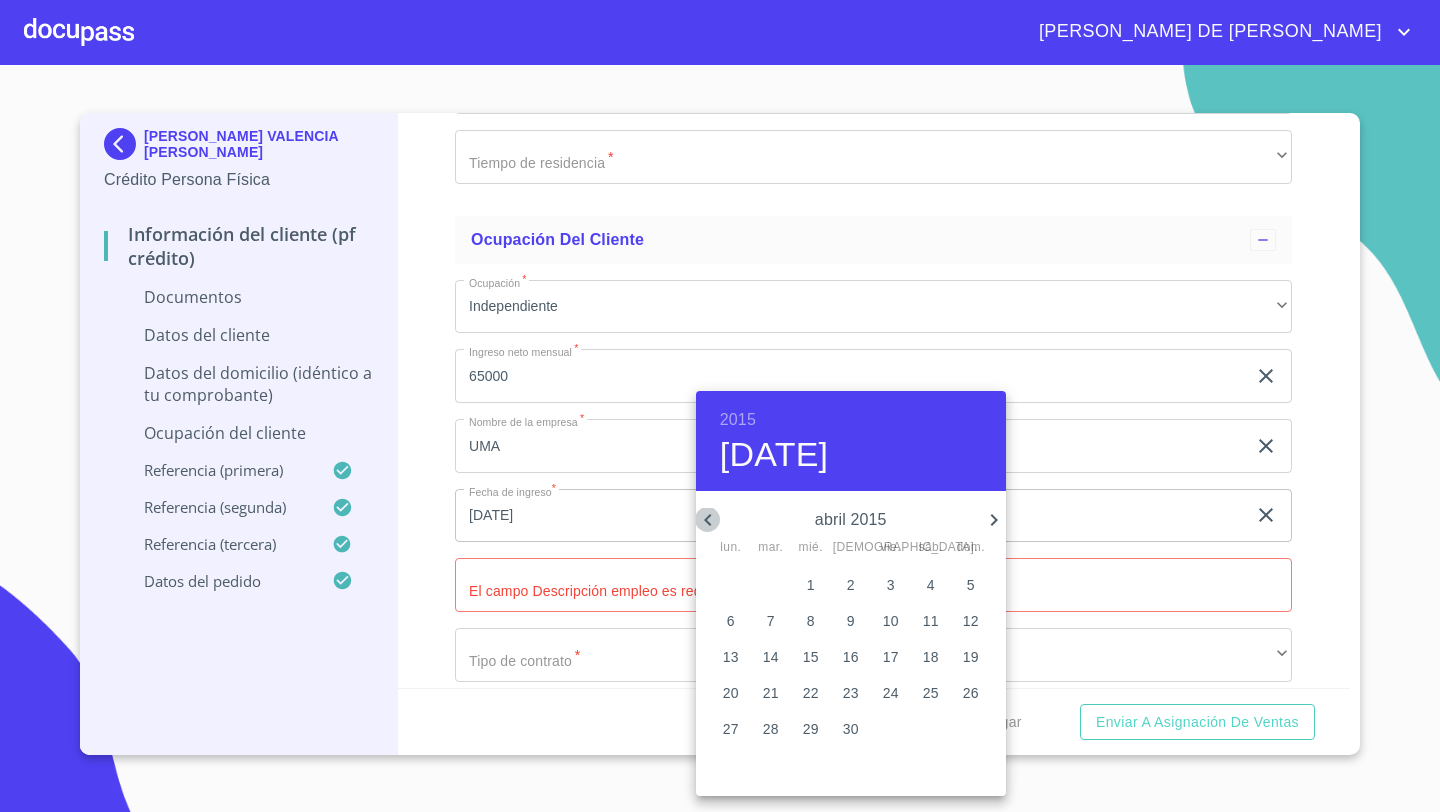 click 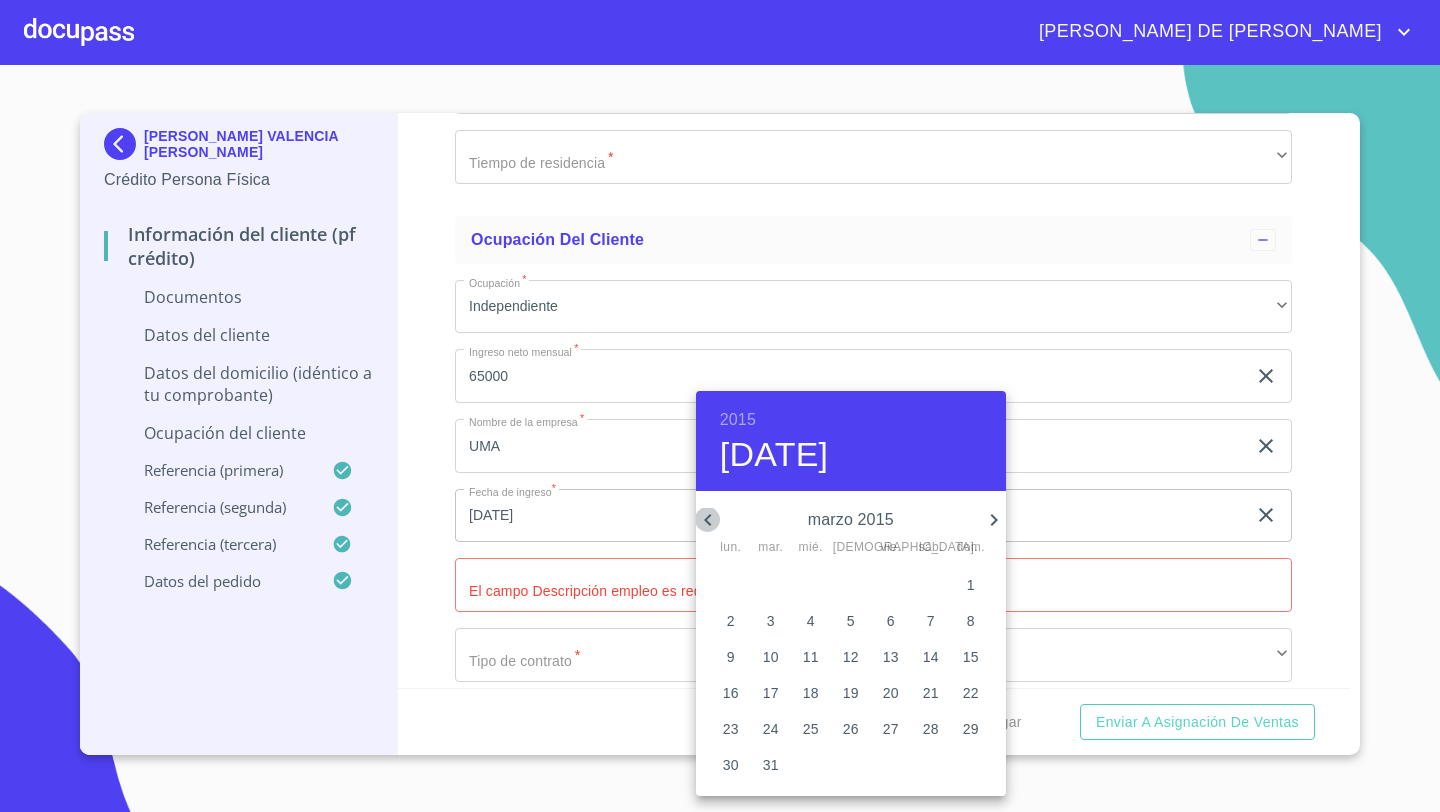 click 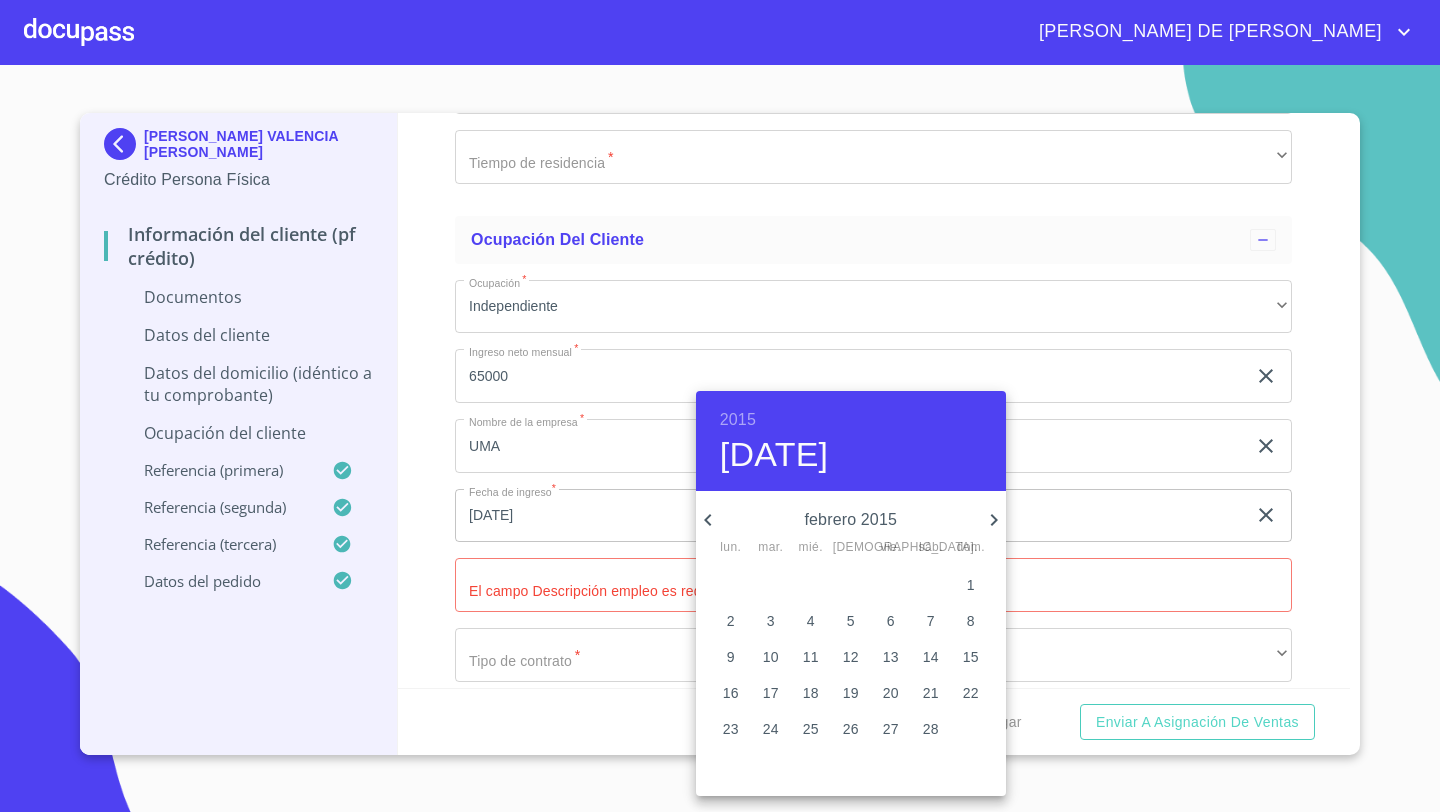 click 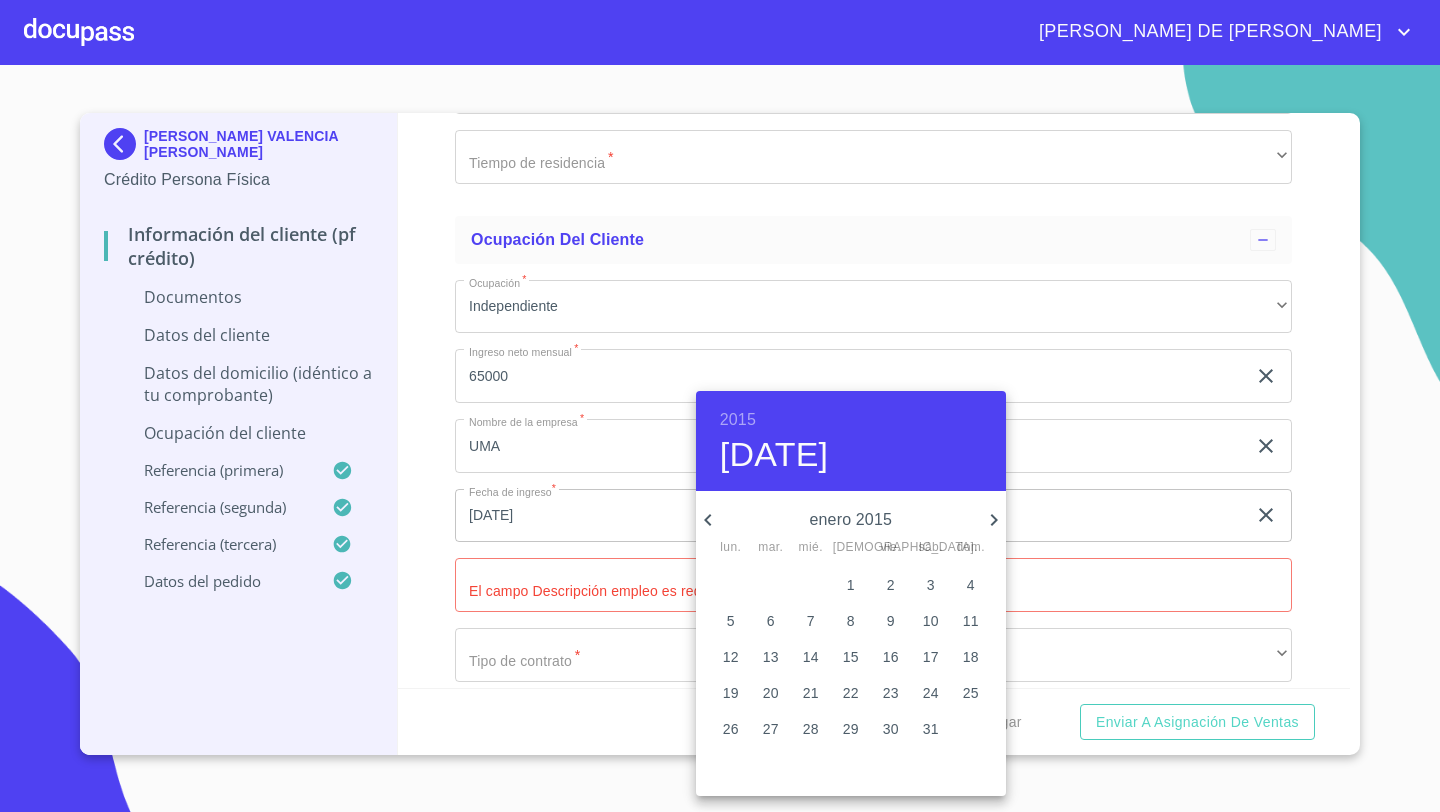 click on "15" at bounding box center (851, 657) 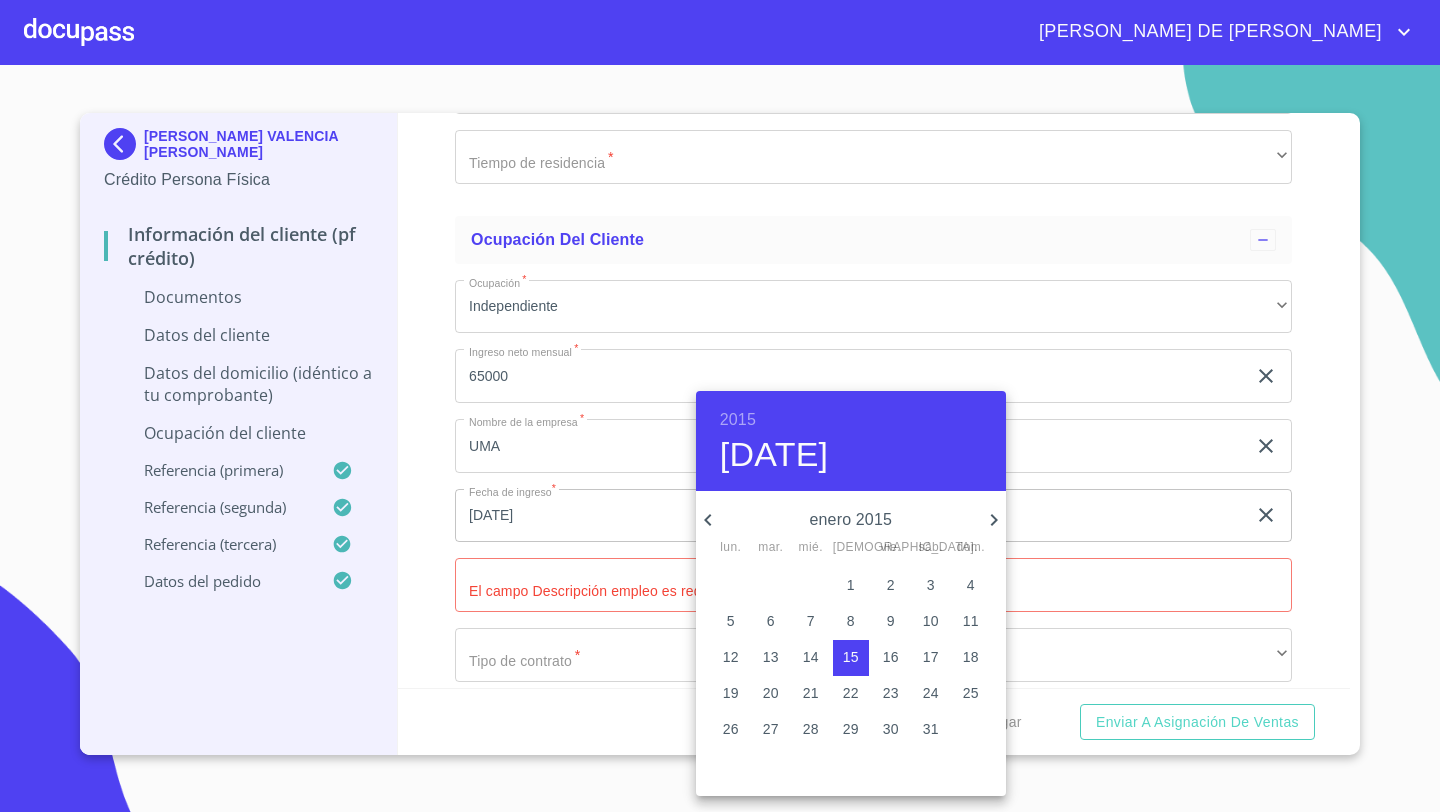 click at bounding box center [720, 406] 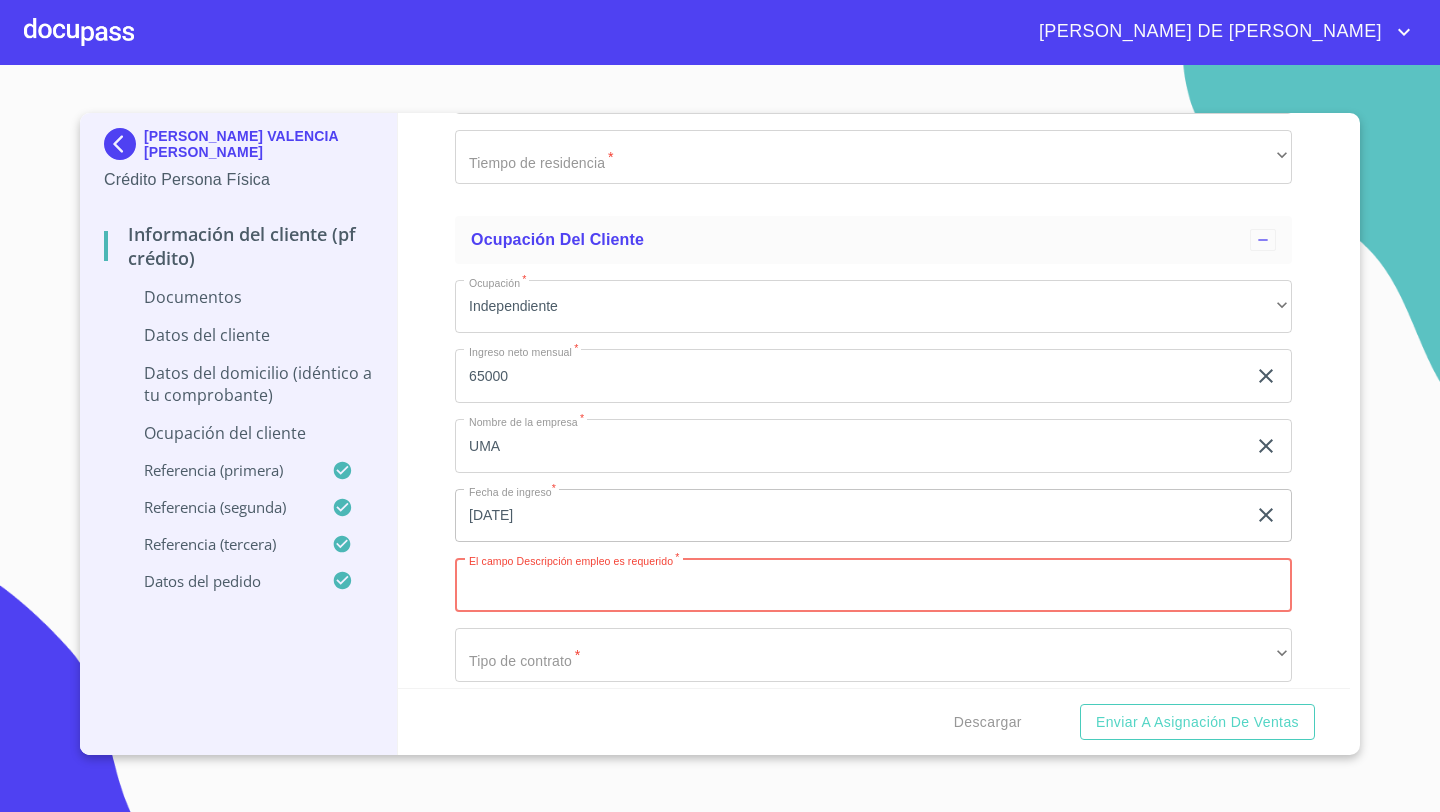 click on "Documento de identificación   *" at bounding box center (873, 585) 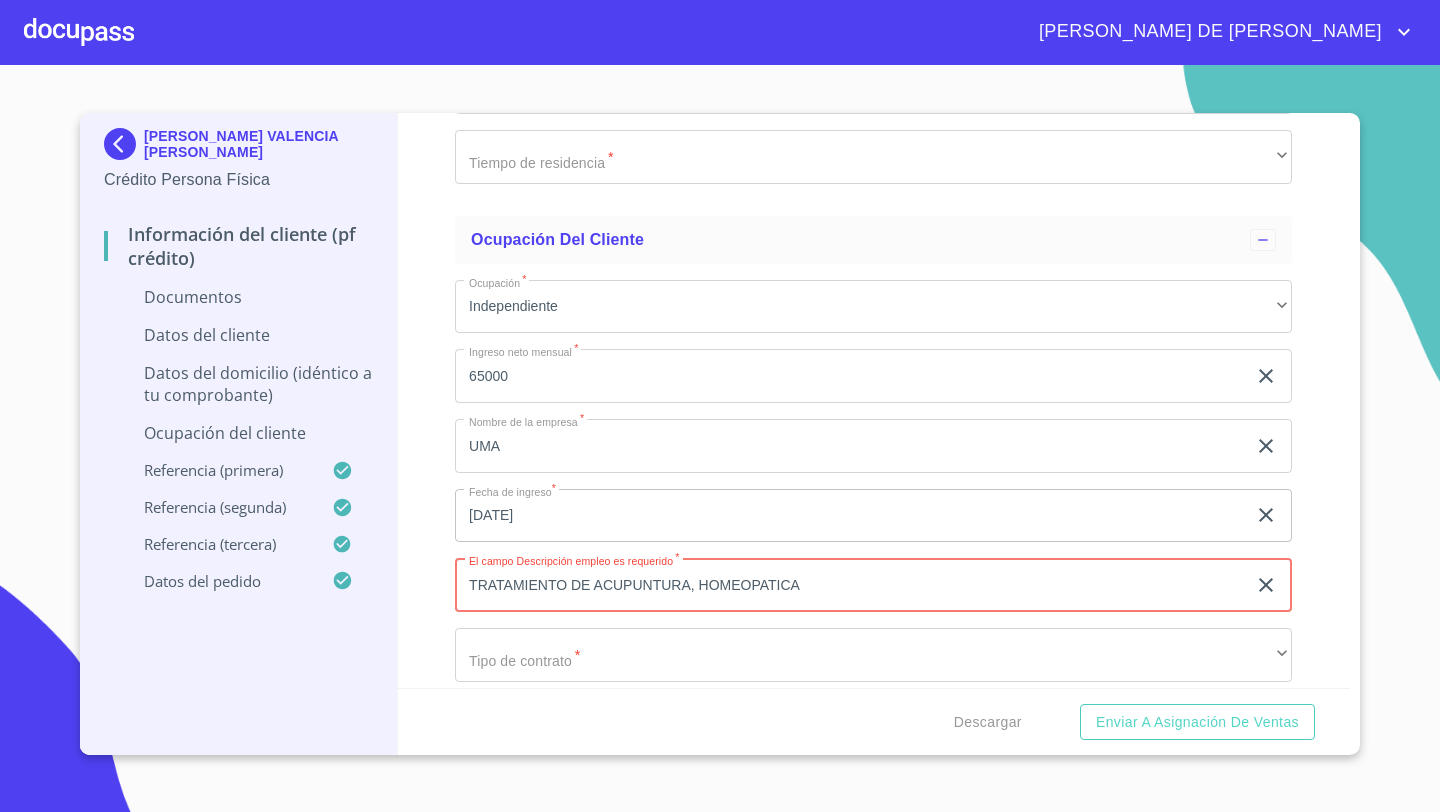 click on "TRATAMIENTO DE ACUPUNTURA, HOMEOPATICA" at bounding box center (850, 585) 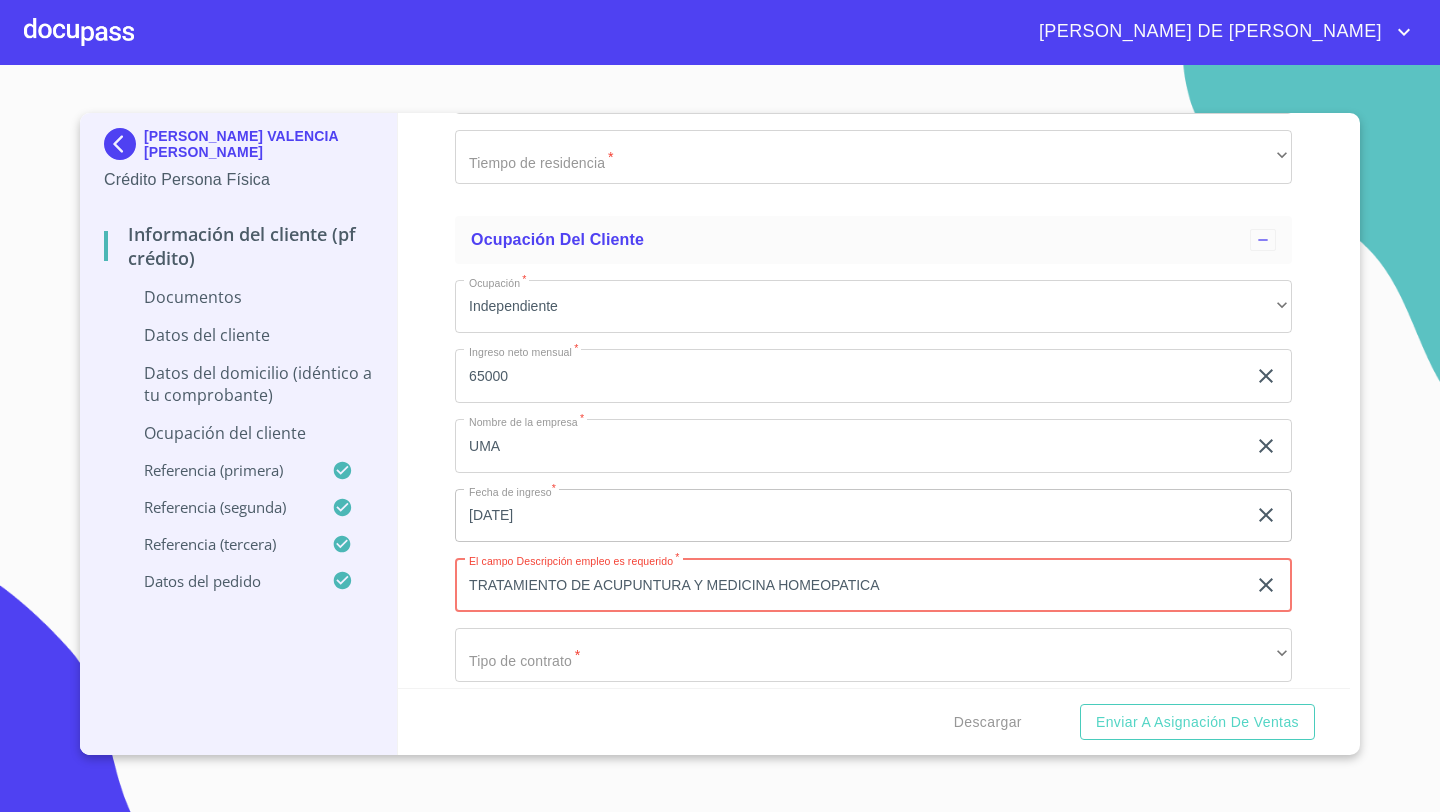 type on "TRATAMIENTO DE ACUPUNTURA Y MEDICINA HOMEOPATICA" 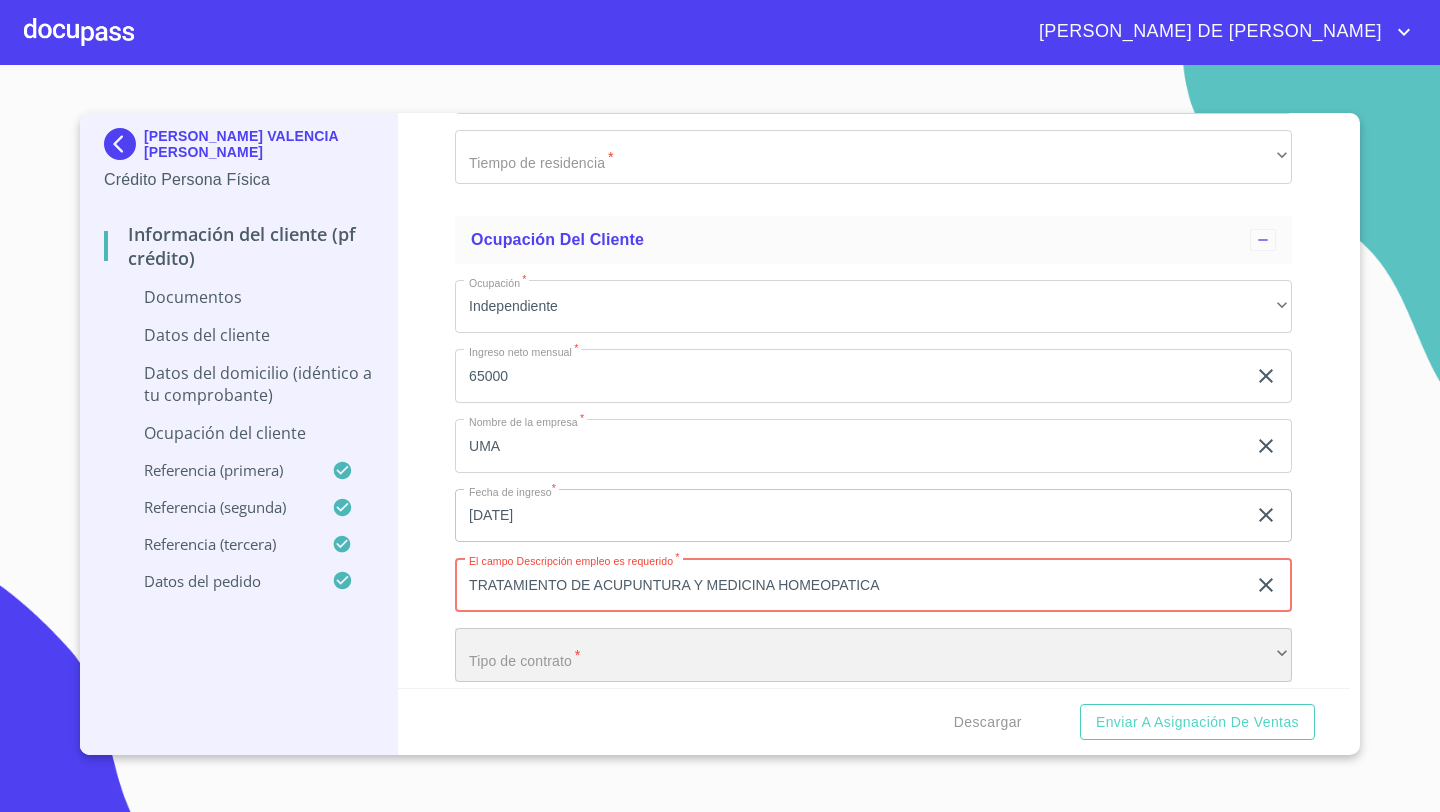 click on "​" at bounding box center (873, 655) 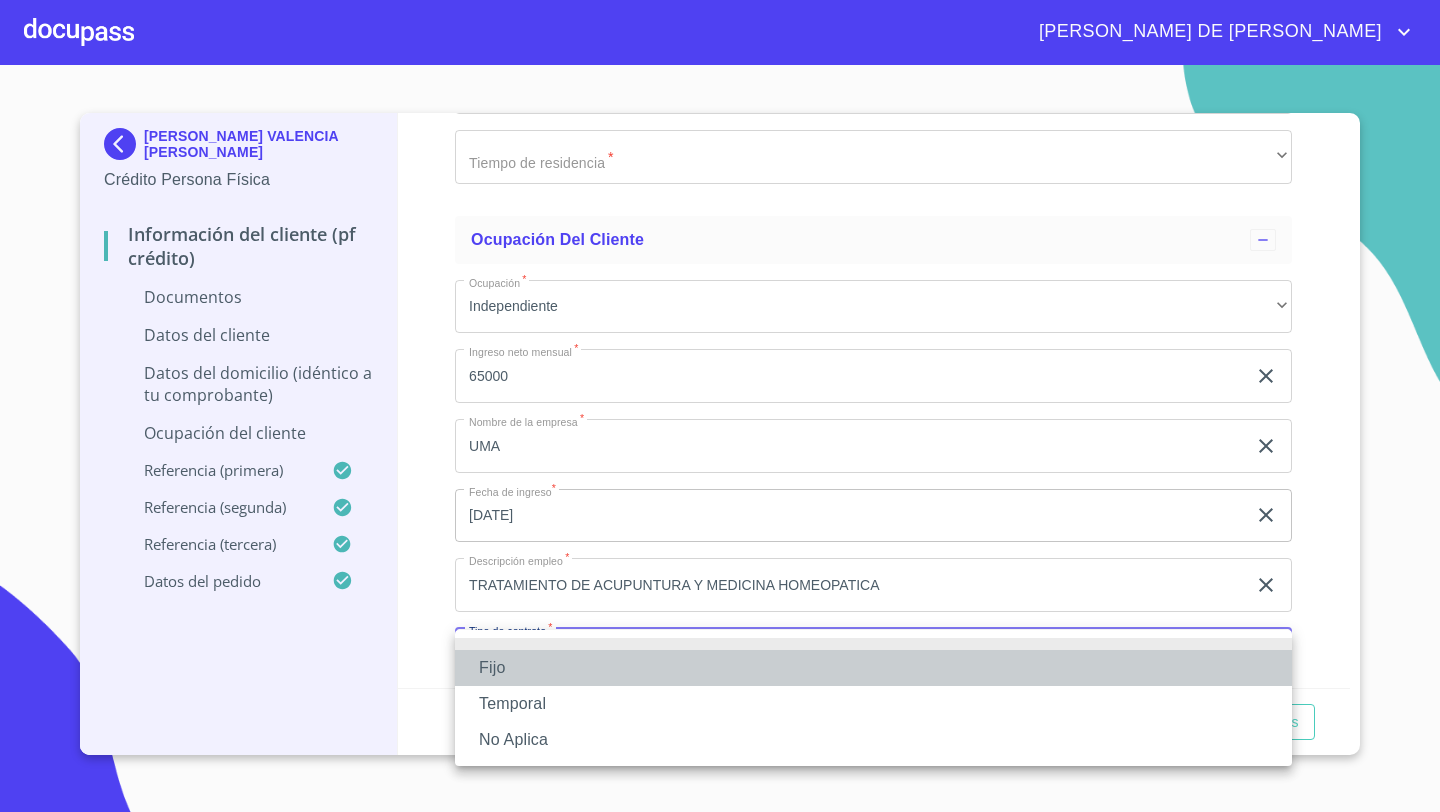 click on "Fijo" at bounding box center (873, 668) 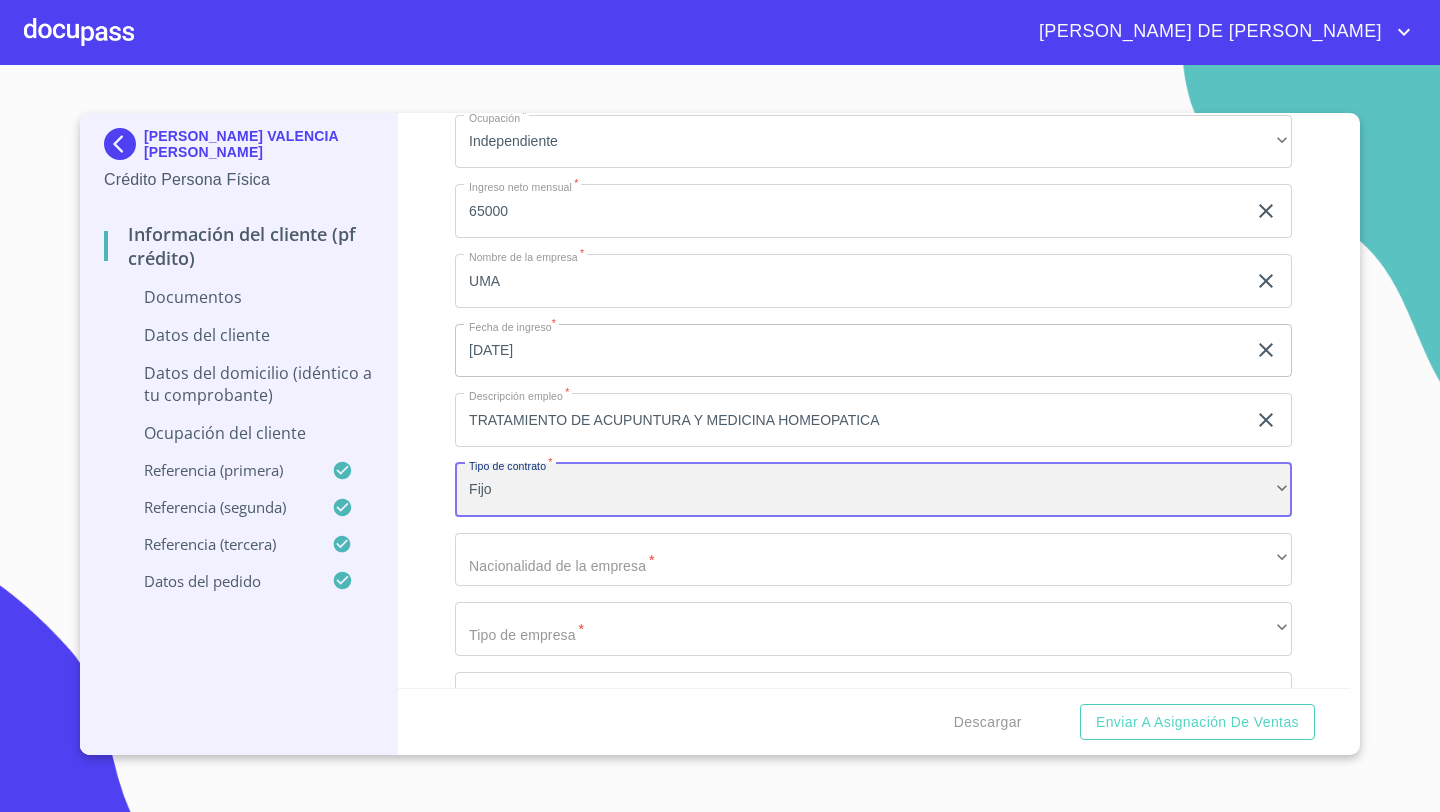scroll, scrollTop: 5036, scrollLeft: 0, axis: vertical 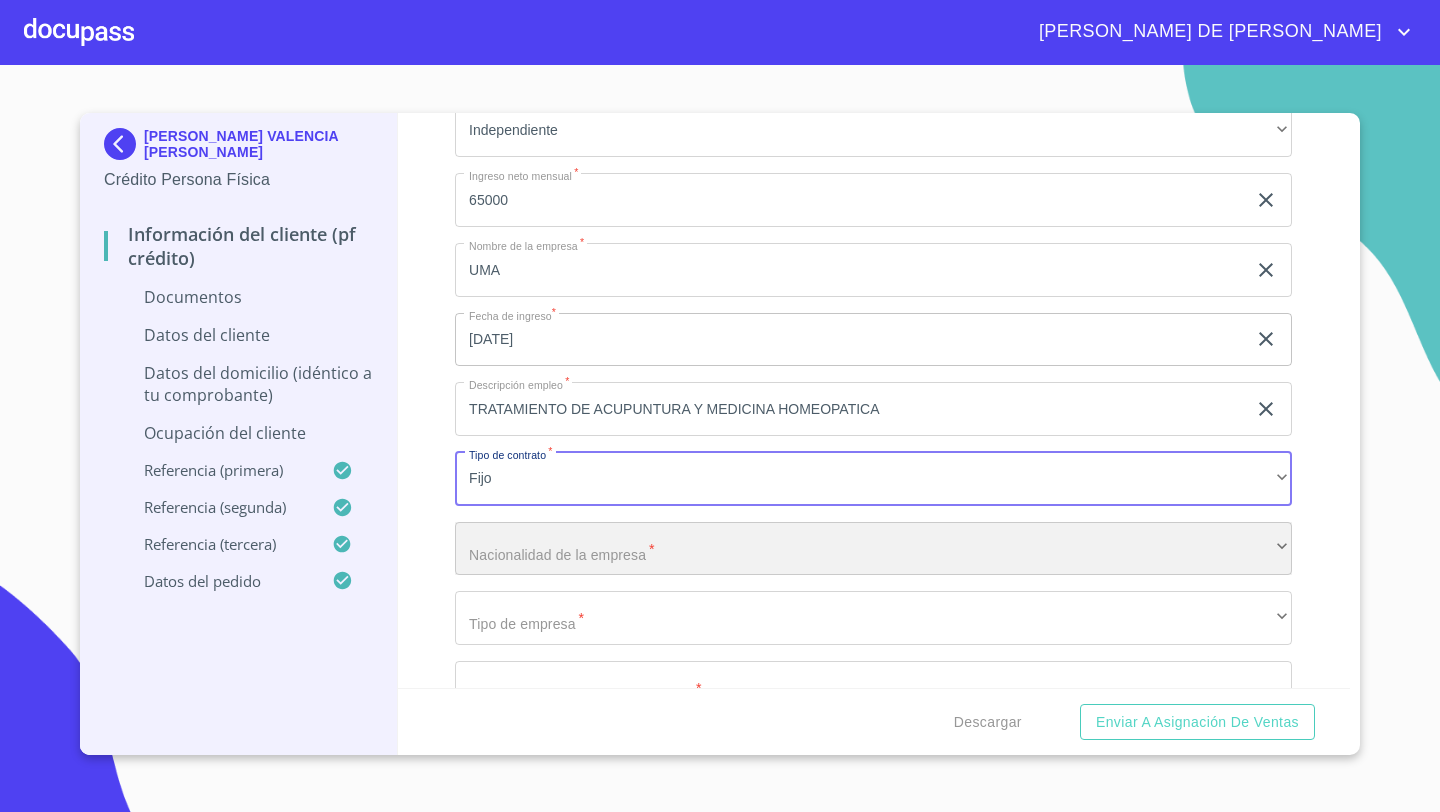 click on "​" at bounding box center (873, 549) 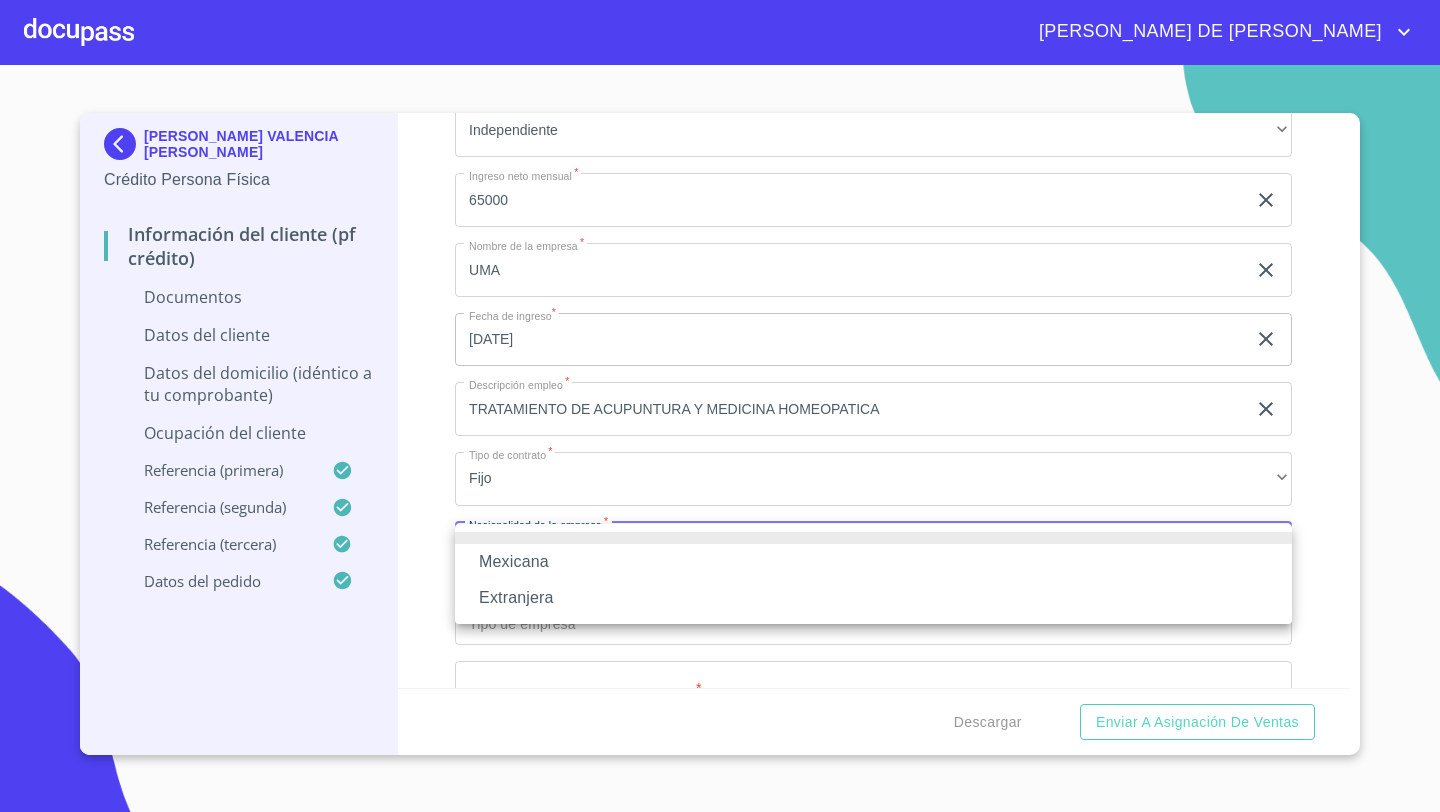 click on "Mexicana" at bounding box center (873, 562) 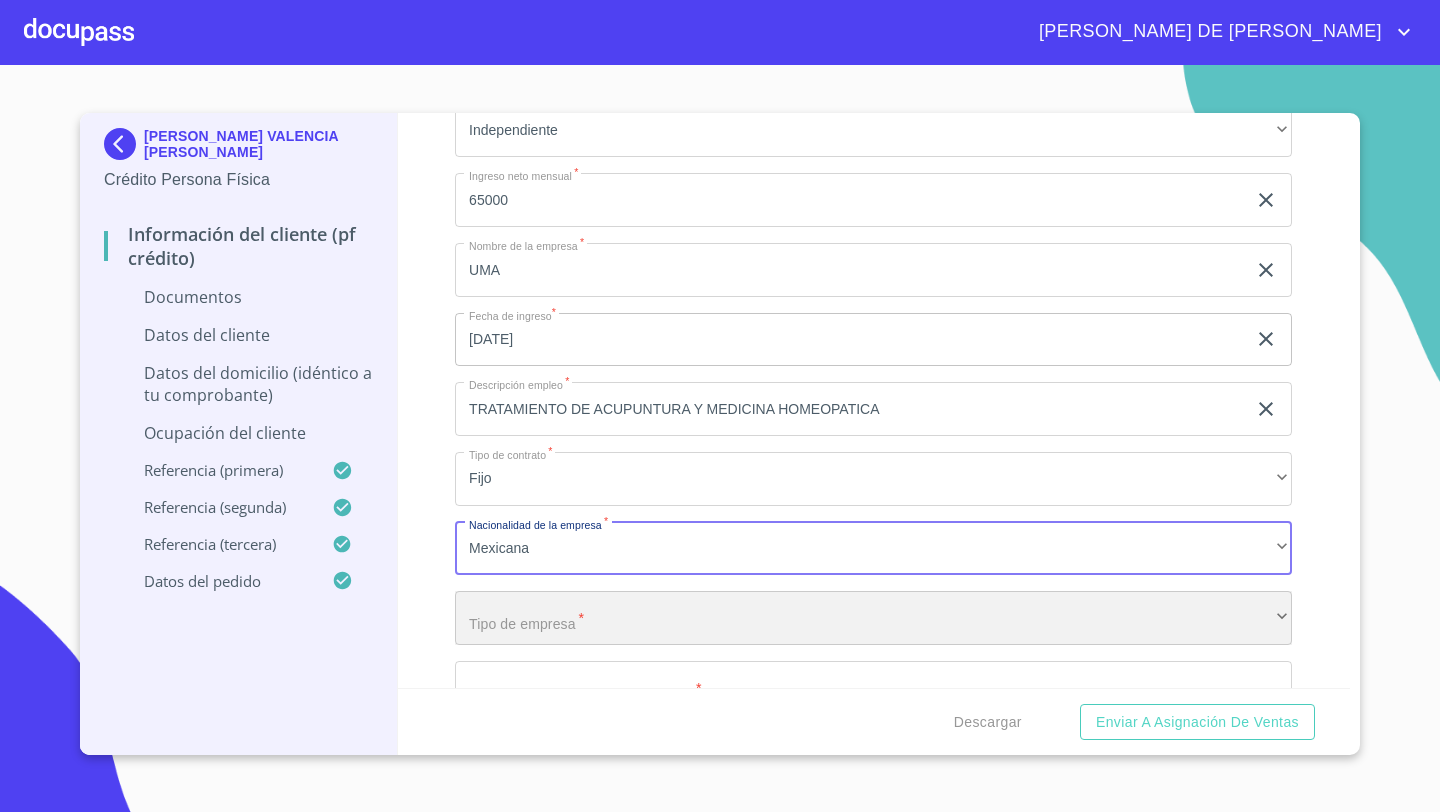 click on "​" at bounding box center [873, 618] 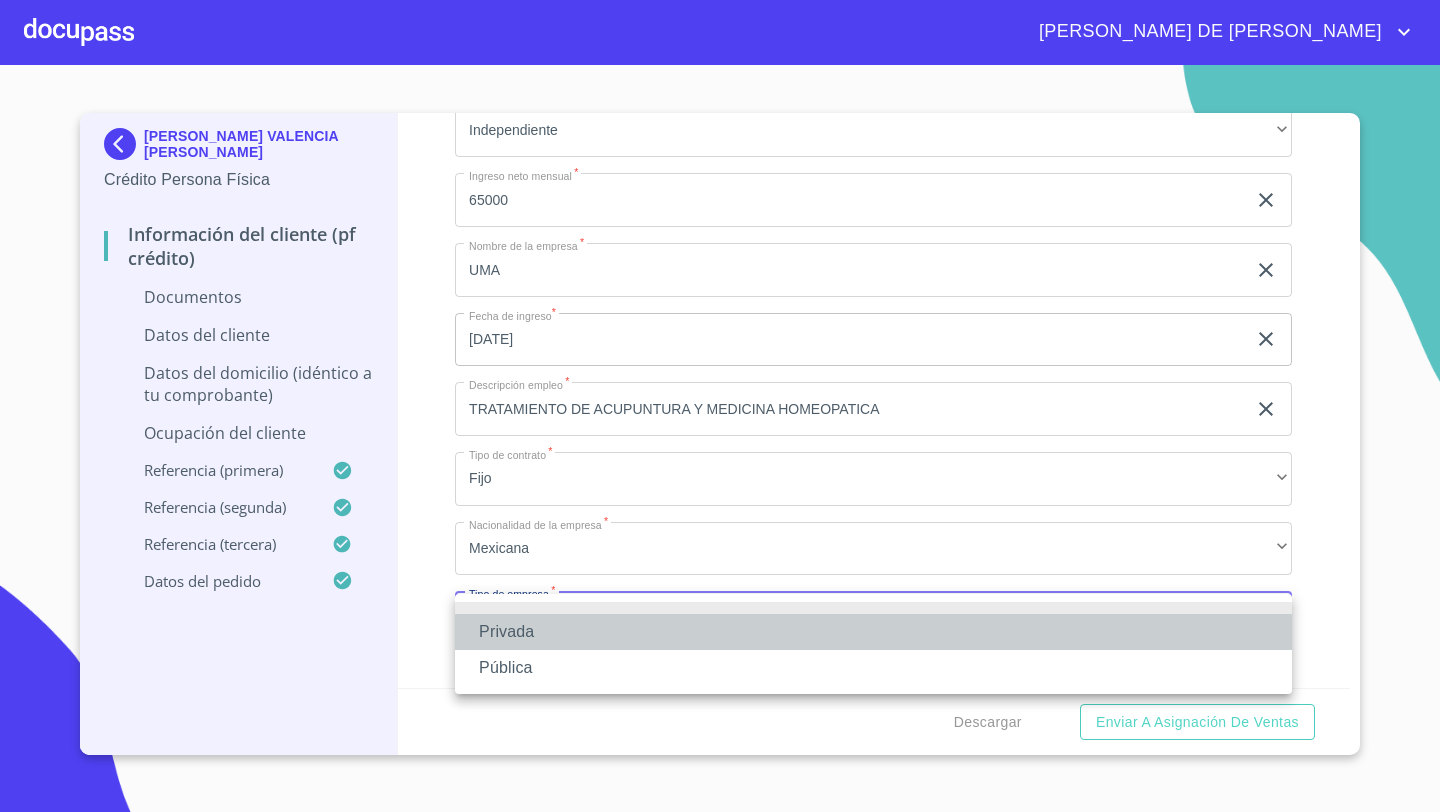 click on "Privada" at bounding box center (873, 632) 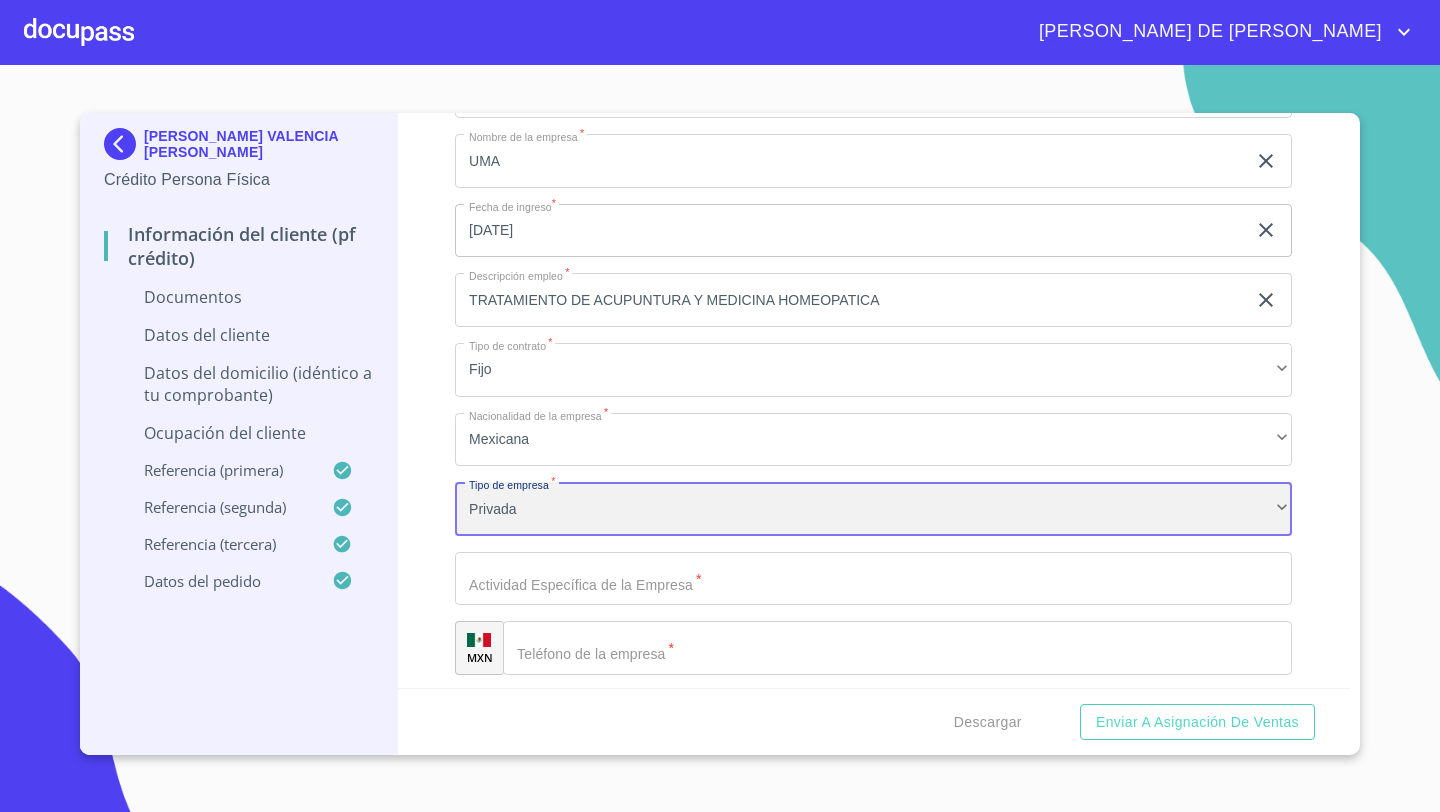 scroll, scrollTop: 5172, scrollLeft: 0, axis: vertical 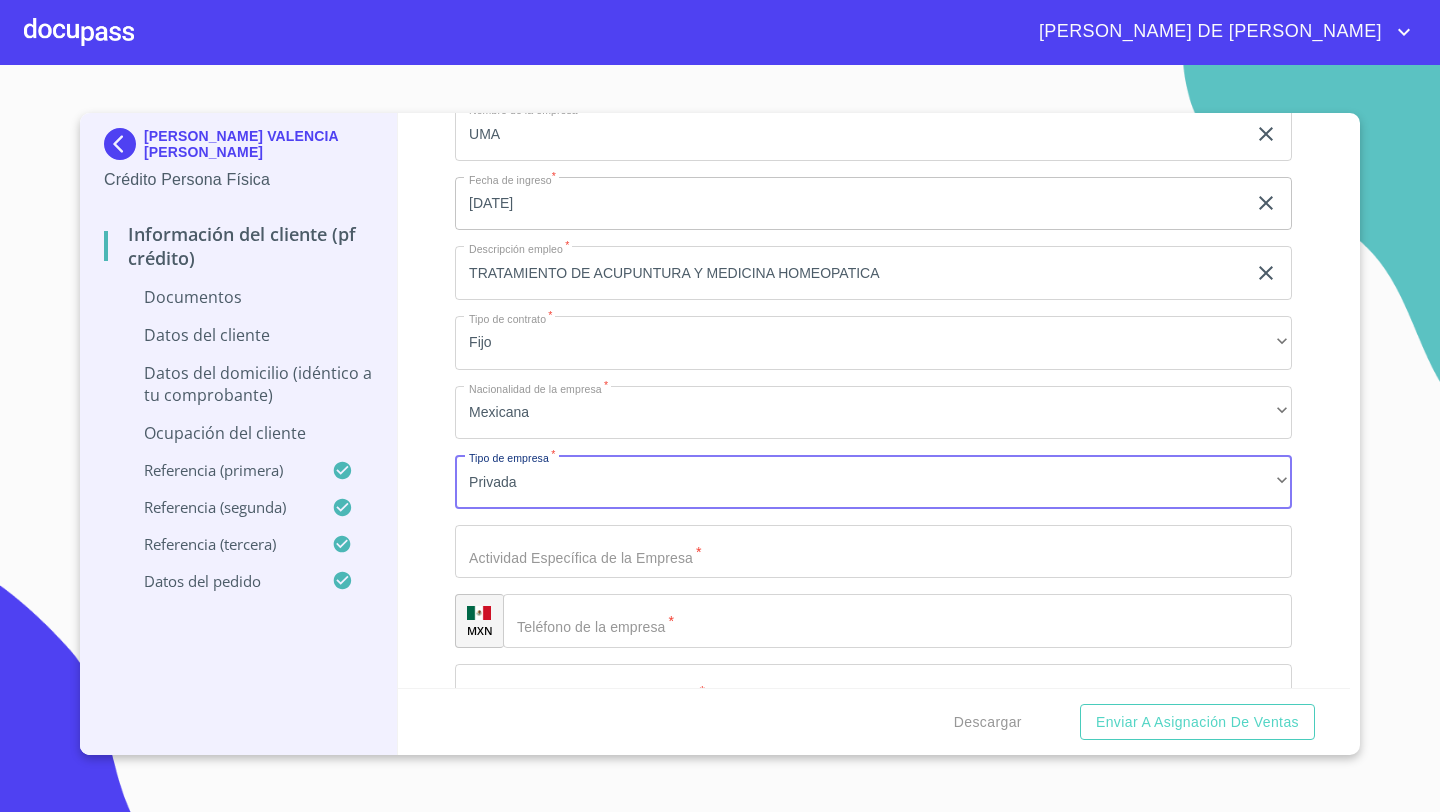 click on "Documento de identificación   *" at bounding box center (850, -1986) 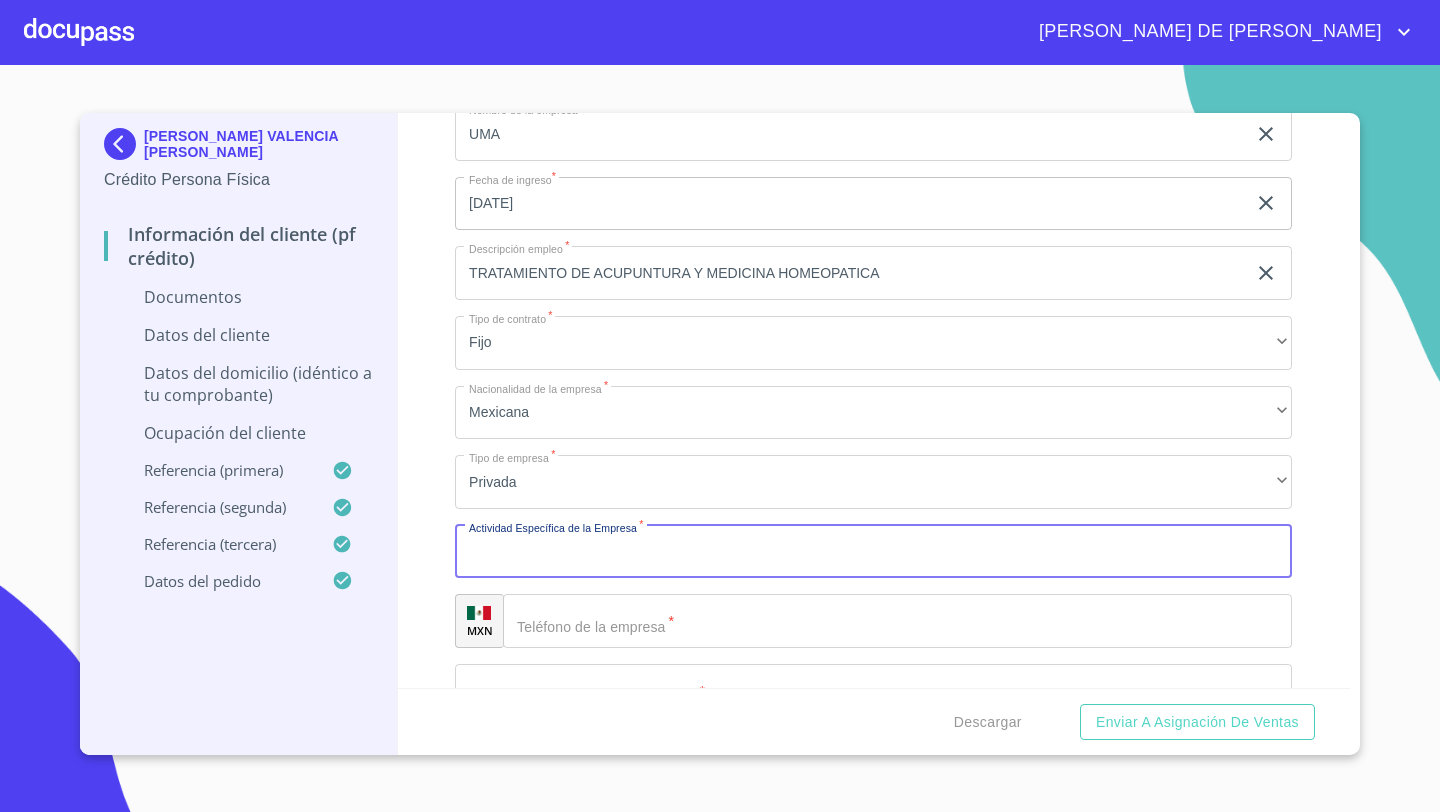 click on "TRATAMIENTO DE ACUPUNTURA Y MEDICINA HOMEOPATICA" at bounding box center (850, -1986) 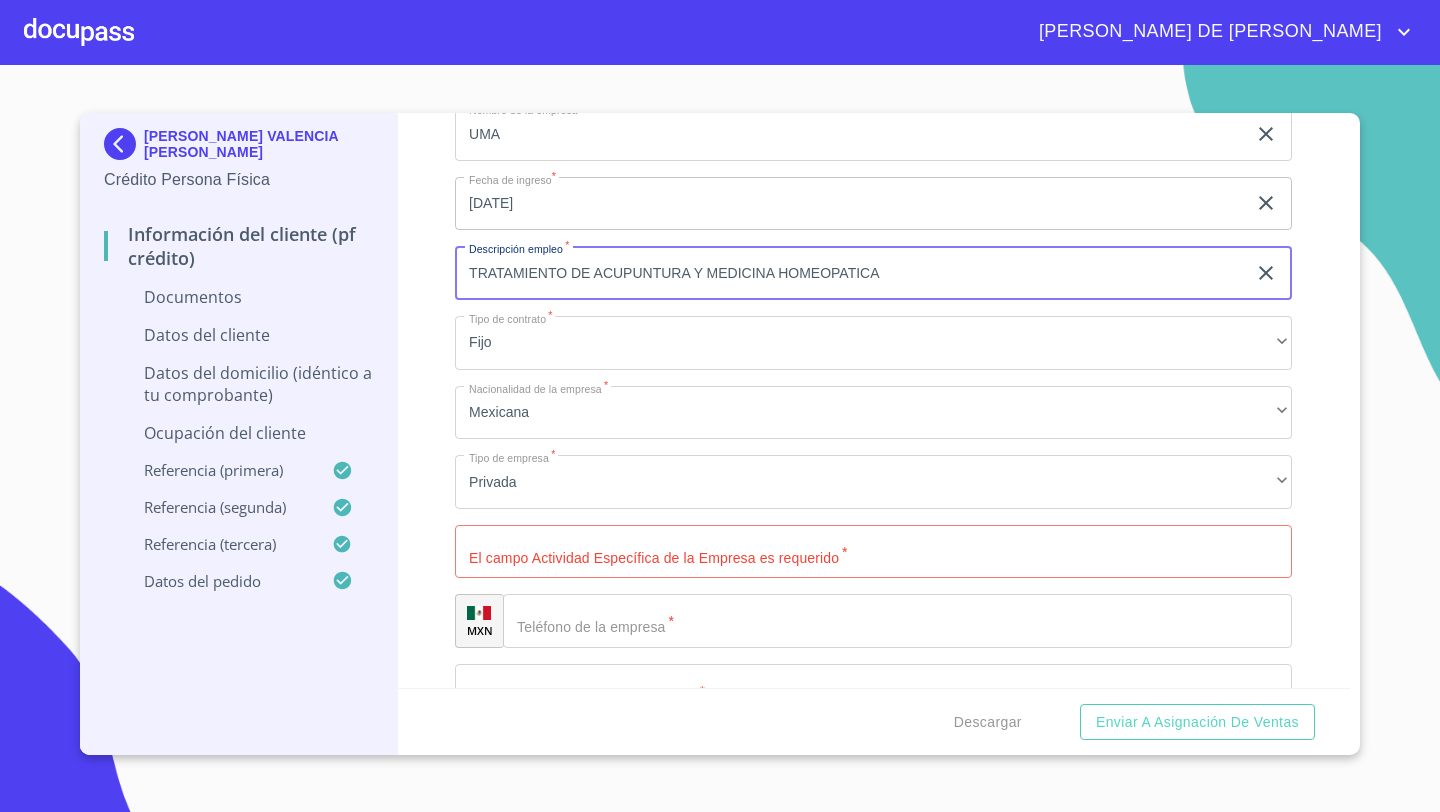 click on "TRATAMIENTO DE ACUPUNTURA Y MEDICINA HOMEOPATICA" at bounding box center (850, 273) 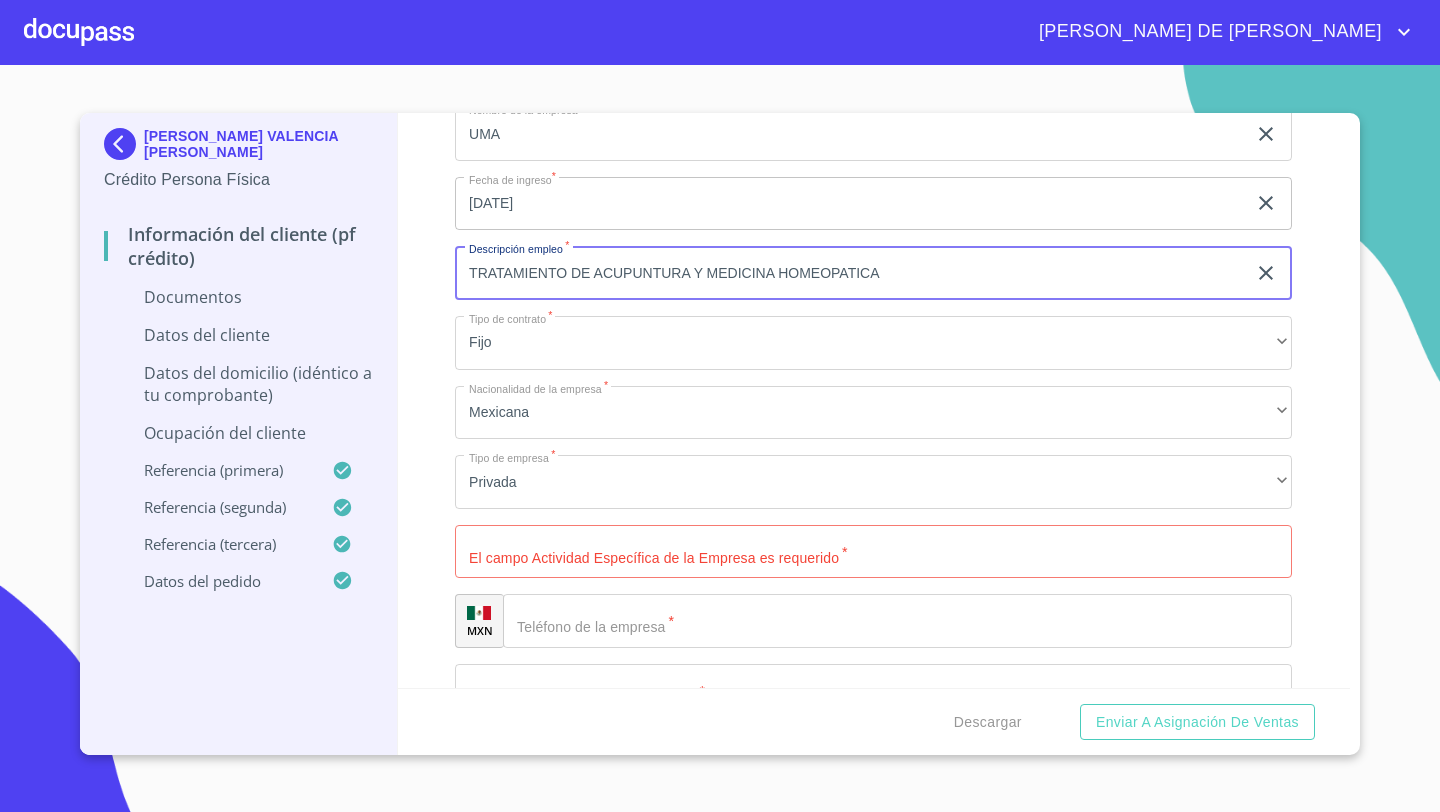 click on "Documento de identificación   *" at bounding box center [873, -1429] 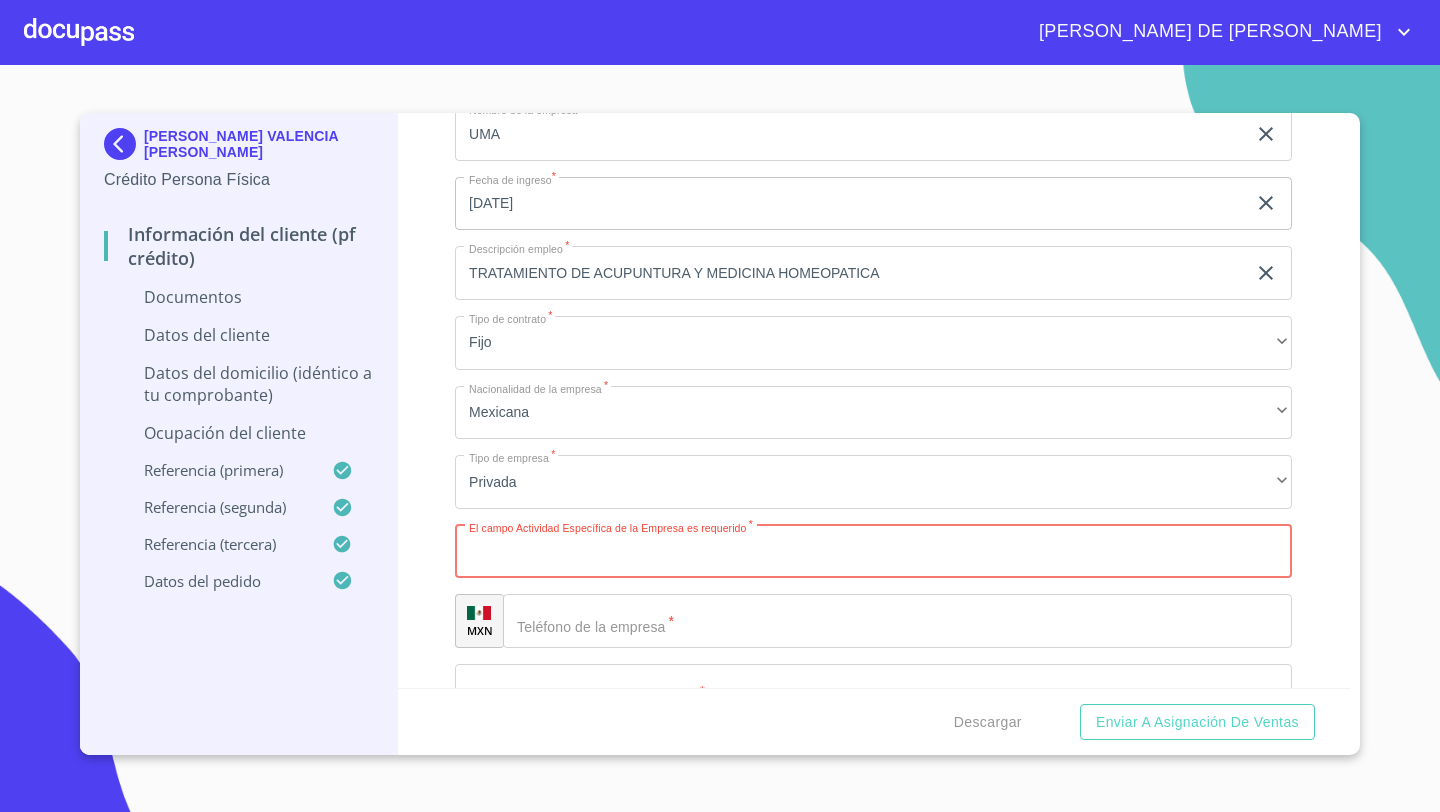 paste on "TRATAMIENTO DE ACUPUNTURA Y MEDICINA HOMEOPATICA" 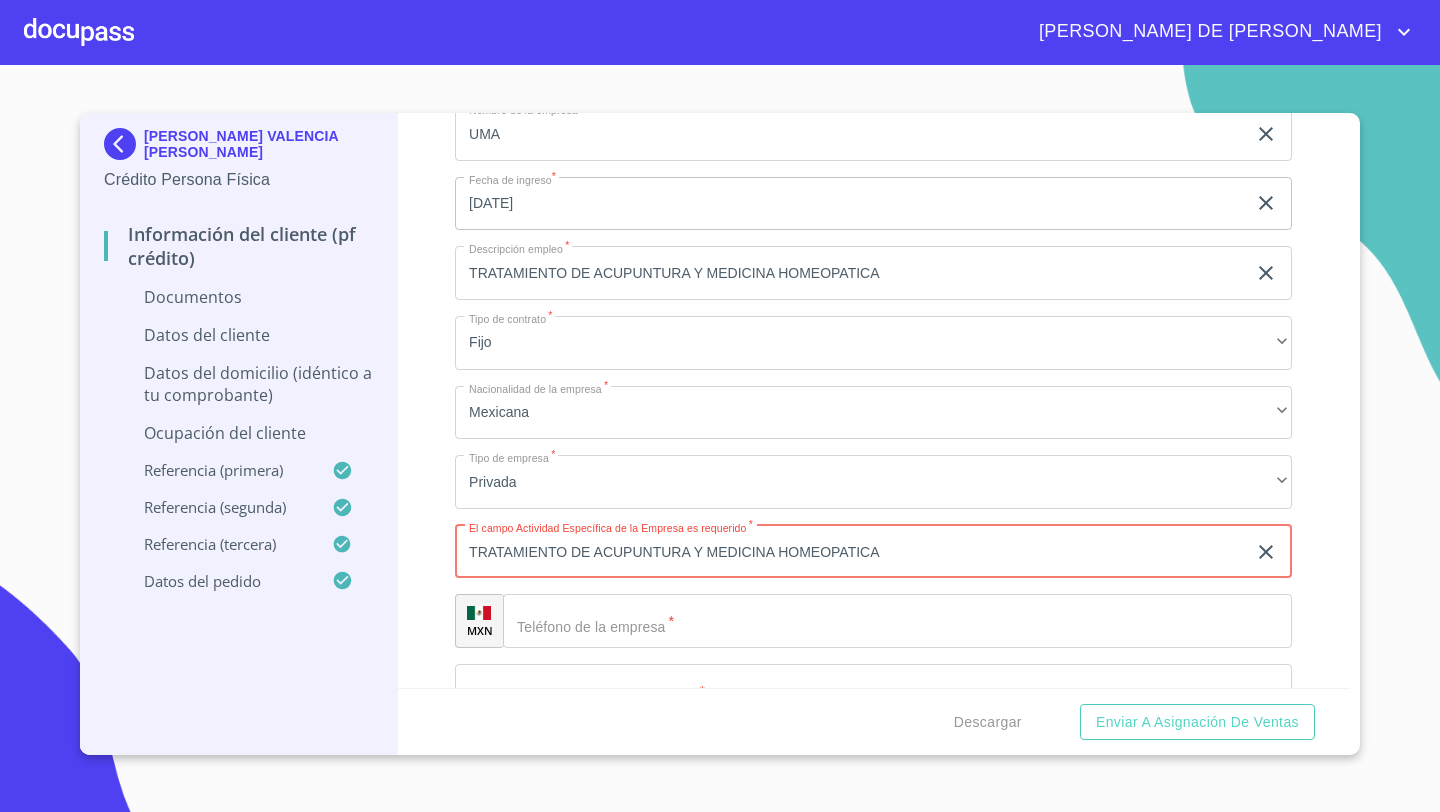 type on "TRATAMIENTO DE ACUPUNTURA Y MEDICINA HOMEOPATICA" 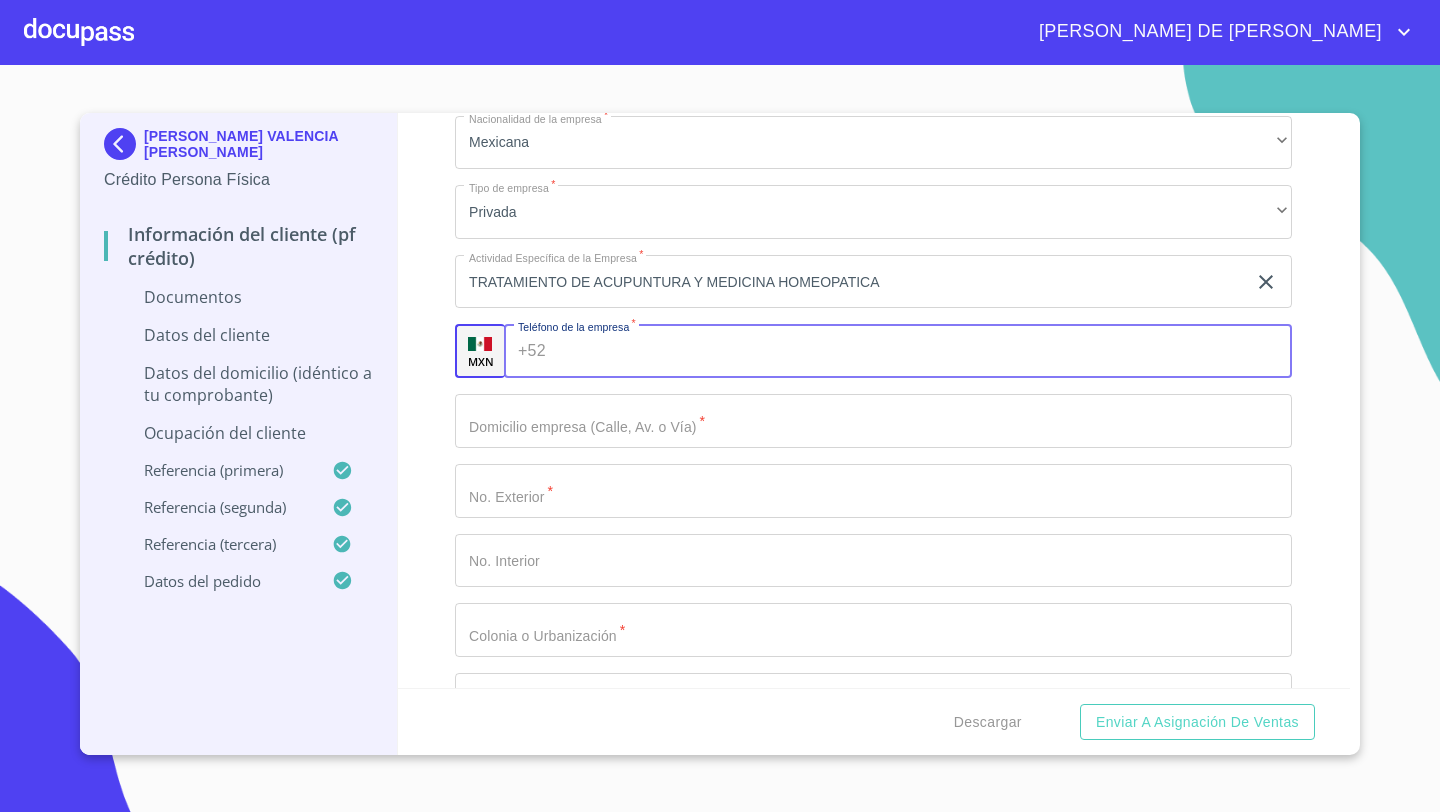 scroll, scrollTop: 5459, scrollLeft: 0, axis: vertical 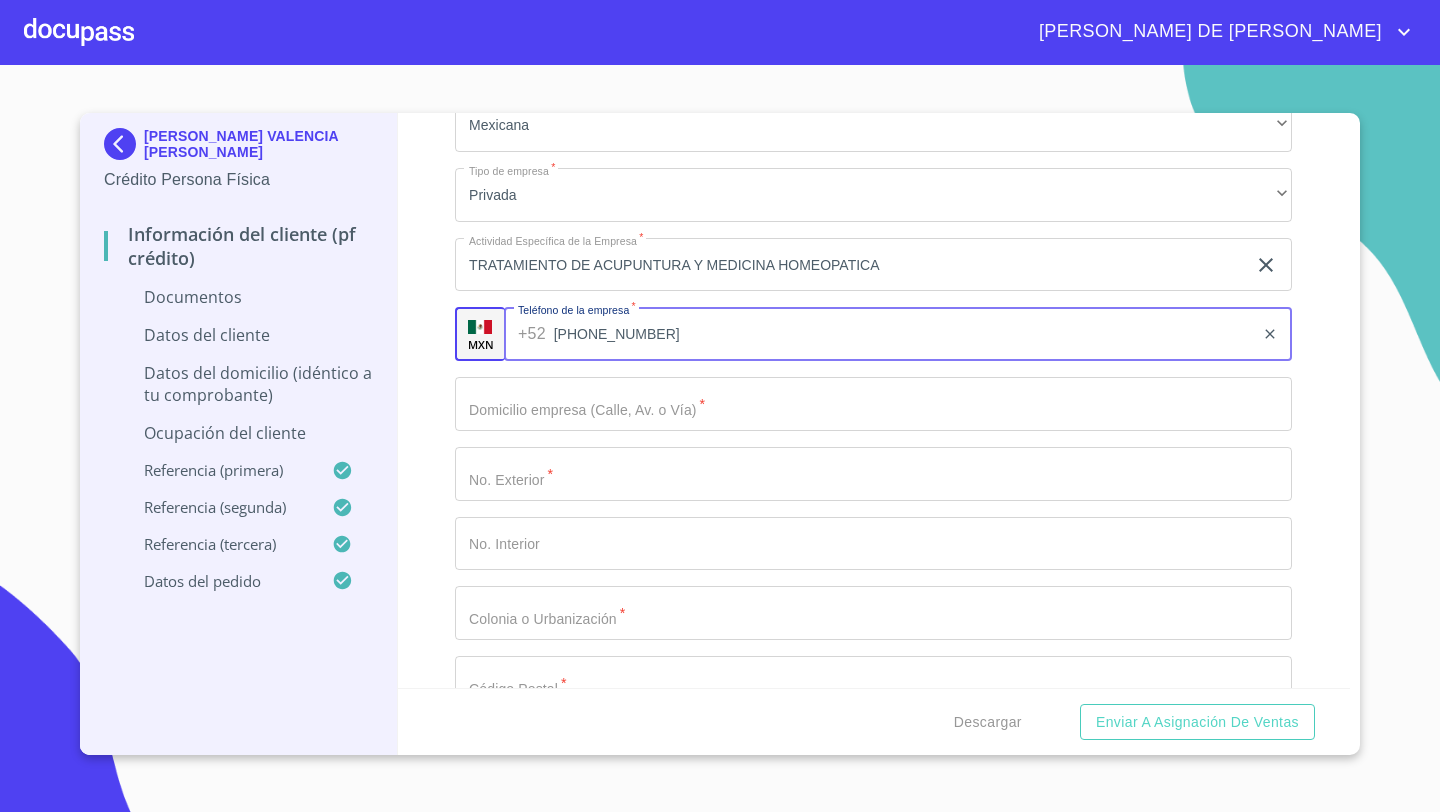 type on "[PHONE_NUMBER]" 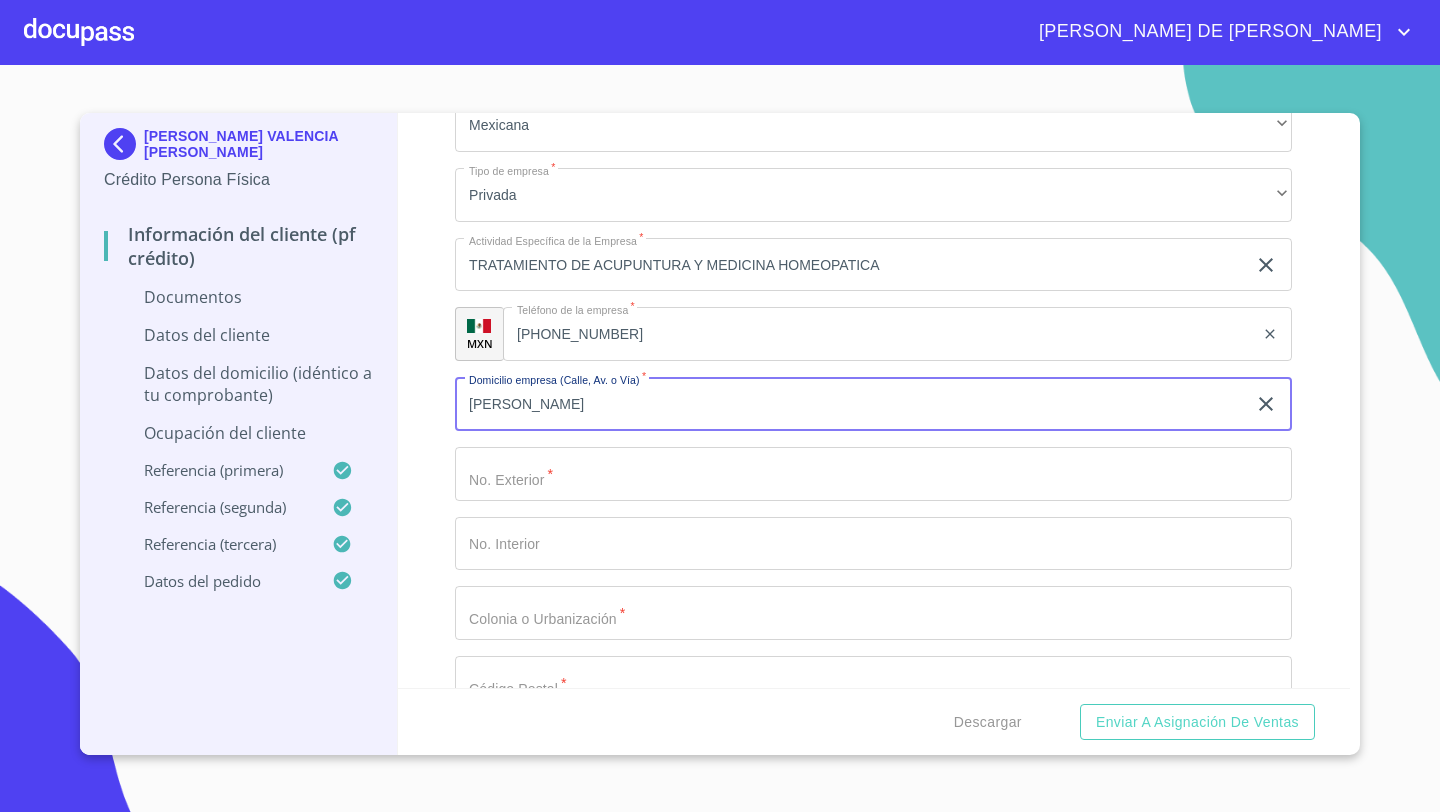 type on "[PERSON_NAME]" 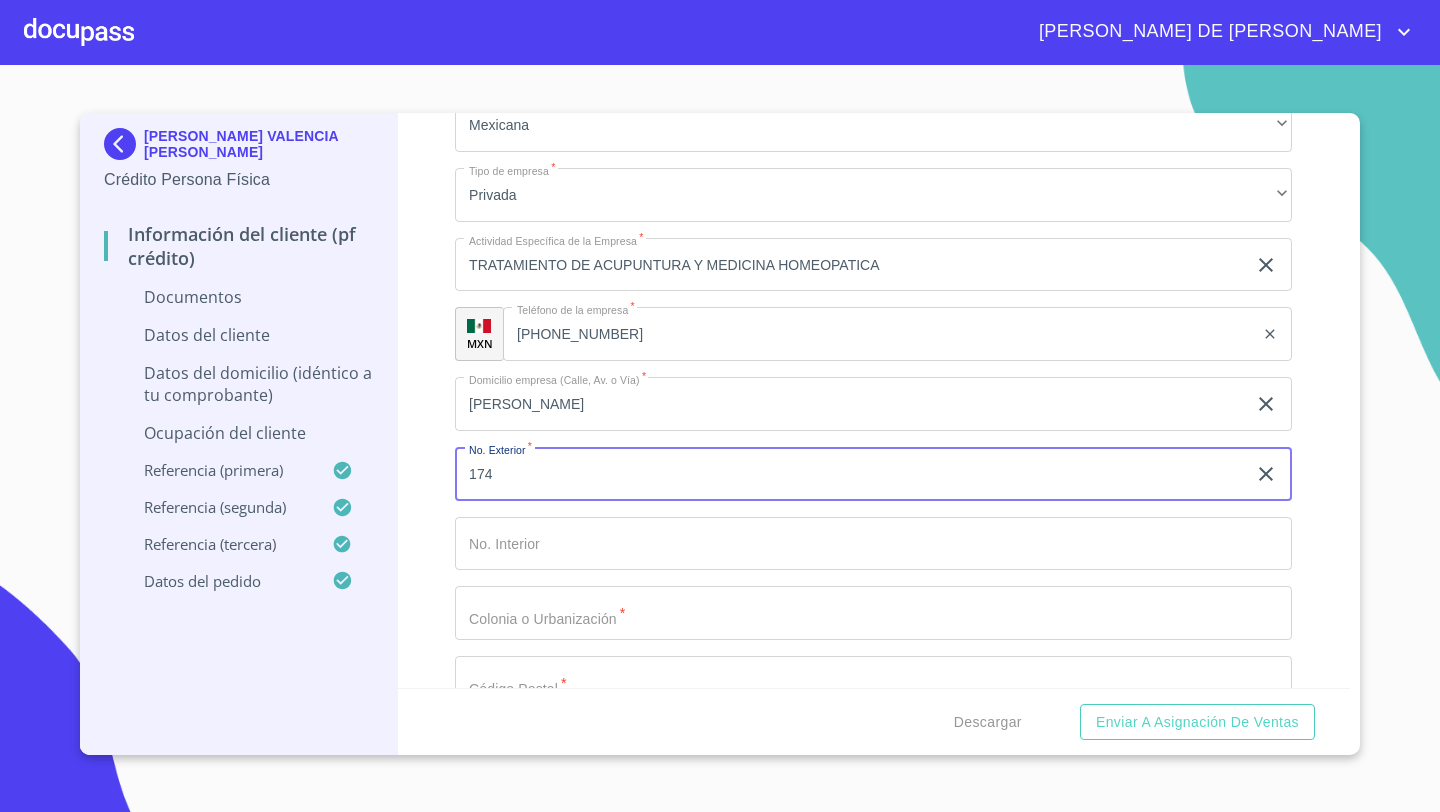 type on "174" 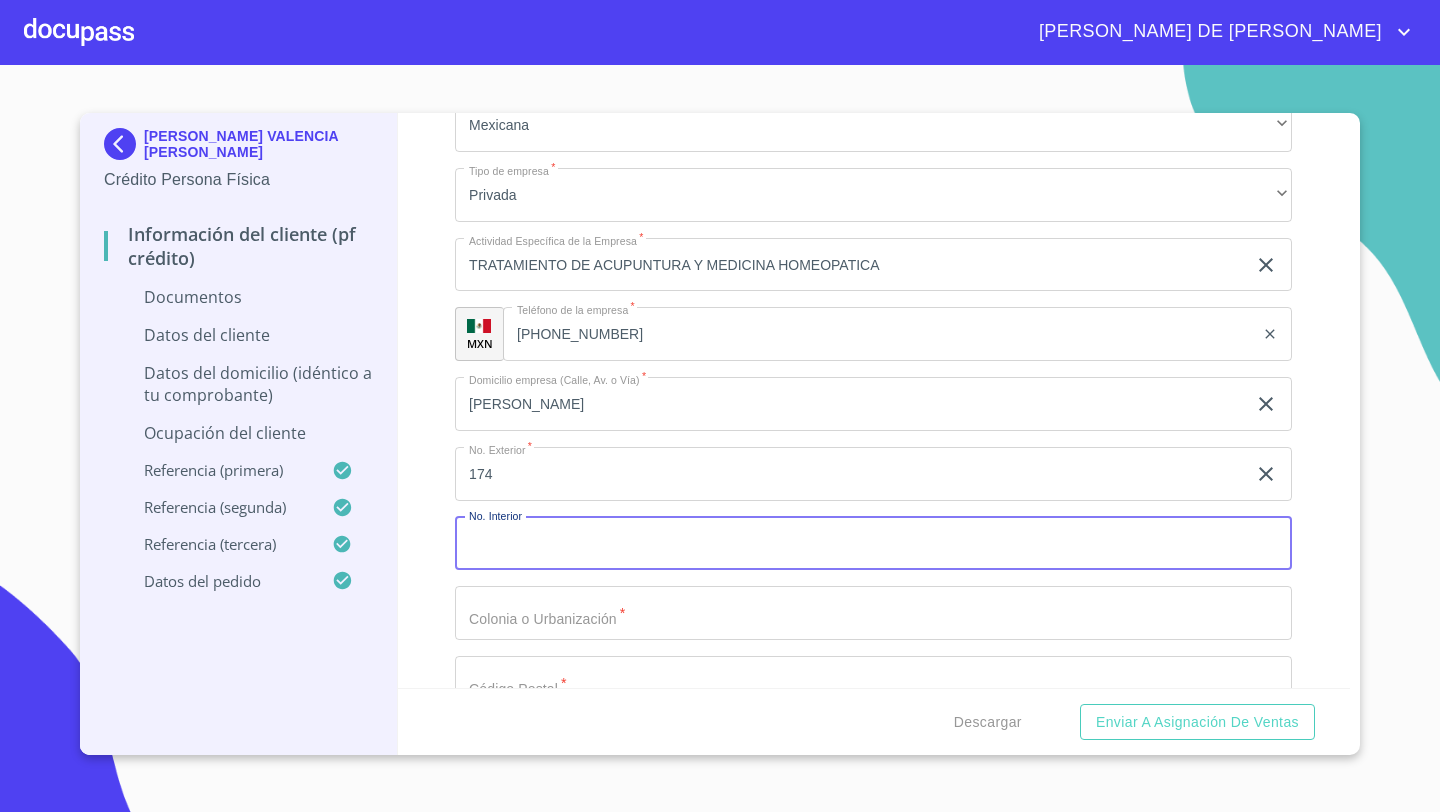 click on "Documento de identificación   *" at bounding box center [850, -2273] 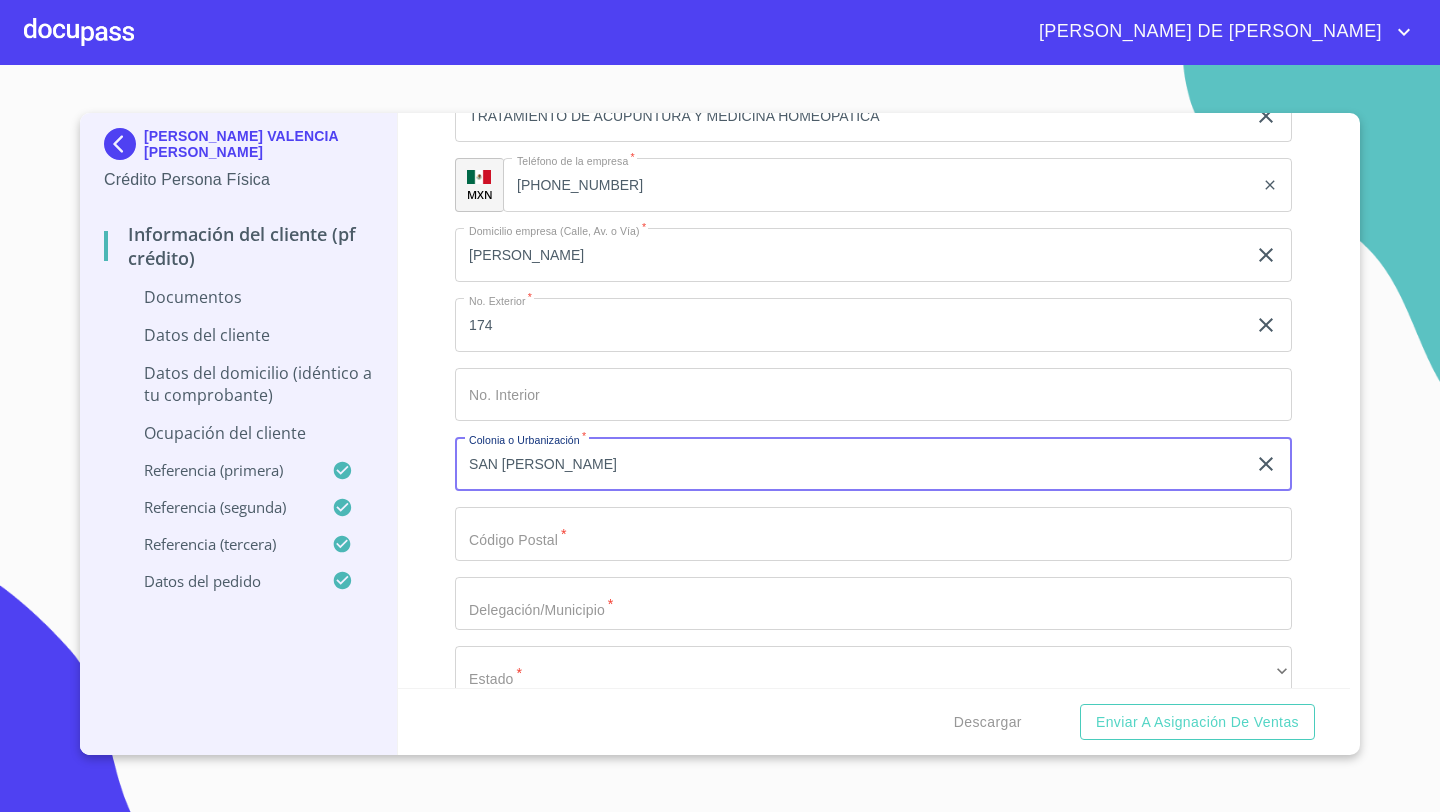 scroll, scrollTop: 5611, scrollLeft: 0, axis: vertical 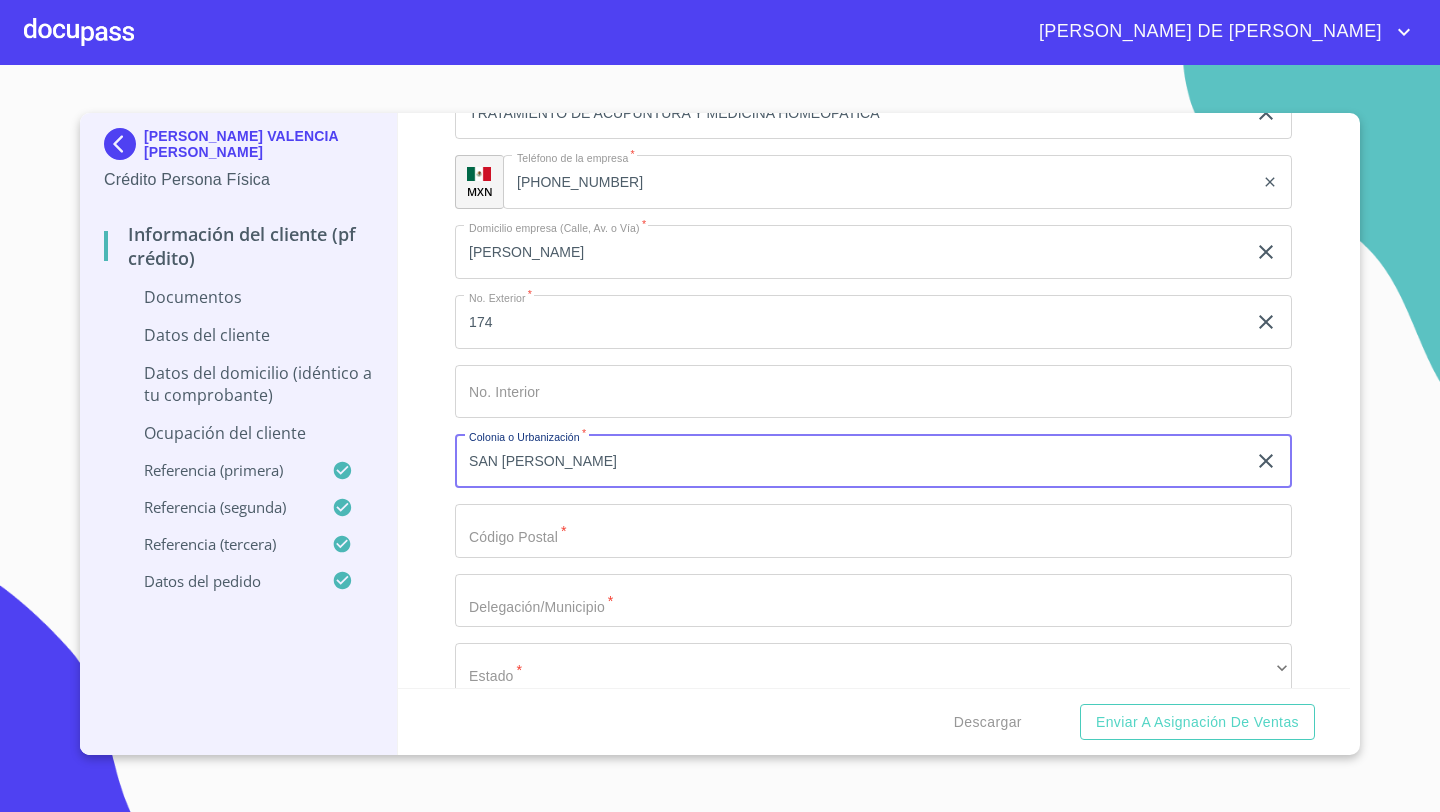 type on "SAN [PERSON_NAME]" 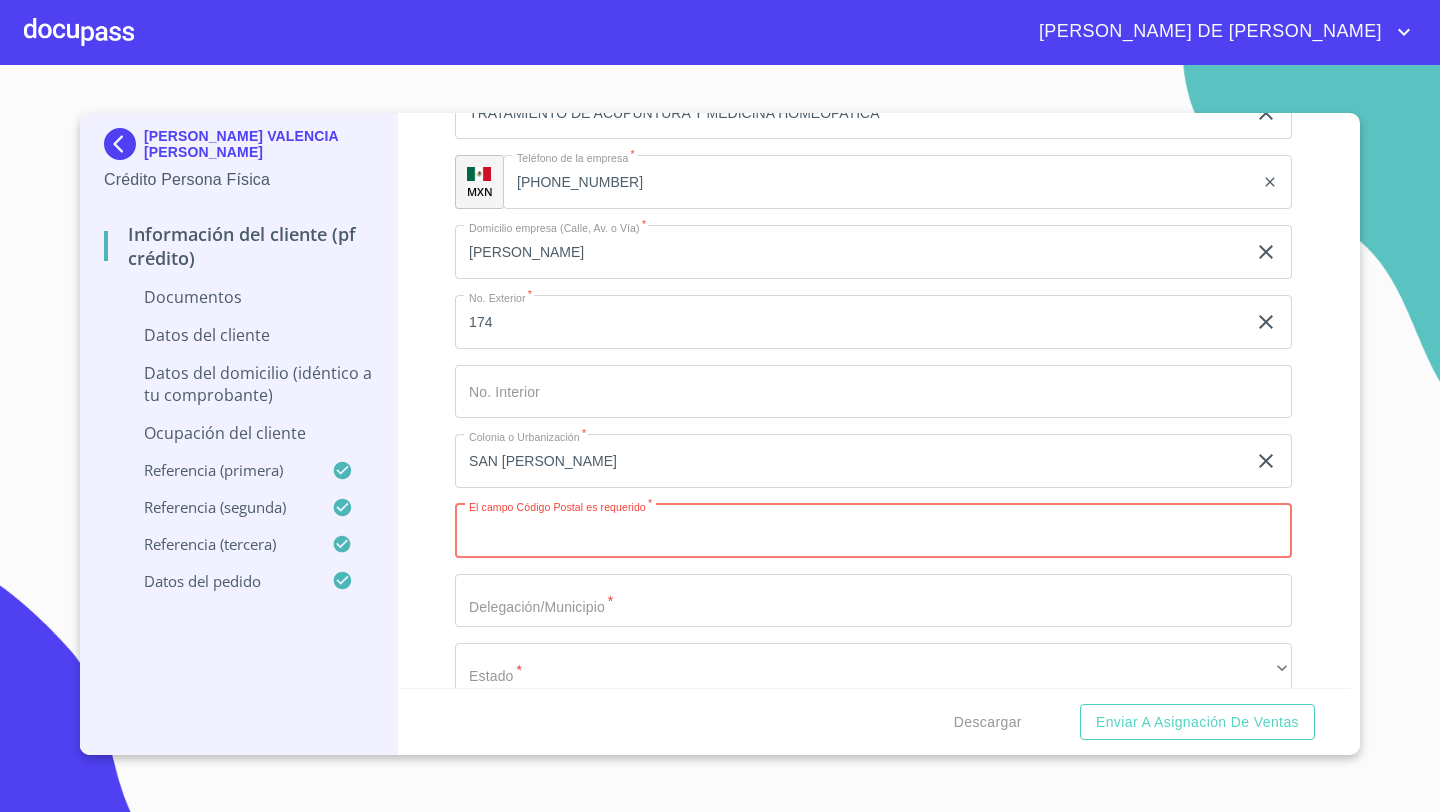 click on "Documento de identificación   *" at bounding box center [873, 531] 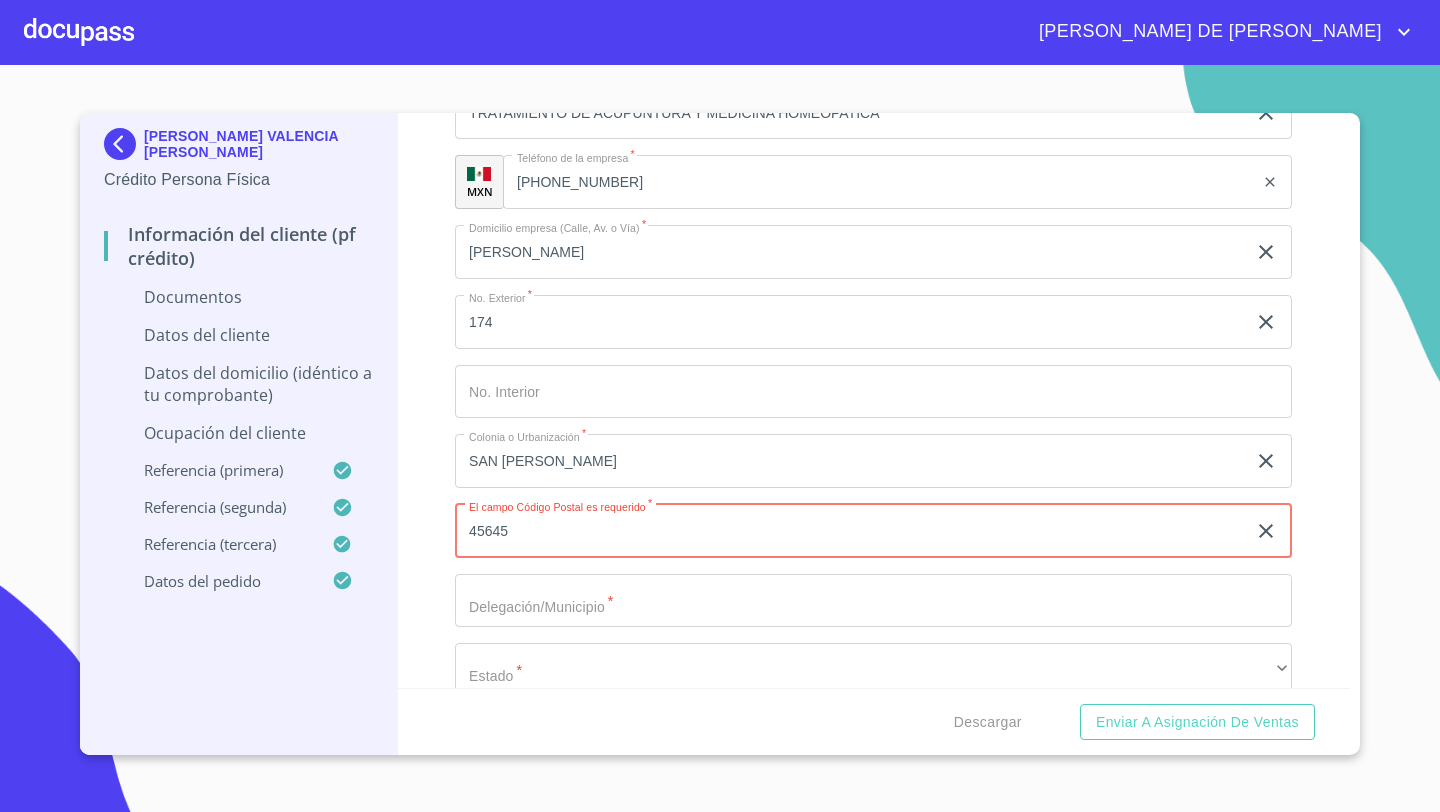 type on "45645" 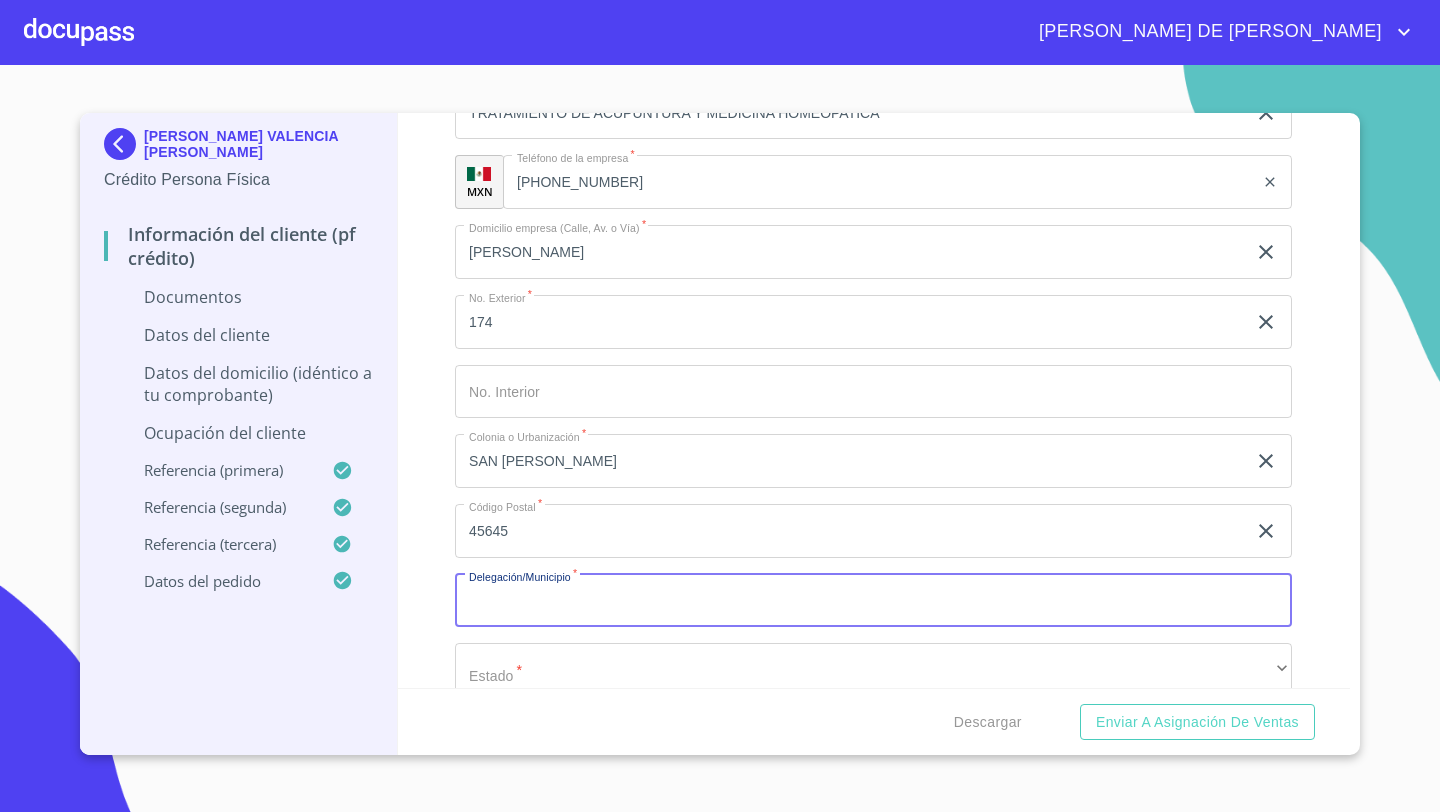 click on "Ocupación   * Independiente ​ Ingreso neto mensual   * 65000 ​ Nombre de la empresa   * UMA ​ Fecha de ingreso * [DATE] ​ Descripción empleo   * TRATAMIENTO DE ACUPUNTURA Y MEDICINA HOMEOPATICA ​ Tipo de contrato   * Fijo ​ Nacionalidad de la empresa   * Mexicana ​ Tipo de empresa   * Privada ​ Actividad Específica de la Empresa   * TRATAMIENTO DE ACUPUNTURA Y MEDICINA HOMEOPATICA ​ MXN Teléfono de la empresa   * [PHONE_NUMBER] ​ Domicilio empresa (Calle, Av. o Vía)   * [PERSON_NAME] ​ No. Exterior   * 174 ​ No. Interior ​ Colonia o Urbanización   * SAN [PERSON_NAME] ​ Código Postal   * 45645 ​ Delegación/Municipio   * ​ Estado   * ​ ​ Nombre del jefe inmediato   * ​ Puesto del jefe inmediato   * ​ MXN Teléfono del jefe inmediato   * ​ Antigüedad de tu trabajo actual   * ​ ​" at bounding box center [873, 252] 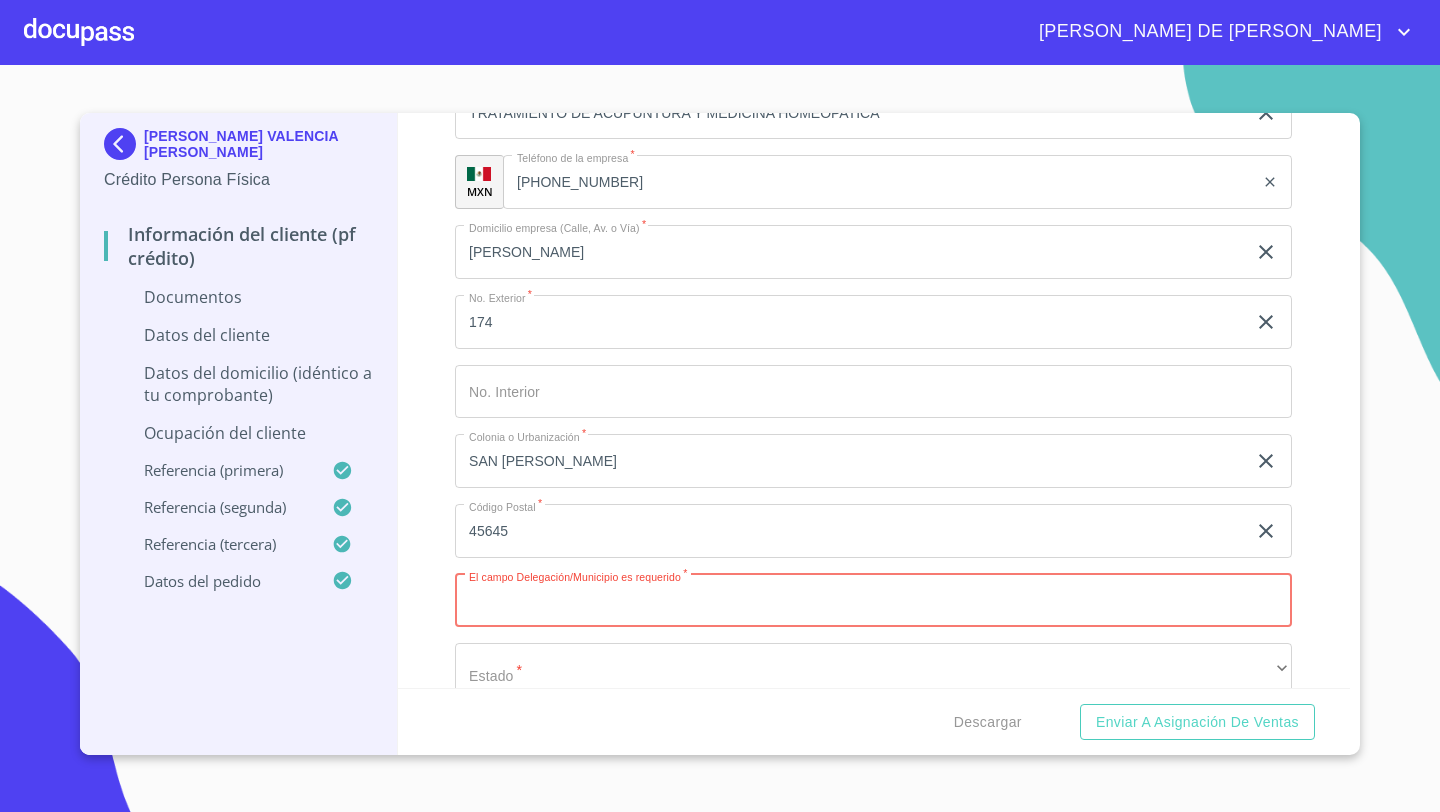 click on "Documento de identificación   *" at bounding box center (873, 601) 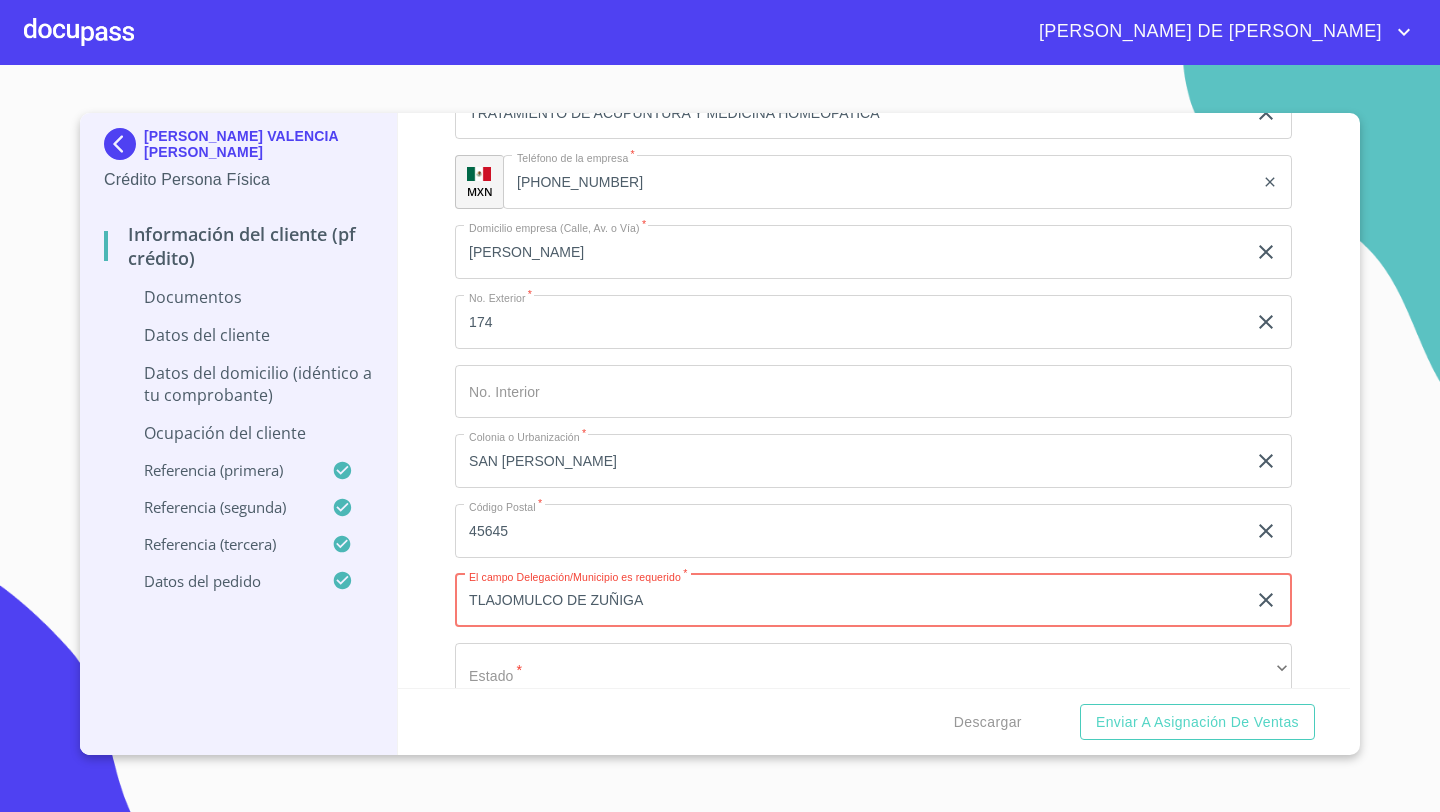 type on "TLAJOMULCO DE ZUÑIGA" 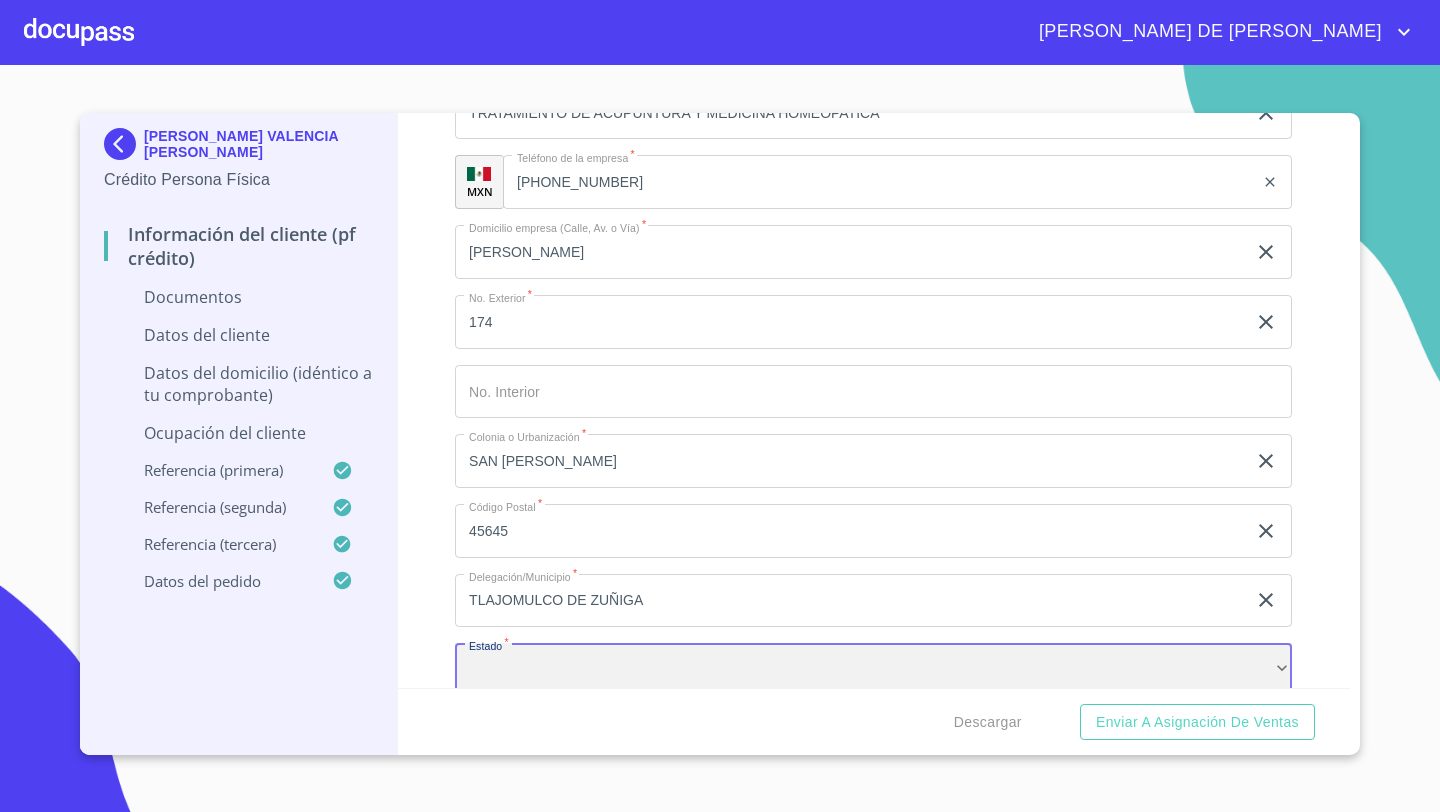 scroll, scrollTop: 5620, scrollLeft: 0, axis: vertical 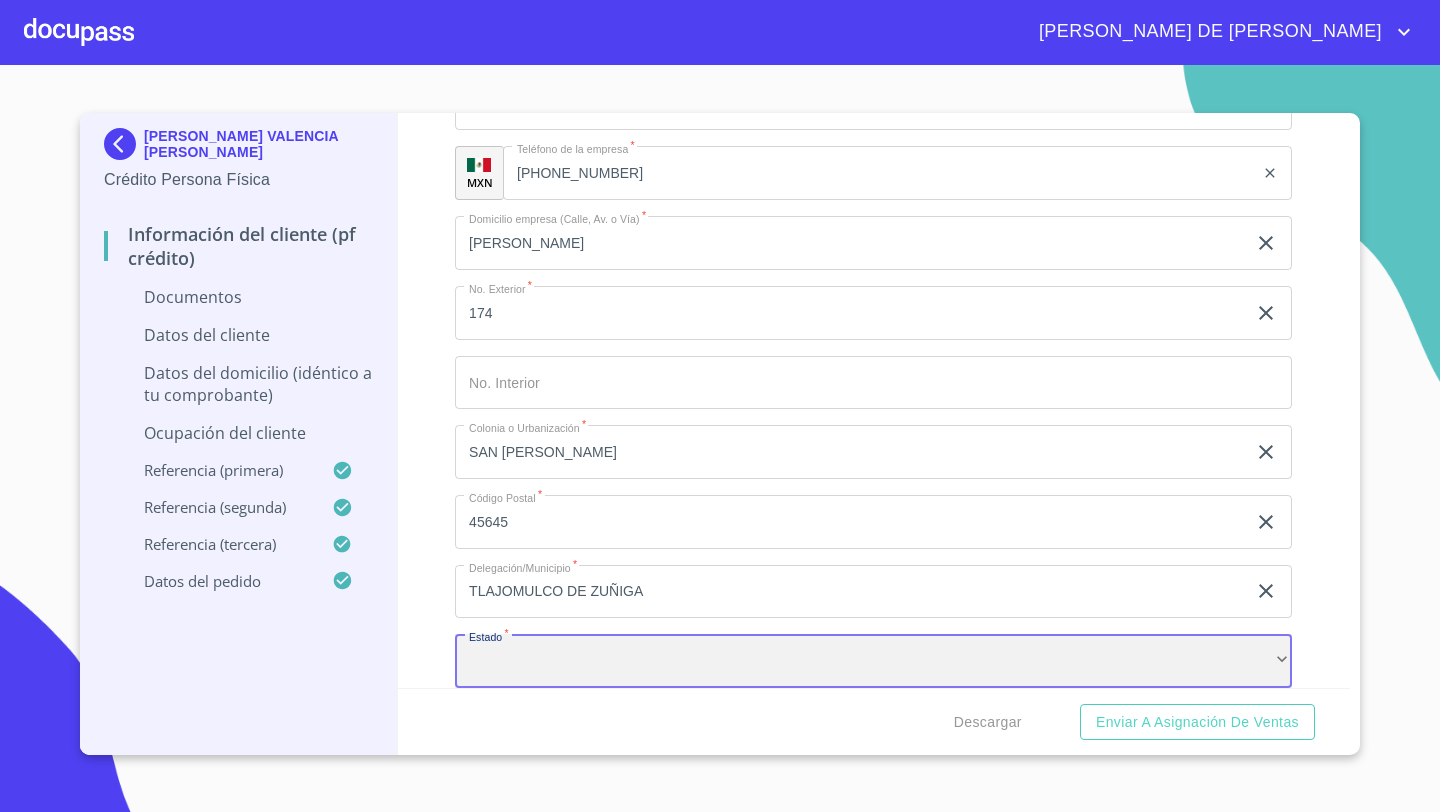 click on "​" at bounding box center [873, 661] 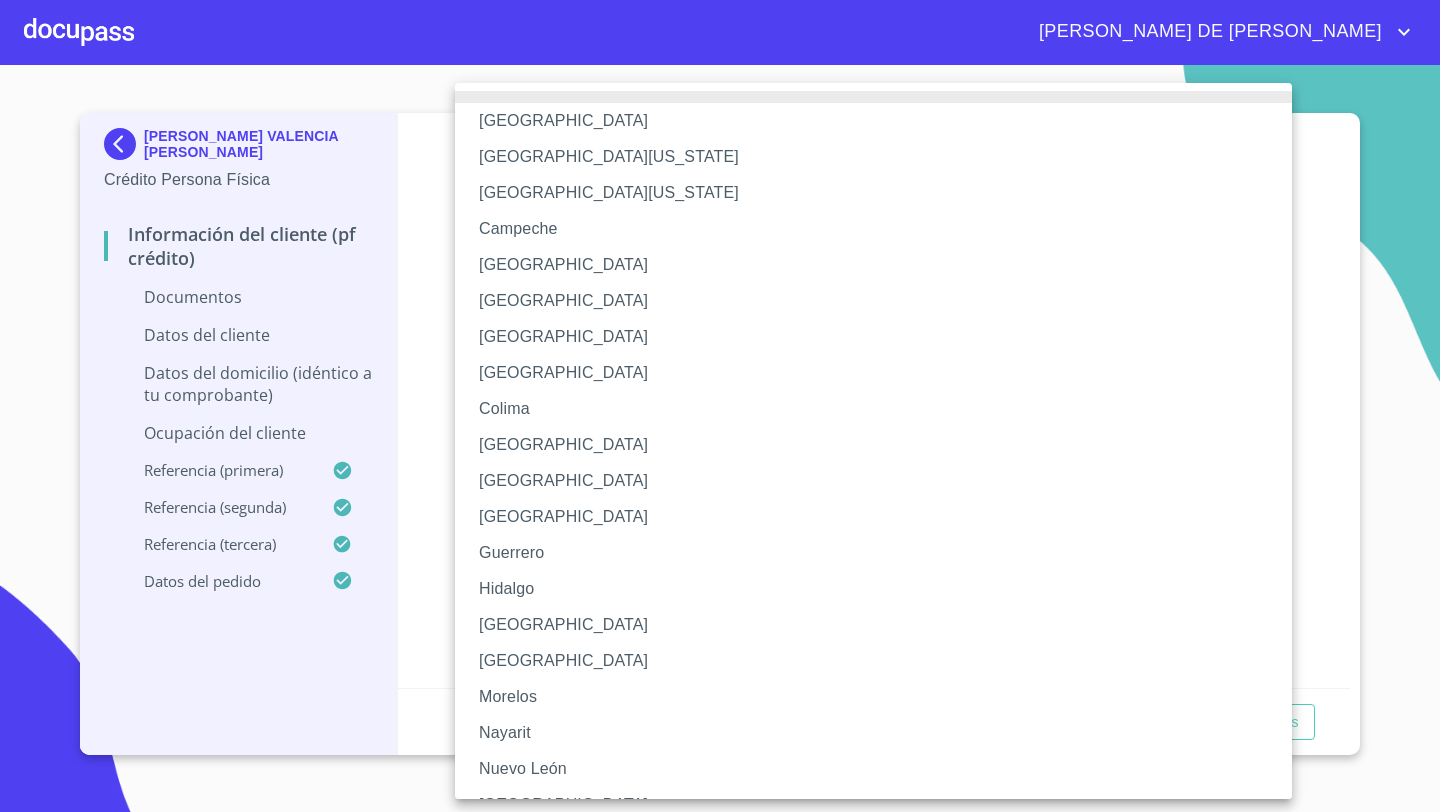 click on "[GEOGRAPHIC_DATA]" at bounding box center (873, 625) 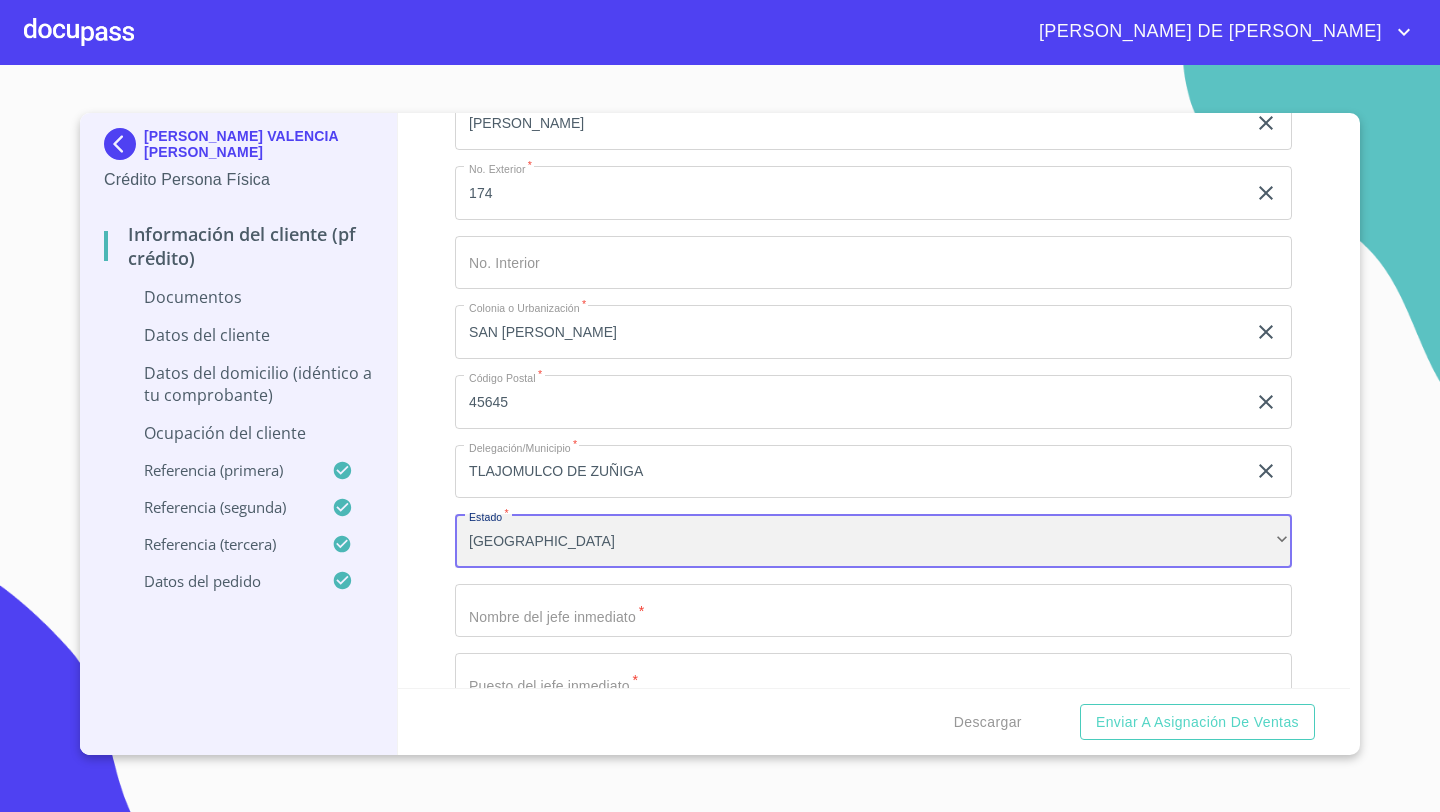 scroll, scrollTop: 5841, scrollLeft: 0, axis: vertical 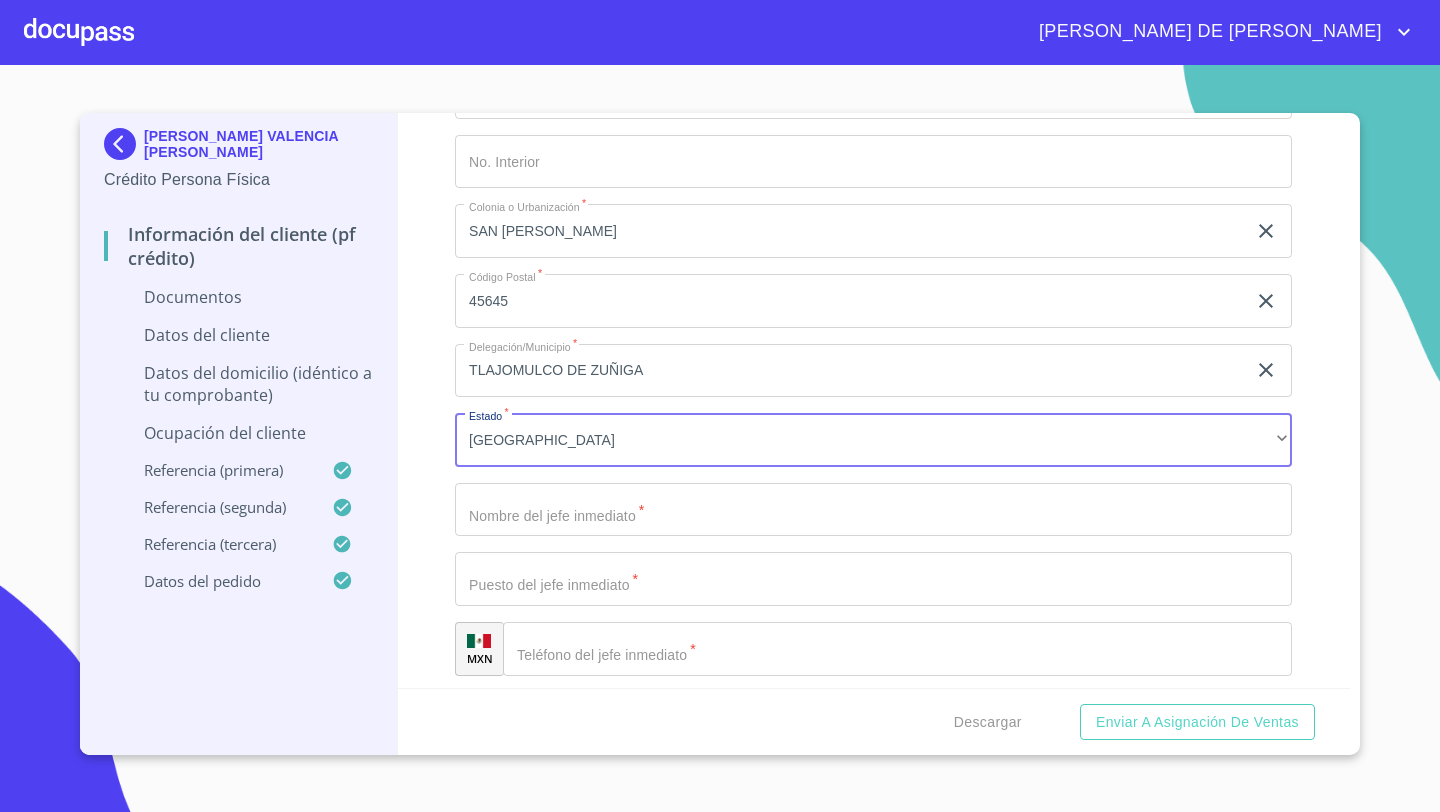click on "Documento de identificación   *" at bounding box center (850, -2655) 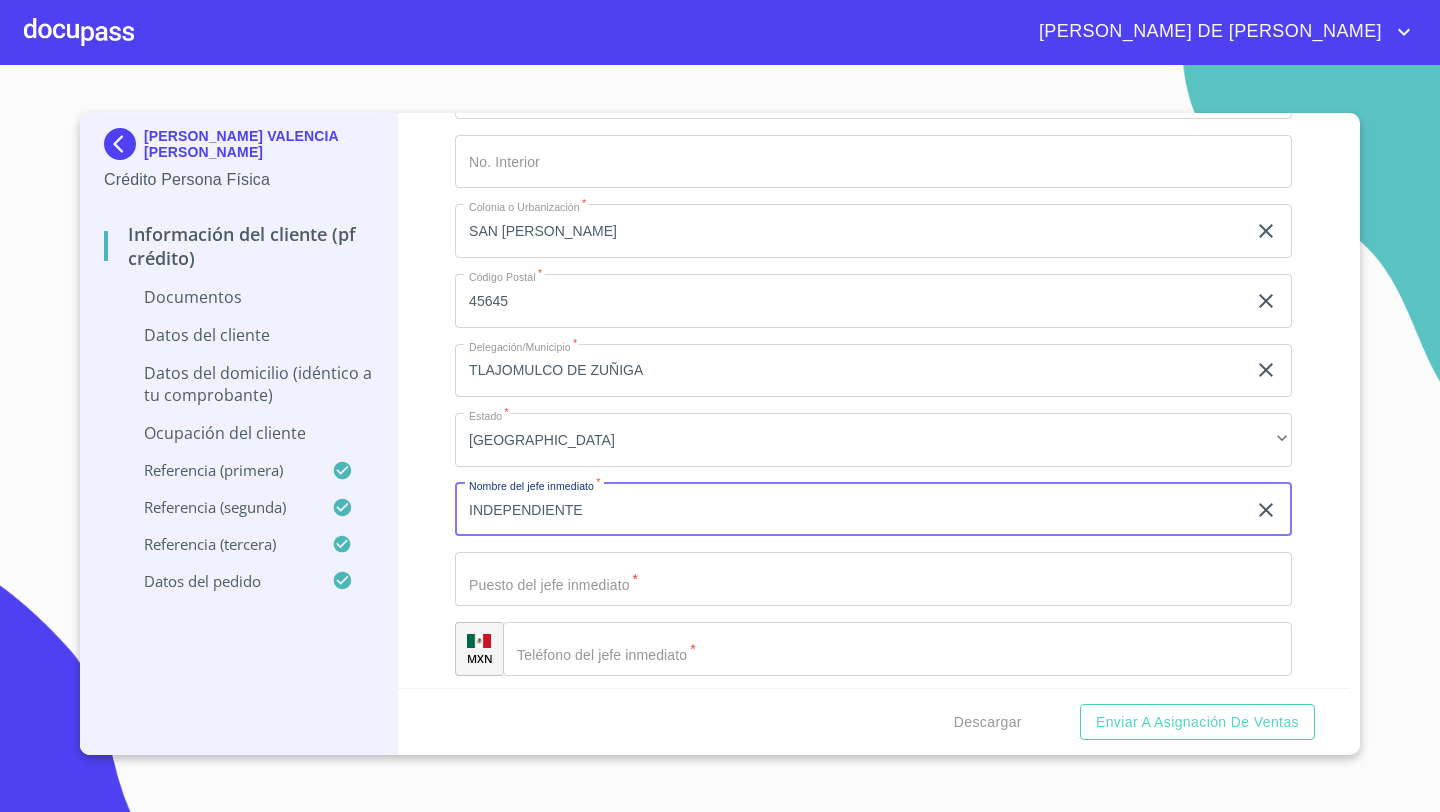 type on "INDEPENDIENTE" 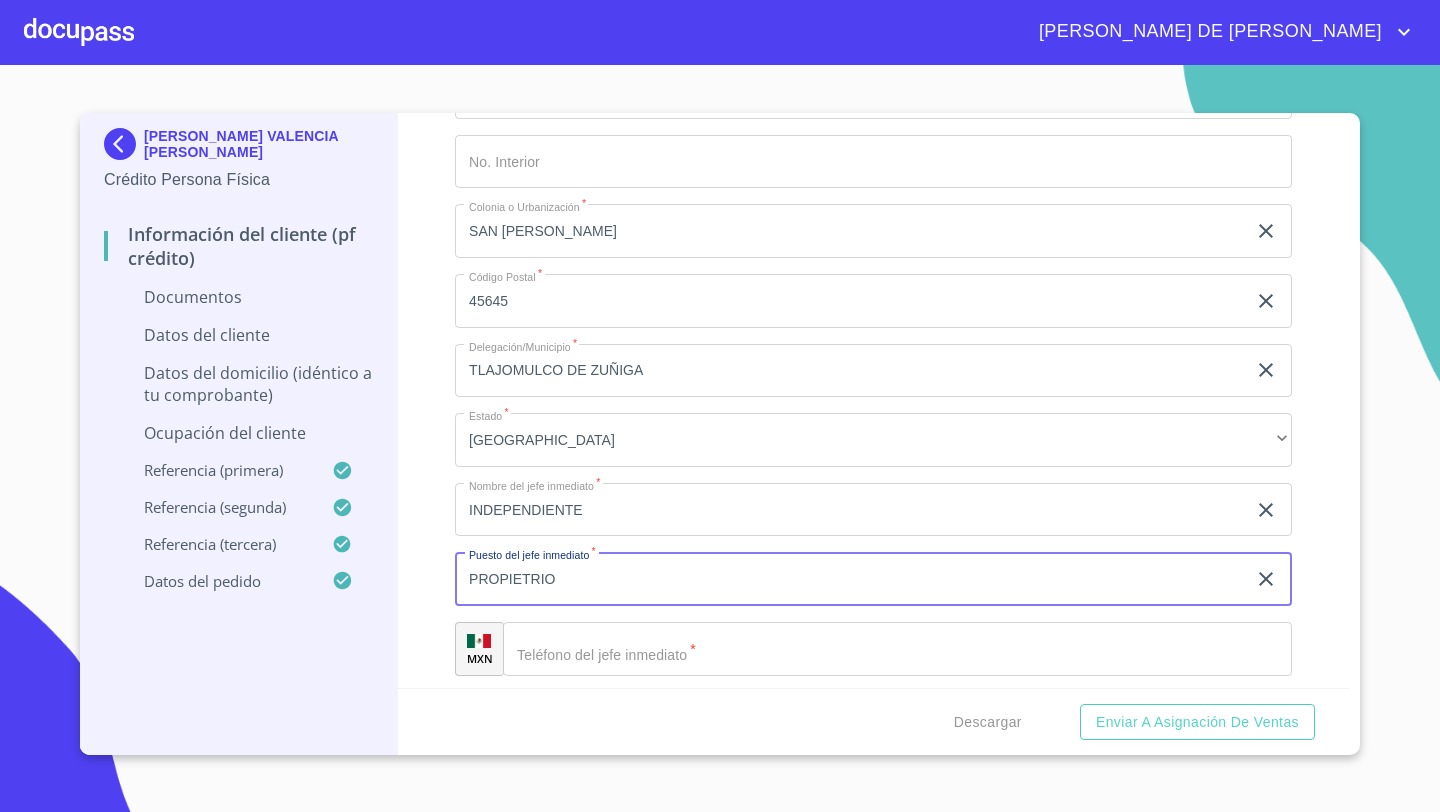 type on "PROPIETRIO" 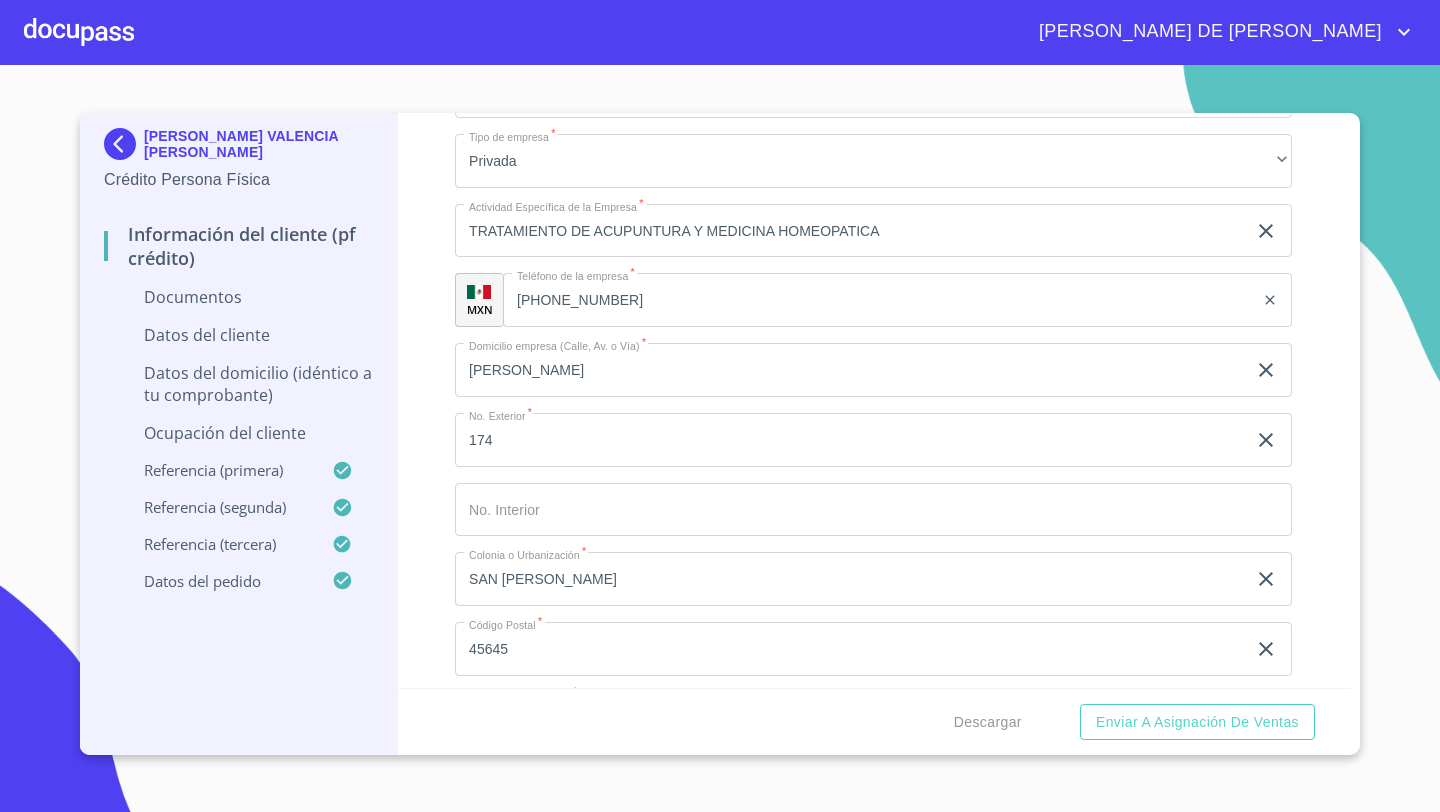scroll, scrollTop: 5308, scrollLeft: 0, axis: vertical 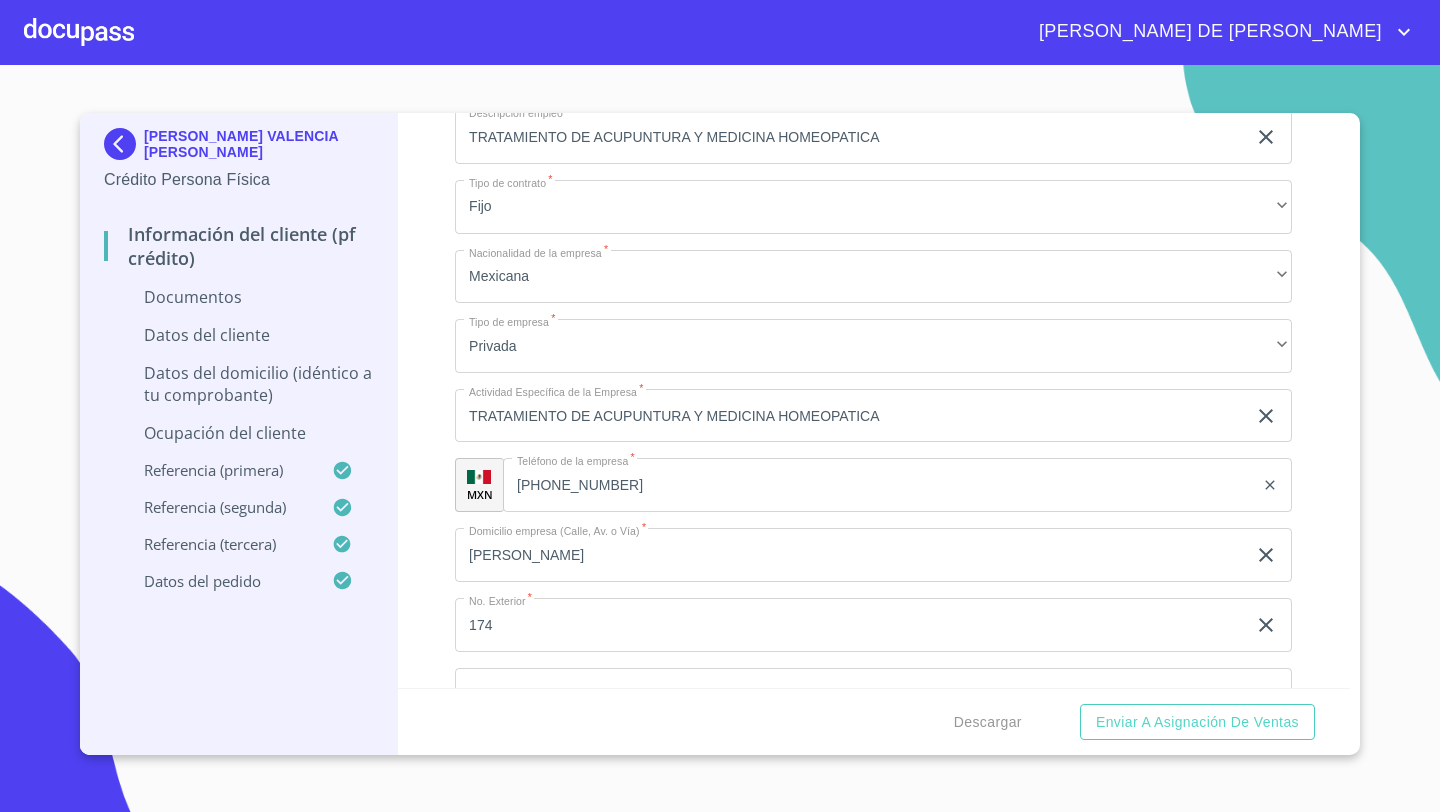click on "[PHONE_NUMBER]" 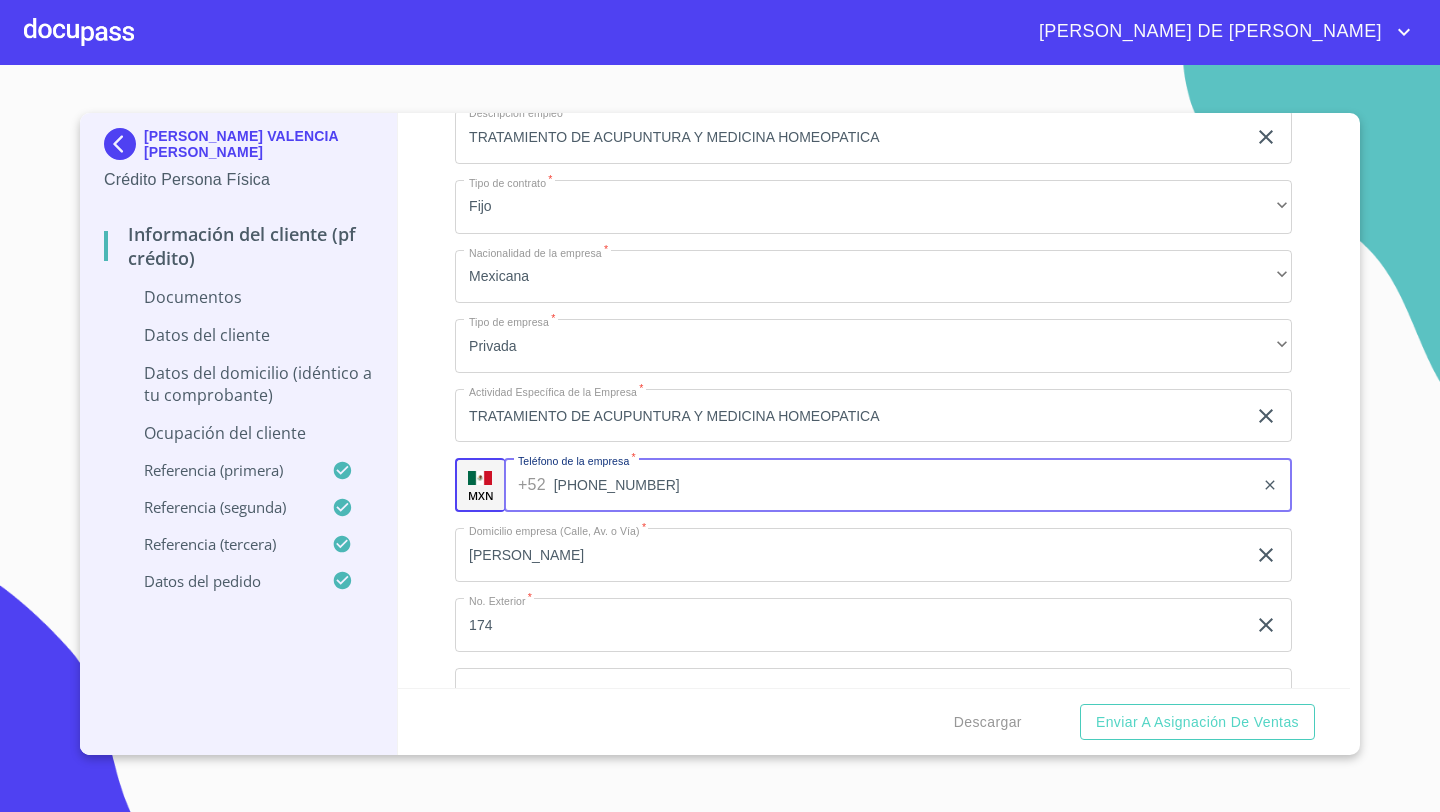 click on "[PHONE_NUMBER]" at bounding box center [904, 485] 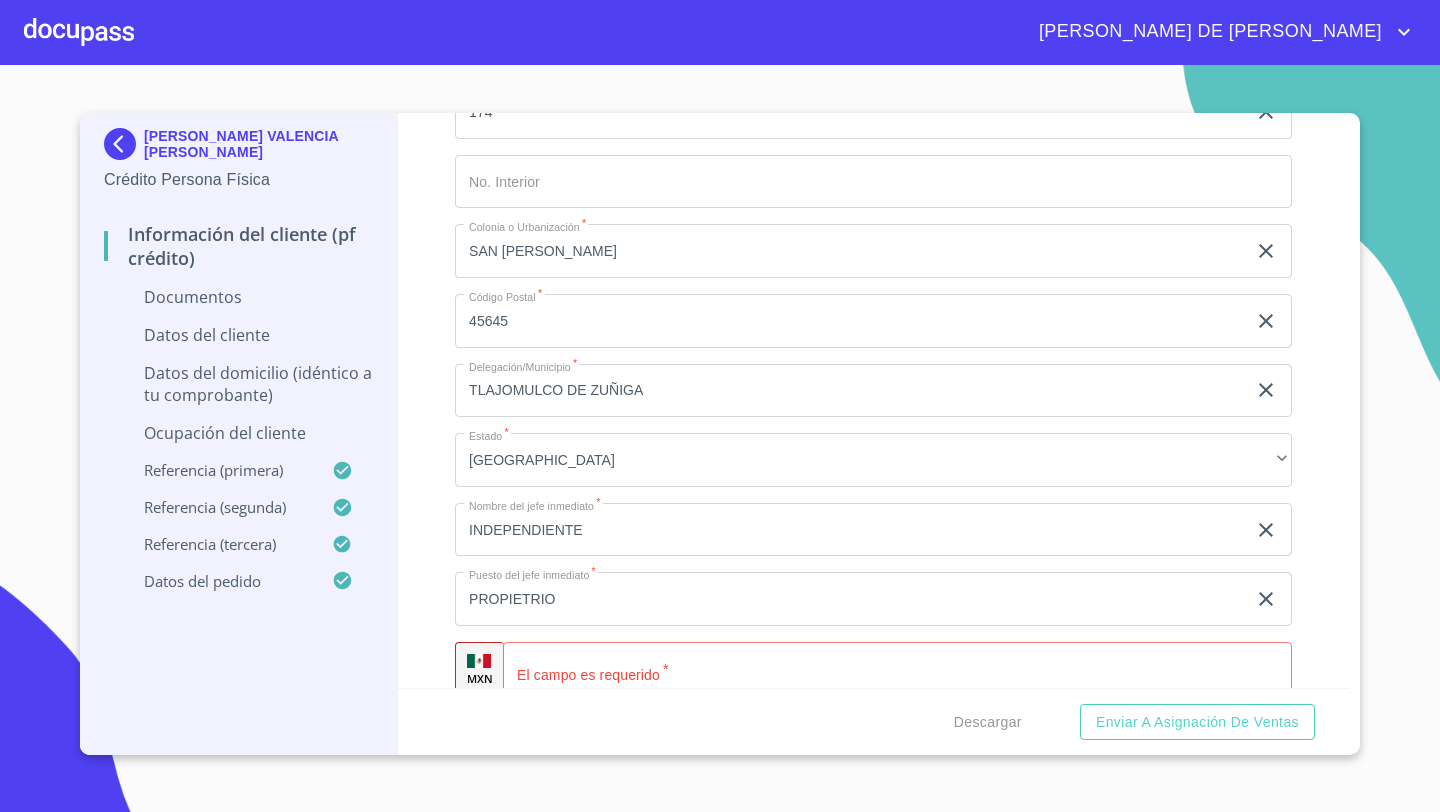 scroll, scrollTop: 5824, scrollLeft: 0, axis: vertical 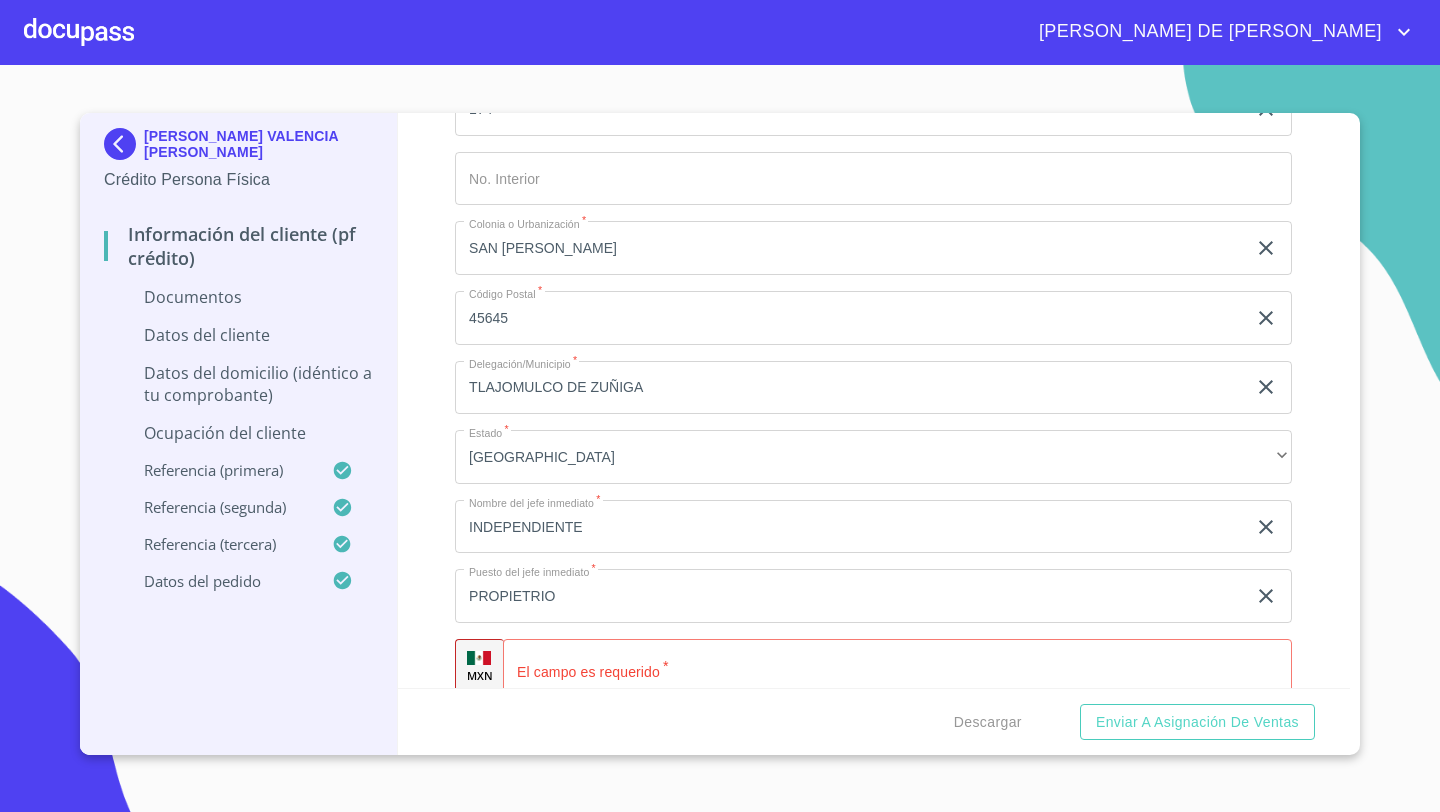 click on "​" at bounding box center (897, 666) 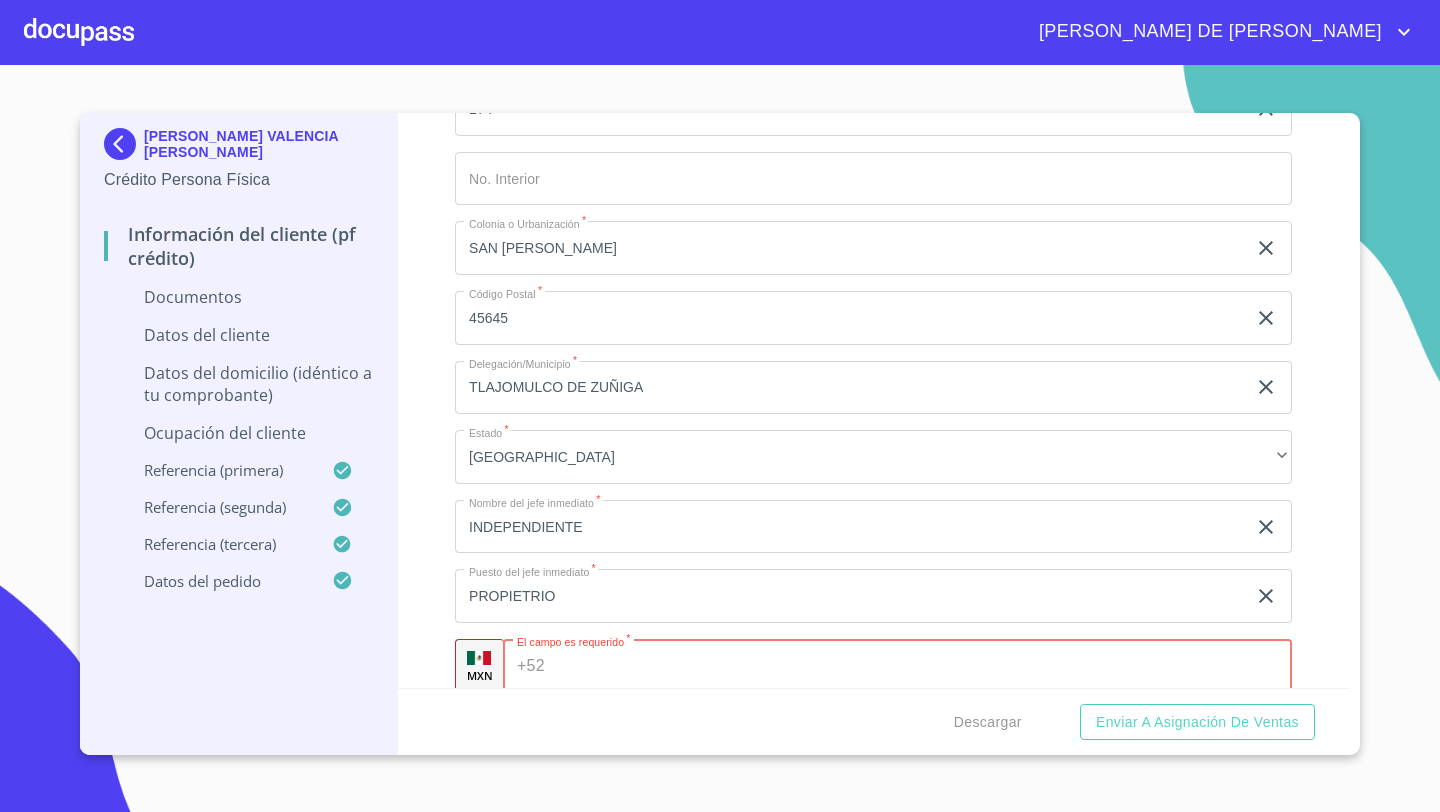 paste on "[PHONE_NUMBER]" 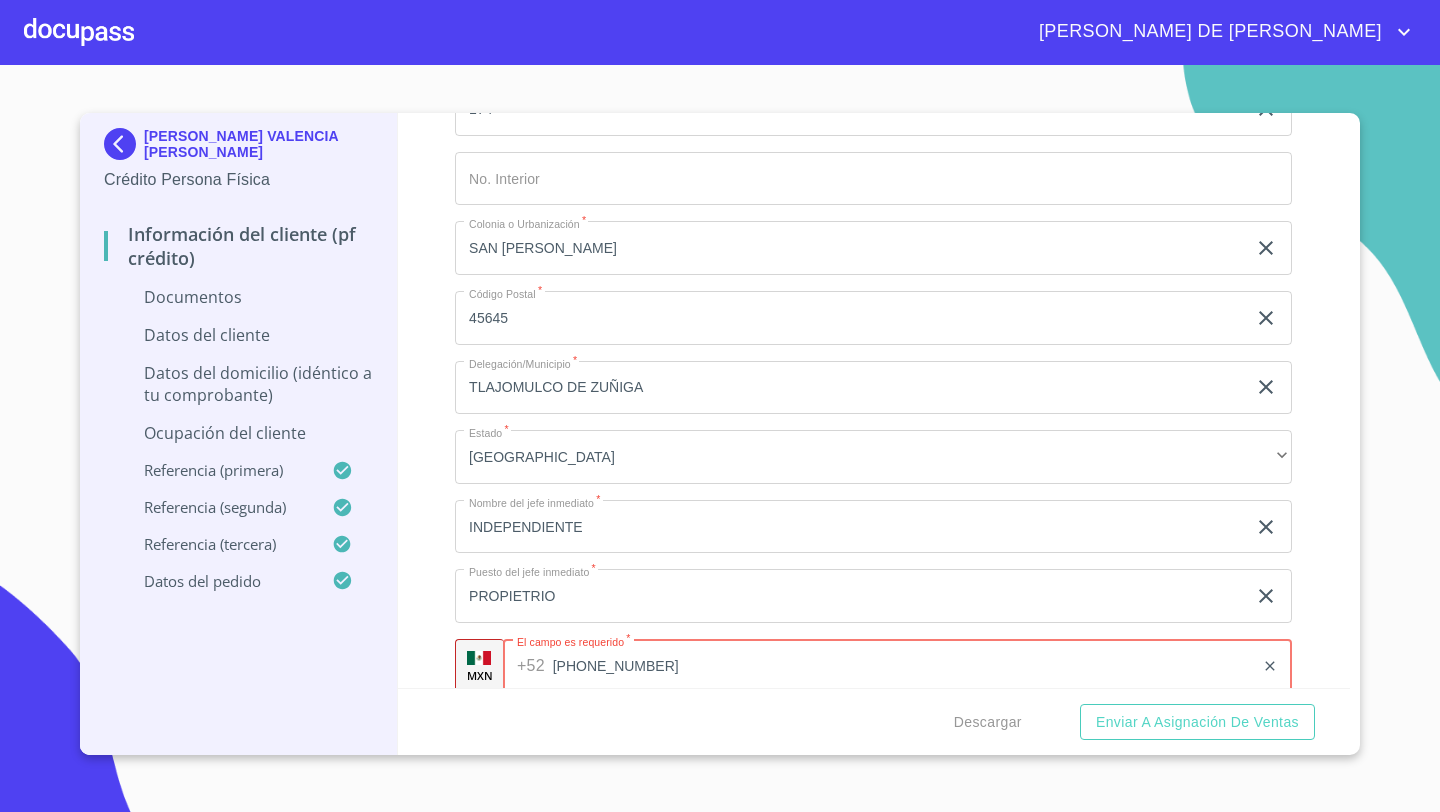 scroll, scrollTop: 6050, scrollLeft: 0, axis: vertical 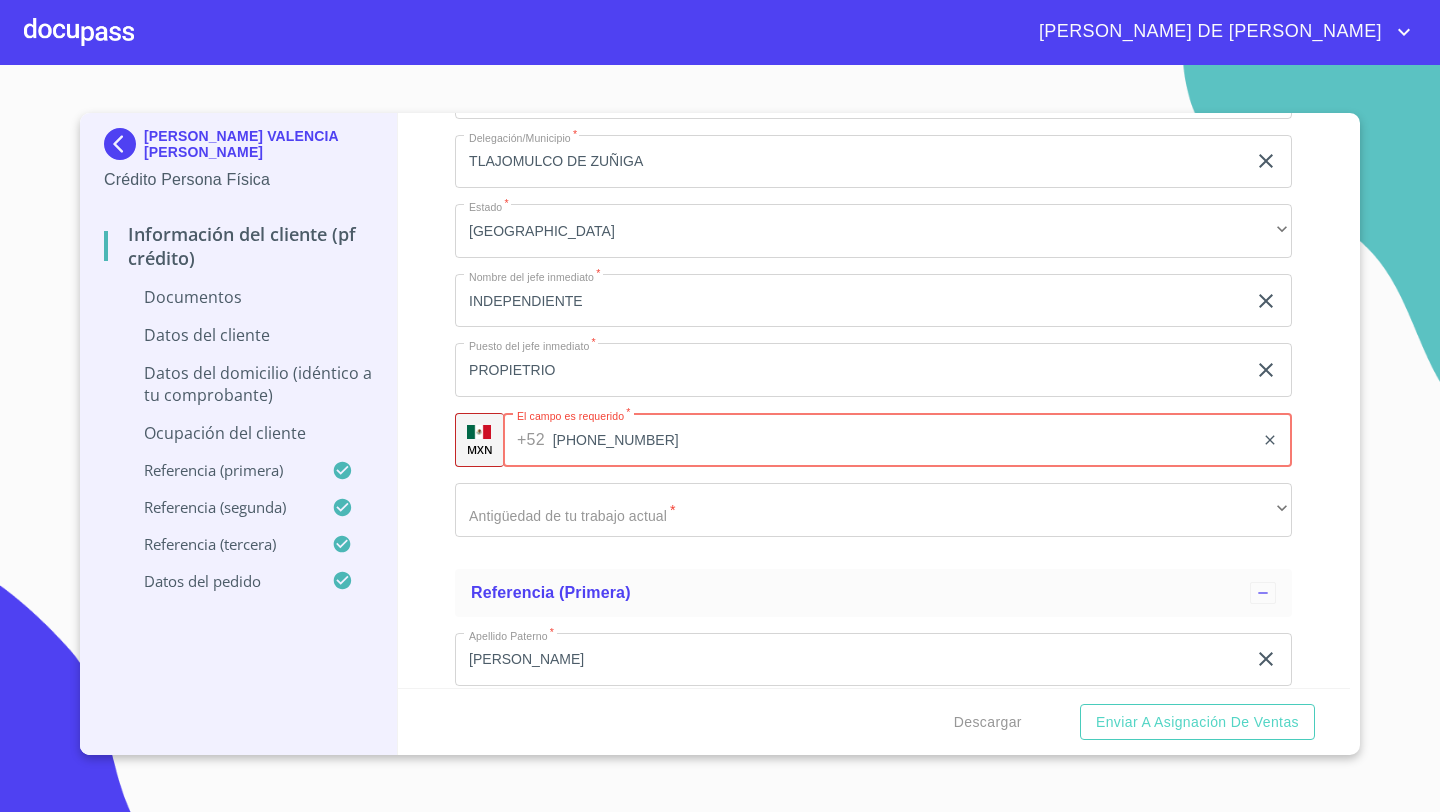 type on "[PHONE_NUMBER]" 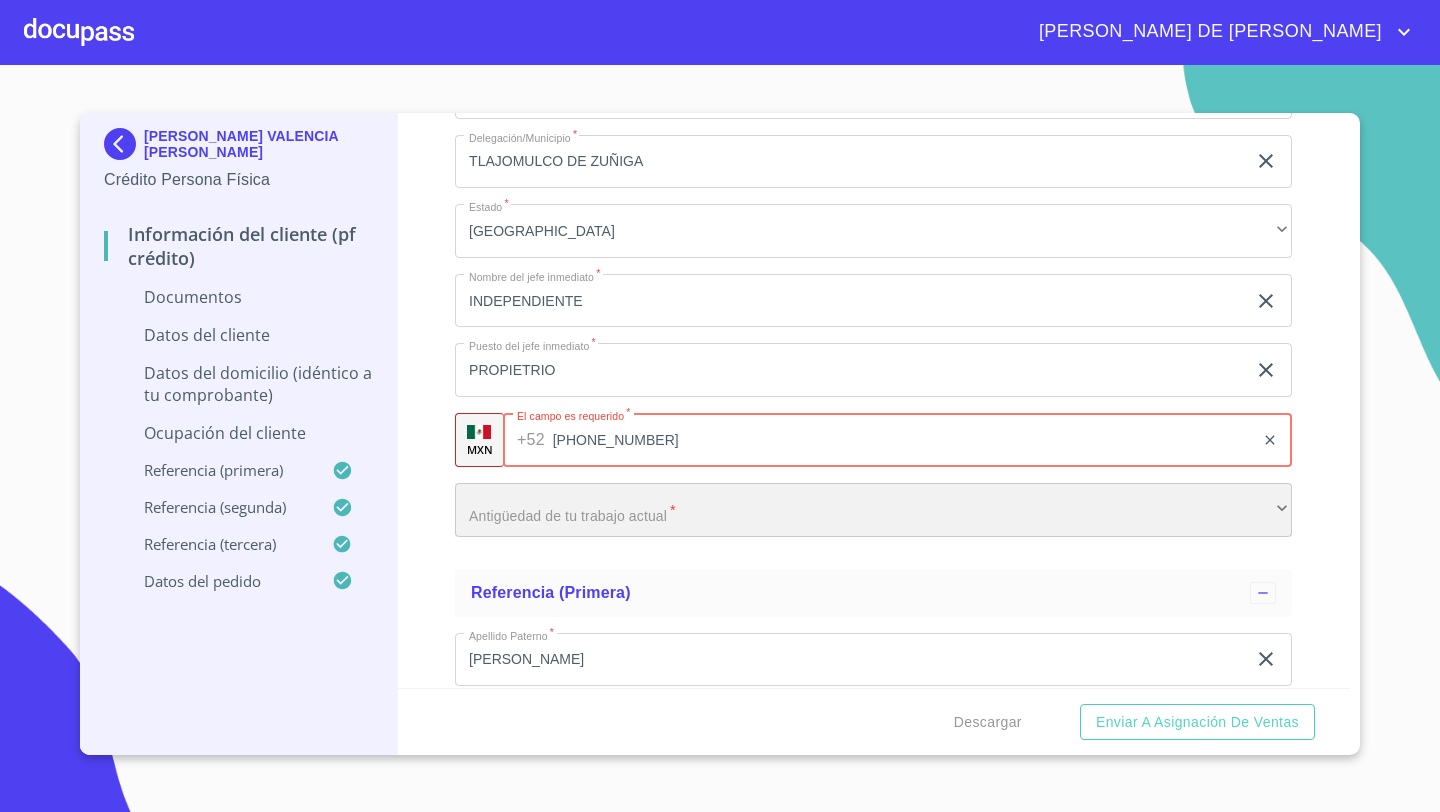 click on "​" at bounding box center (873, 510) 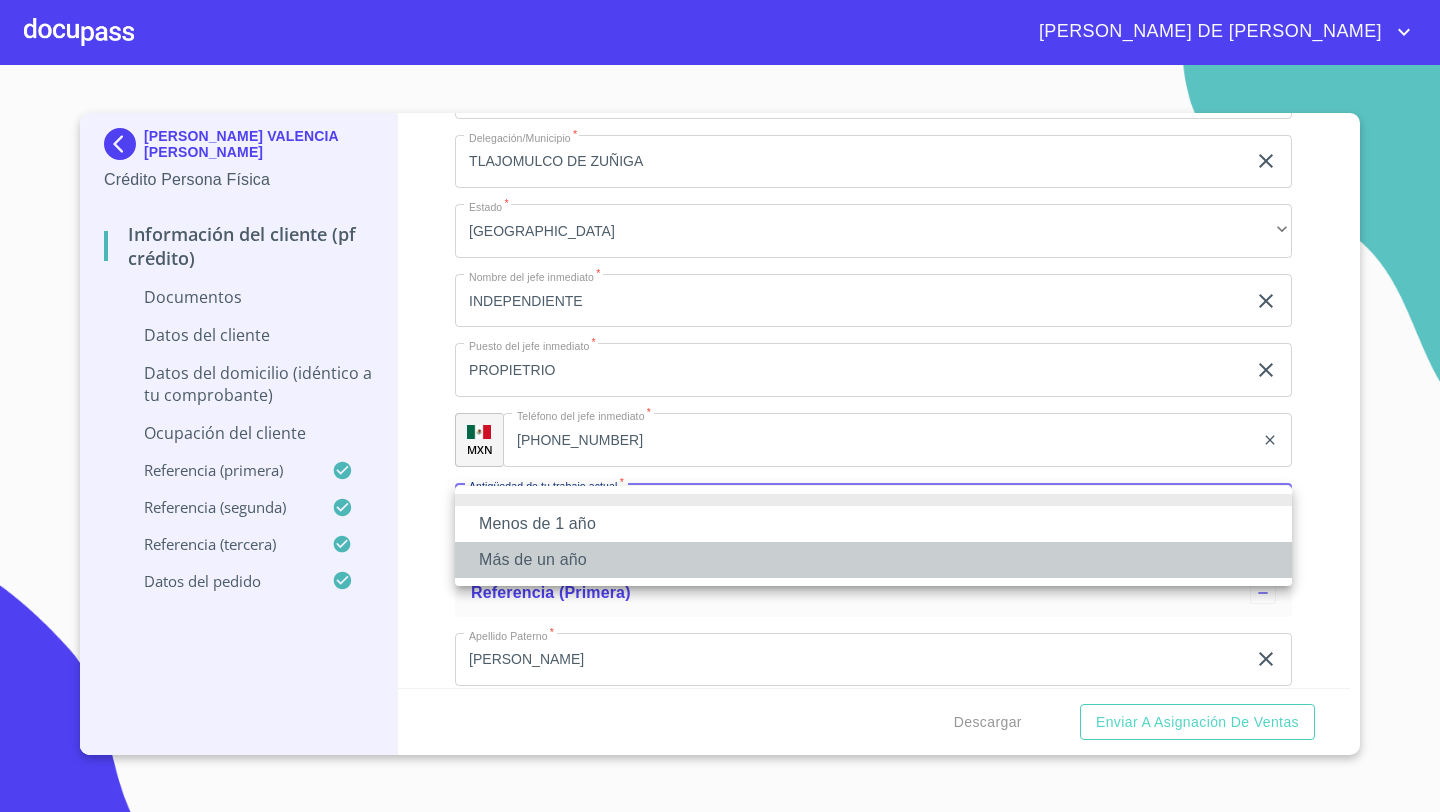 click on "Más de un año" at bounding box center [873, 560] 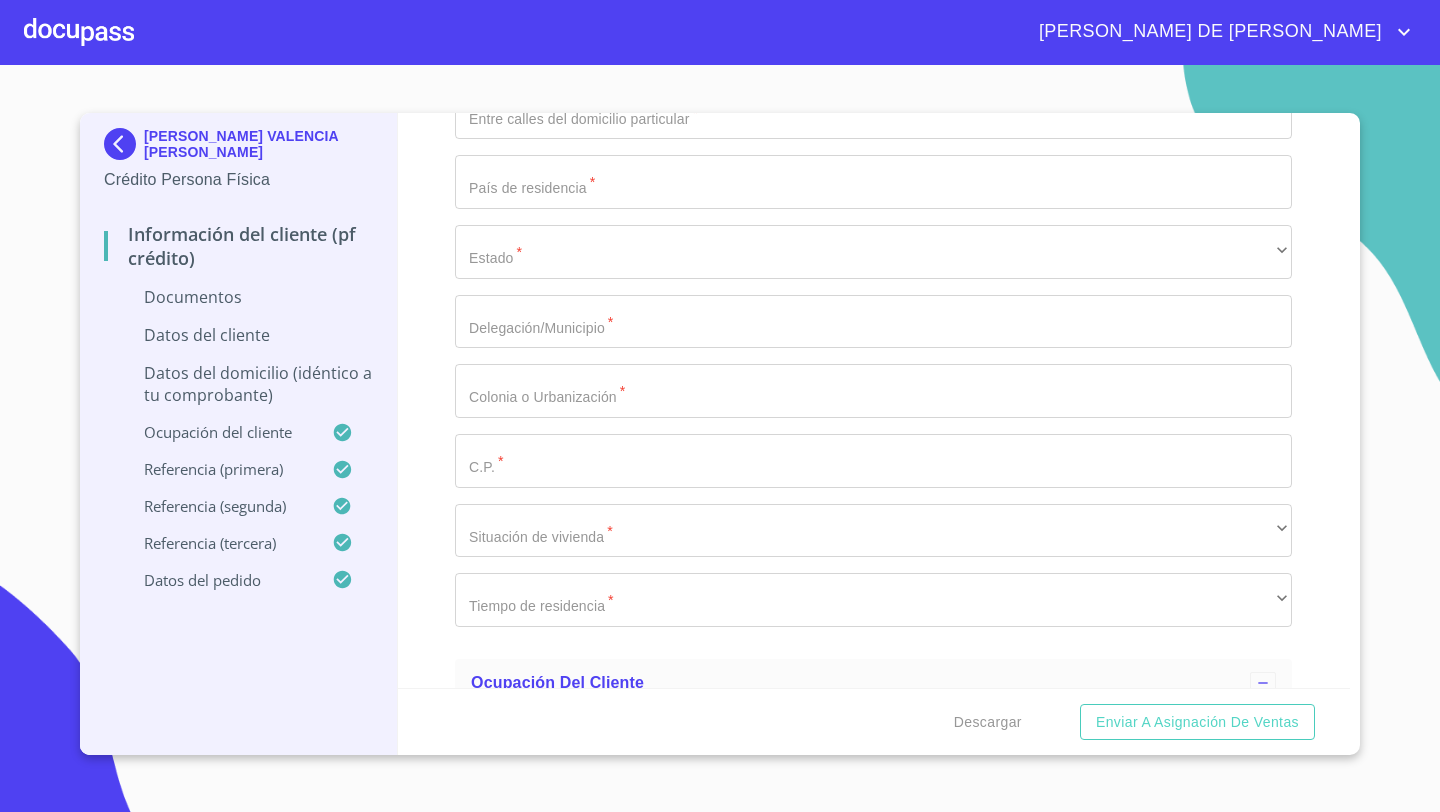 scroll, scrollTop: 4367, scrollLeft: 0, axis: vertical 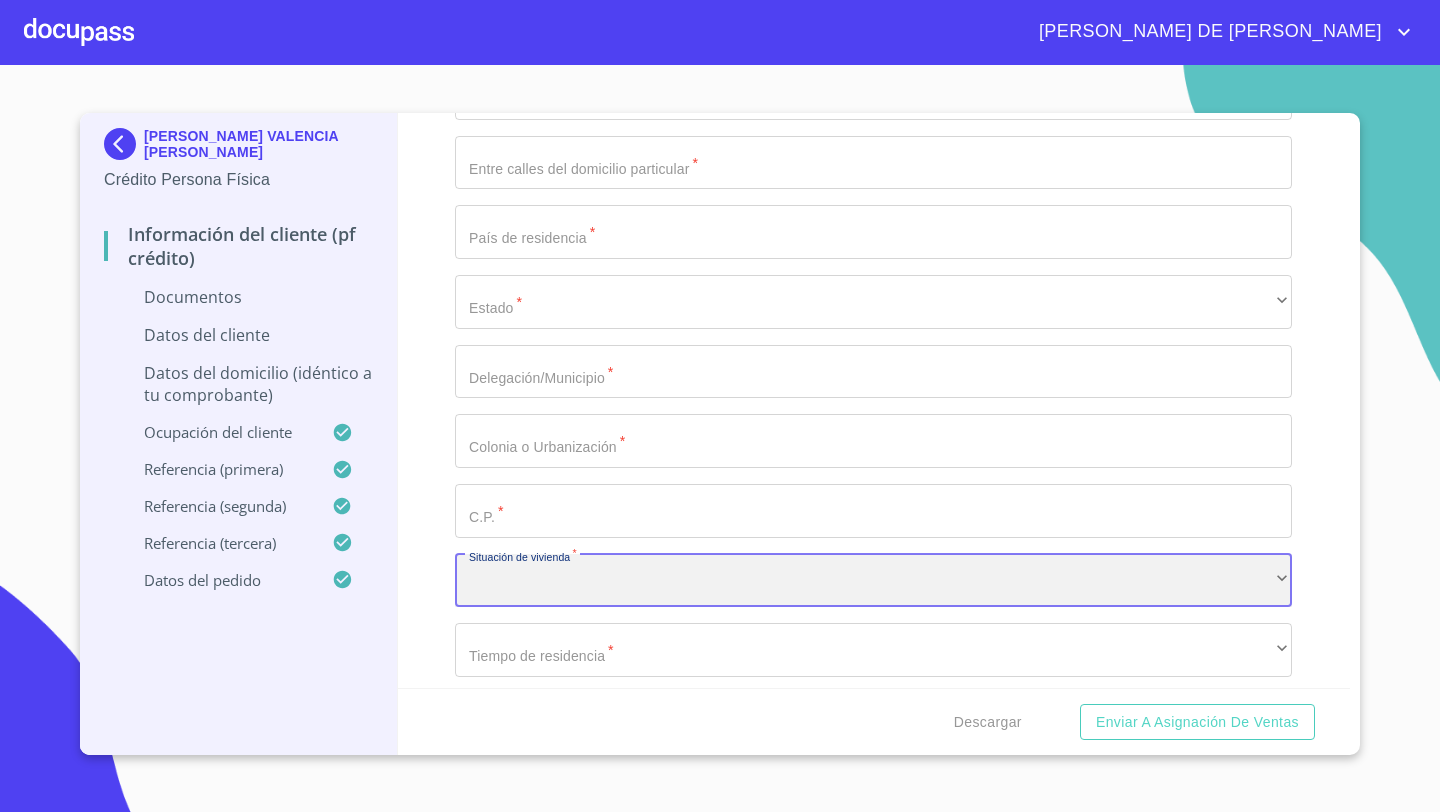 click on "​" at bounding box center [873, 581] 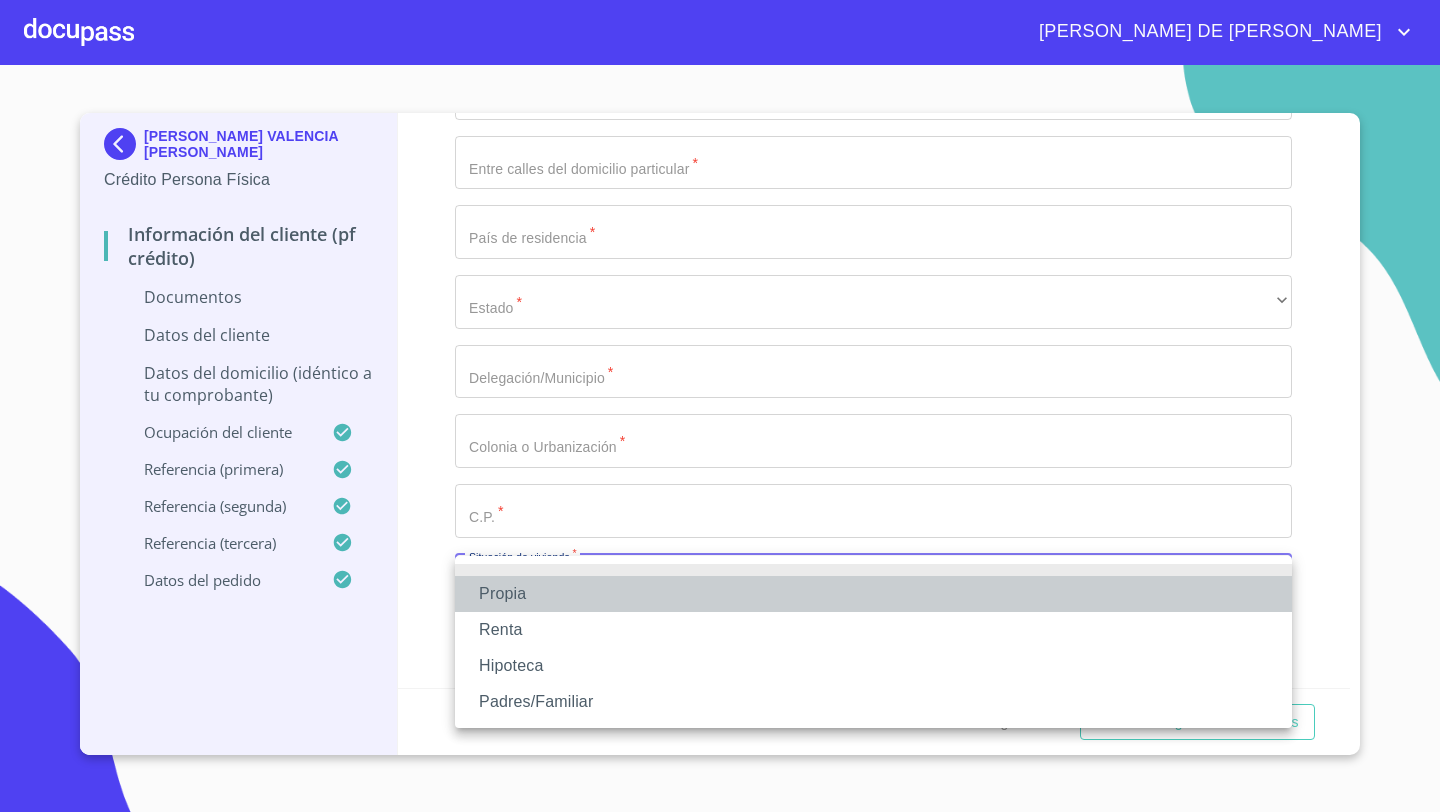 click on "Propia" at bounding box center [873, 594] 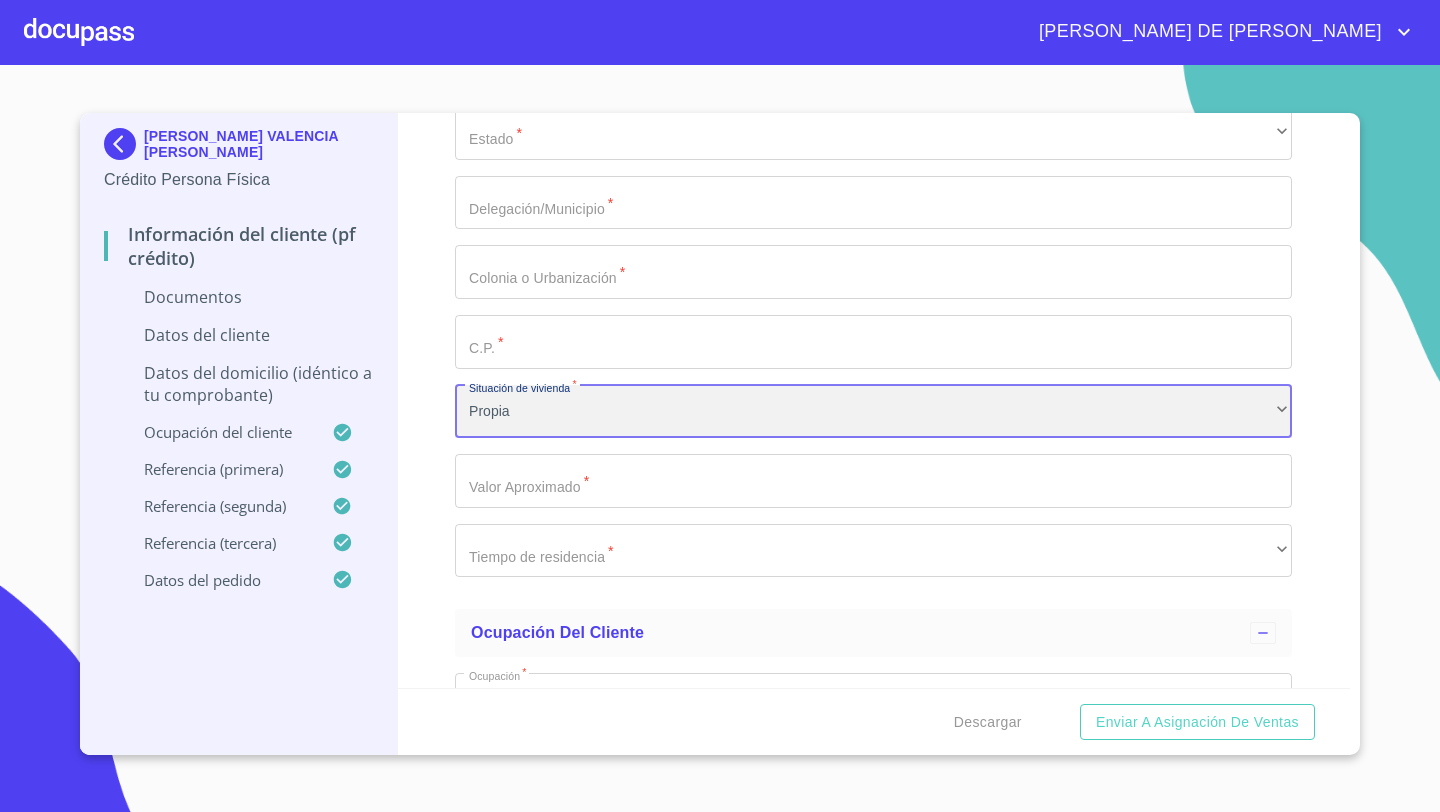 scroll, scrollTop: 4545, scrollLeft: 0, axis: vertical 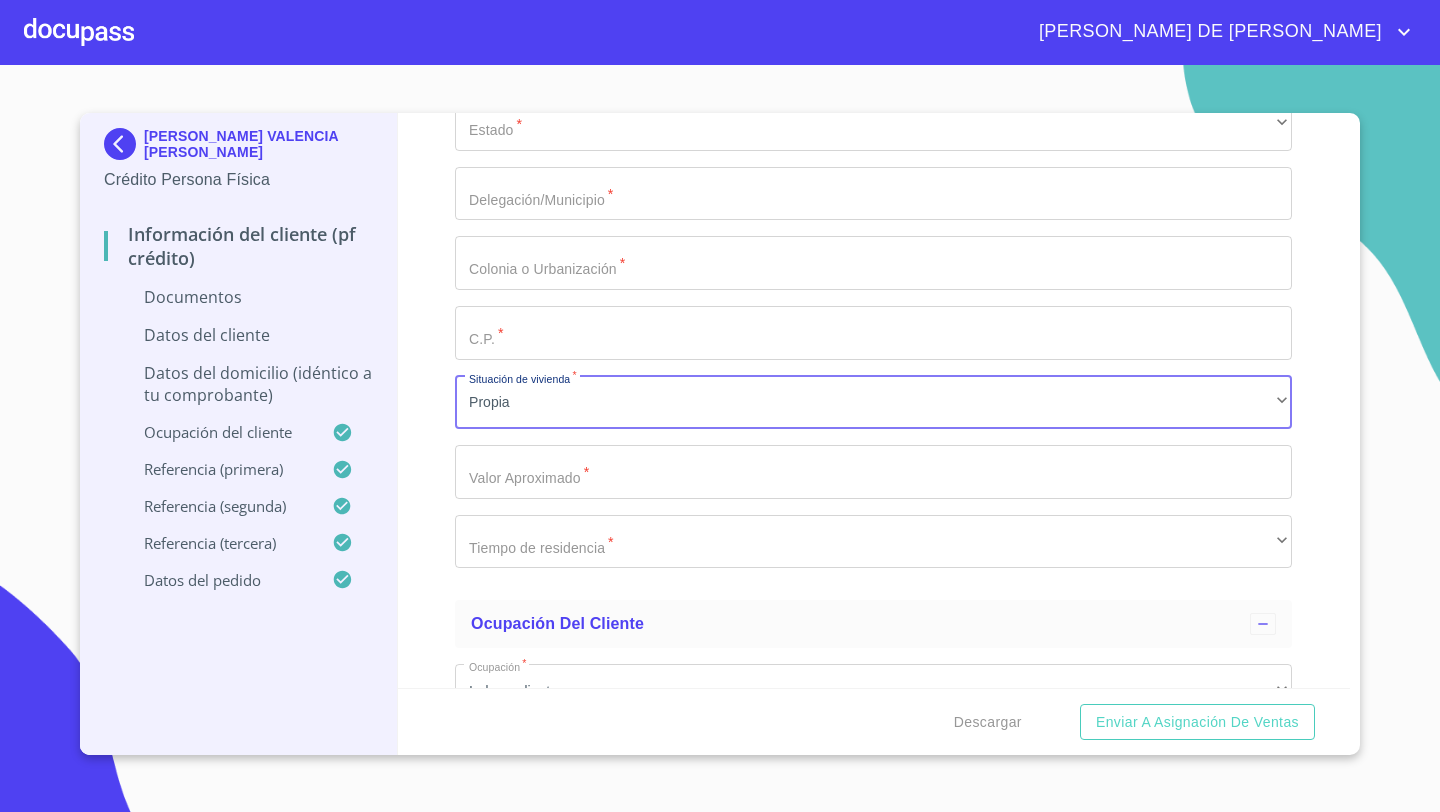 click on "Documento de identificación   *" at bounding box center [850, -1359] 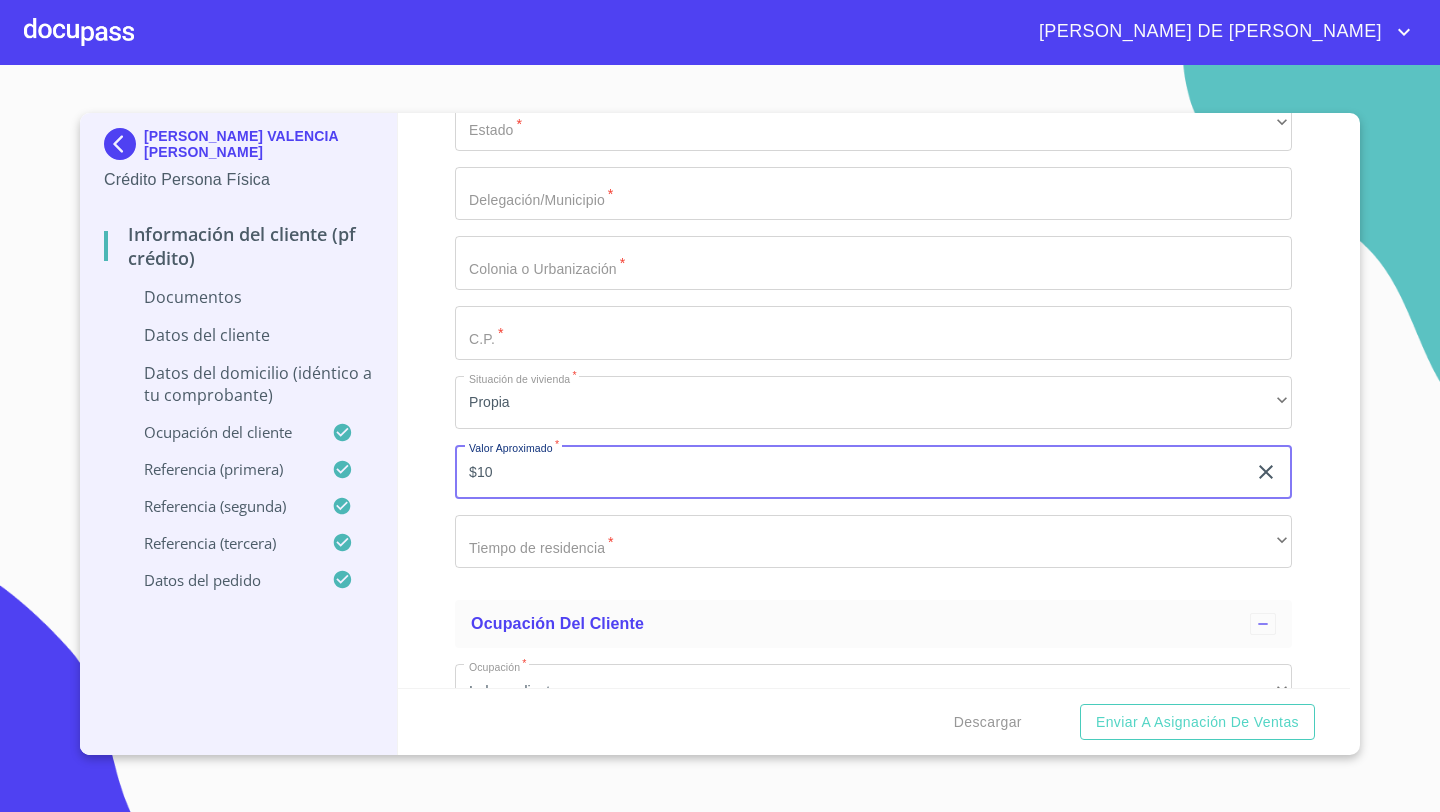 type on "$1" 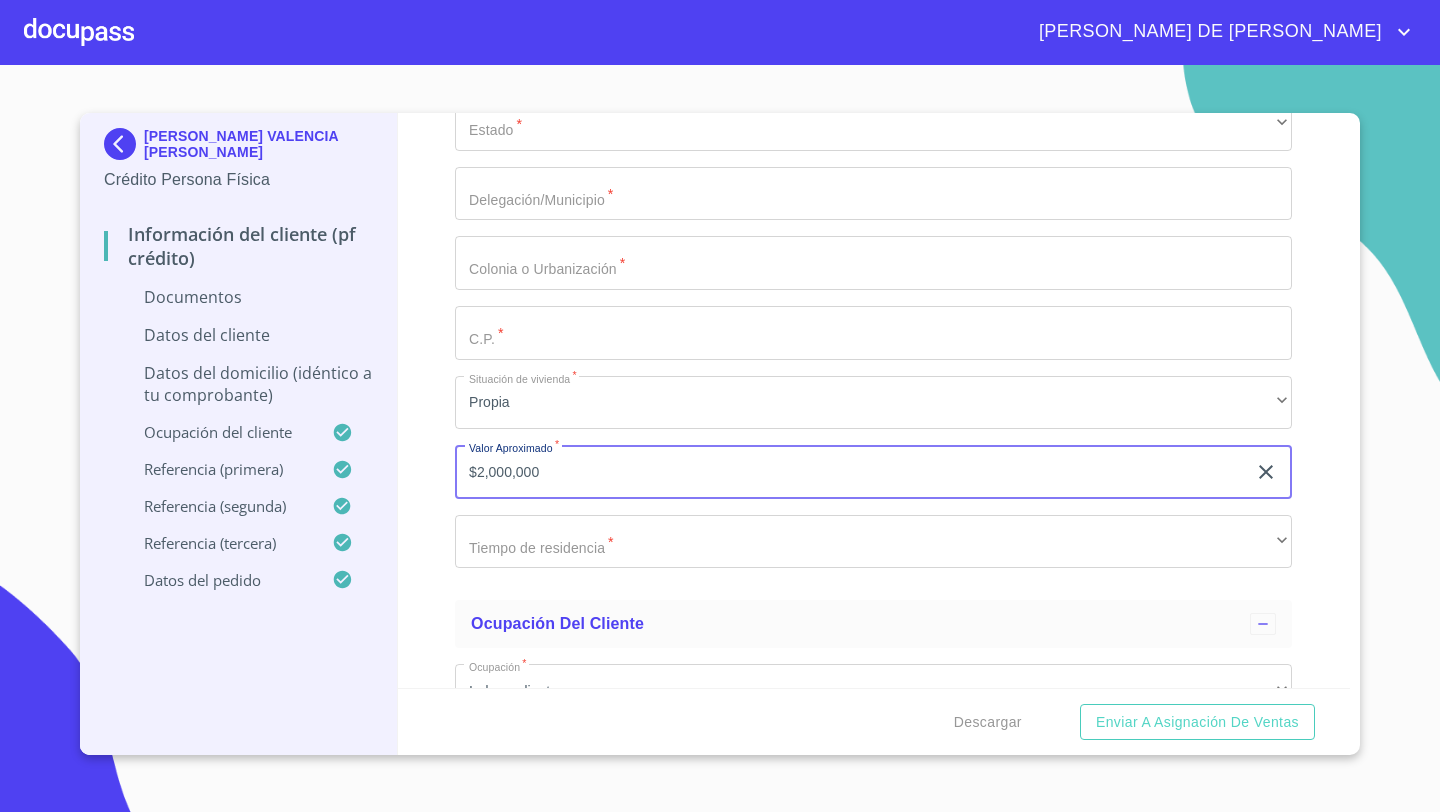 type on "$2,000,000" 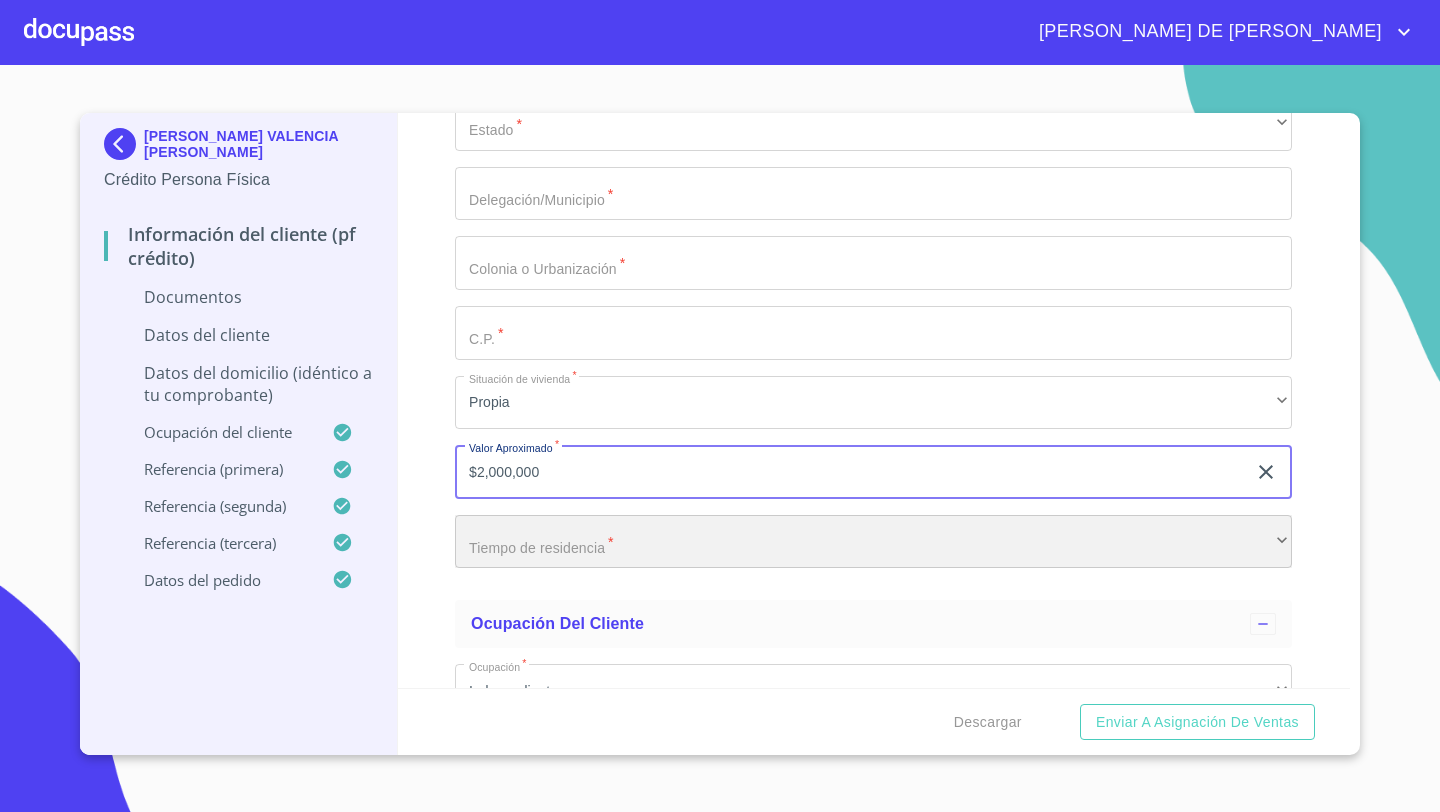 click on "​" at bounding box center (873, 542) 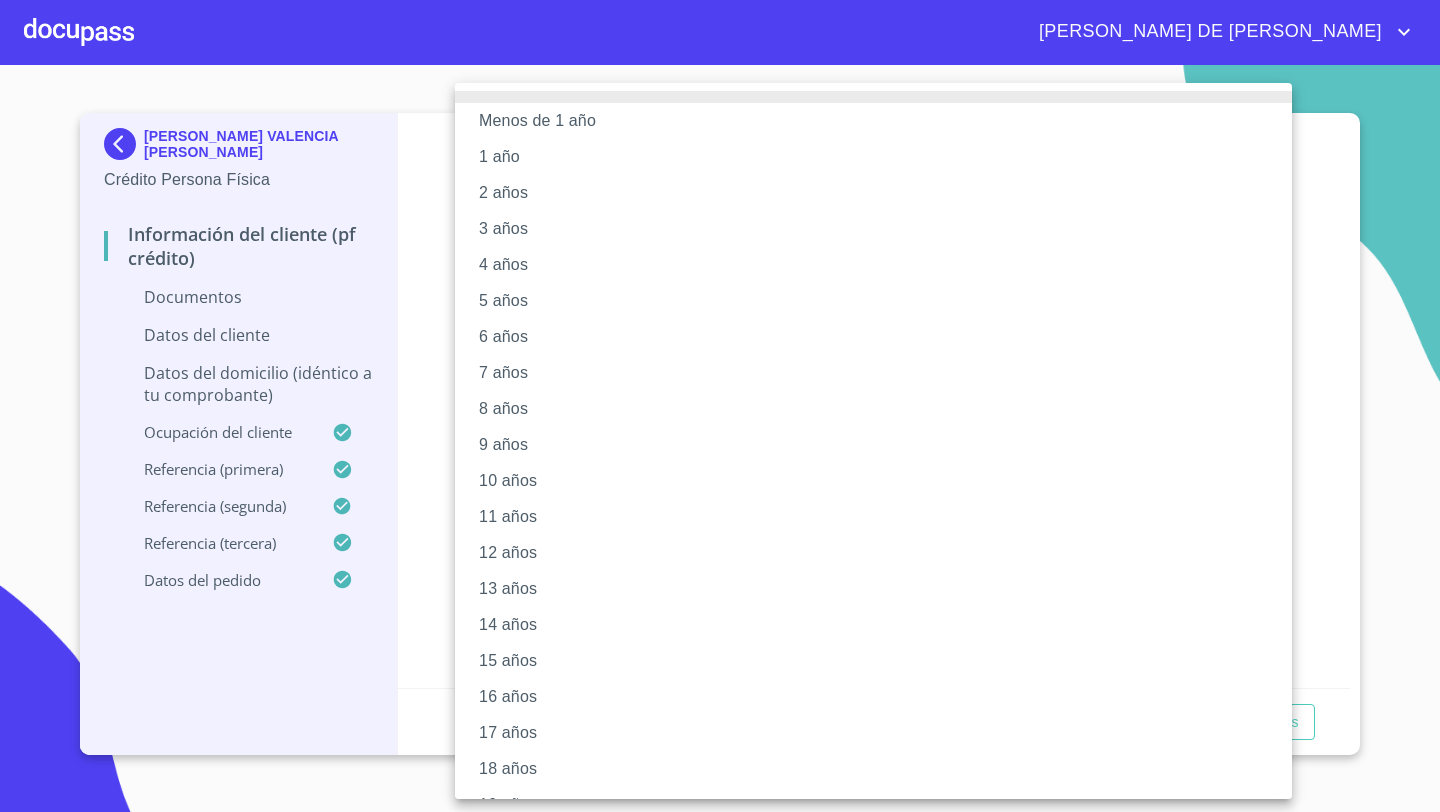 click on "10 años" at bounding box center [873, 481] 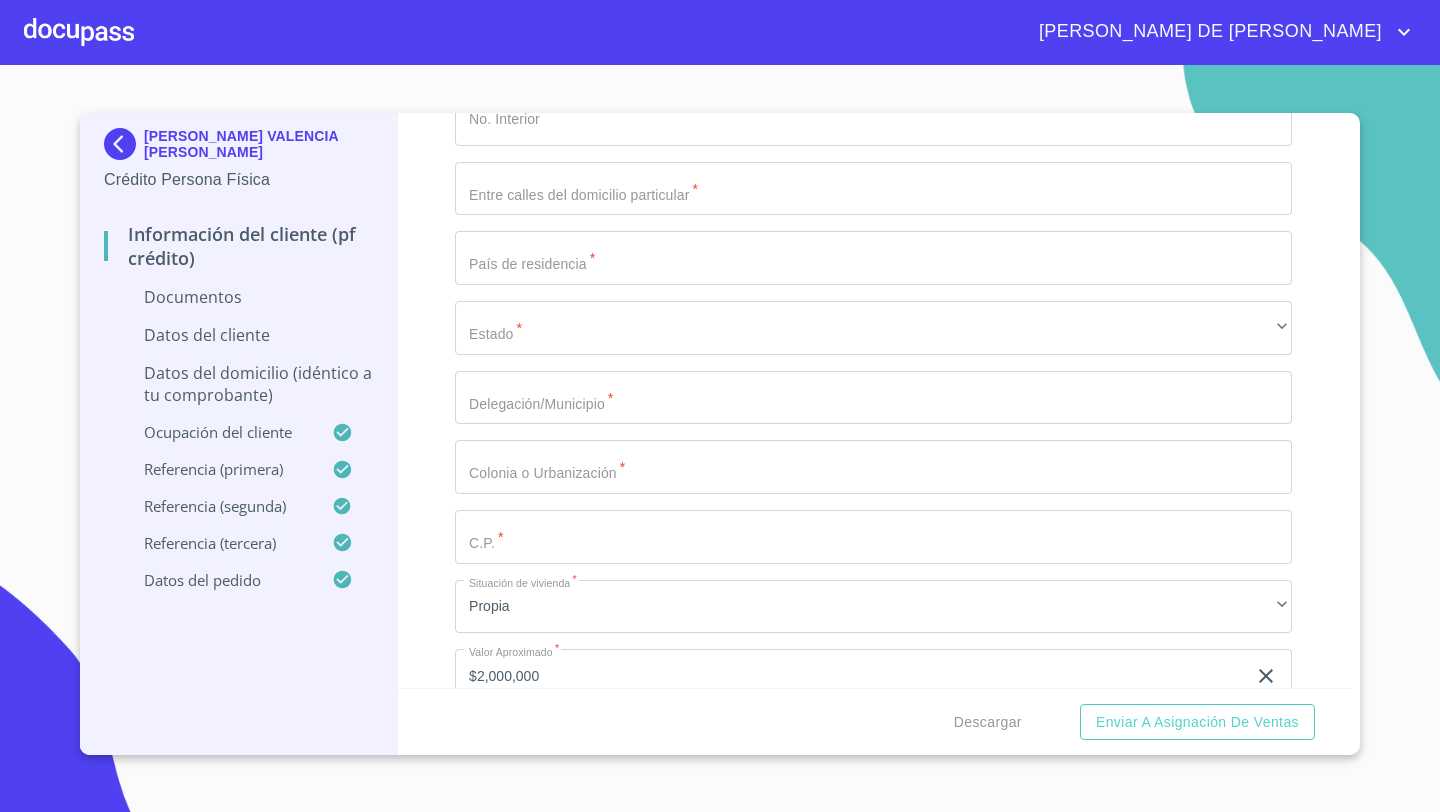 scroll, scrollTop: 4397, scrollLeft: 0, axis: vertical 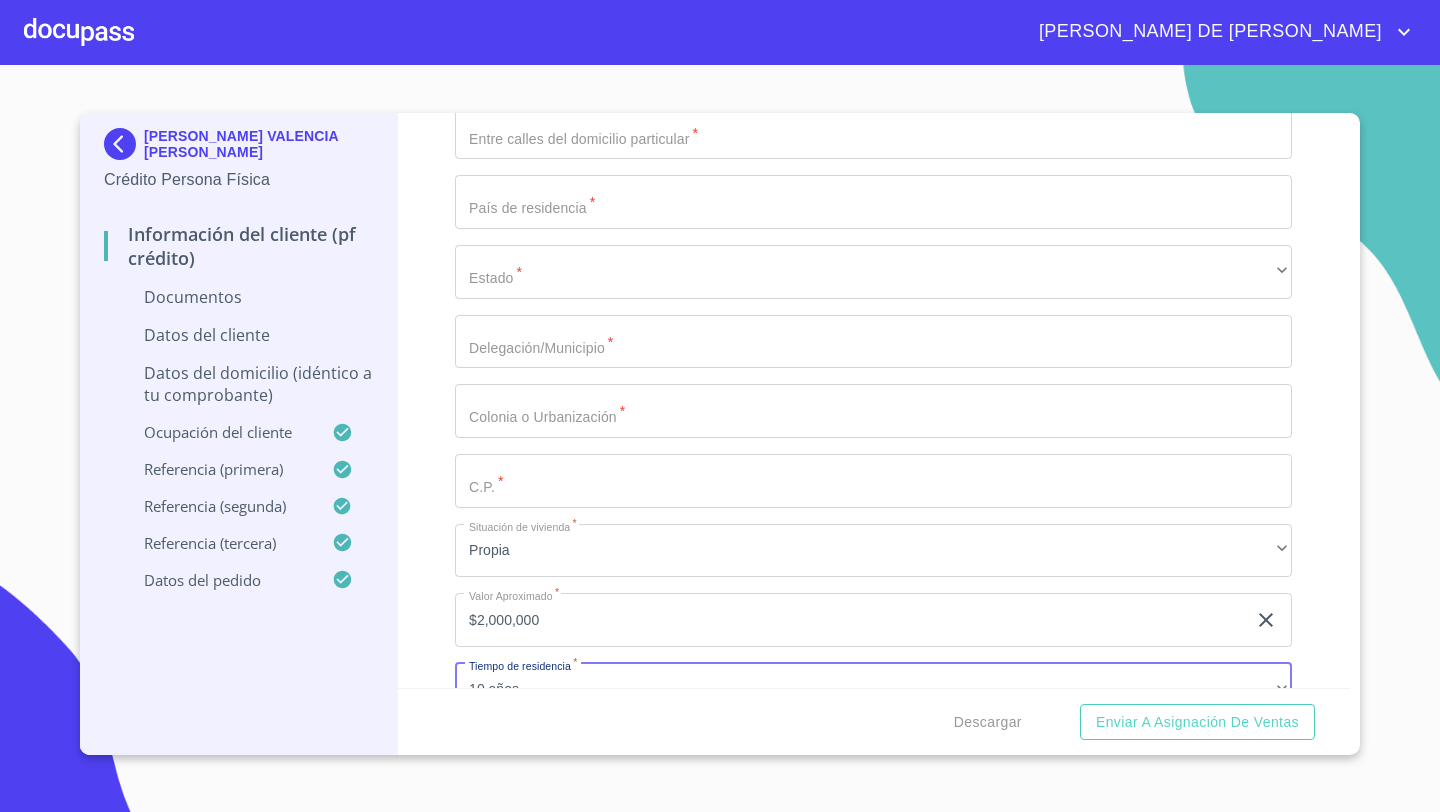 click on "Documento de identificación   *" at bounding box center (850, -1211) 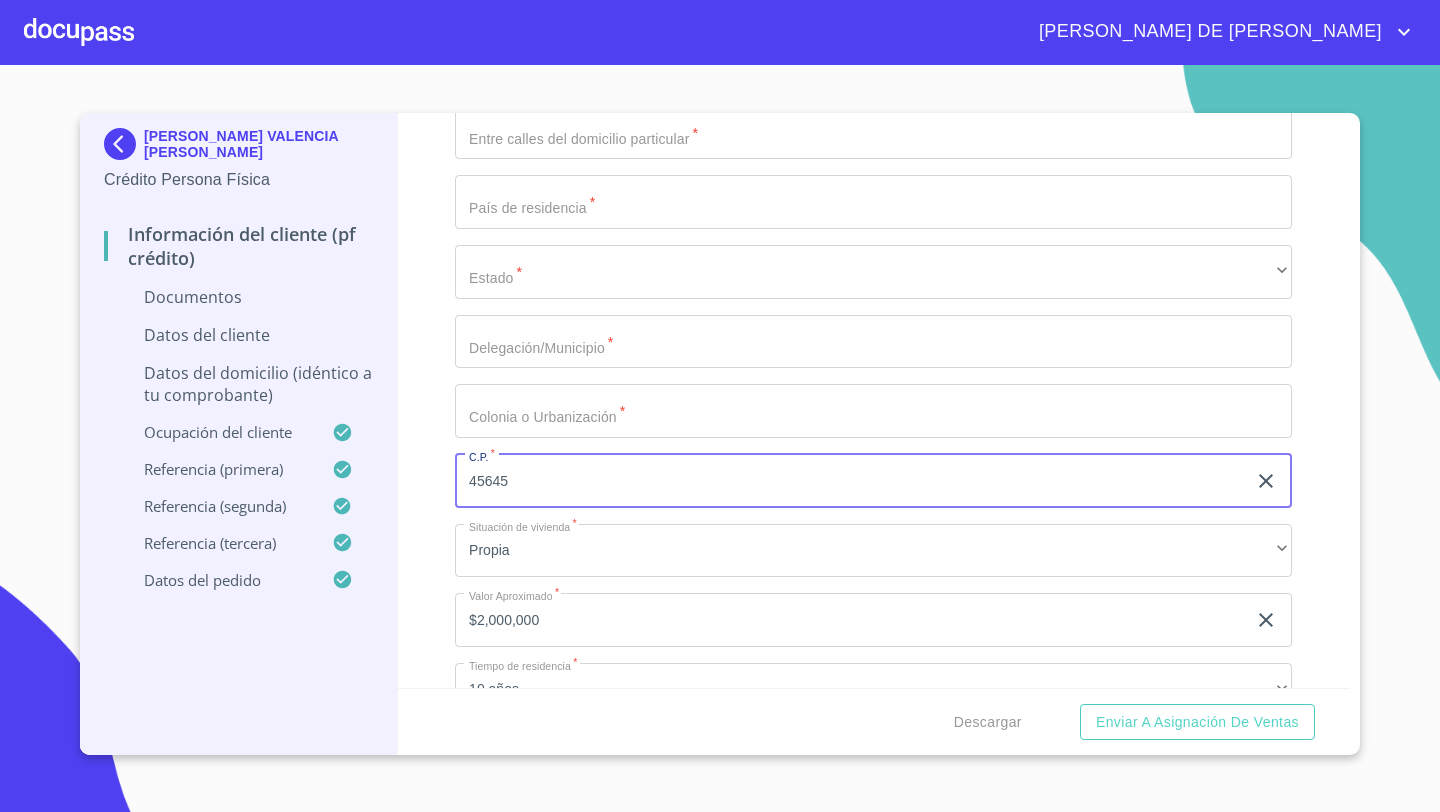 type on "45645" 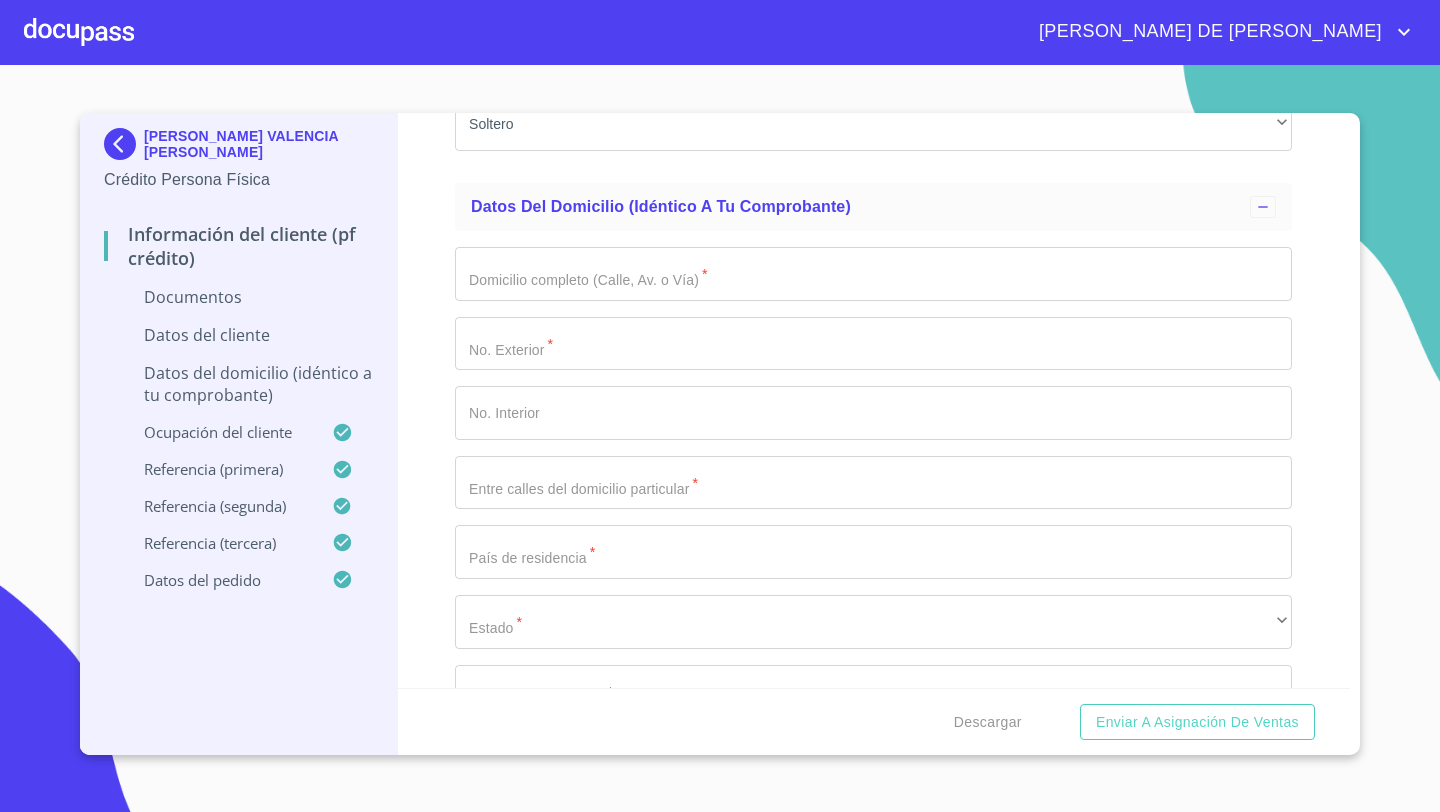 scroll, scrollTop: 4050, scrollLeft: 0, axis: vertical 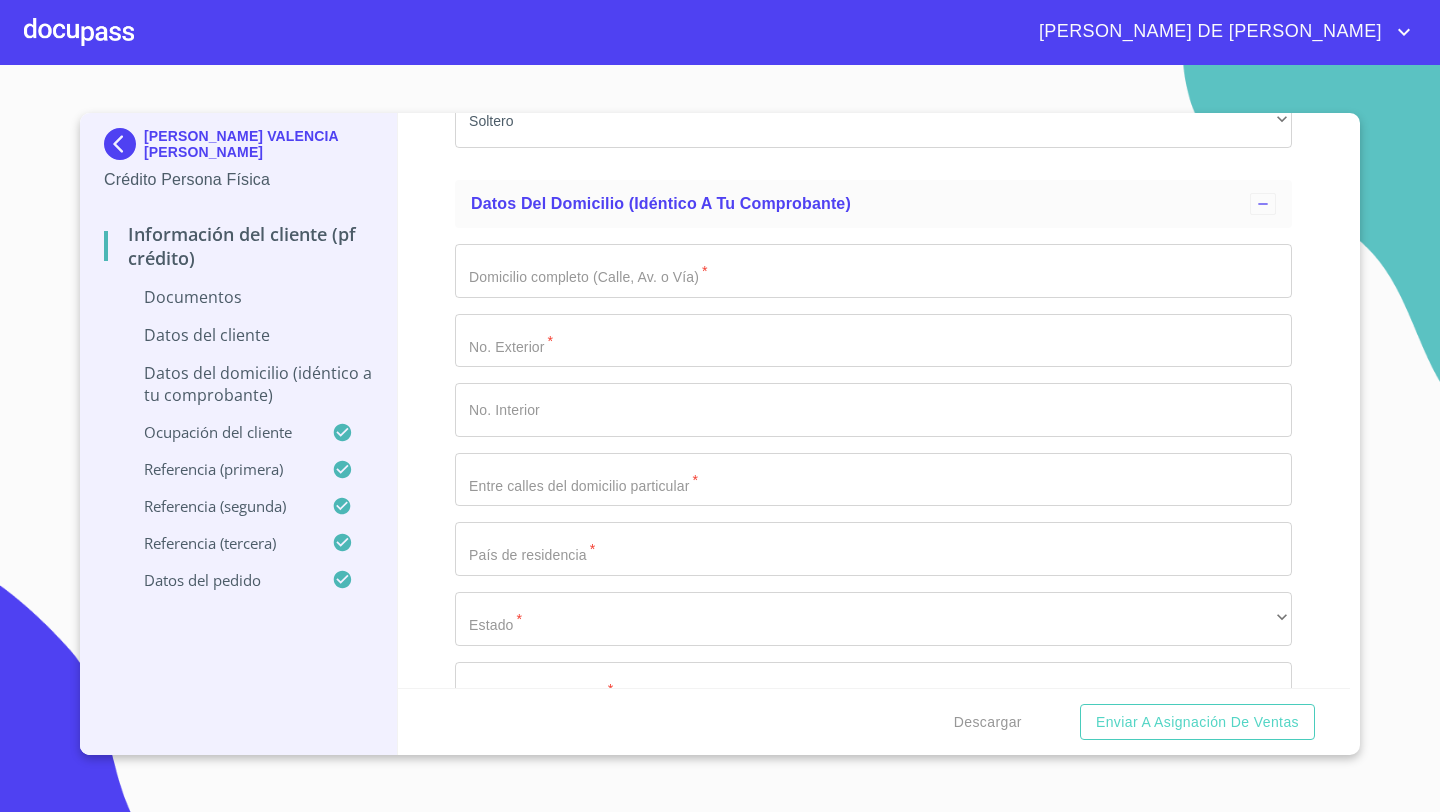 click on "Documento de identificación   *" at bounding box center (850, -864) 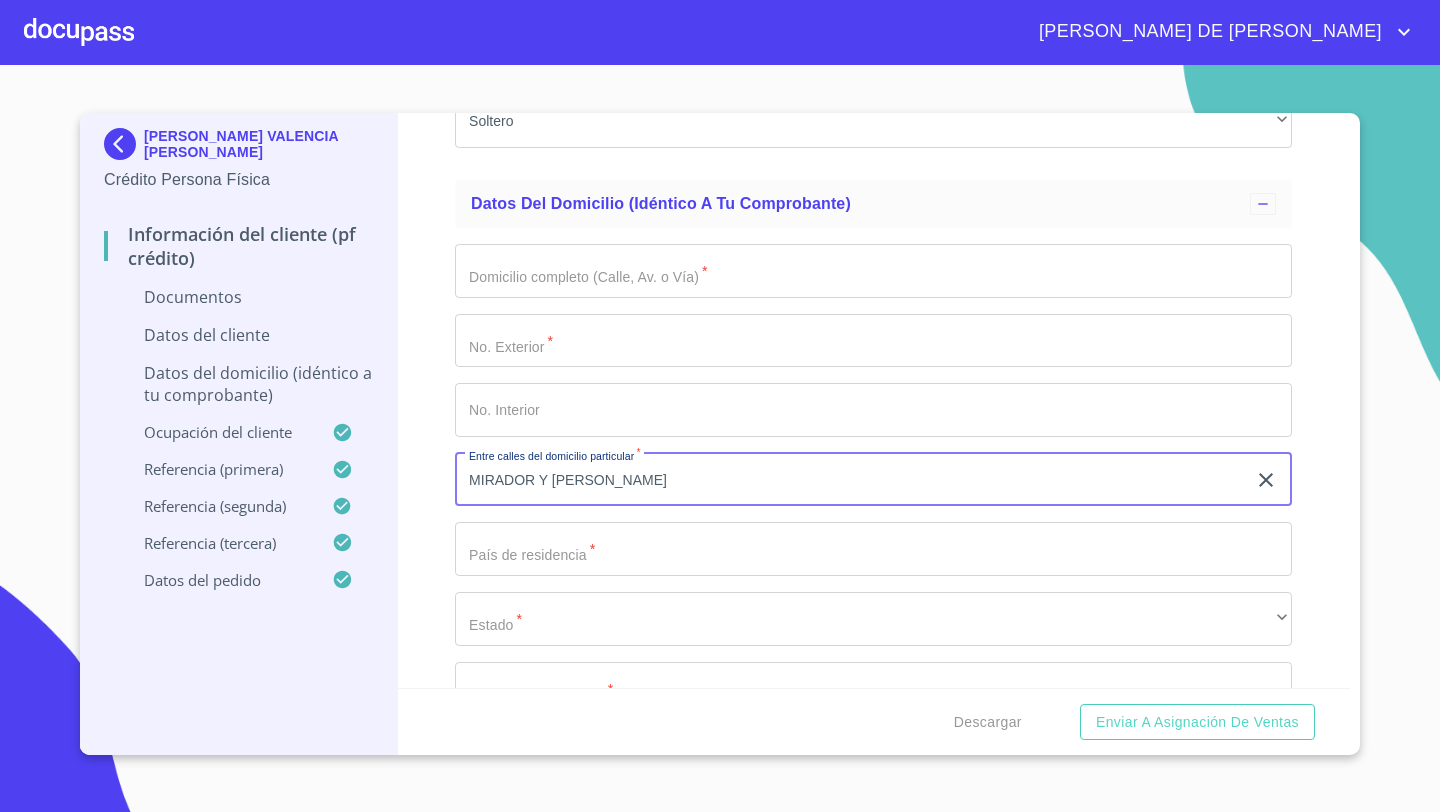 type on "MIRADOR Y [PERSON_NAME]" 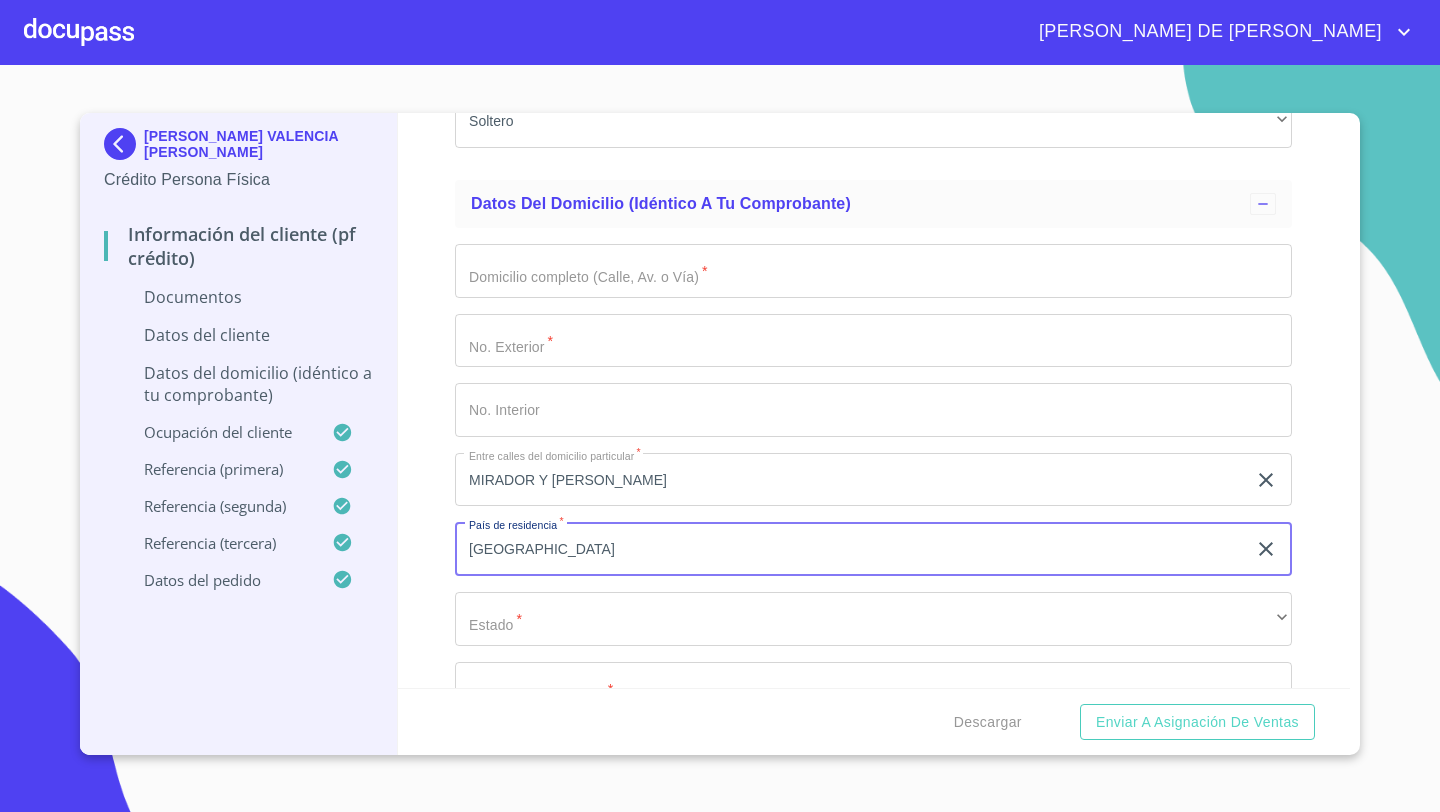 type on "[GEOGRAPHIC_DATA]" 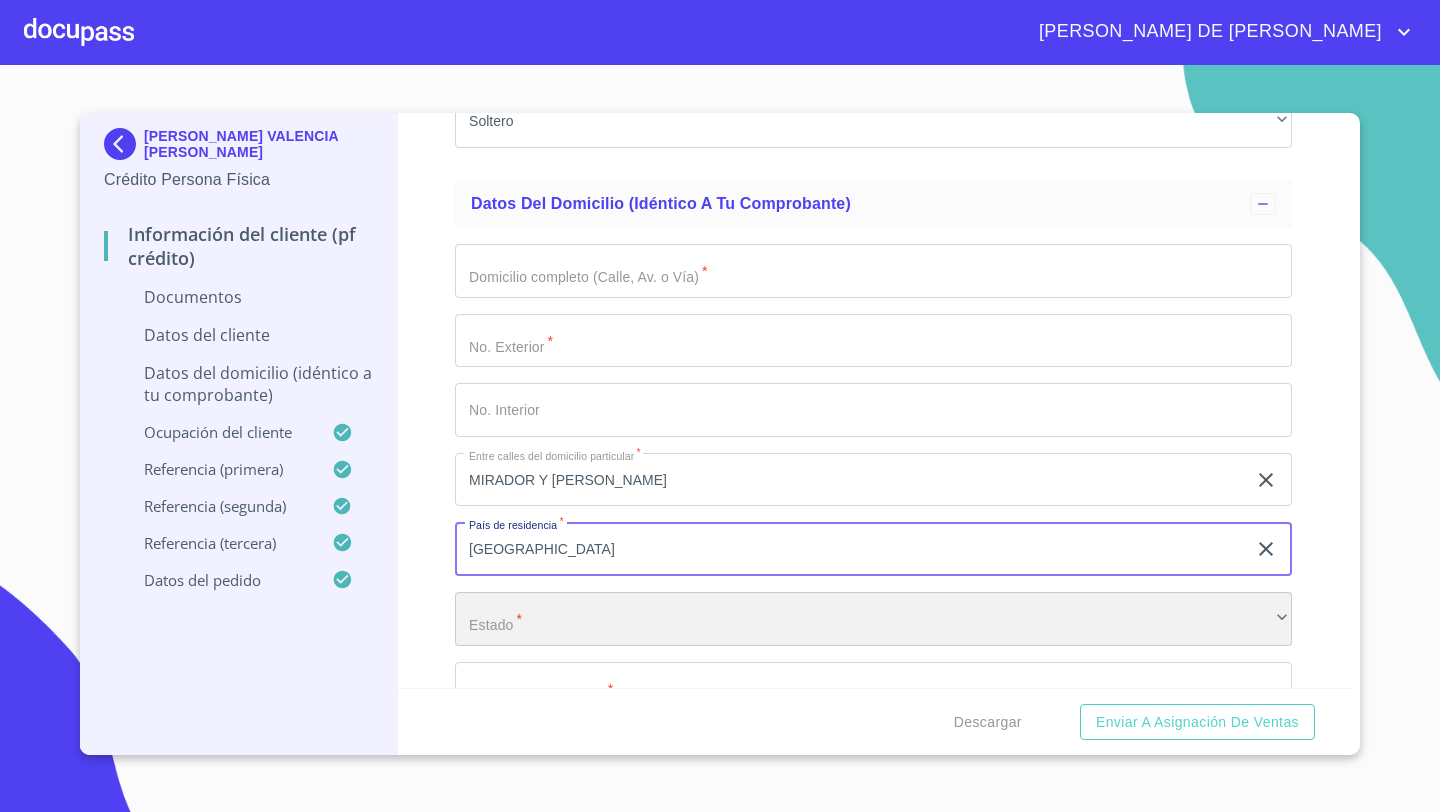 click on "​" at bounding box center (873, 619) 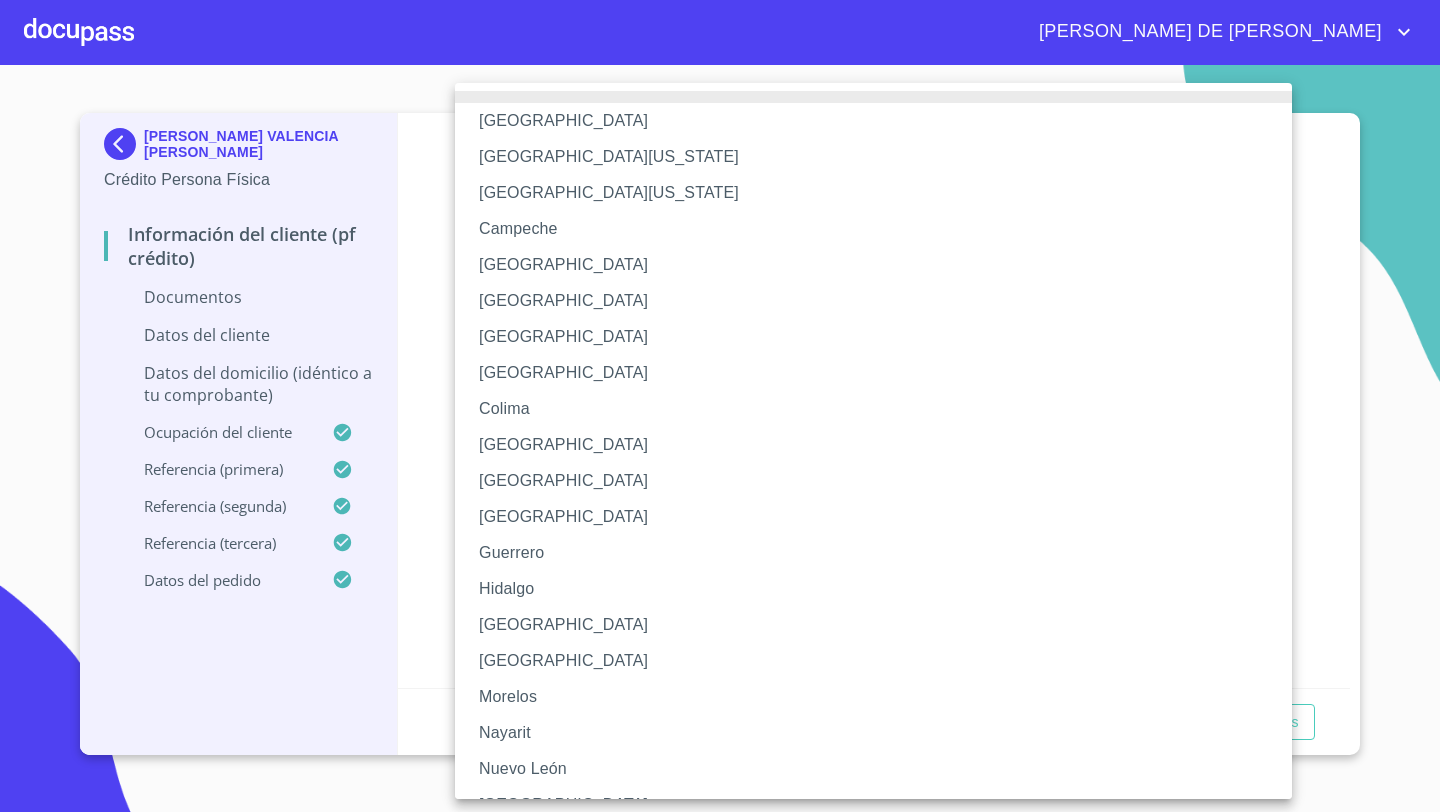click on "[GEOGRAPHIC_DATA]" at bounding box center (873, 625) 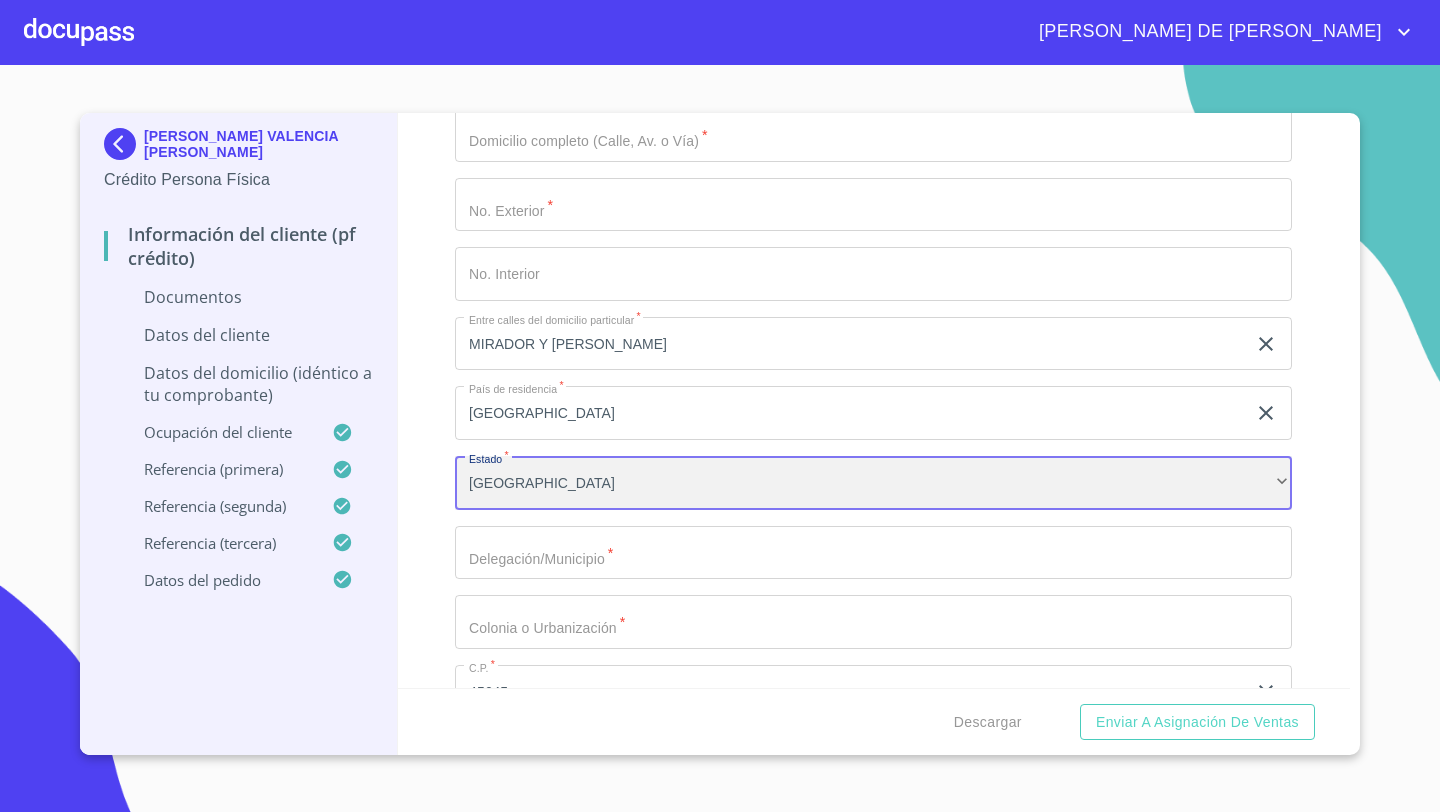 scroll, scrollTop: 4242, scrollLeft: 0, axis: vertical 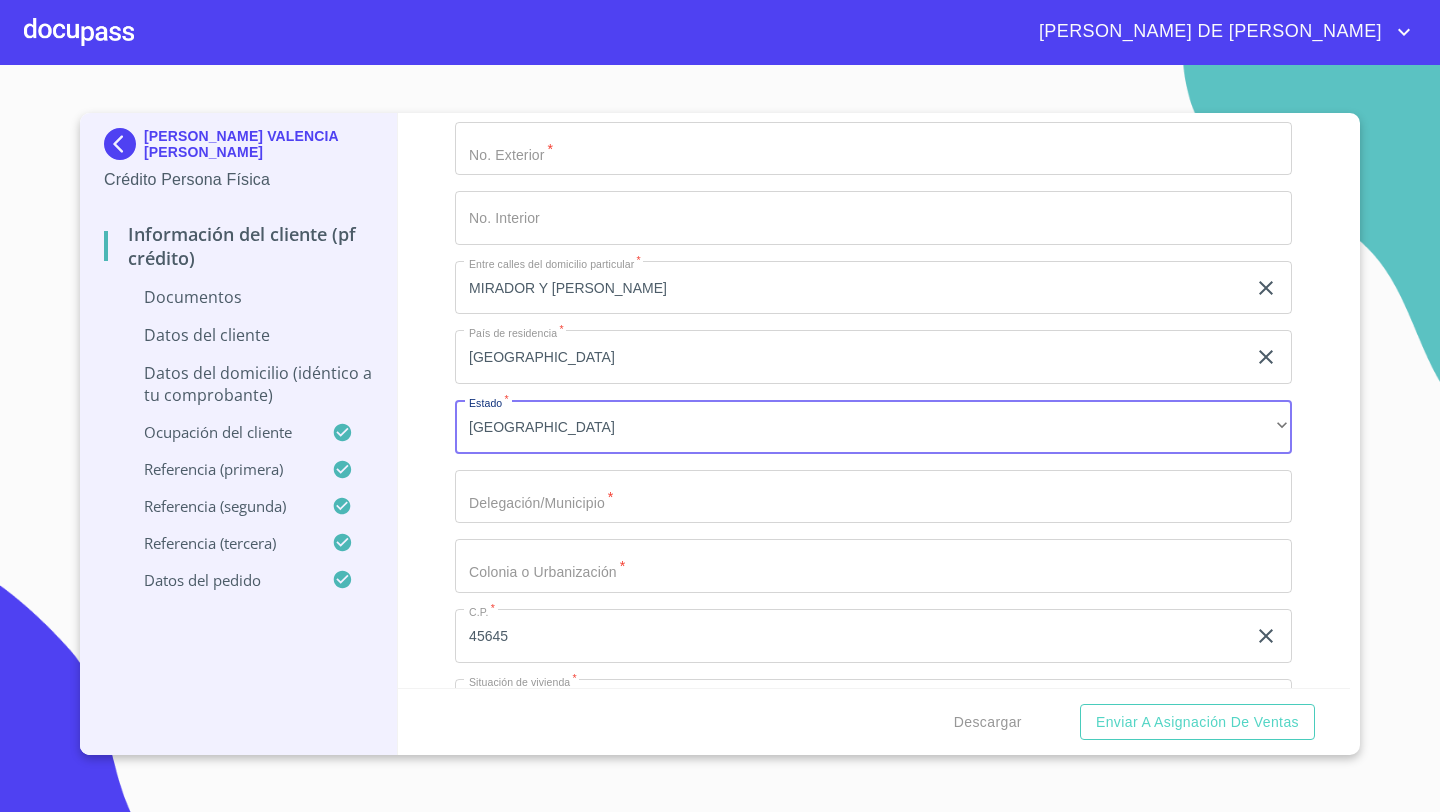 click on "Documento de identificación   *" at bounding box center [850, -1056] 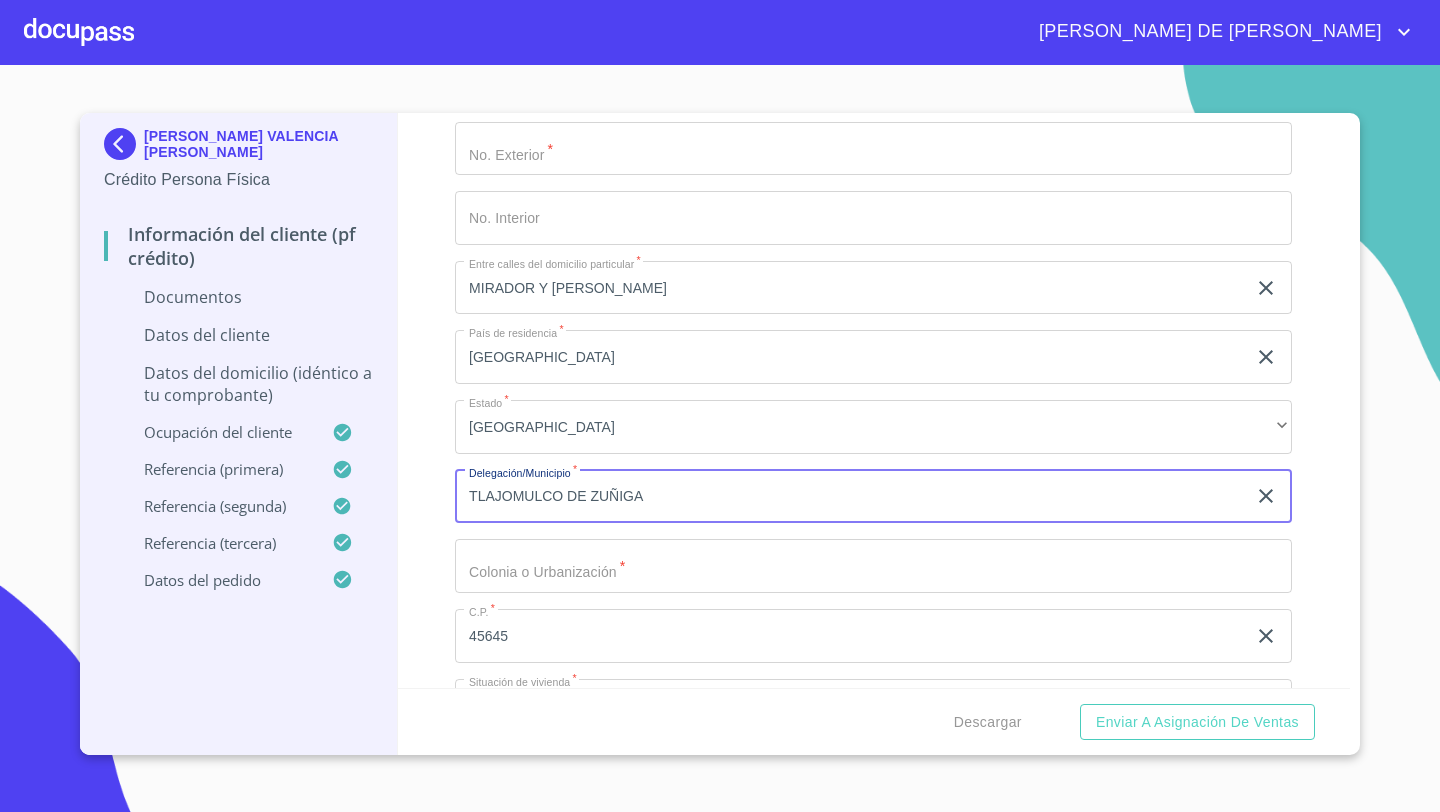 type on "TLAJOMULCO DE ZUÑIGA" 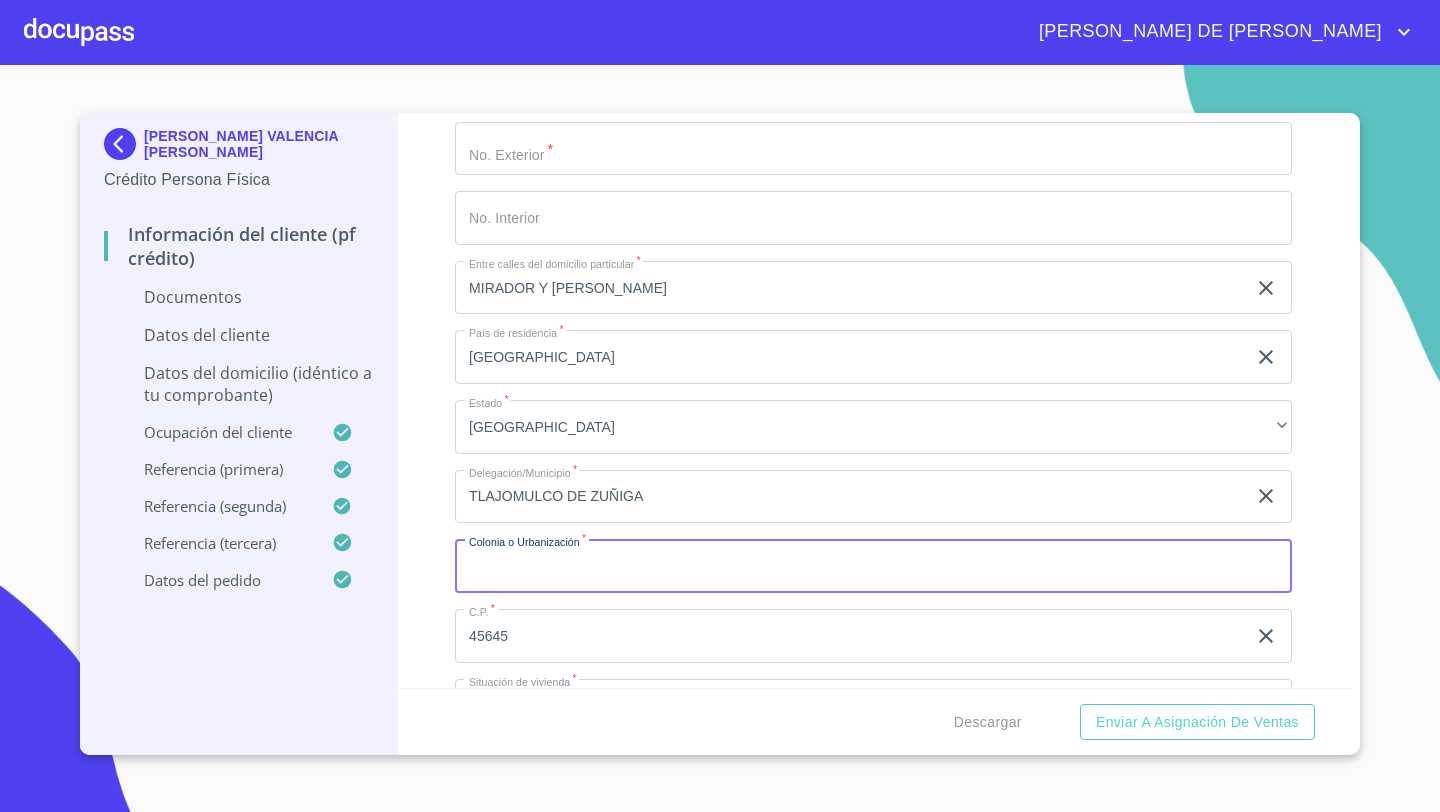 drag, startPoint x: 515, startPoint y: 503, endPoint x: 497, endPoint y: 562, distance: 61.68468 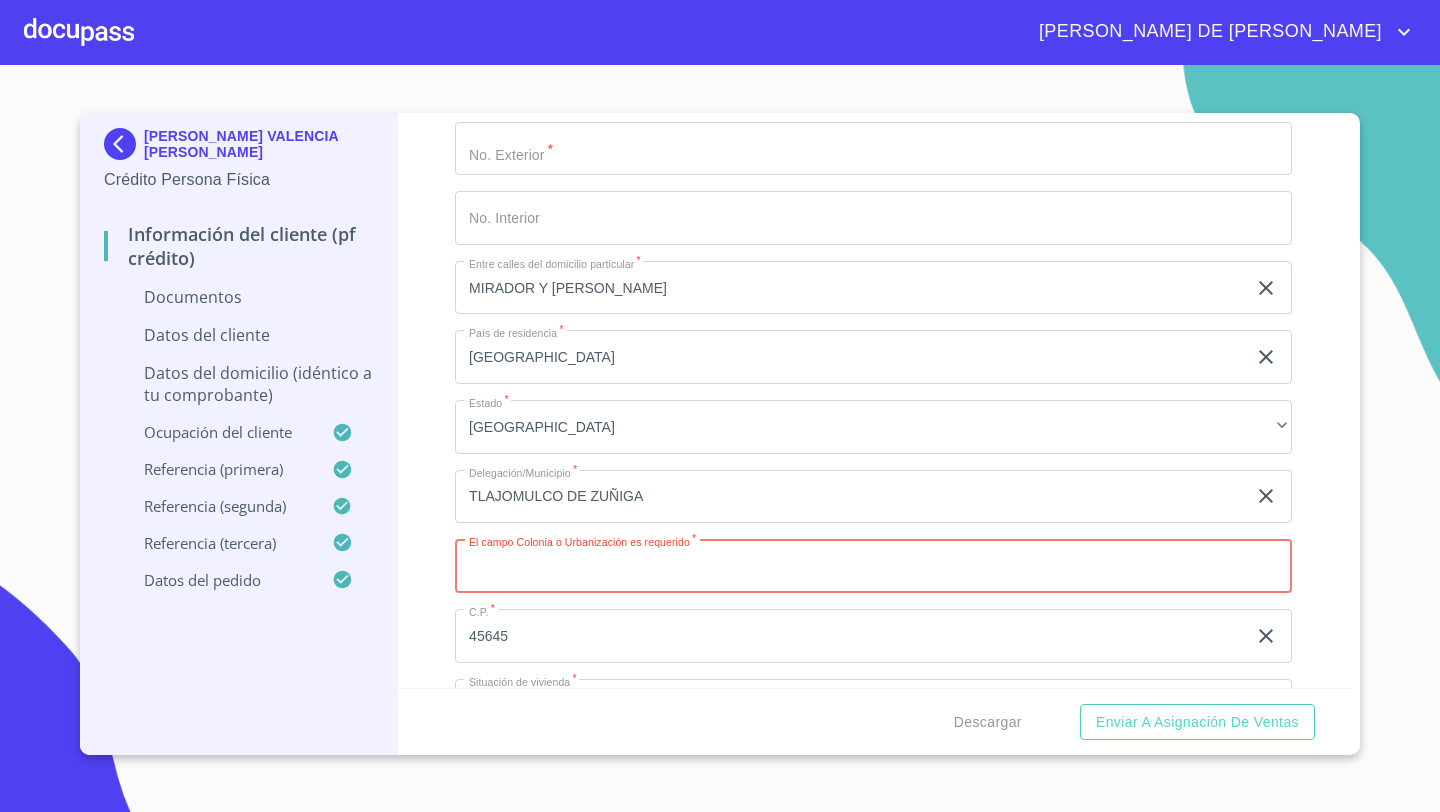 click on "Documento de identificación   *" at bounding box center (873, 566) 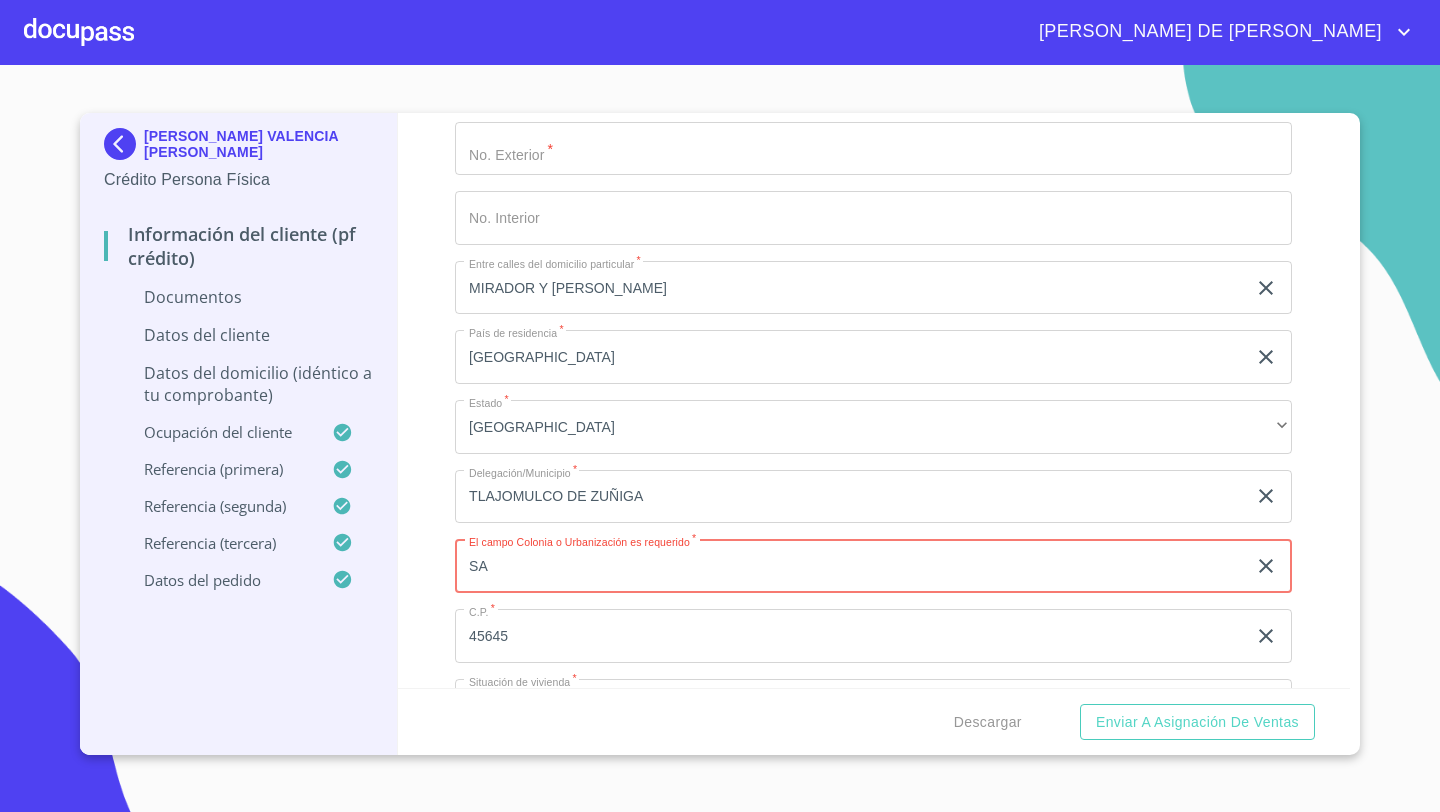 type on "S" 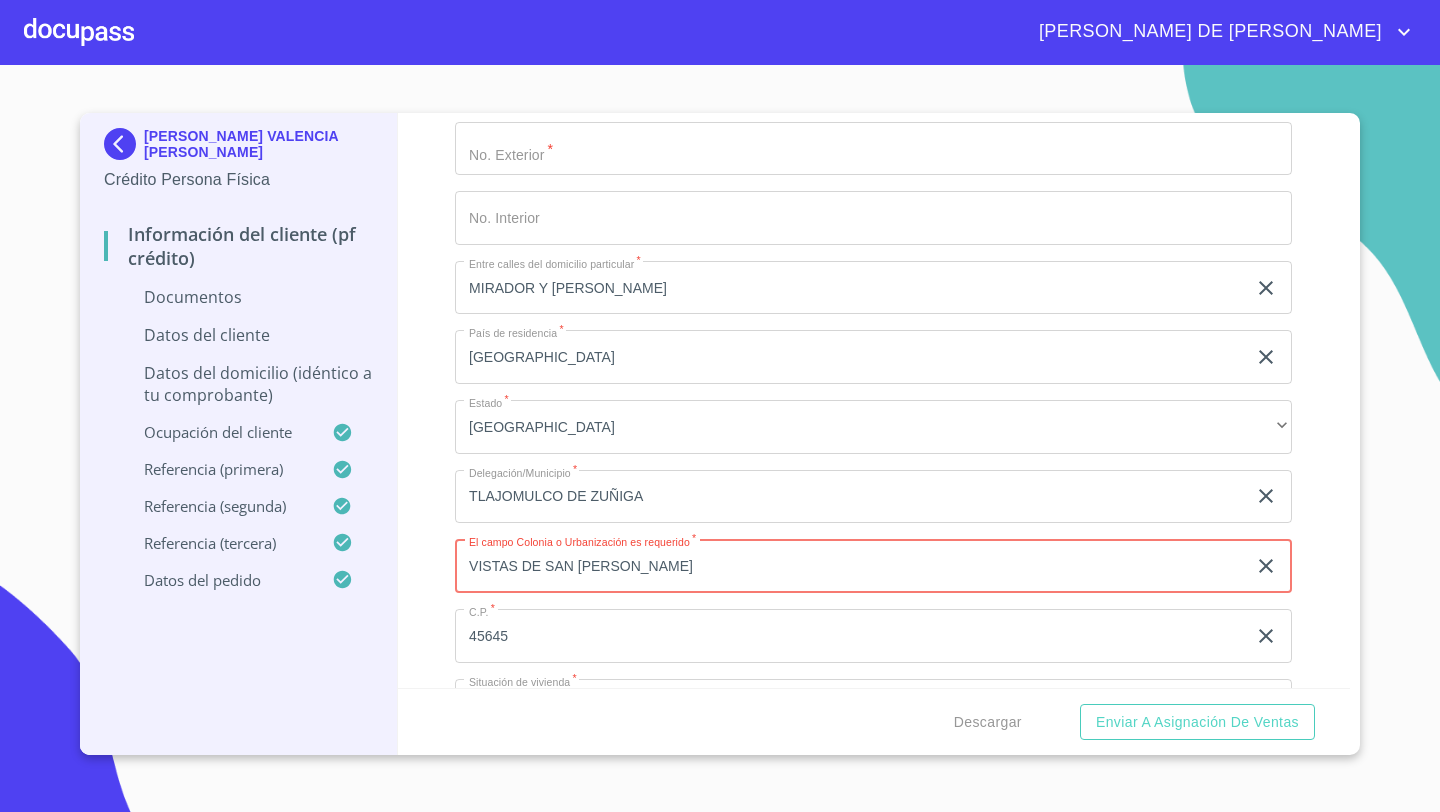 type on "VISTAS DE SAN [PERSON_NAME]" 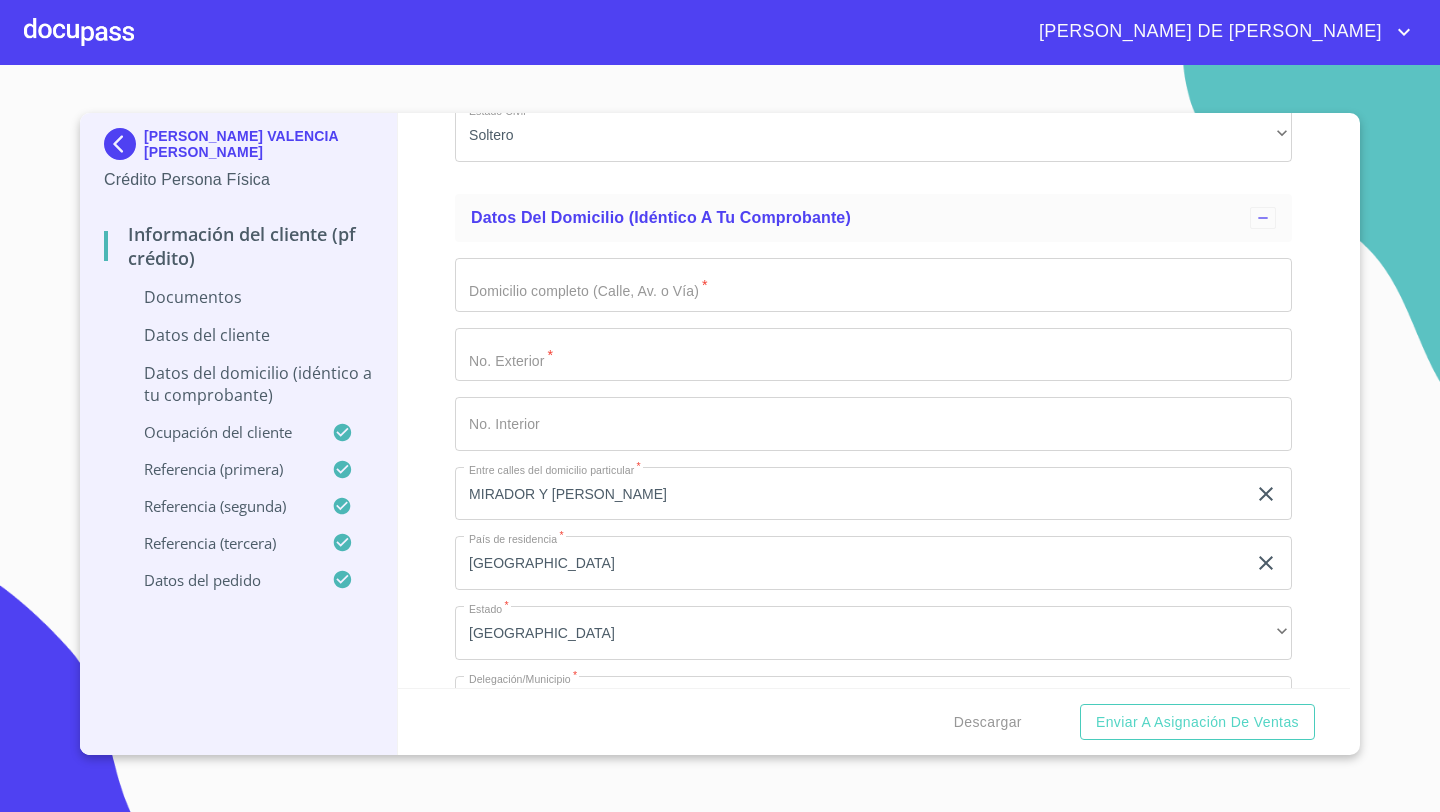 scroll, scrollTop: 4034, scrollLeft: 0, axis: vertical 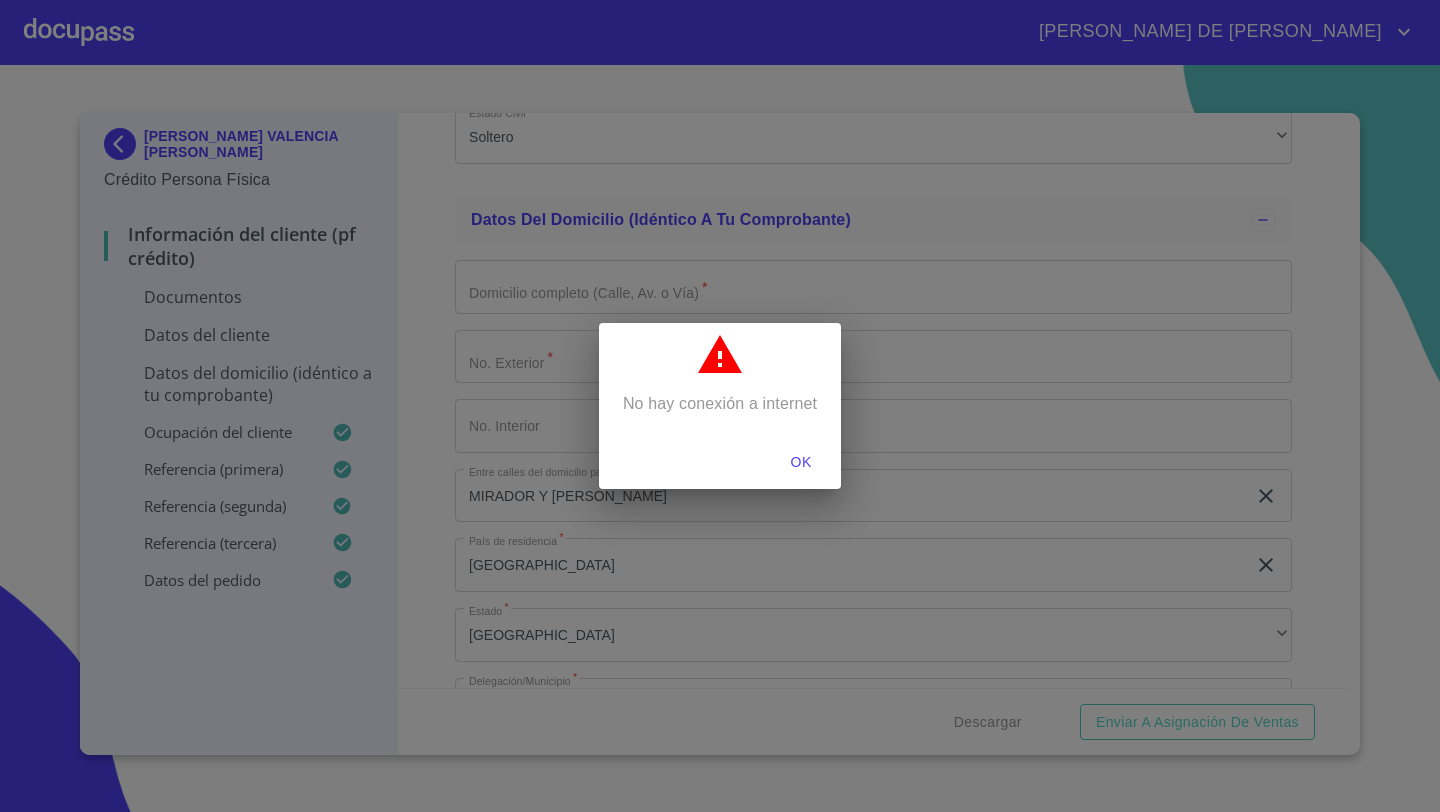 click on "OK" at bounding box center (801, 462) 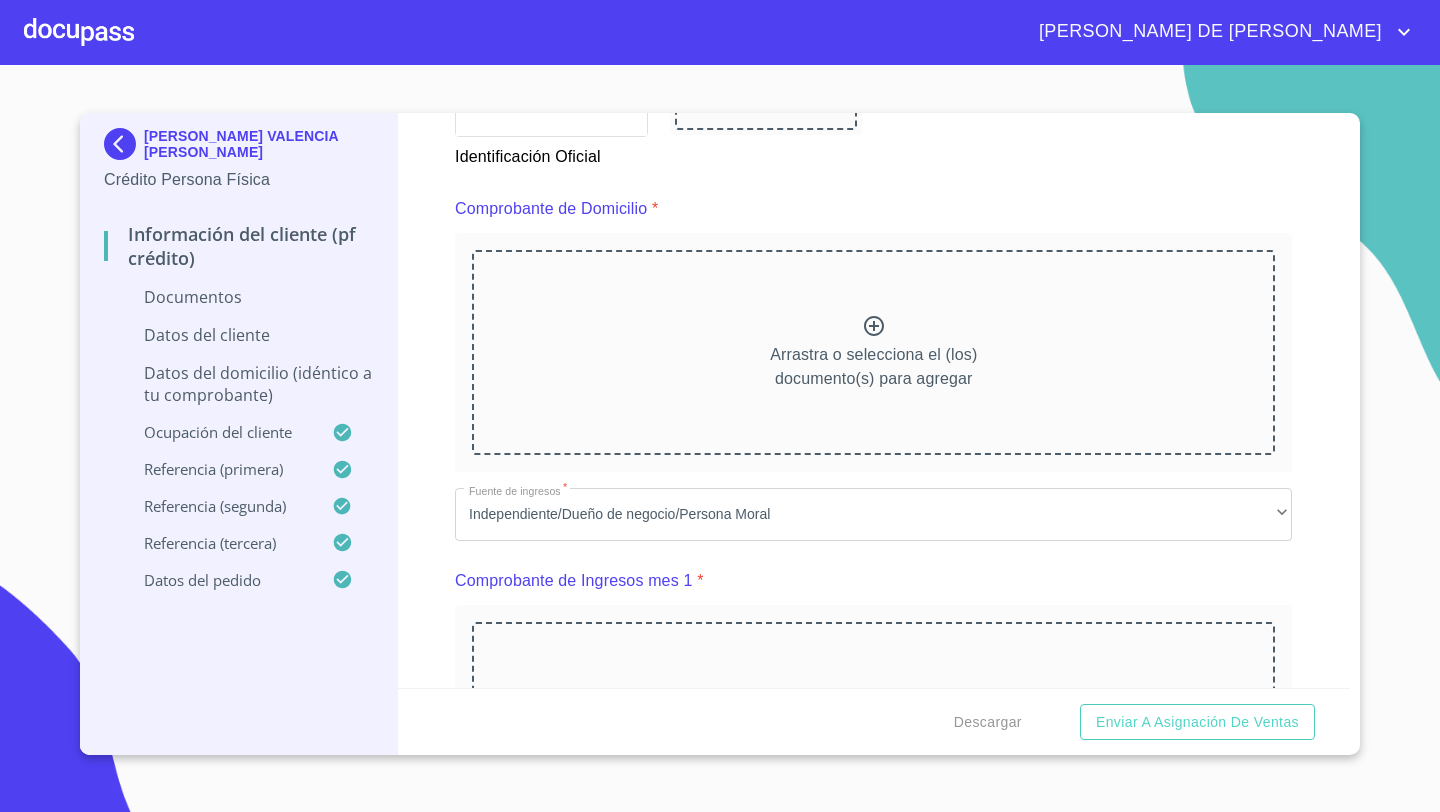 scroll, scrollTop: 909, scrollLeft: 0, axis: vertical 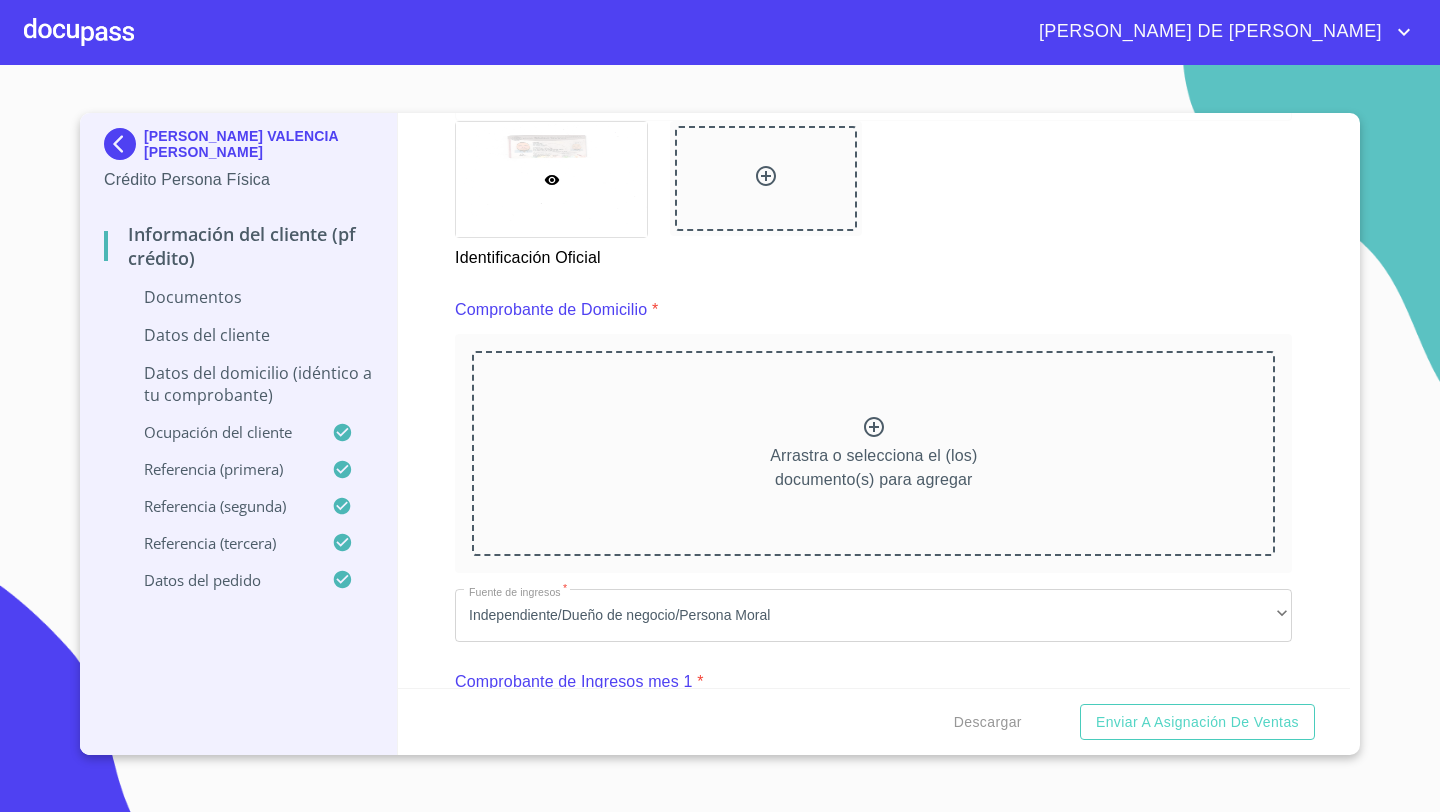 click on "Arrastra o selecciona el (los) documento(s) para agregar" at bounding box center (873, 453) 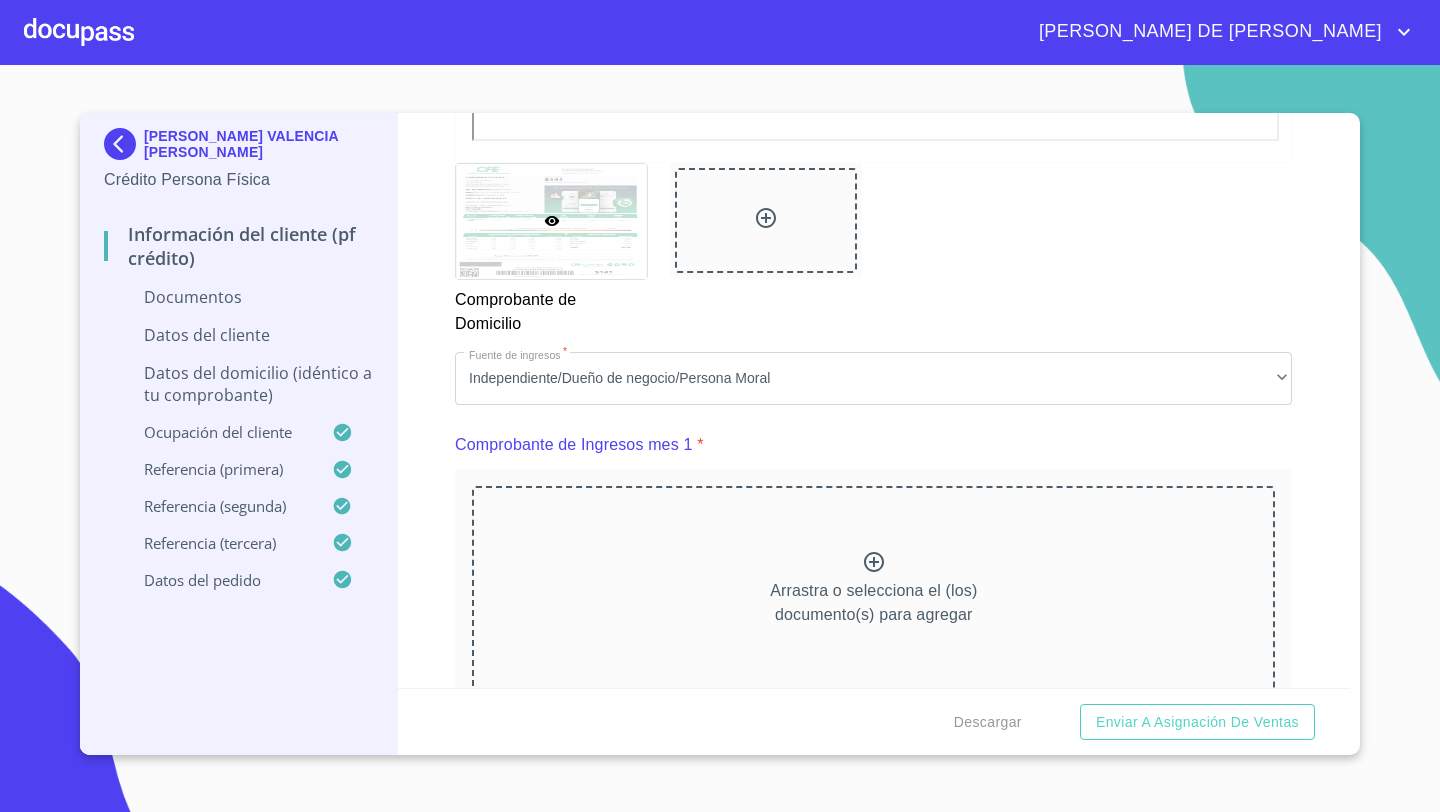 scroll, scrollTop: 1722, scrollLeft: 0, axis: vertical 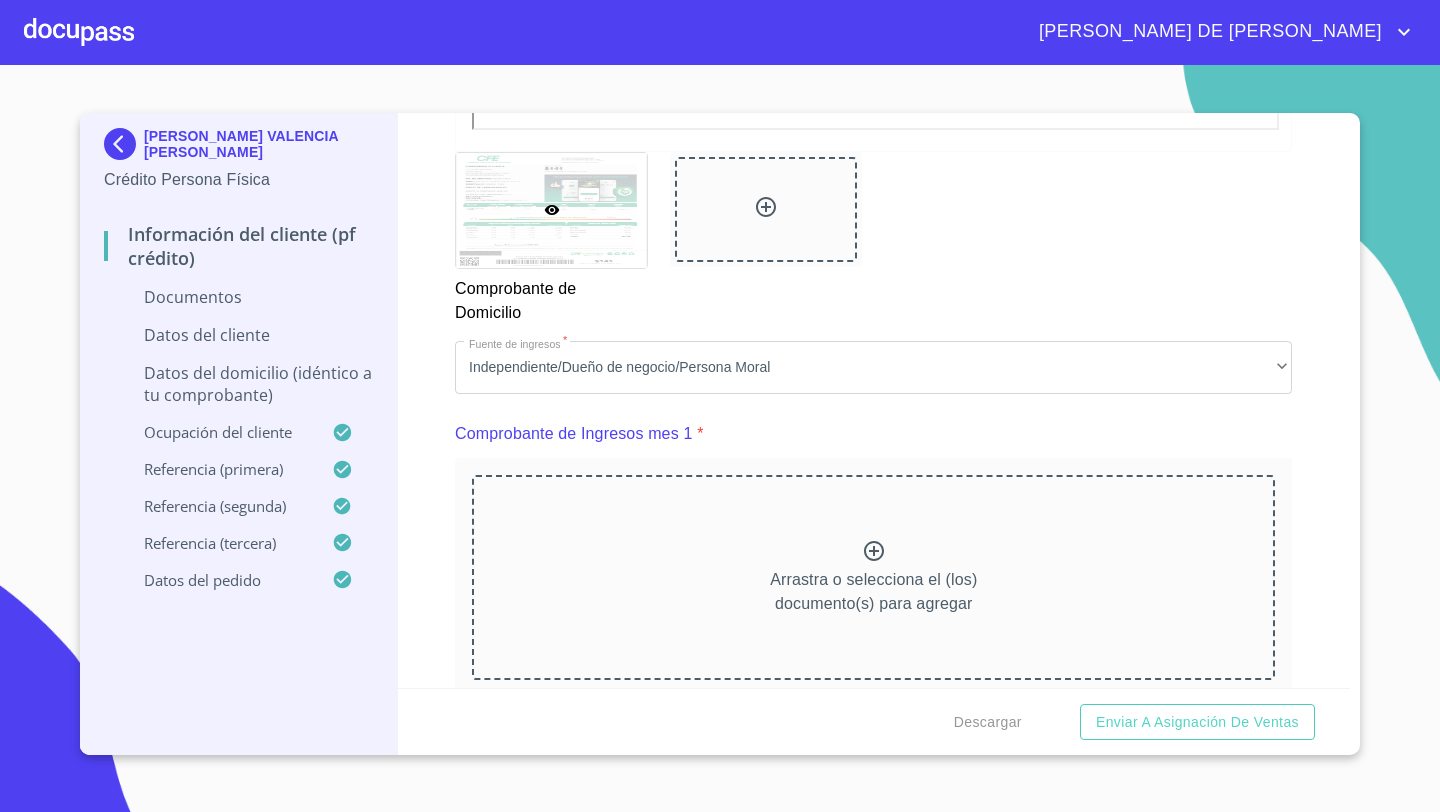 click on "Arrastra o selecciona el (los) documento(s) para agregar" at bounding box center (873, 577) 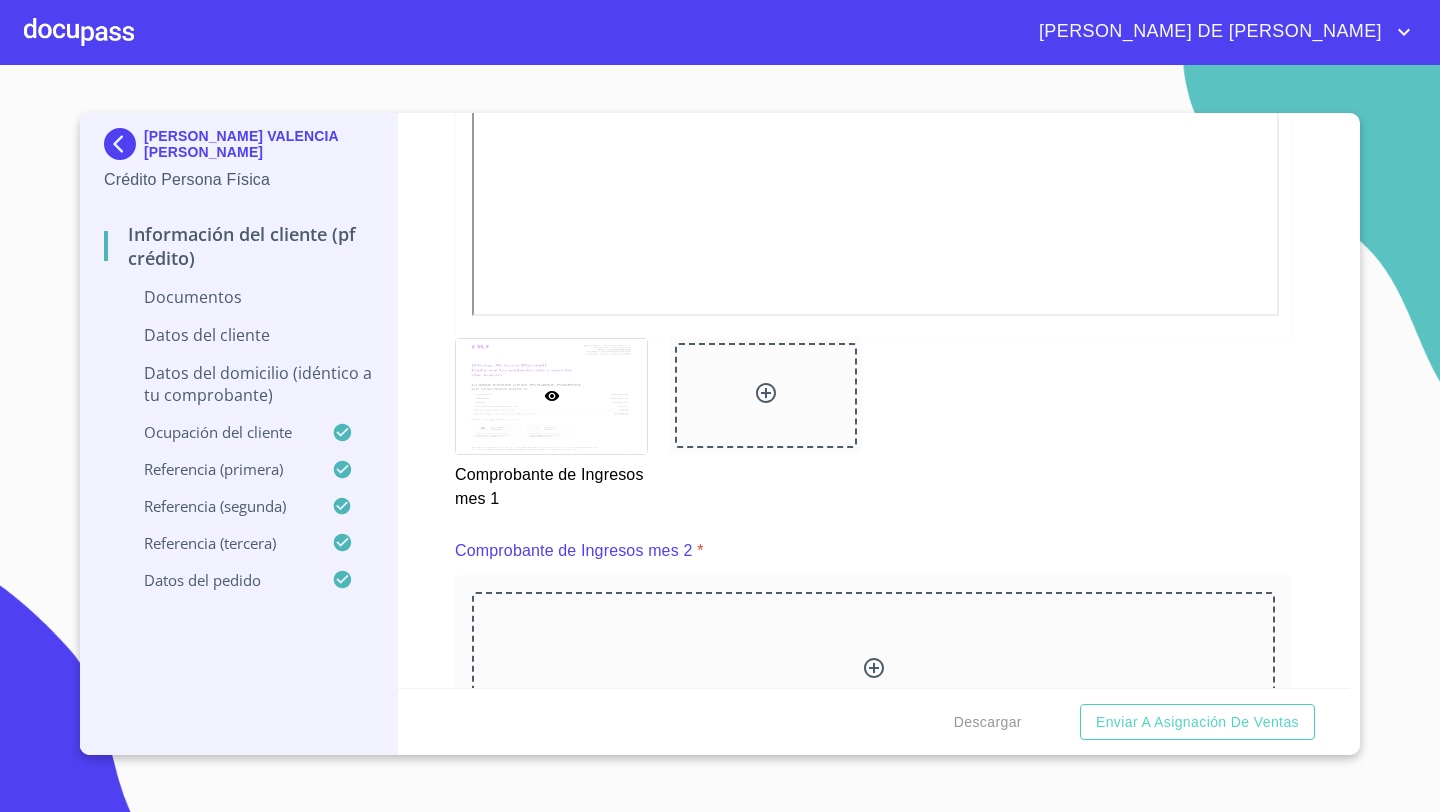 scroll, scrollTop: 2531, scrollLeft: 0, axis: vertical 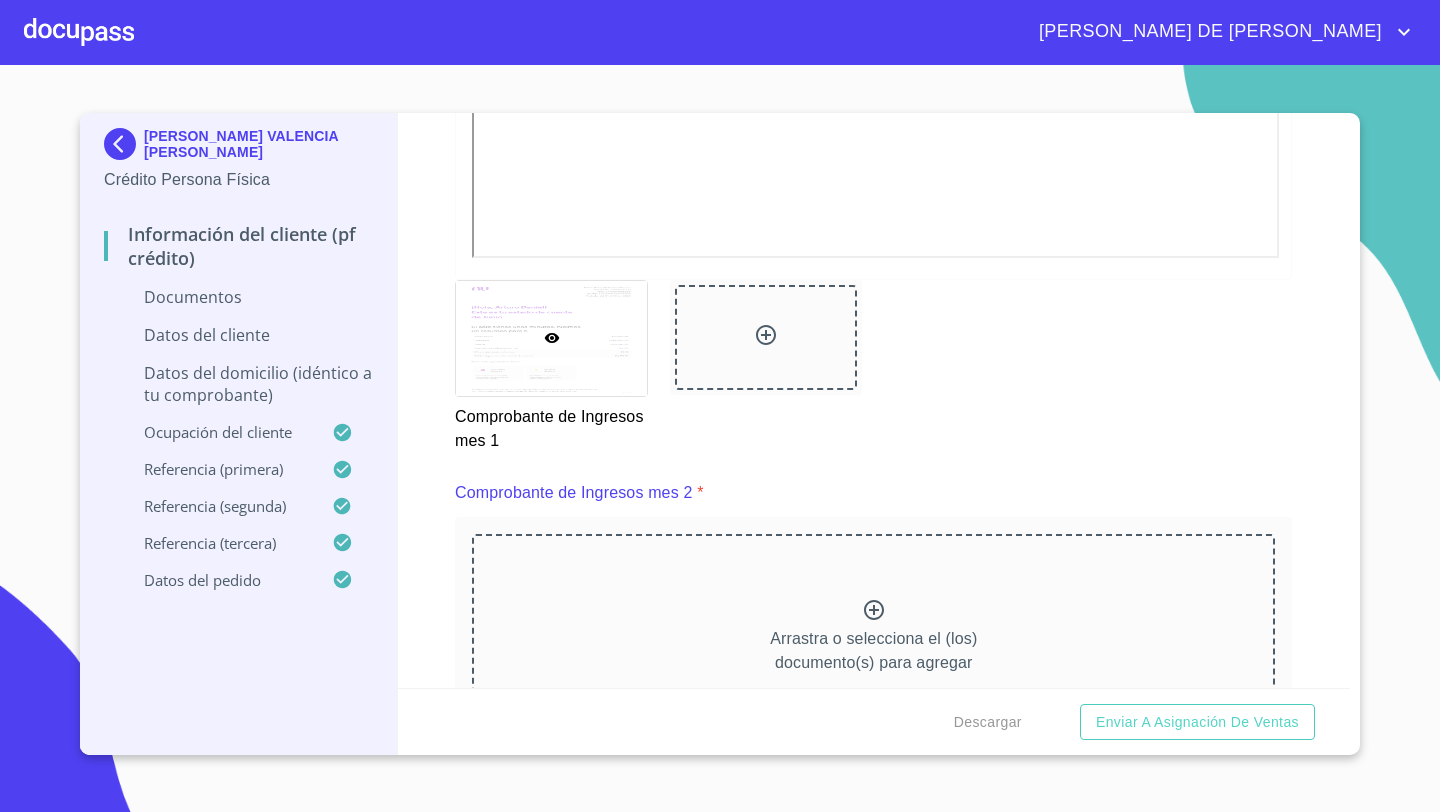 click on "Arrastra o selecciona el (los) documento(s) para agregar" at bounding box center [873, 636] 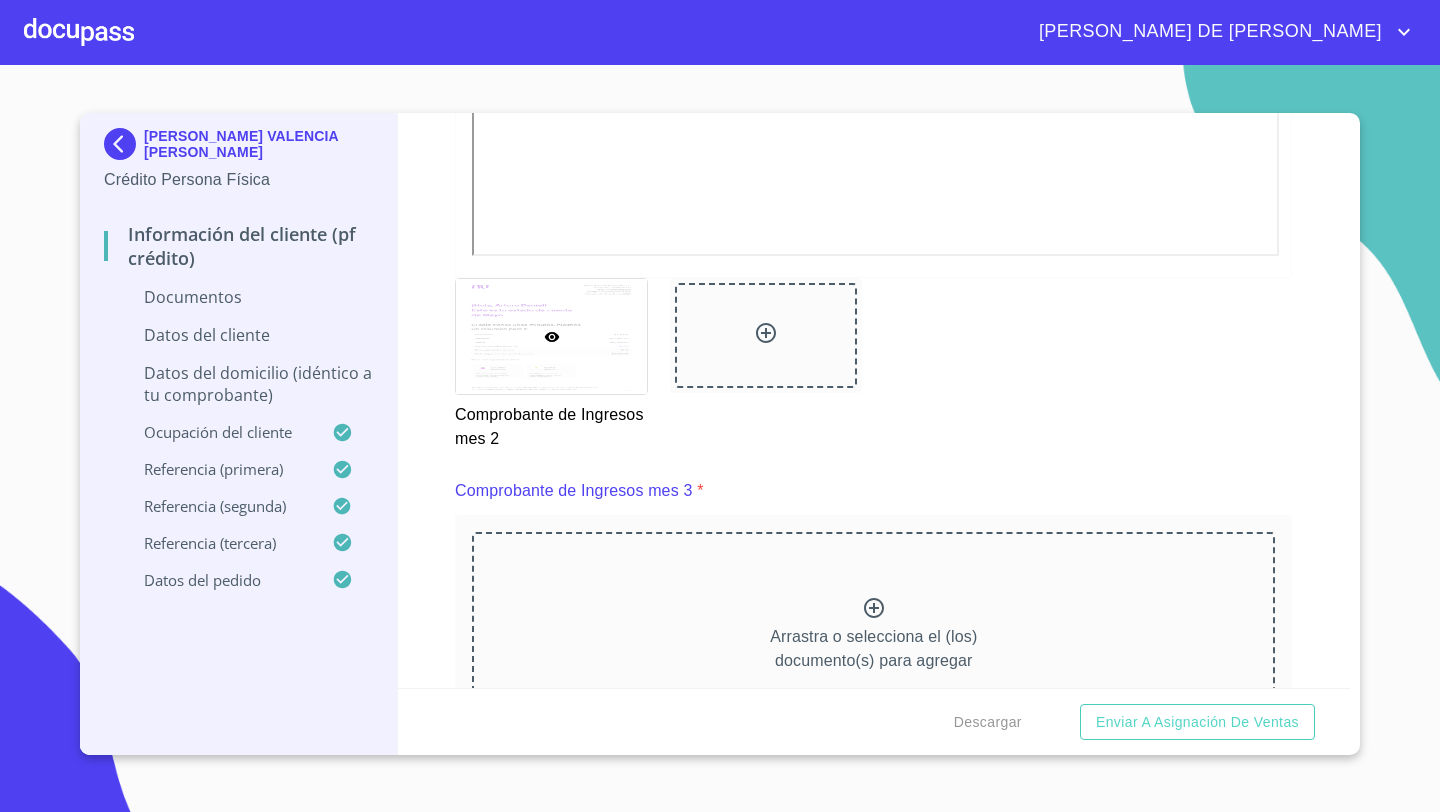 scroll, scrollTop: 3500, scrollLeft: 0, axis: vertical 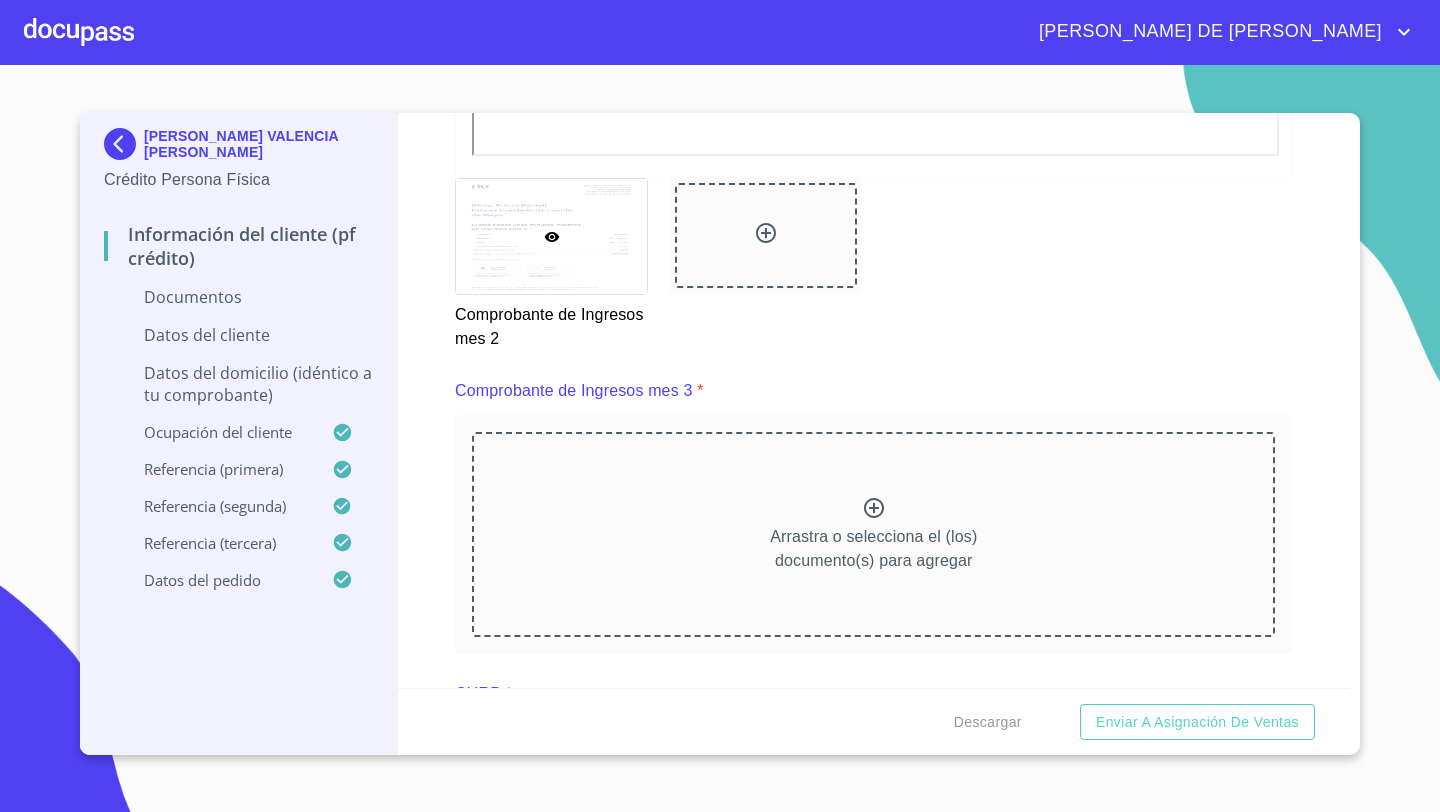 click on "Arrastra o selecciona el (los) documento(s) para agregar" at bounding box center [873, 534] 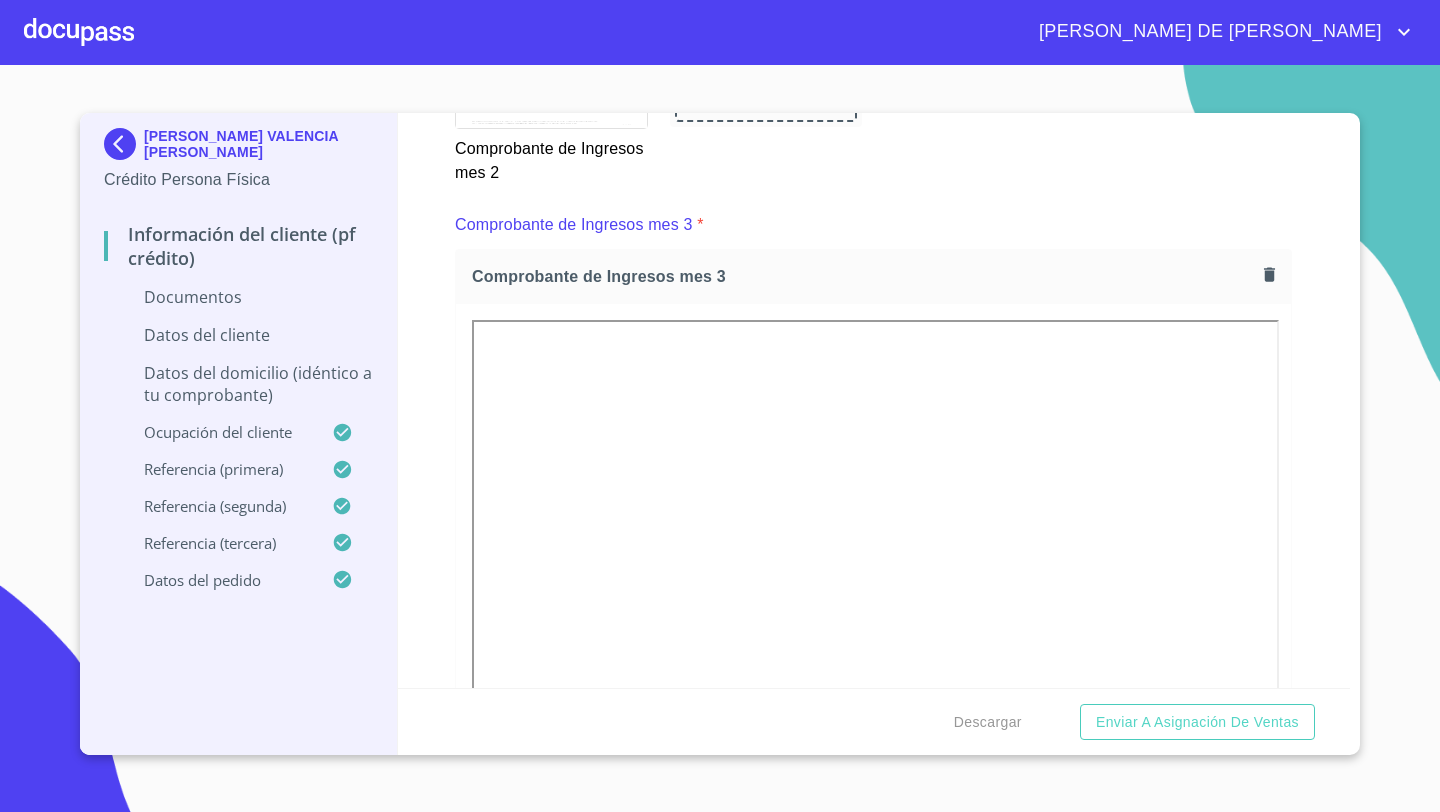 scroll, scrollTop: 3782, scrollLeft: 0, axis: vertical 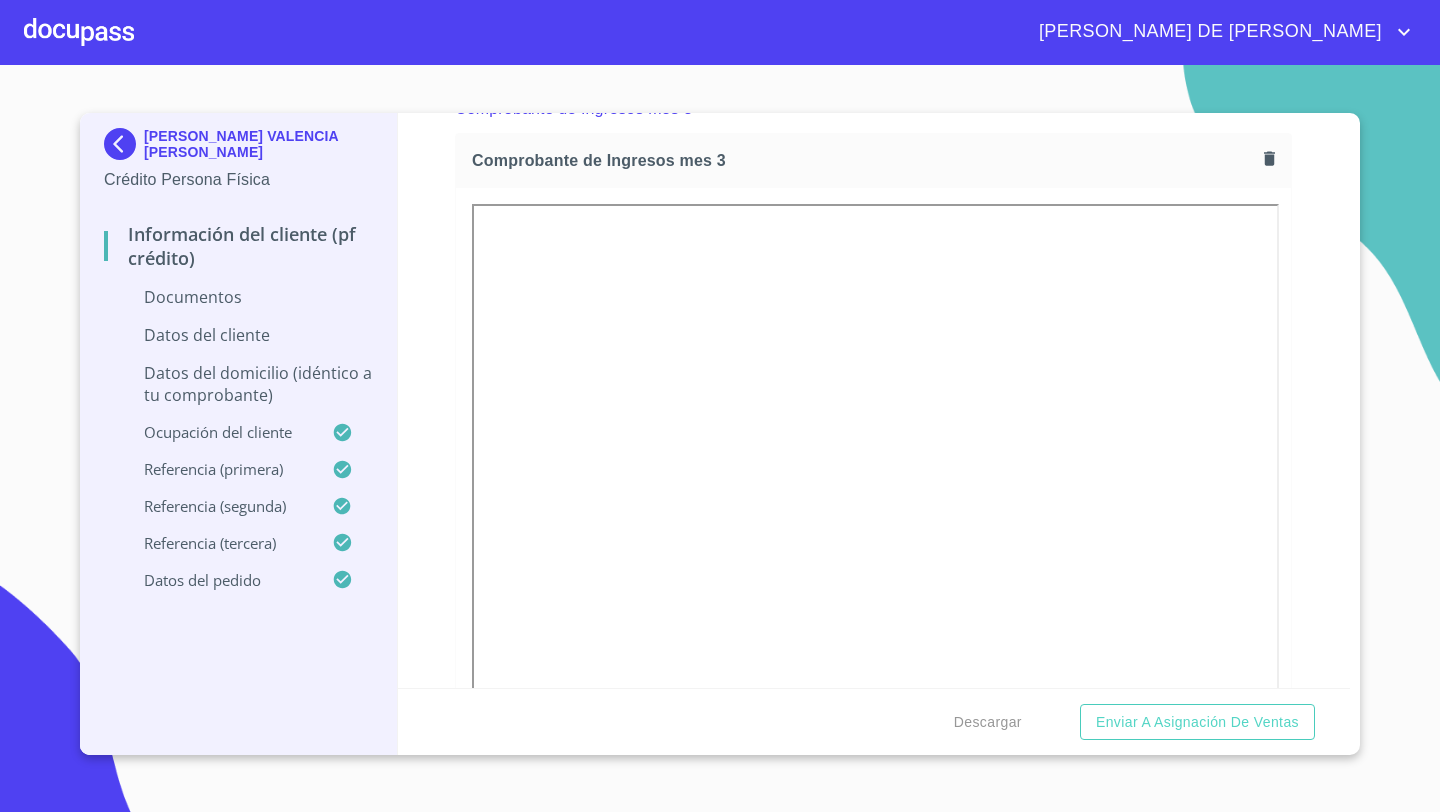 click on "Información del cliente (PF crédito)   Documentos Documento de identificación   * INE ​ Identificación Oficial * Identificación Oficial Identificación Oficial Comprobante de Domicilio * Comprobante de Domicilio Comprobante de [PERSON_NAME] de ingresos   * Independiente/Dueño de negocio/Persona Moral ​ Comprobante de Ingresos mes 1 * Comprobante de Ingresos mes 1 Comprobante de Ingresos mes 1 Comprobante de Ingresos mes 2 * Comprobante de Ingresos mes 2 Comprobante de Ingresos mes 2 Comprobante de Ingresos mes 3 * Comprobante de Ingresos mes 3 Comprobante de Ingresos mes 3 CURP * [GEOGRAPHIC_DATA] o selecciona el (los) documento(s) para agregar Constancia de situación fiscal Arrastra o selecciona el (los) documento(s) para agregar Datos del cliente Apellido Paterno   * VALENCIA ​ Apellido Materno   * [PERSON_NAME] ​ Primer nombre   * [PERSON_NAME] Nombre [PERSON_NAME] ​ Fecha de nacimiento * [DEMOGRAPHIC_DATA] ​ Nacionalidad   * Mexicana ​ País de nacimiento   * [DEMOGRAPHIC_DATA] ​   * [GEOGRAPHIC_DATA]" at bounding box center [874, 400] 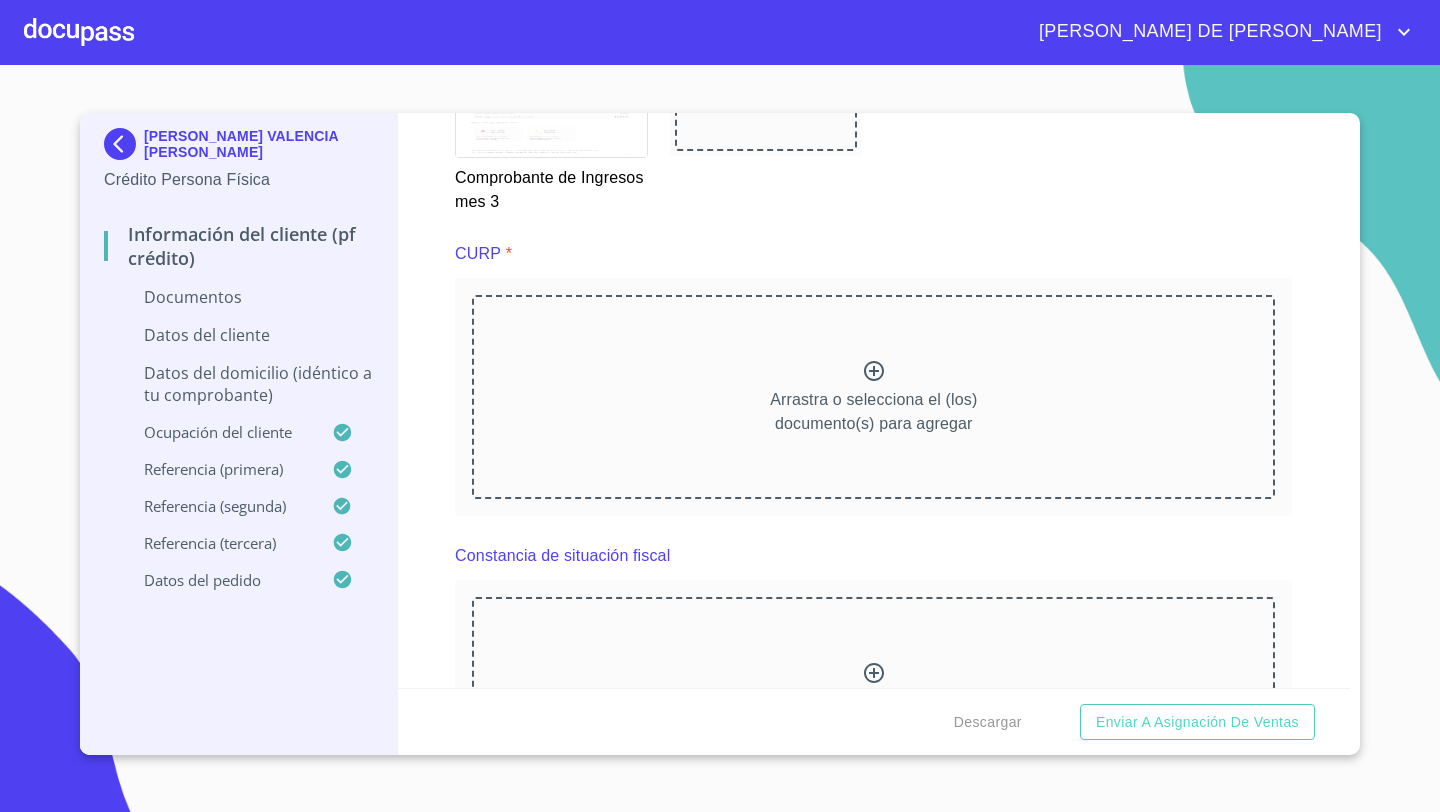 scroll, scrollTop: 4494, scrollLeft: 0, axis: vertical 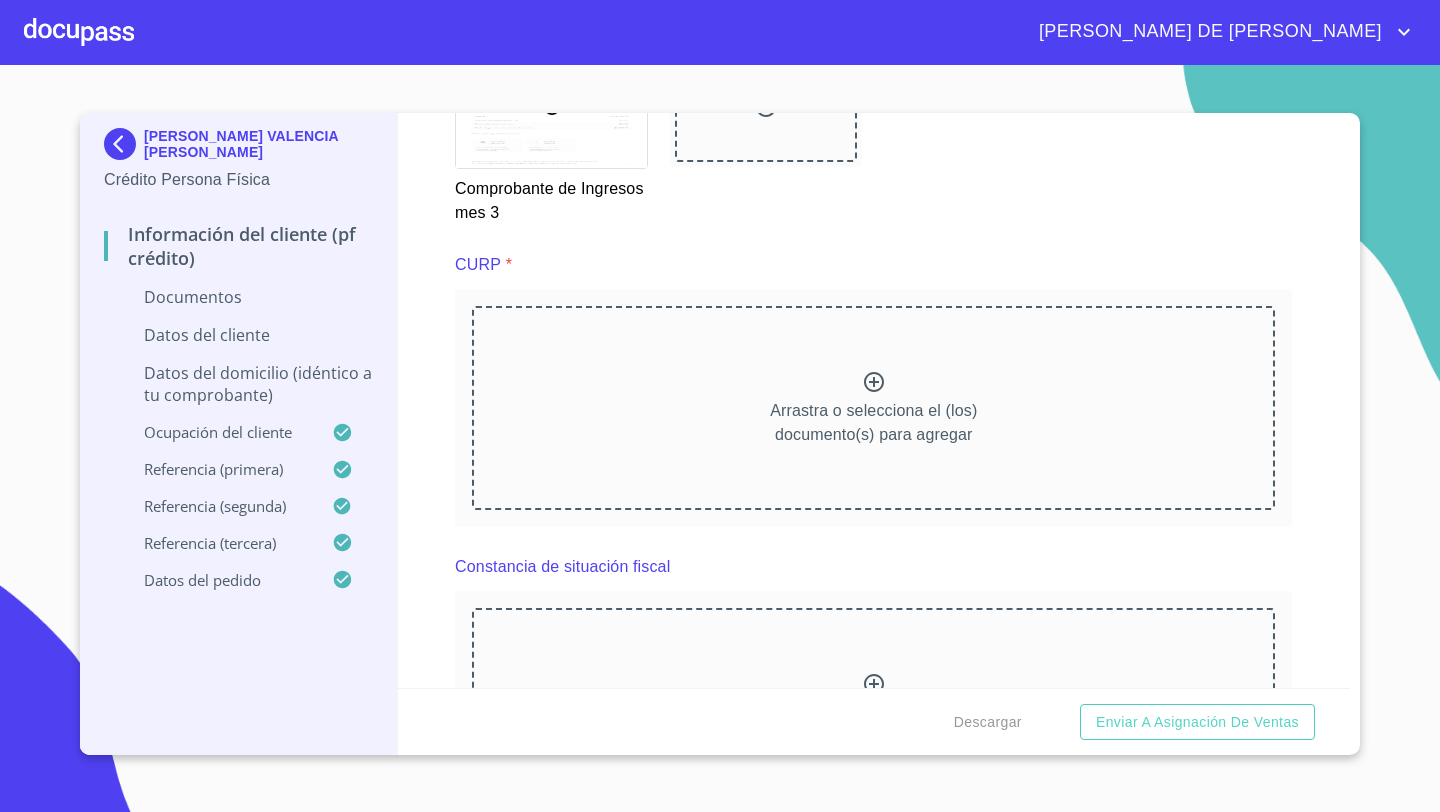 click on "Arrastra o selecciona el (los) documento(s) para agregar" at bounding box center (873, 408) 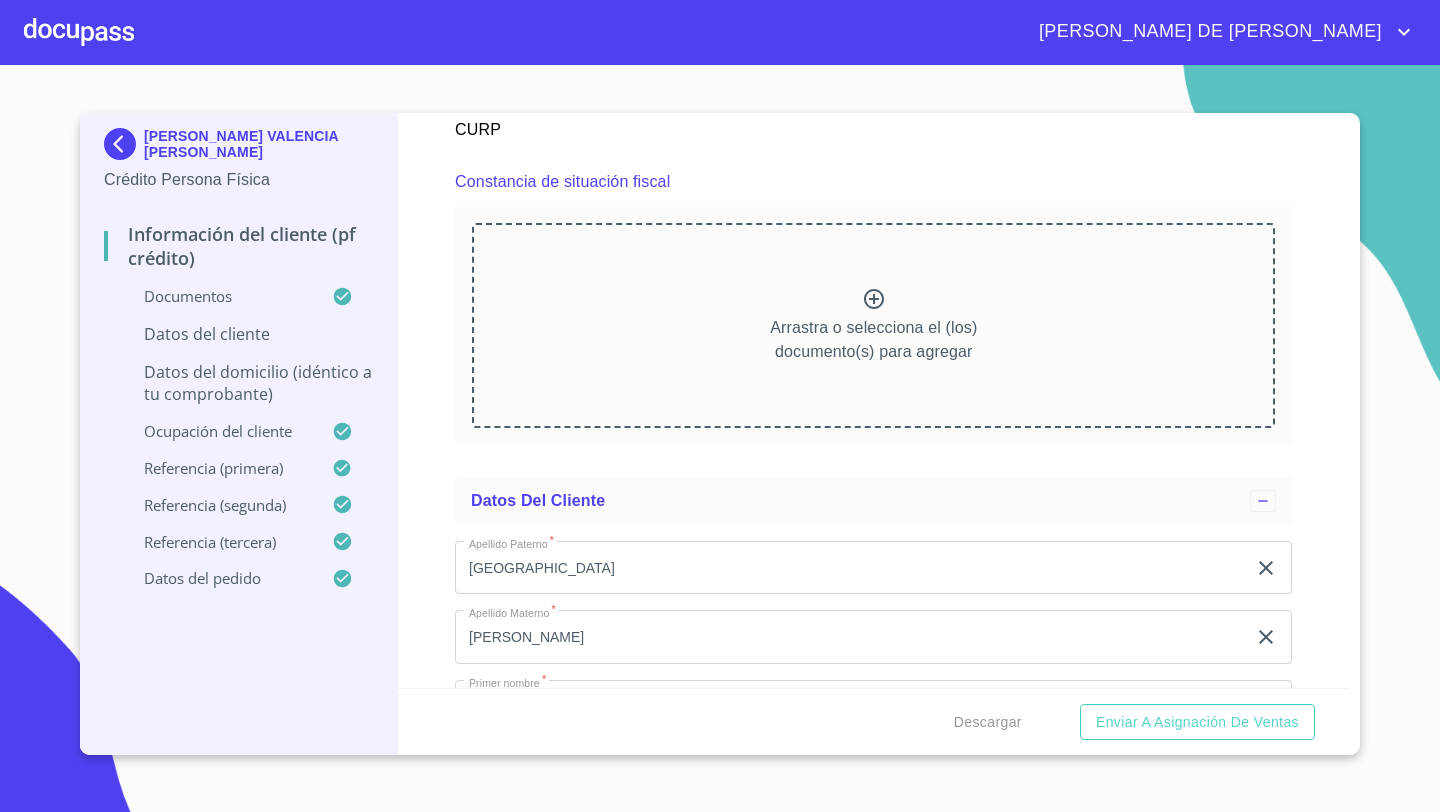 scroll, scrollTop: 5329, scrollLeft: 0, axis: vertical 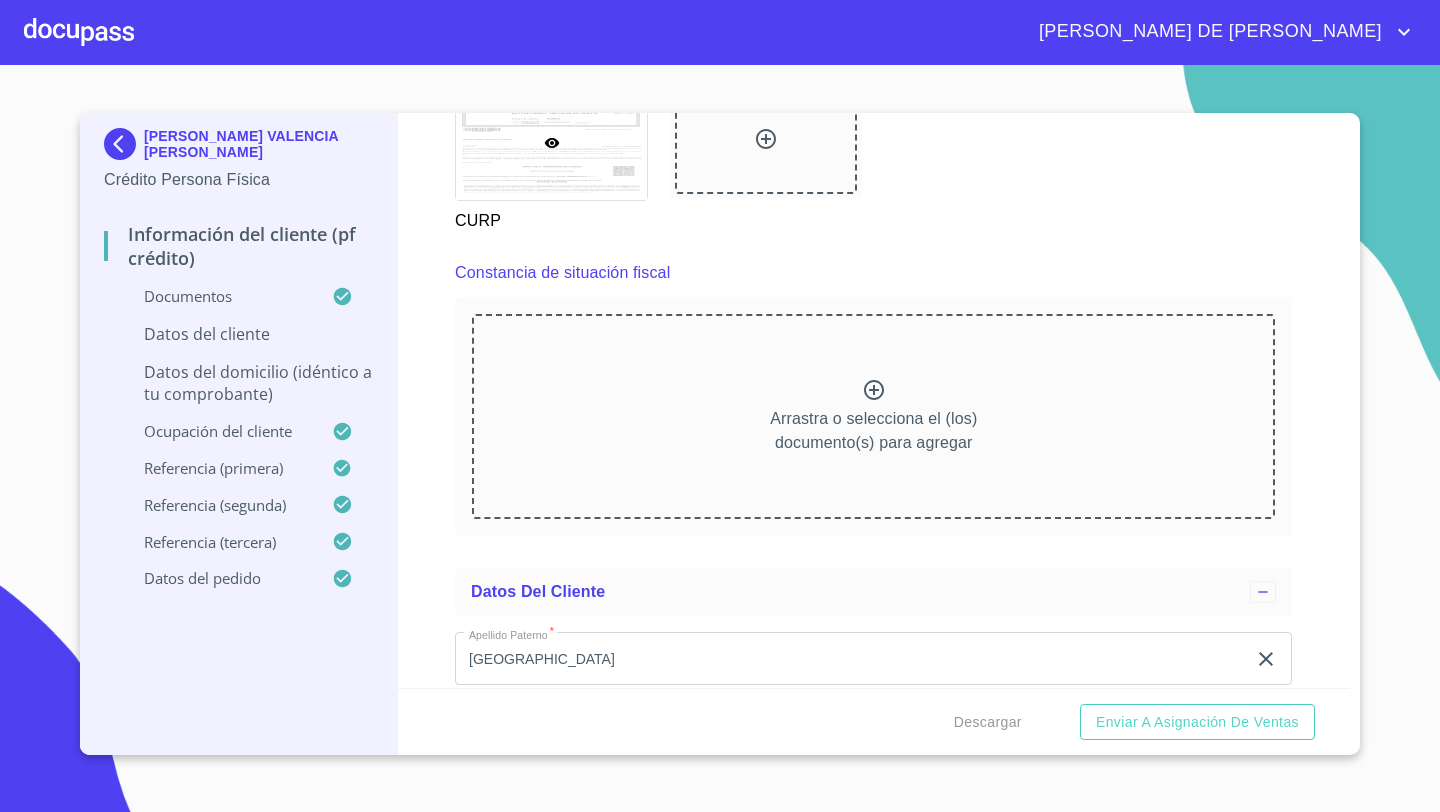 click on "Arrastra o selecciona el (los) documento(s) para agregar" at bounding box center [873, 416] 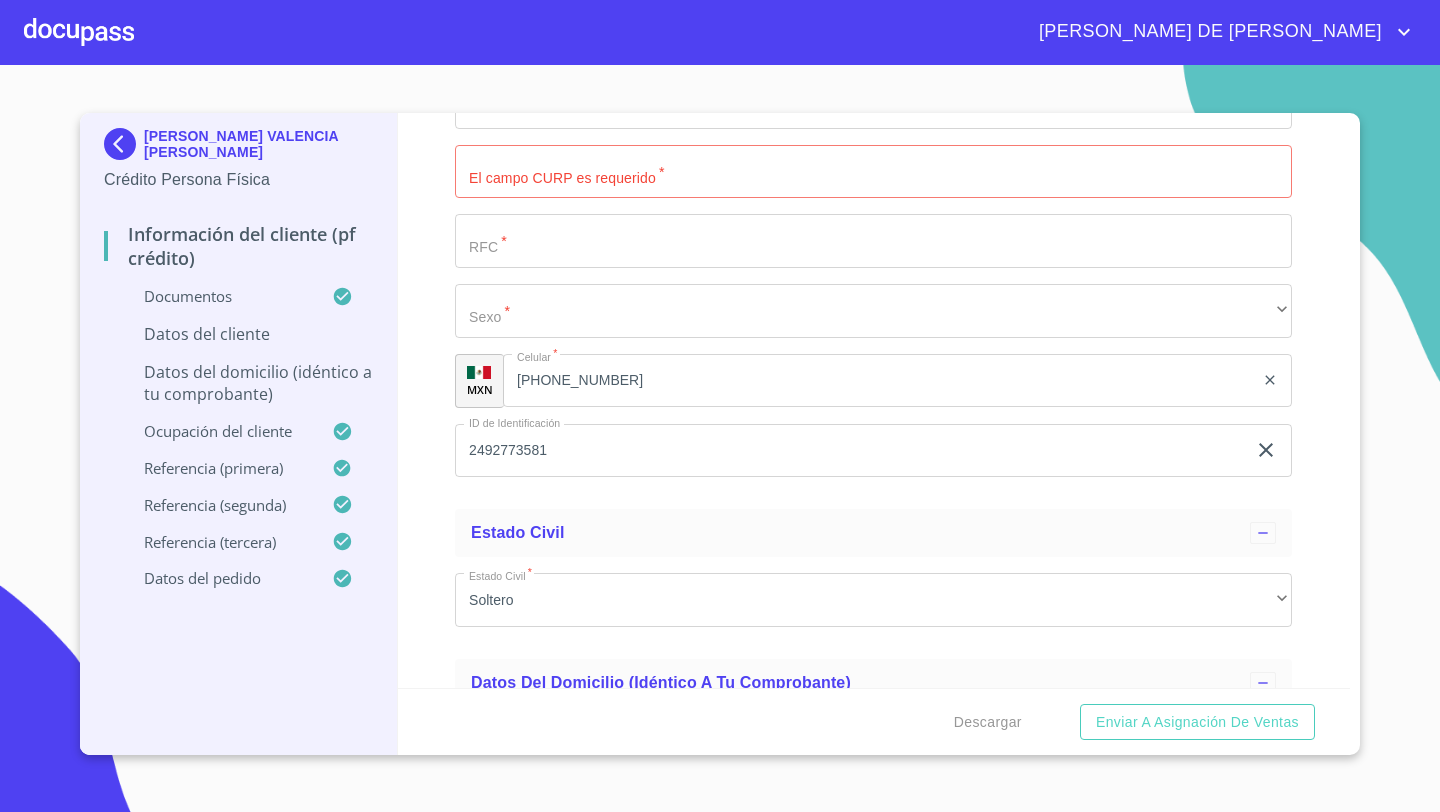 scroll, scrollTop: 6184, scrollLeft: 0, axis: vertical 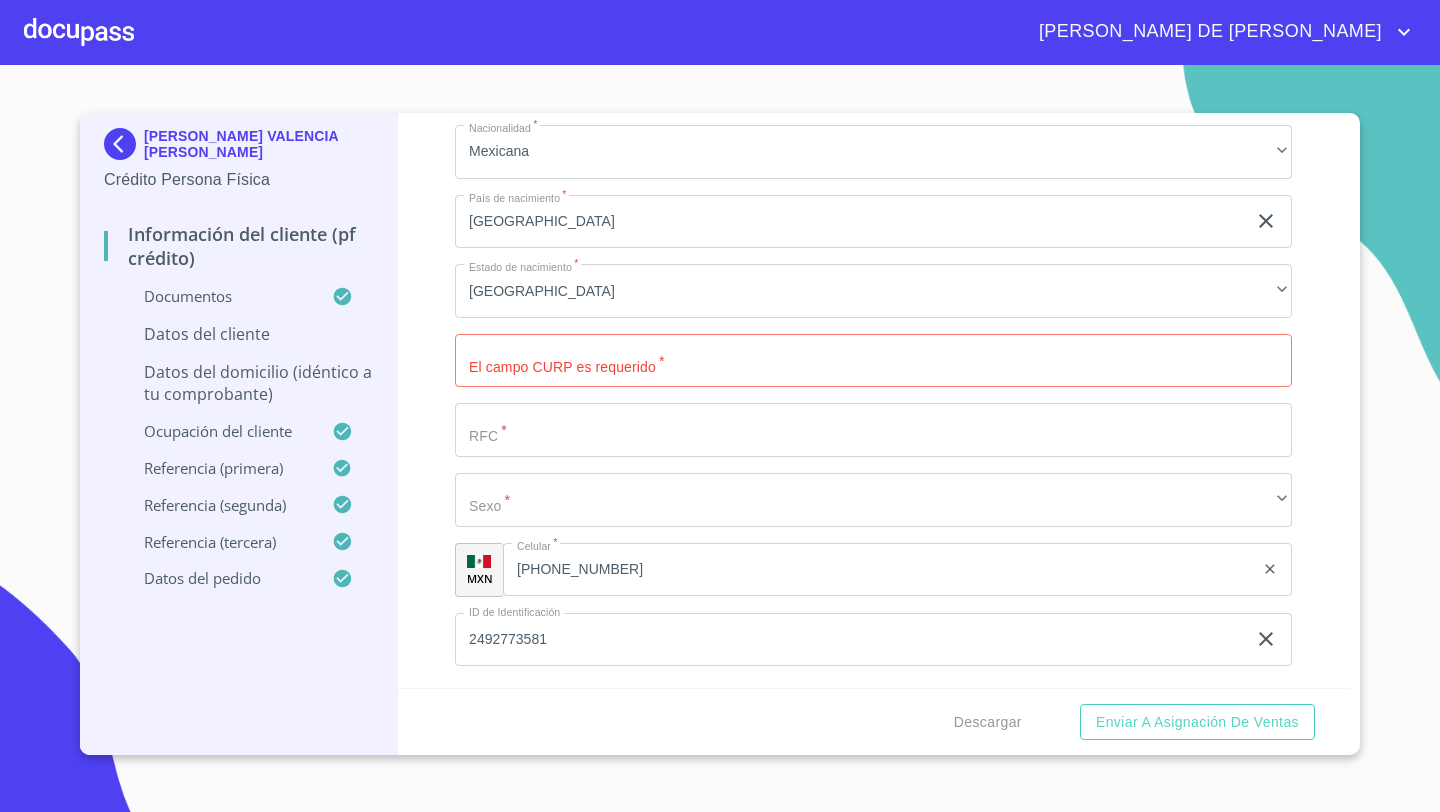 click on "Documento de identificación   *" at bounding box center [873, 361] 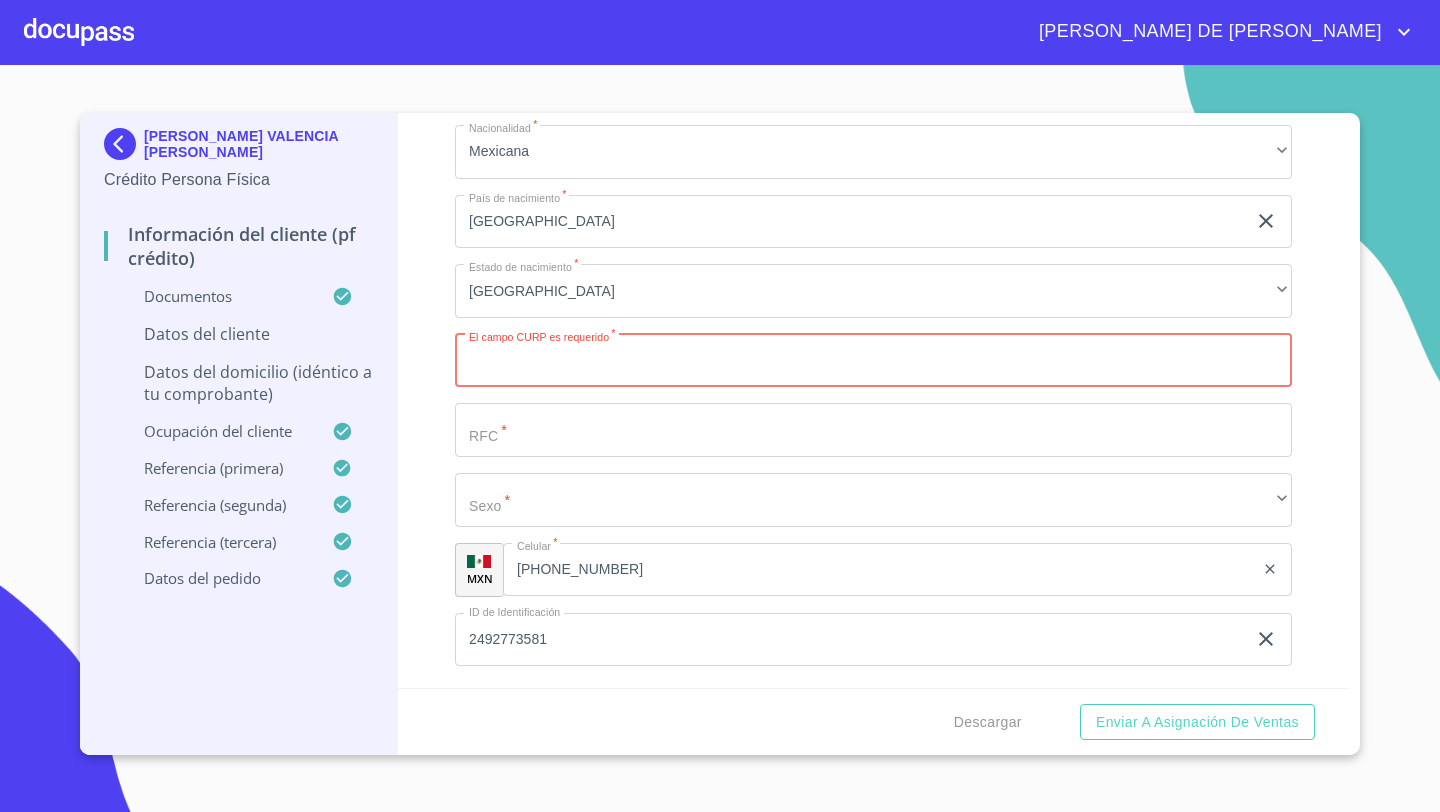 paste on "CURP [PERSON_NAME] .PDF" 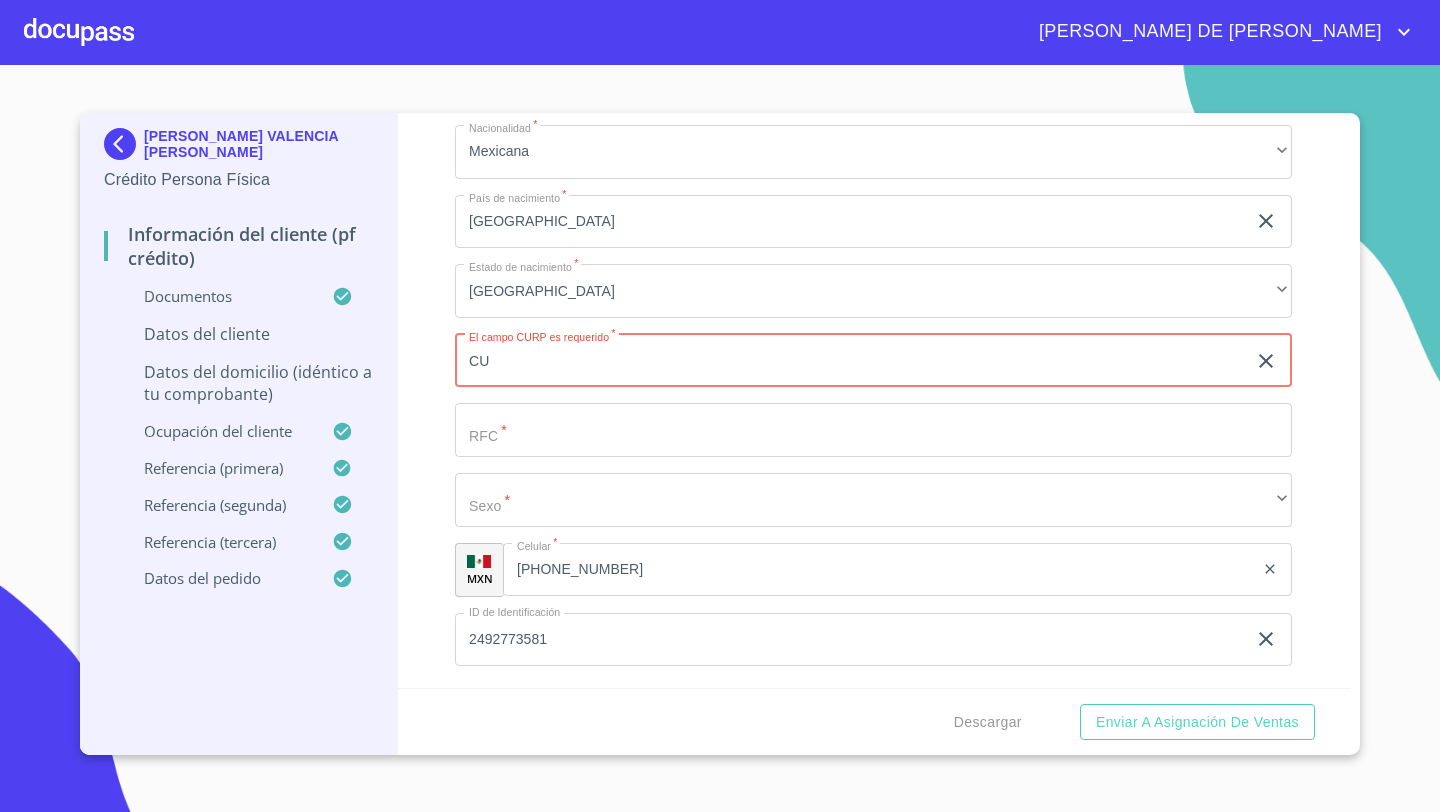 type on "C" 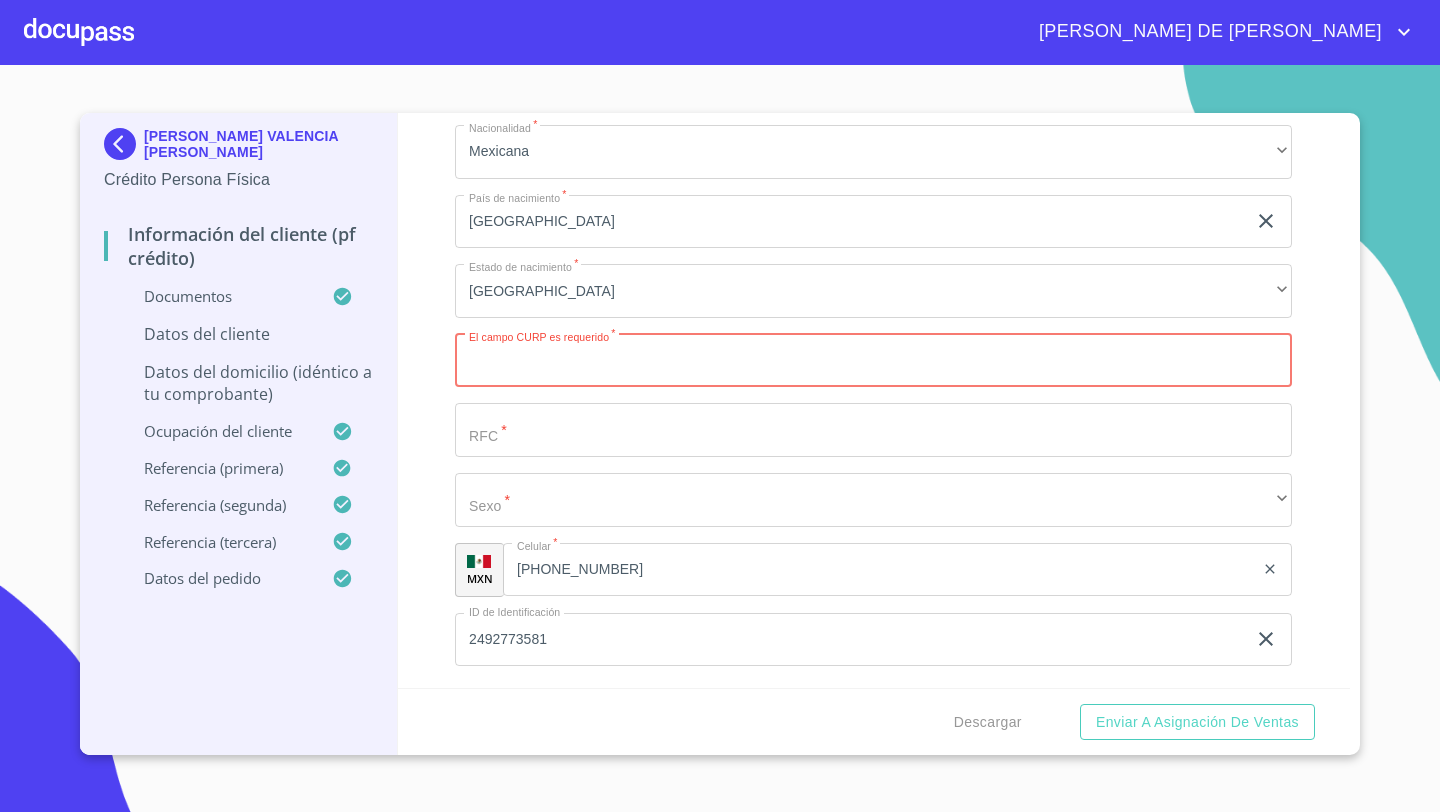 paste on "VAVA810604HJCLLR01" 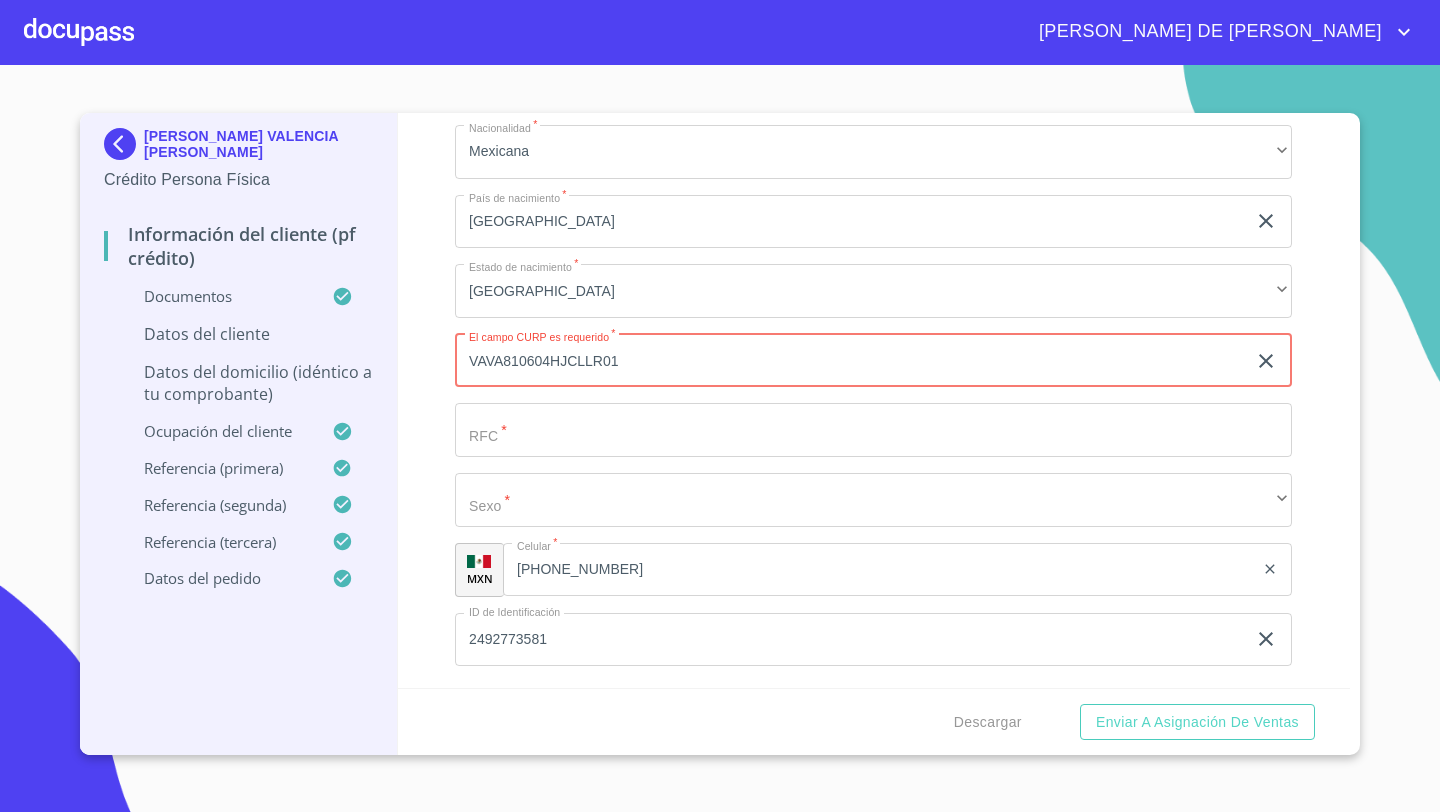 type on "VAVA810604HJCLLR01" 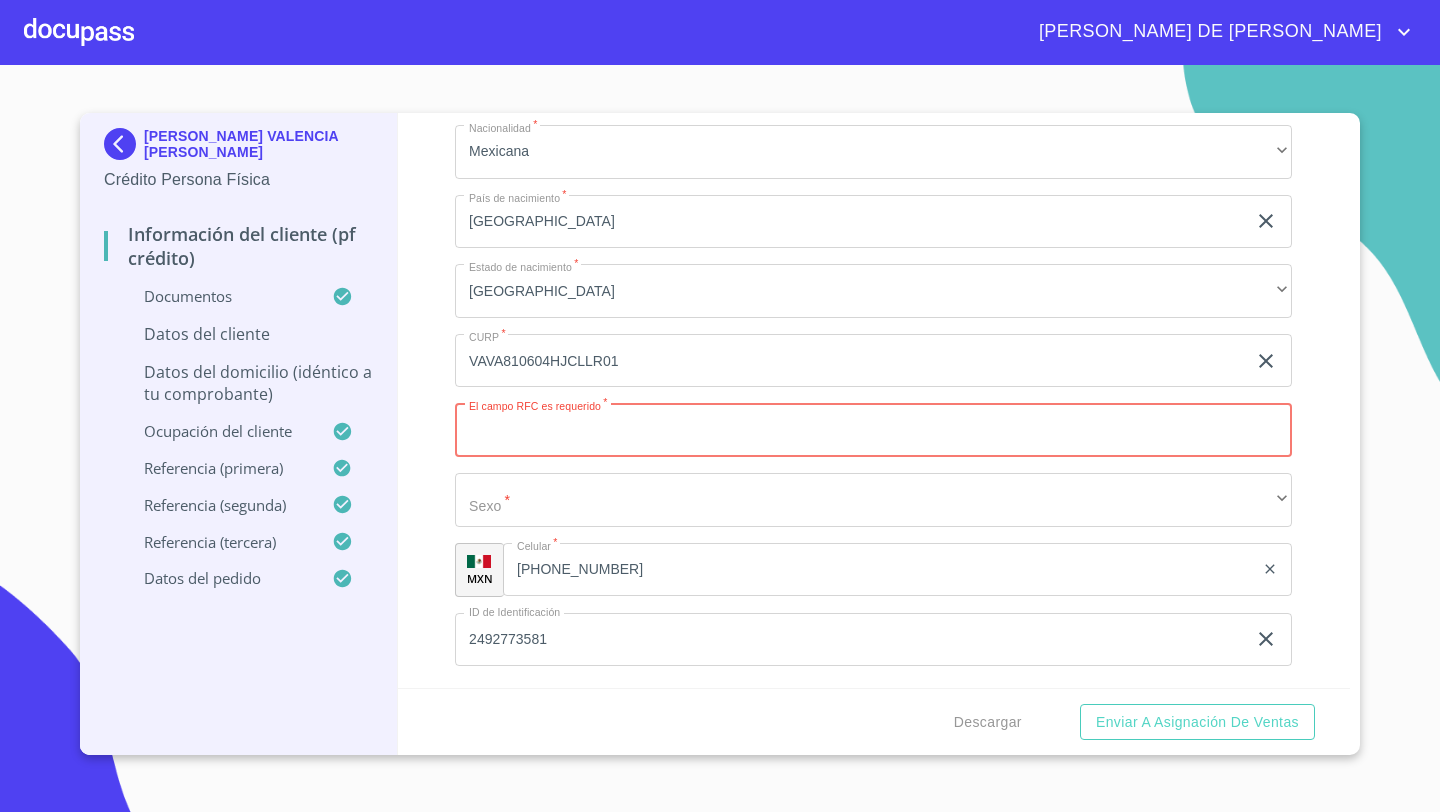 paste on "VAVA810604" 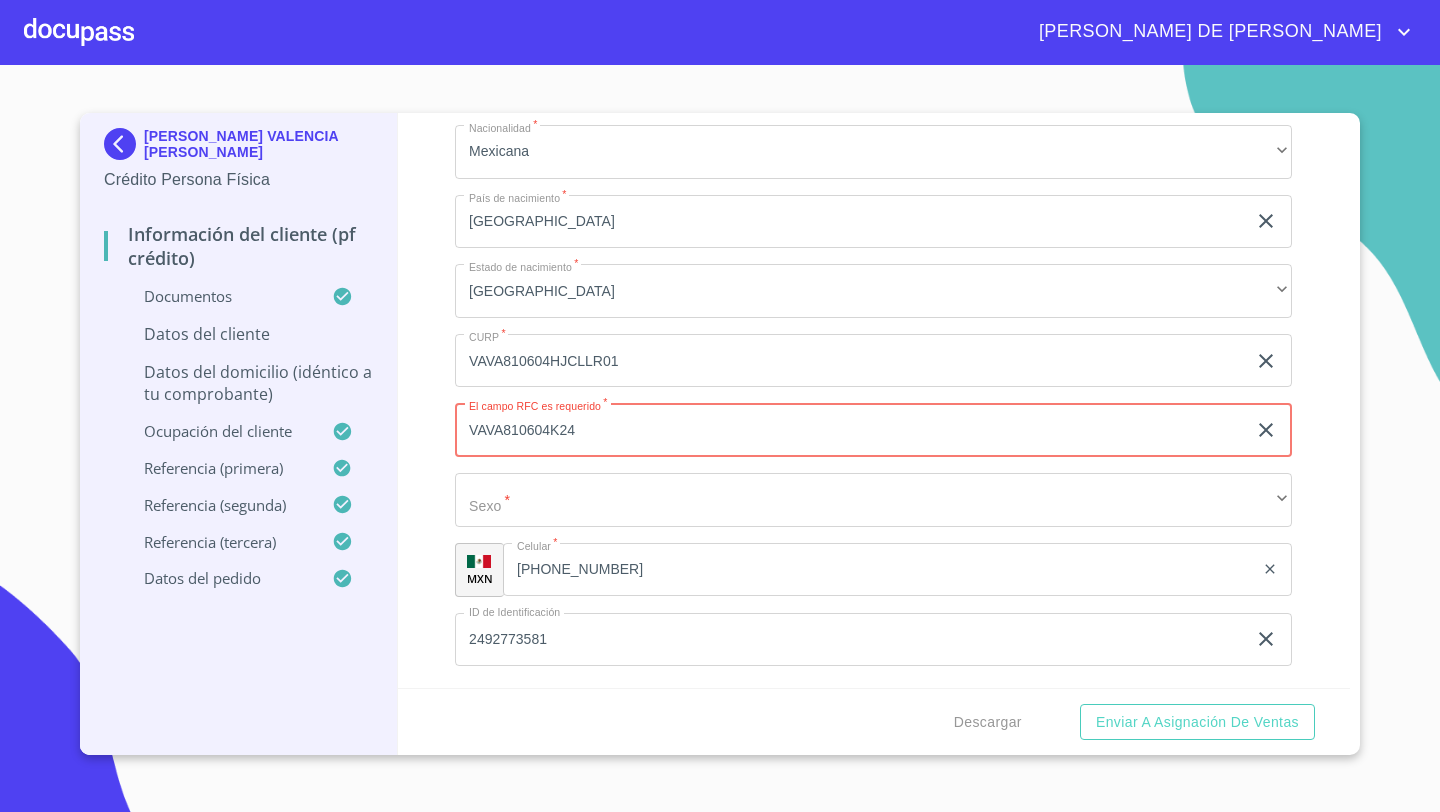 type on "VAVA810604K24" 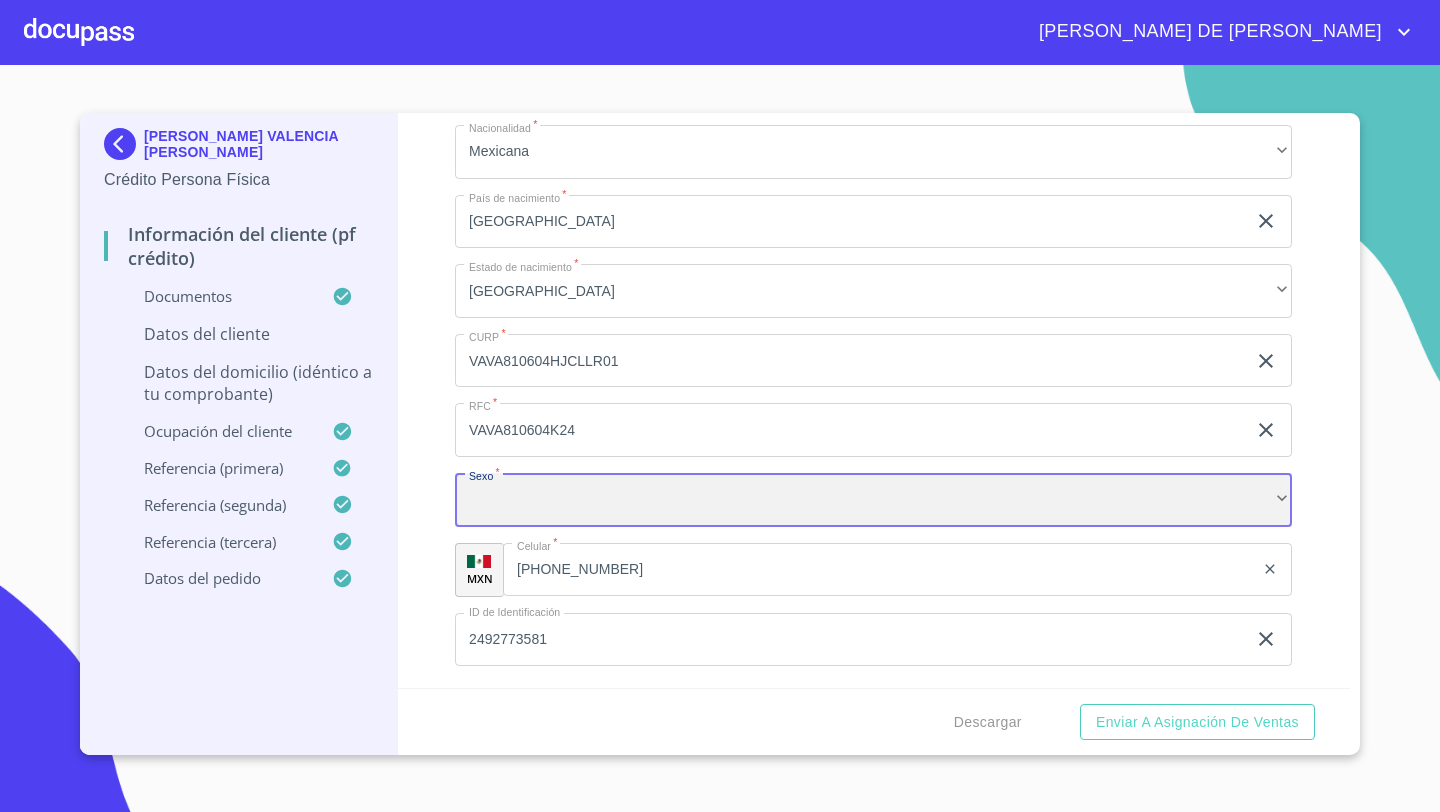 click on "​" at bounding box center [873, 500] 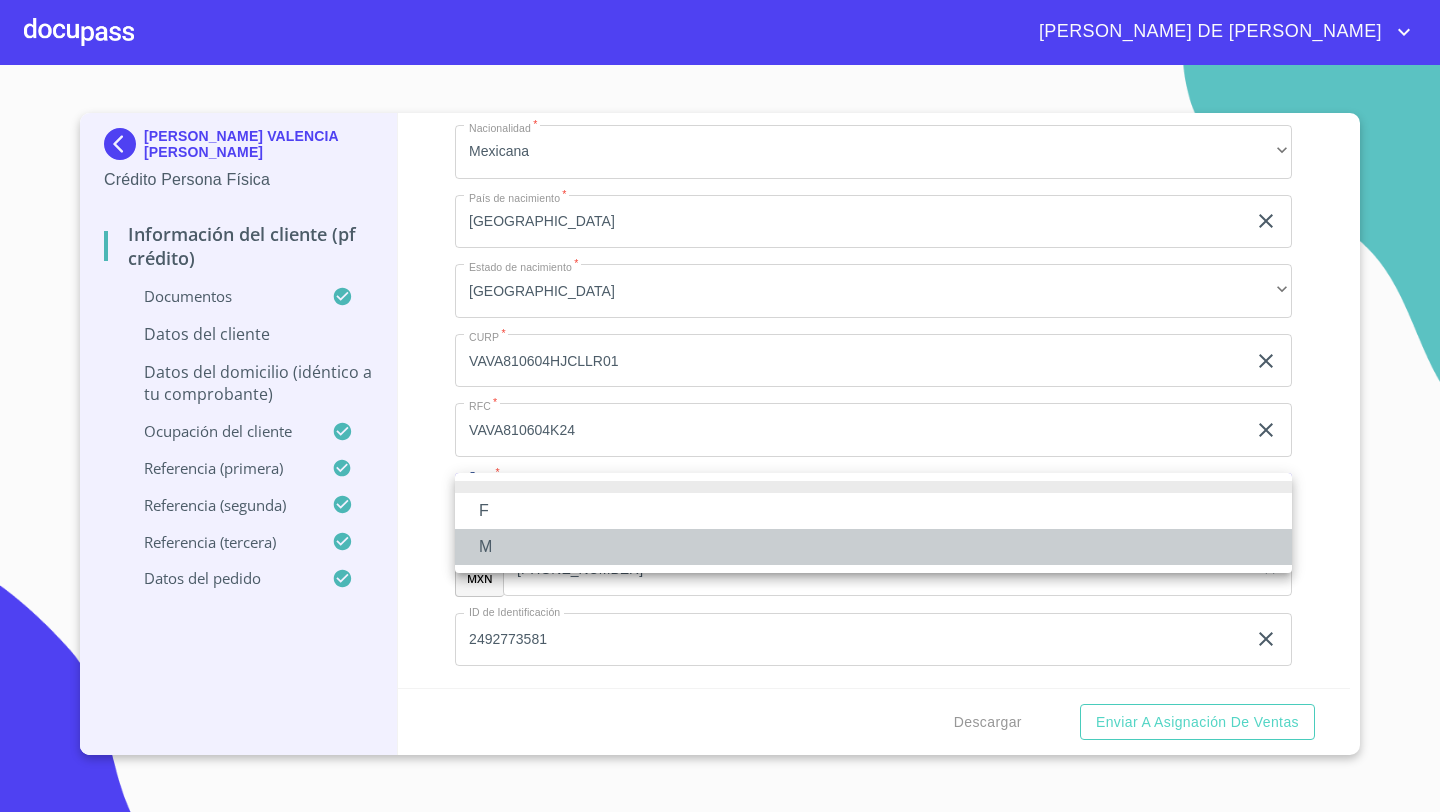 click on "M" at bounding box center [873, 547] 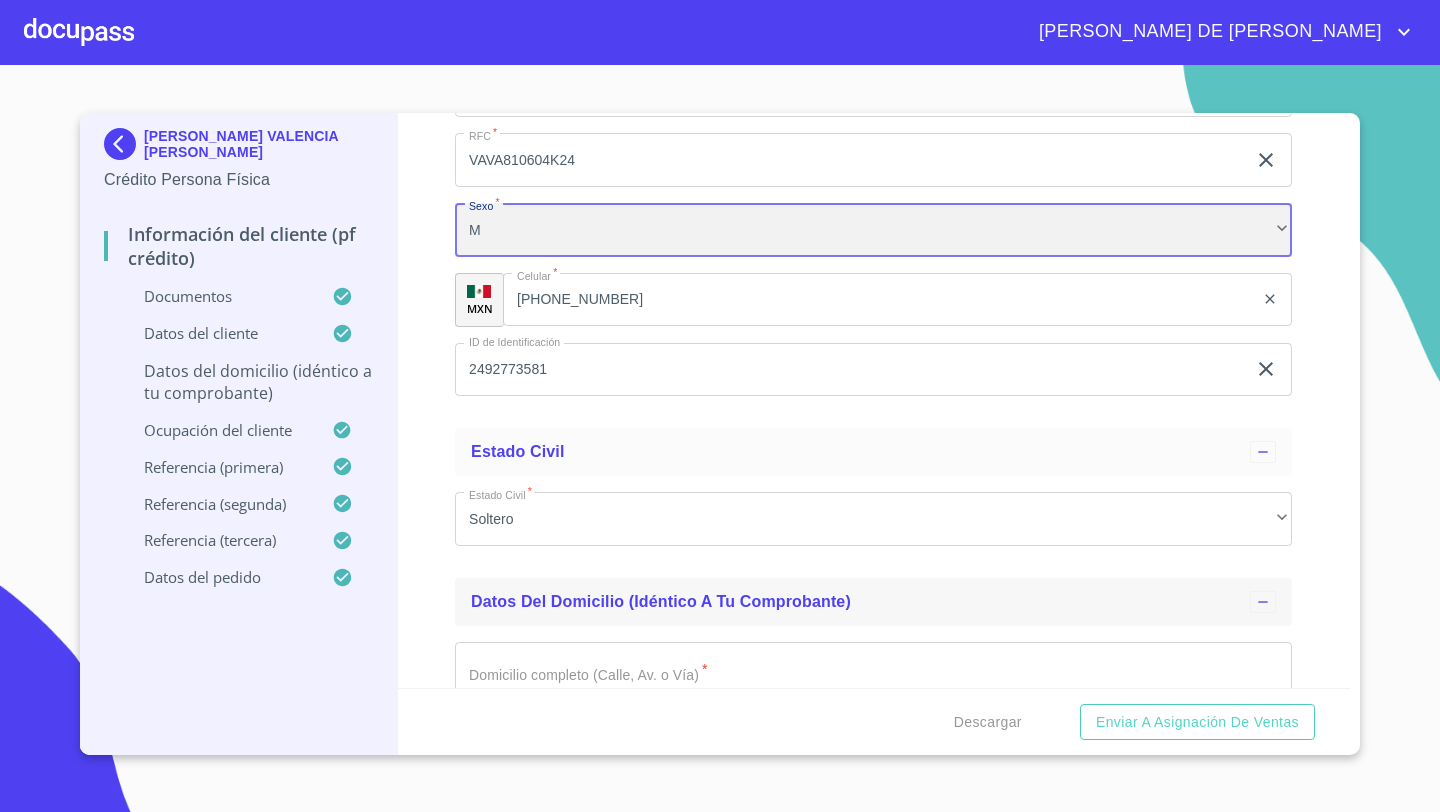 scroll, scrollTop: 6455, scrollLeft: 0, axis: vertical 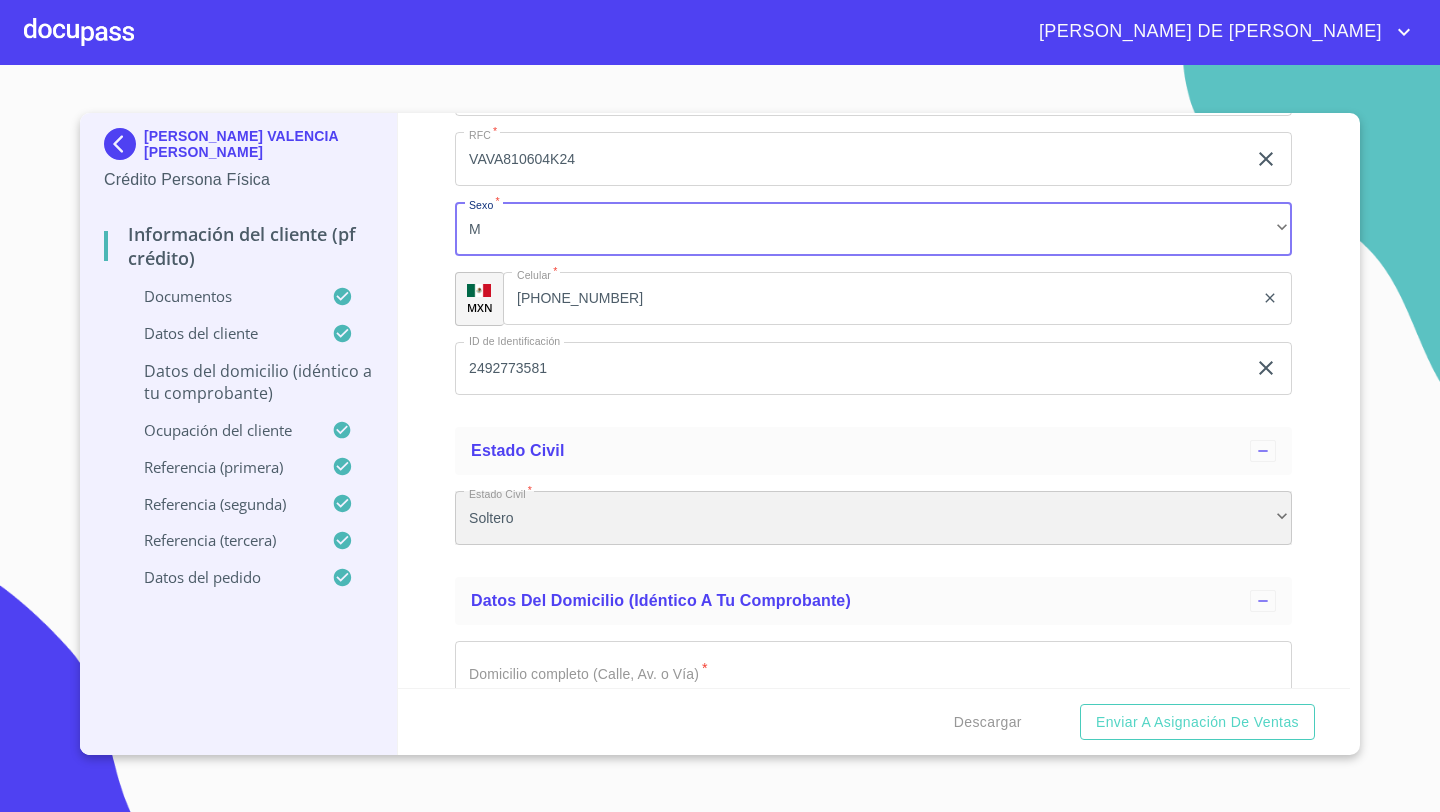 click on "Soltero" at bounding box center [873, 518] 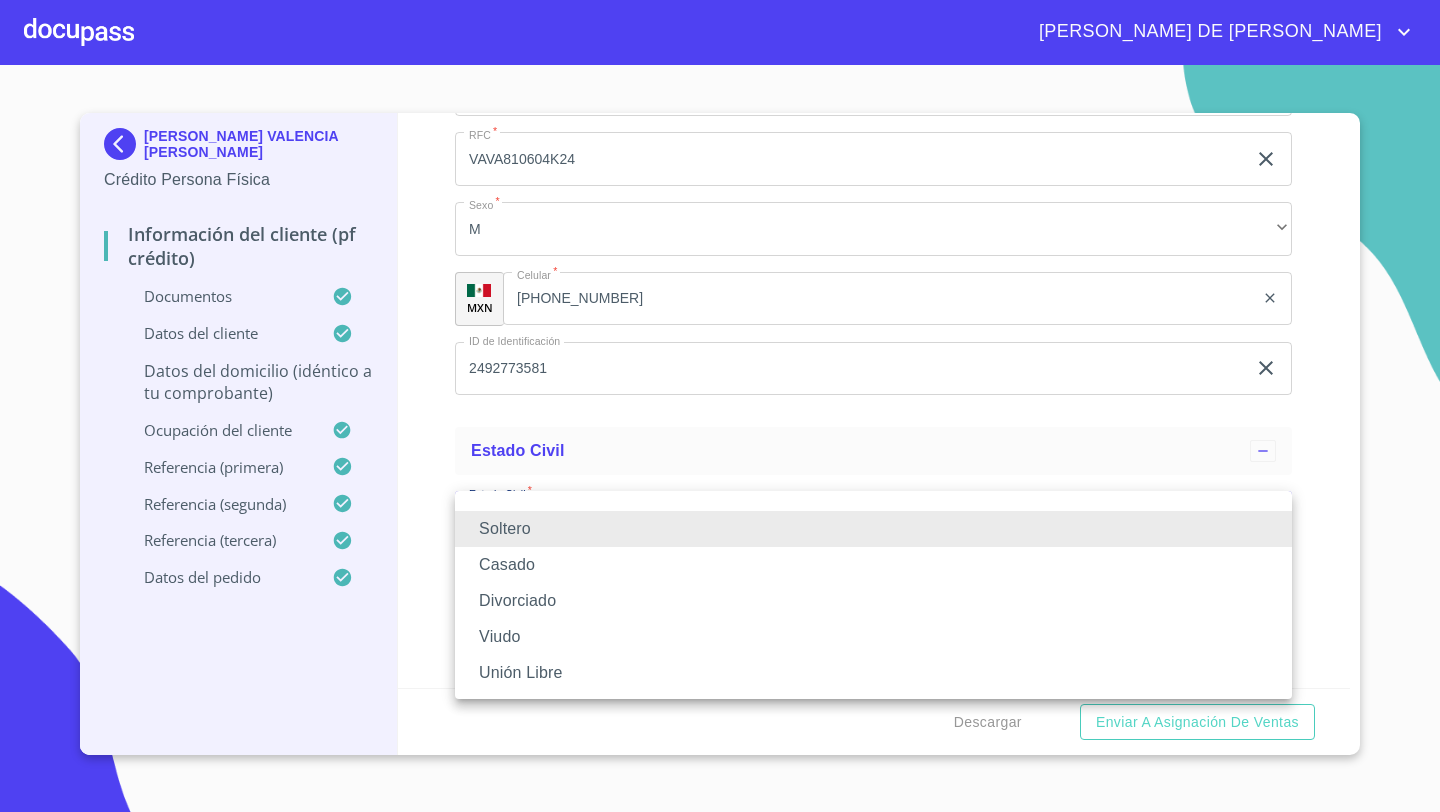 click at bounding box center [720, 406] 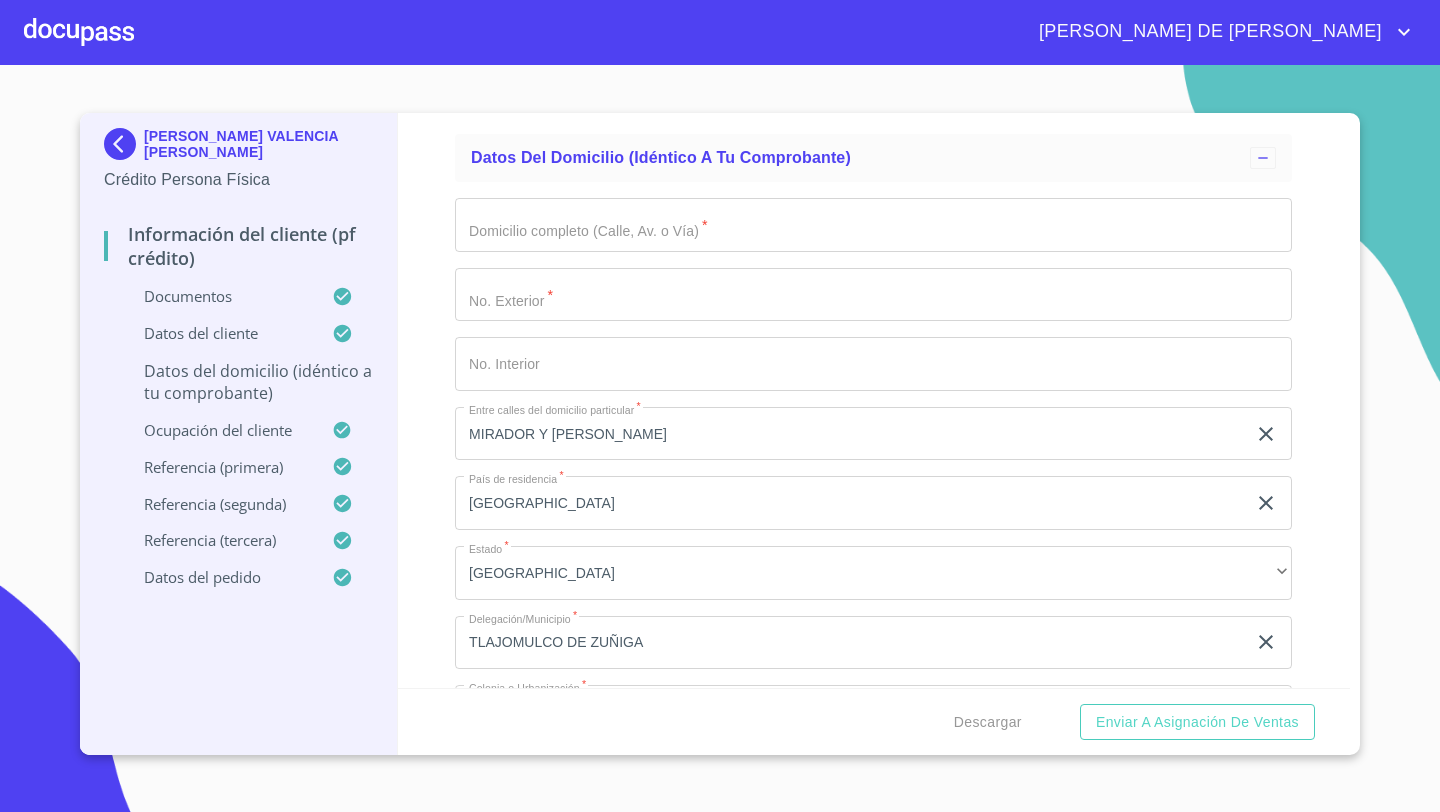 scroll, scrollTop: 6903, scrollLeft: 0, axis: vertical 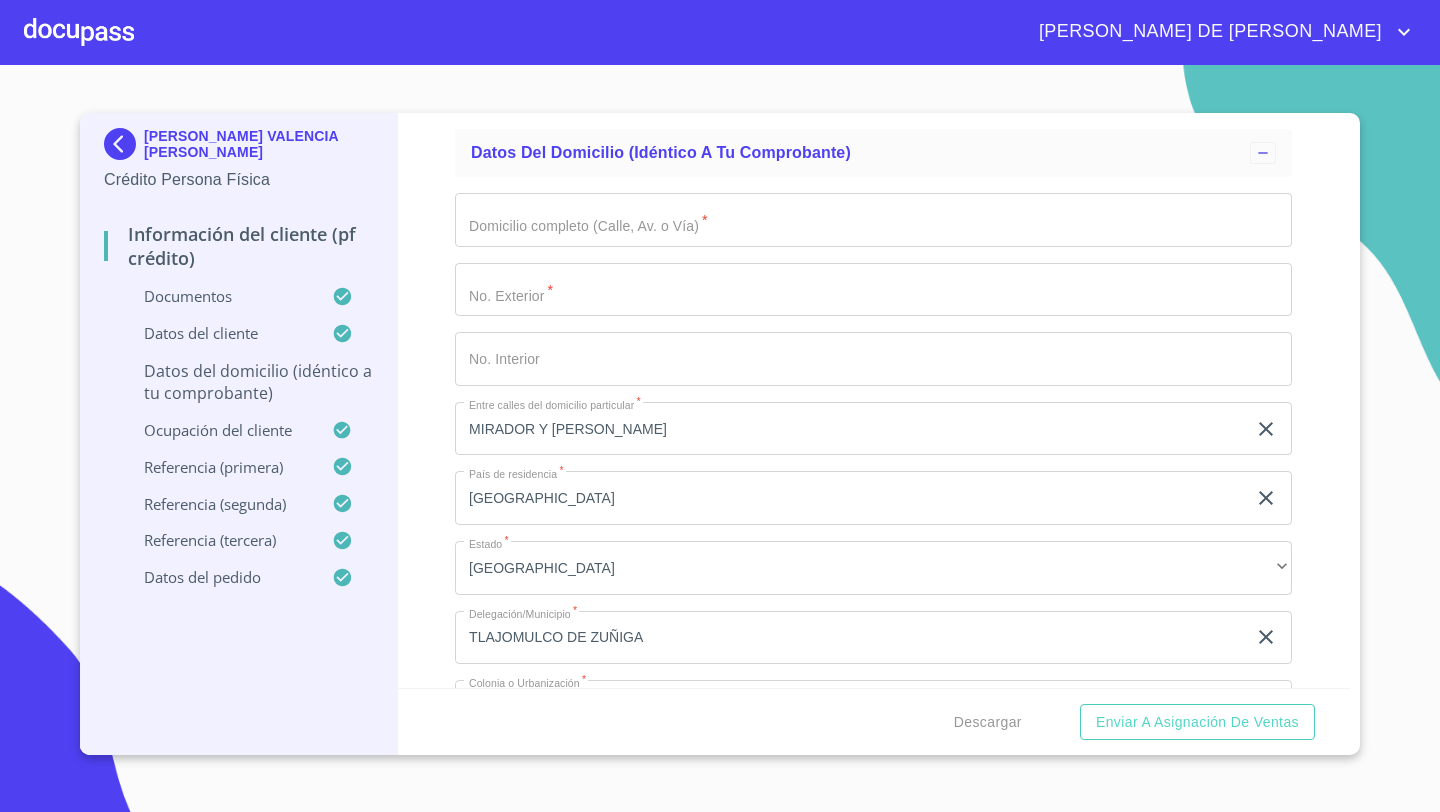 click on "Documento de identificación   *" at bounding box center [850, -915] 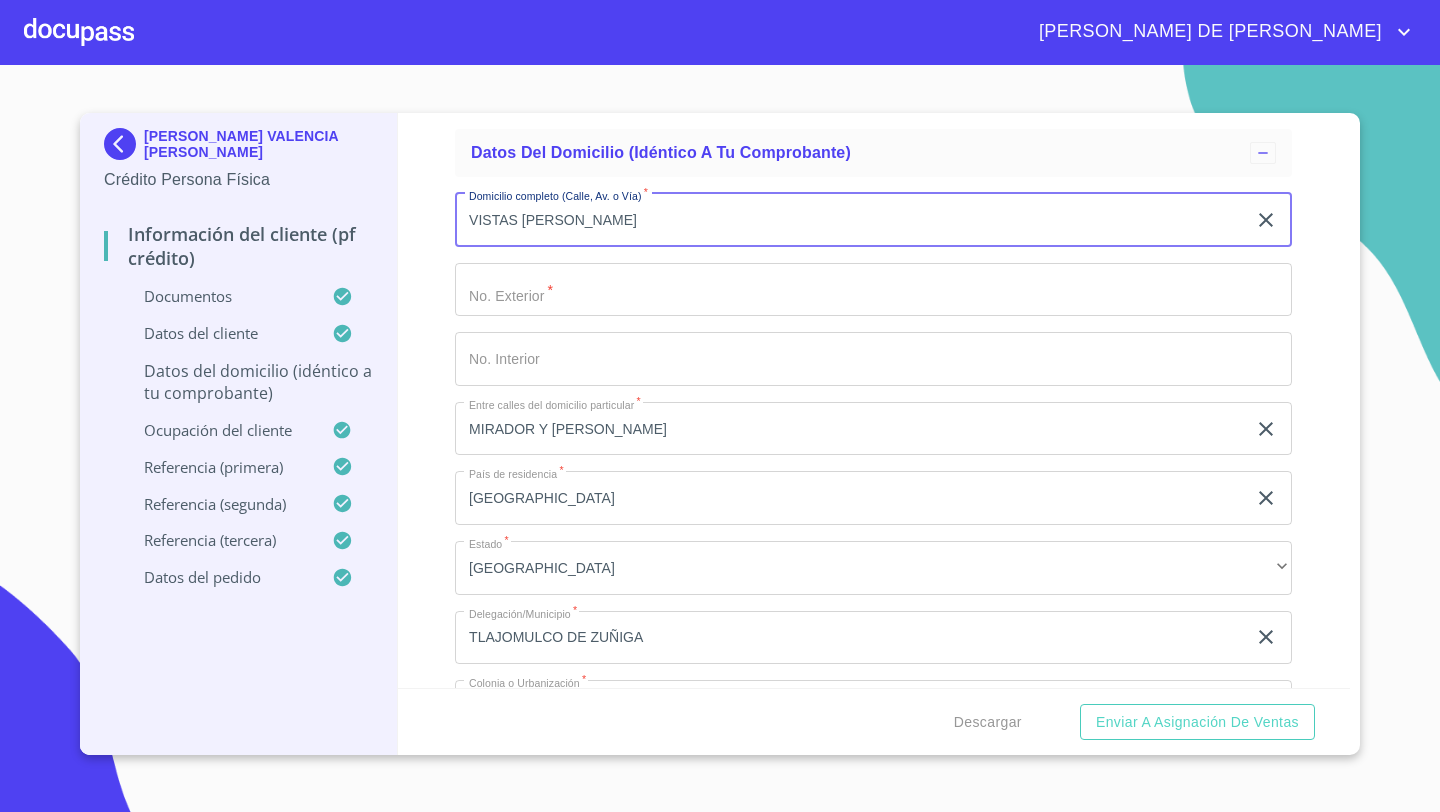 type on "VISTAS [PERSON_NAME]" 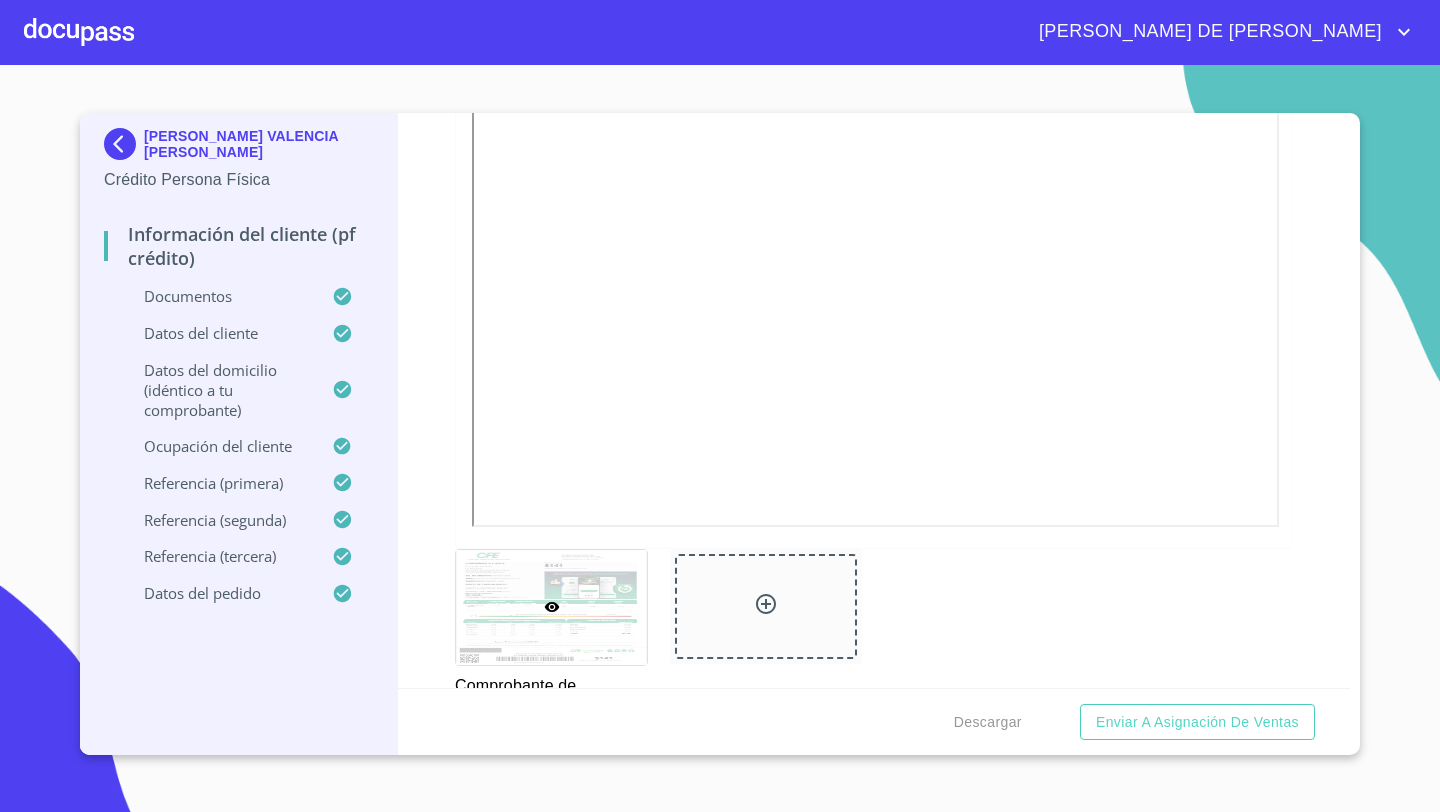 scroll, scrollTop: 1324, scrollLeft: 0, axis: vertical 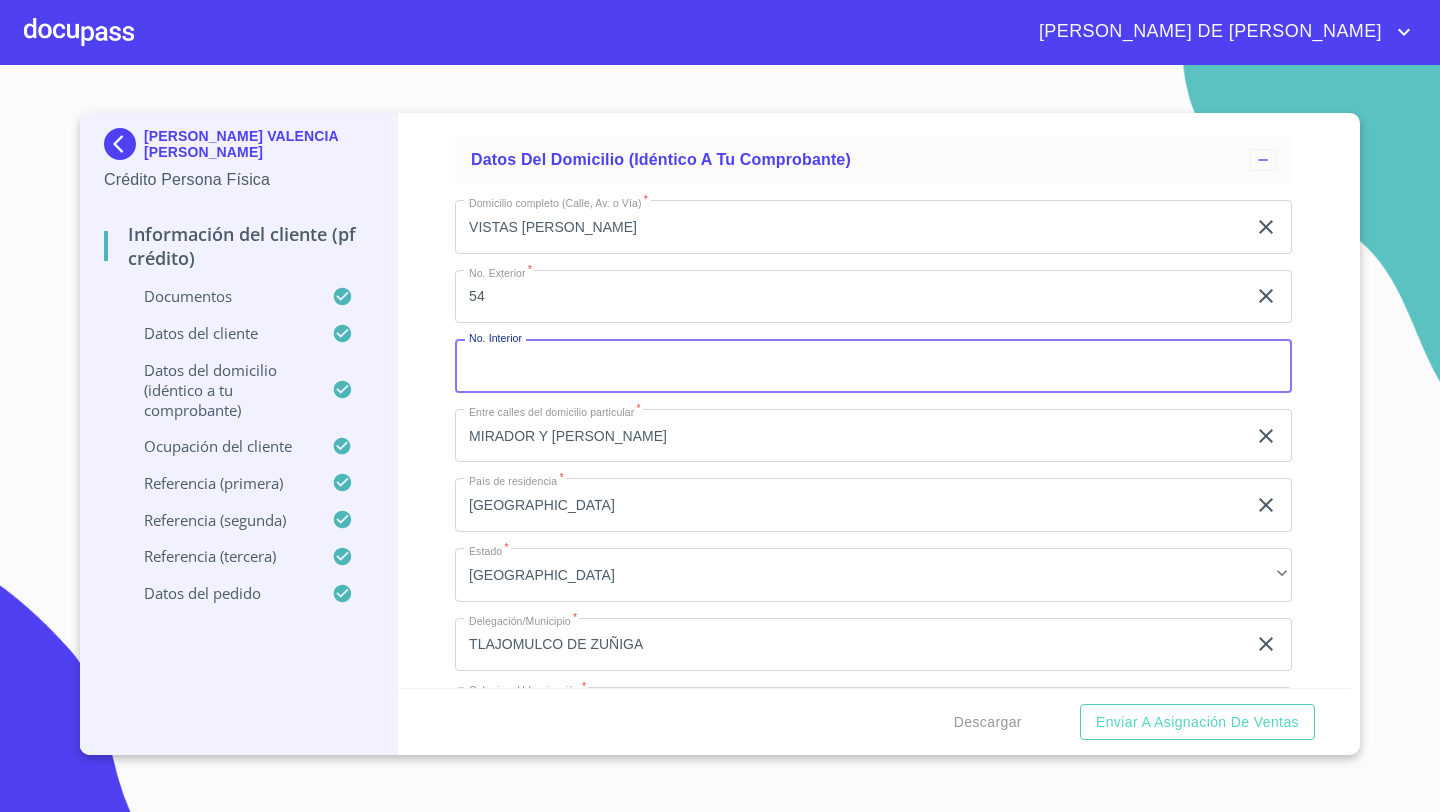 click on "54" at bounding box center (850, -908) 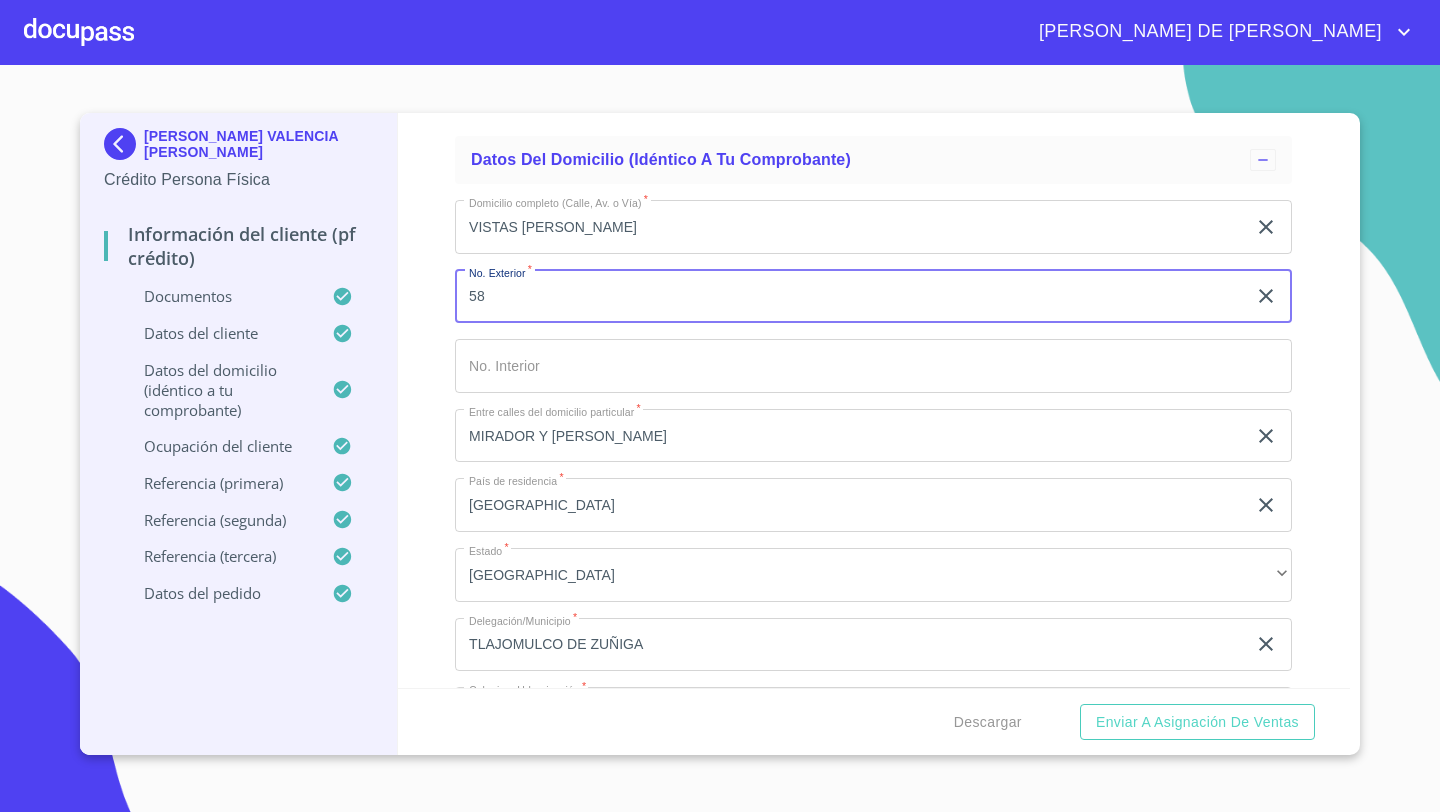 type on "58" 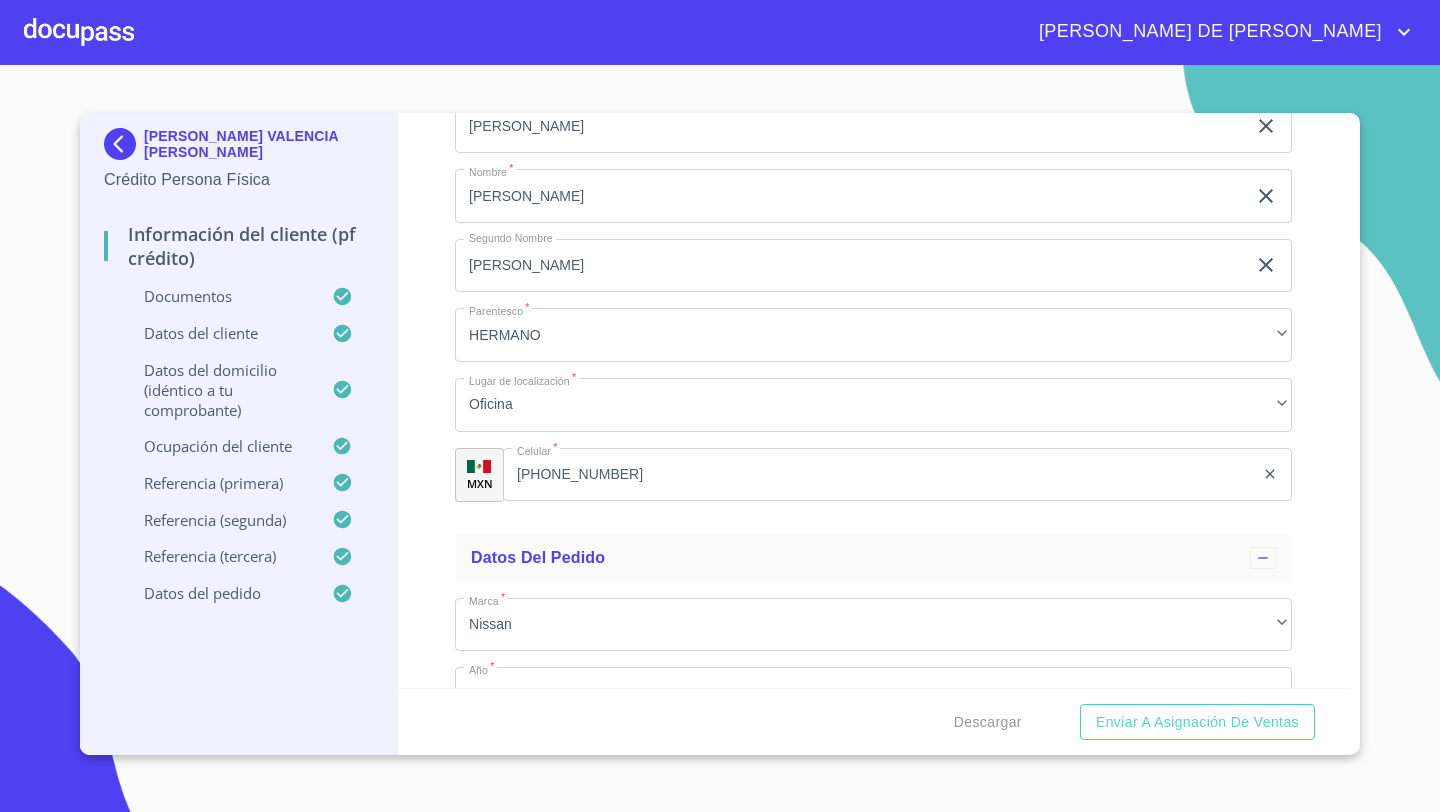 scroll, scrollTop: 10923, scrollLeft: 0, axis: vertical 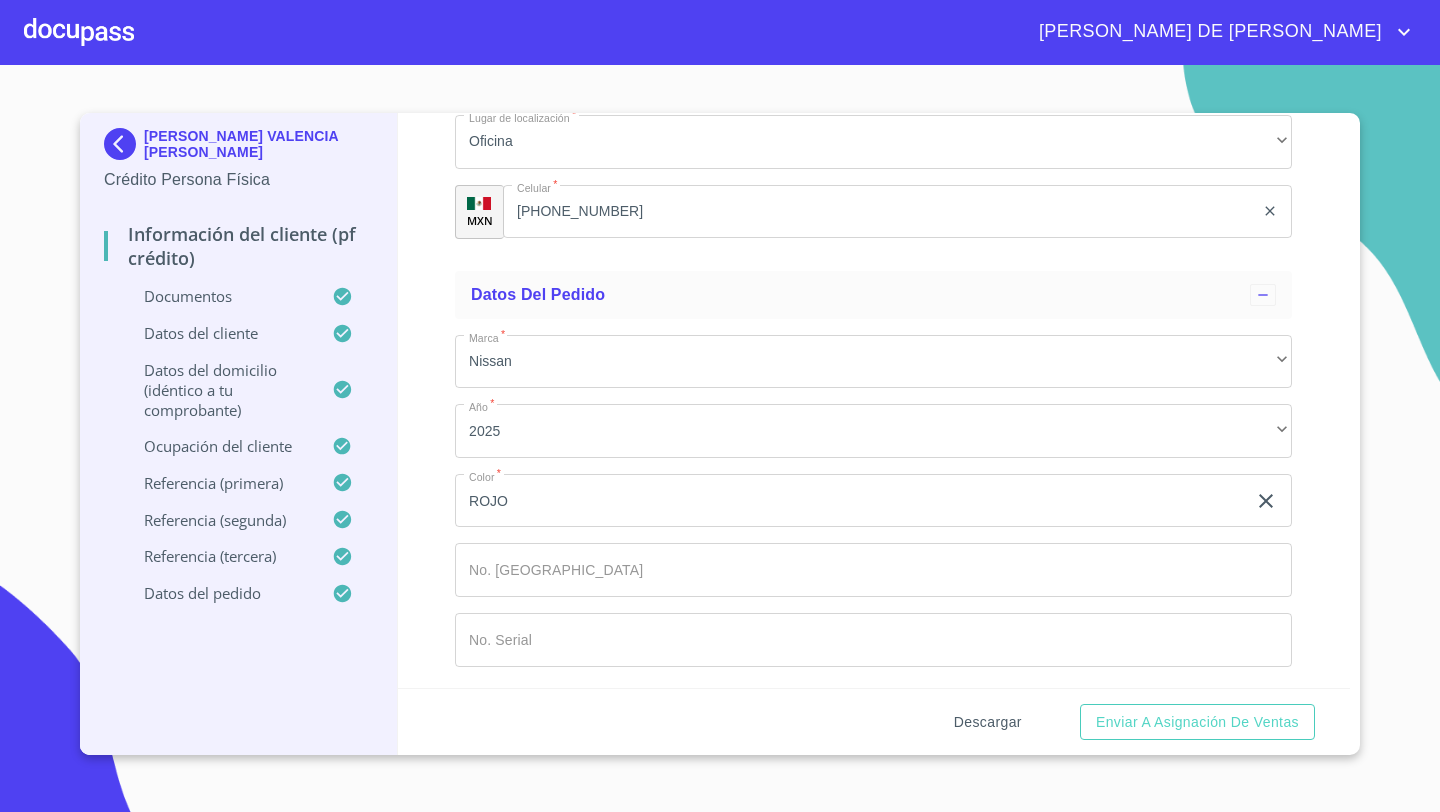 click on "Descargar" at bounding box center [988, 722] 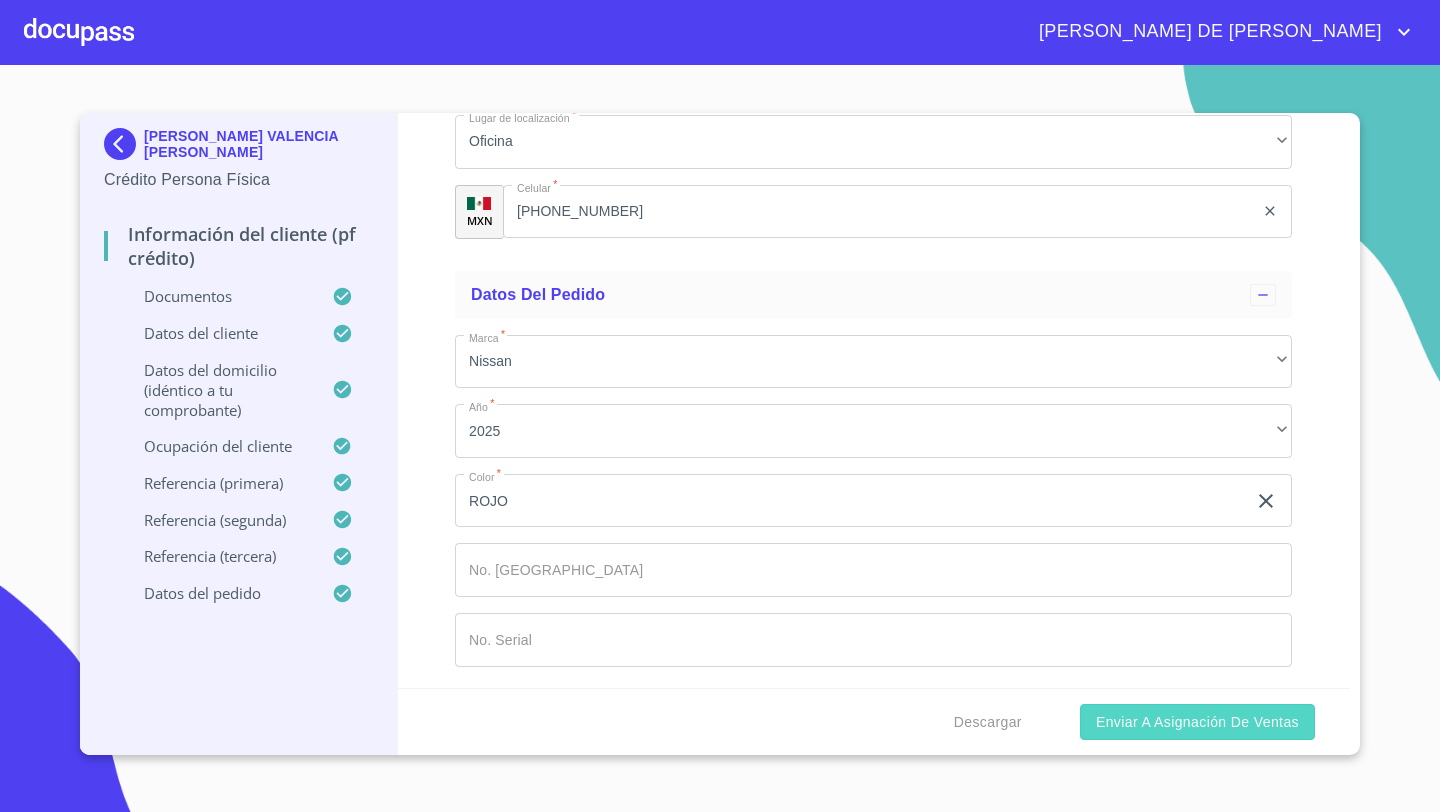 click on "Enviar a Asignación de Ventas" at bounding box center (1197, 722) 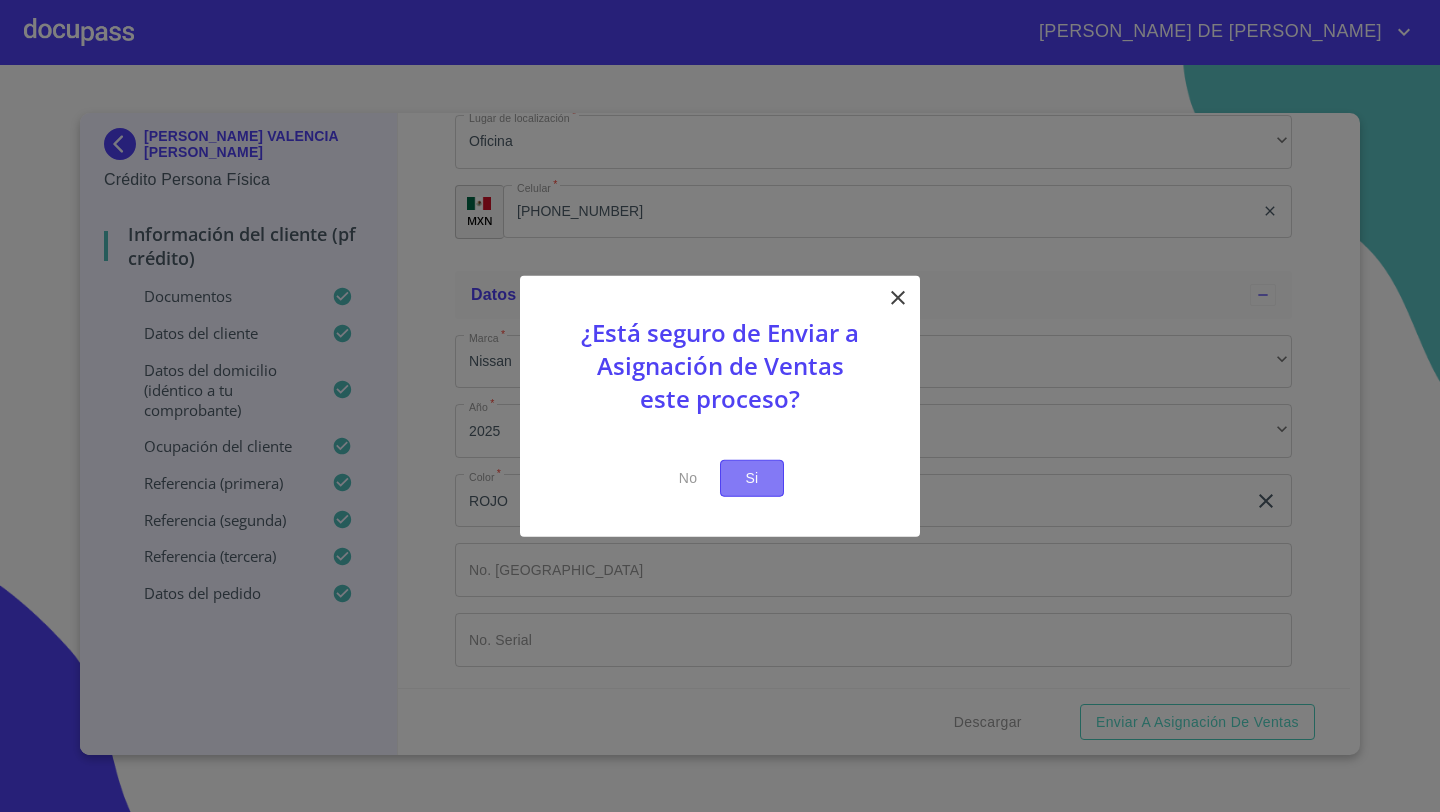 click on "Si" at bounding box center (752, 478) 